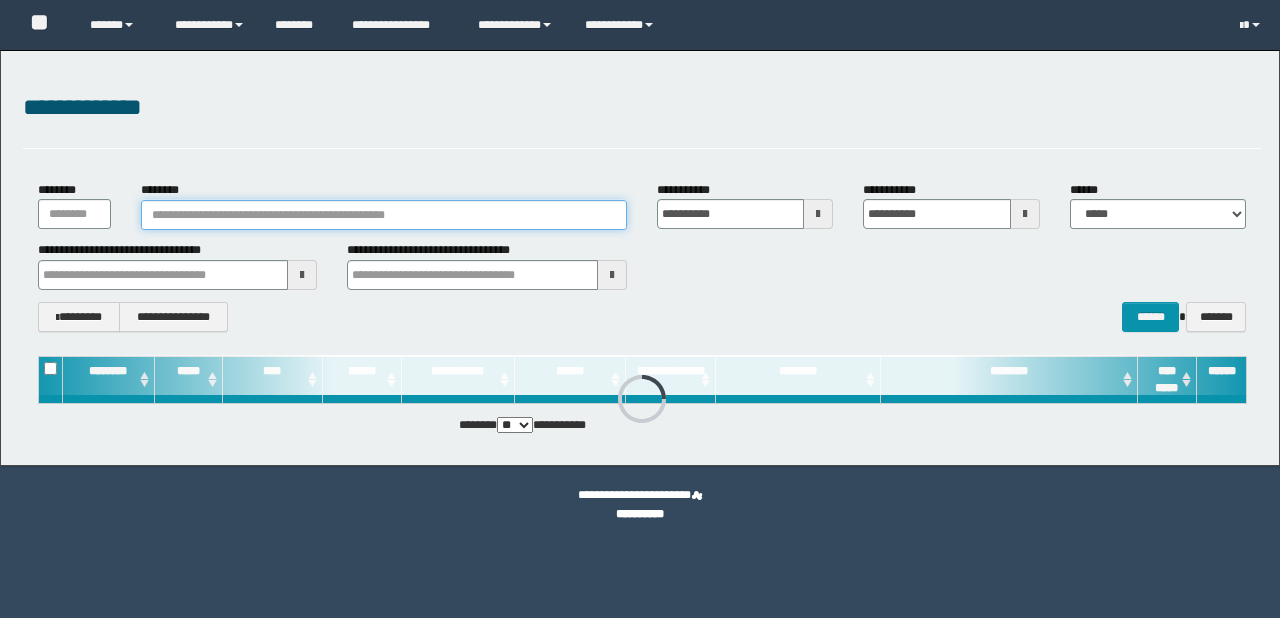 scroll, scrollTop: 0, scrollLeft: 0, axis: both 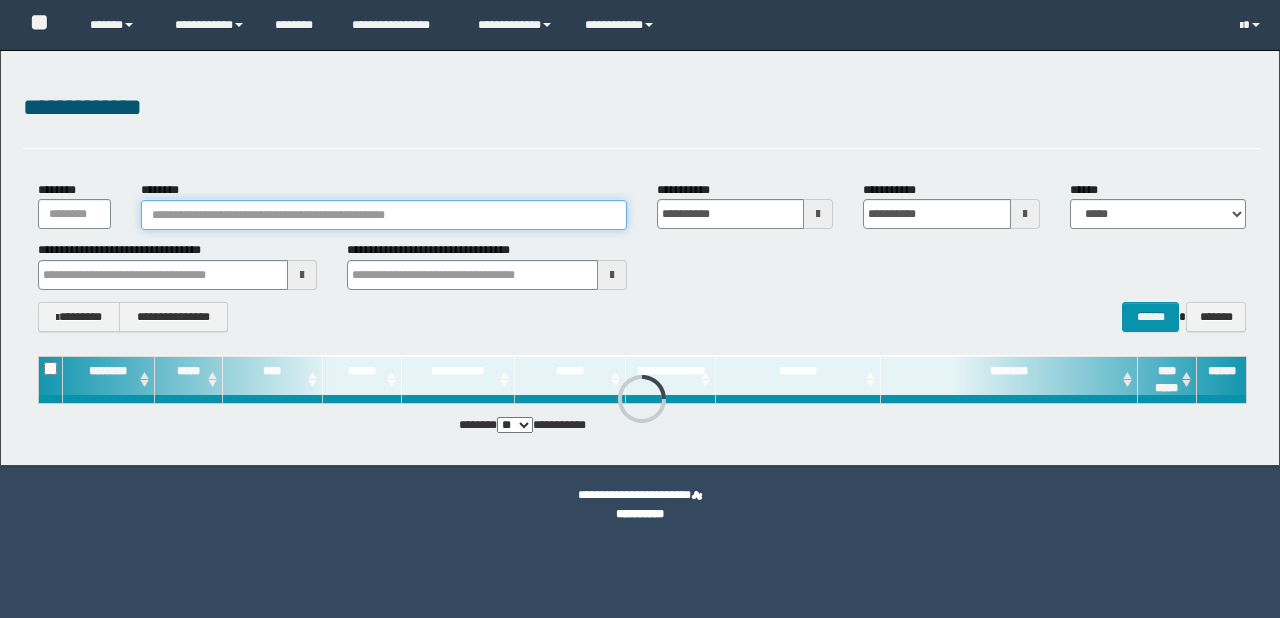 click on "********" at bounding box center [384, 215] 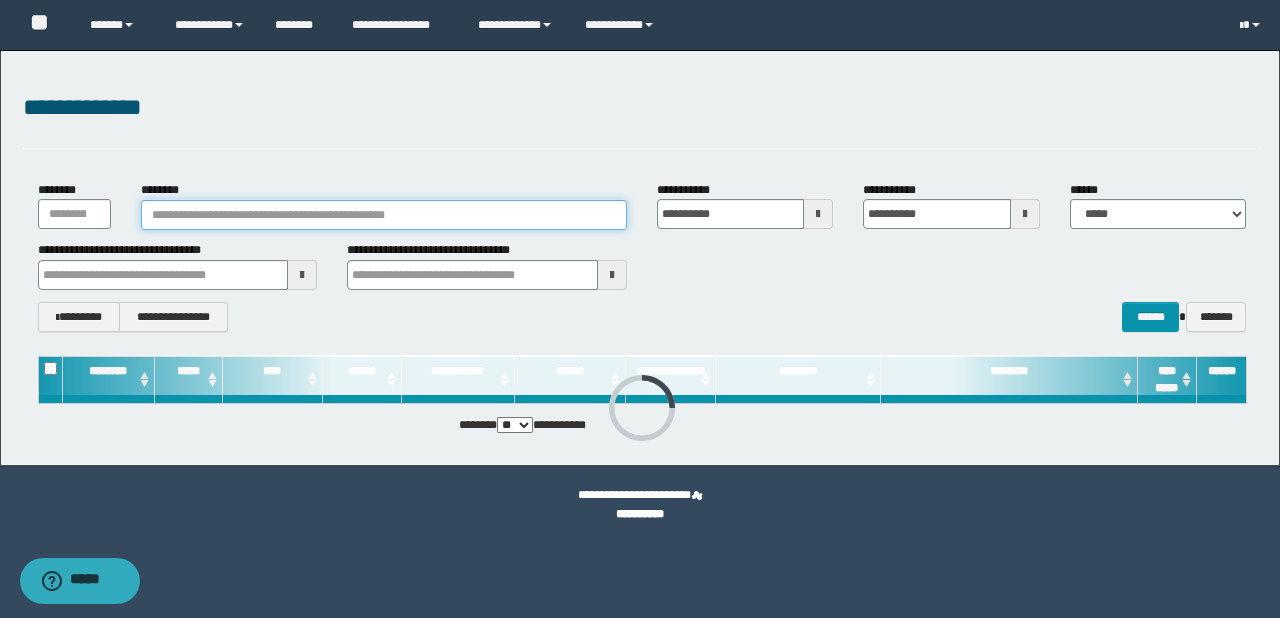 paste on "********" 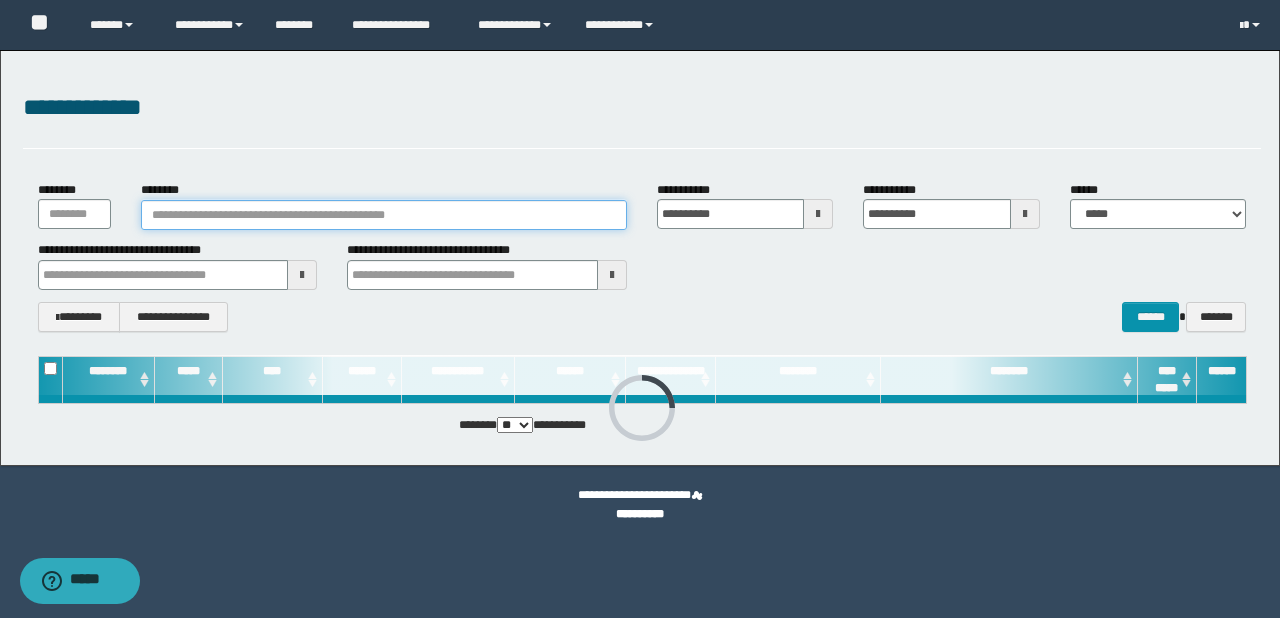 type on "********" 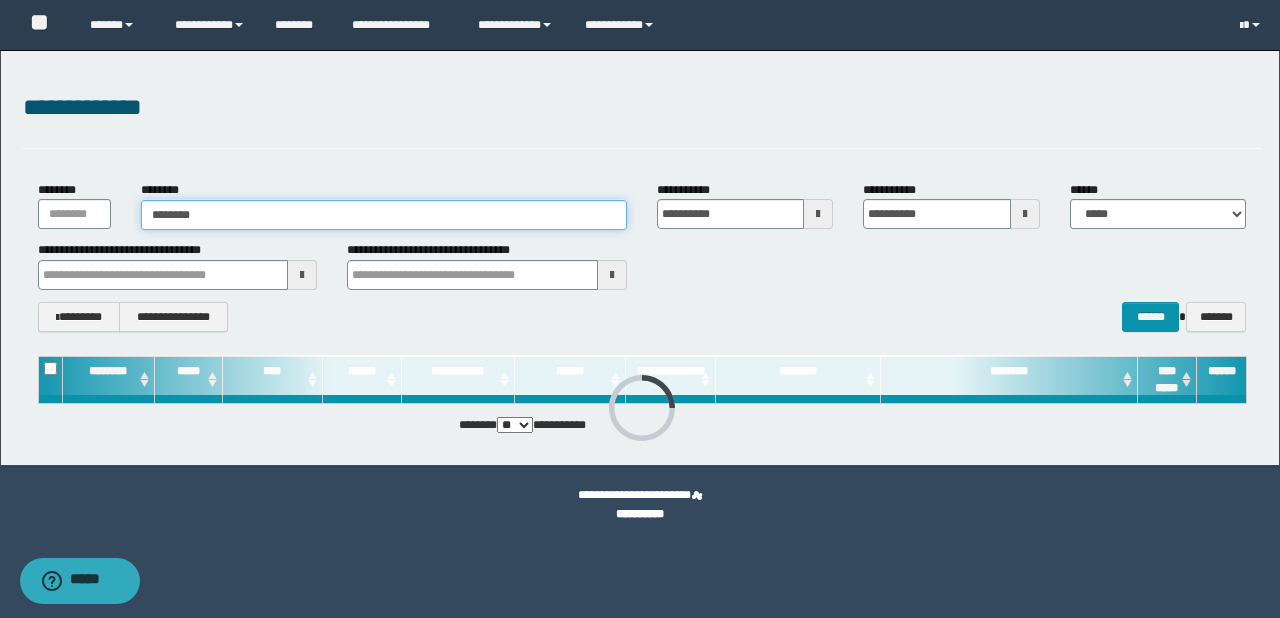 type on "********" 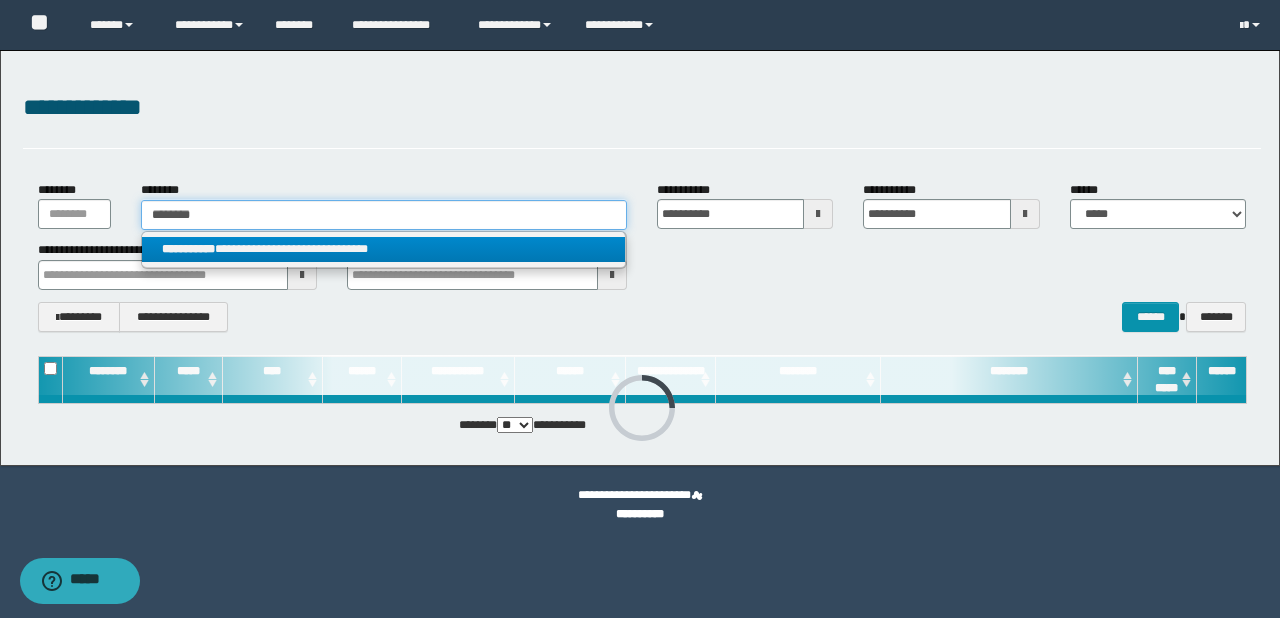 type on "********" 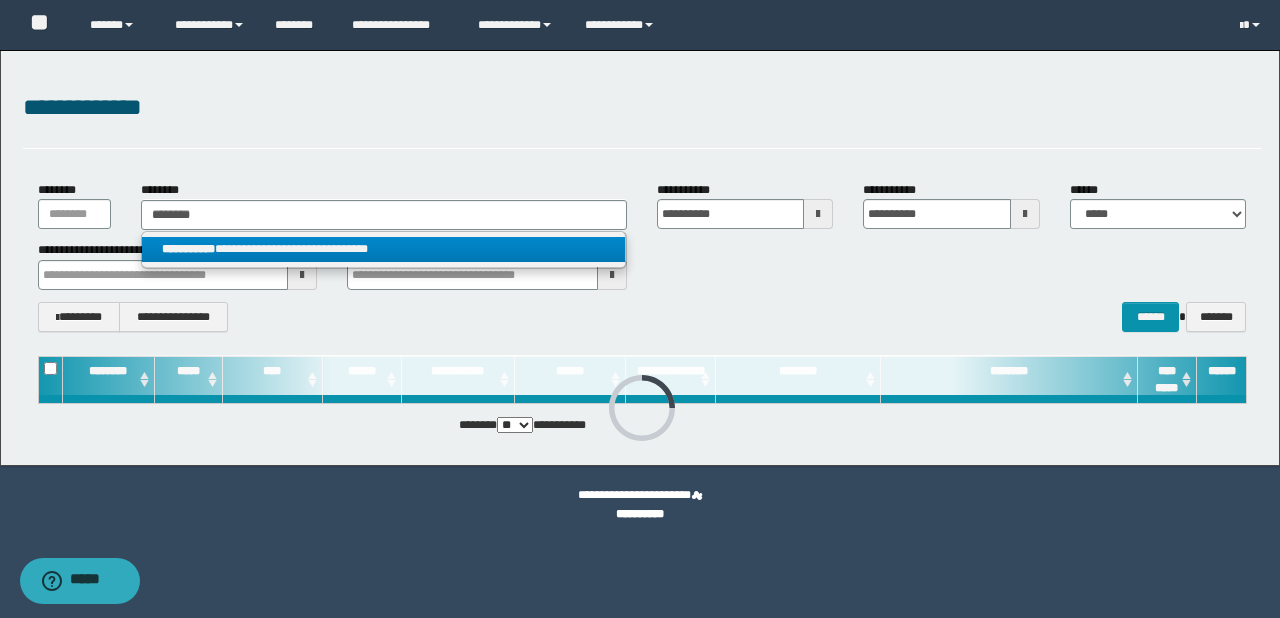 click on "**********" at bounding box center (384, 249) 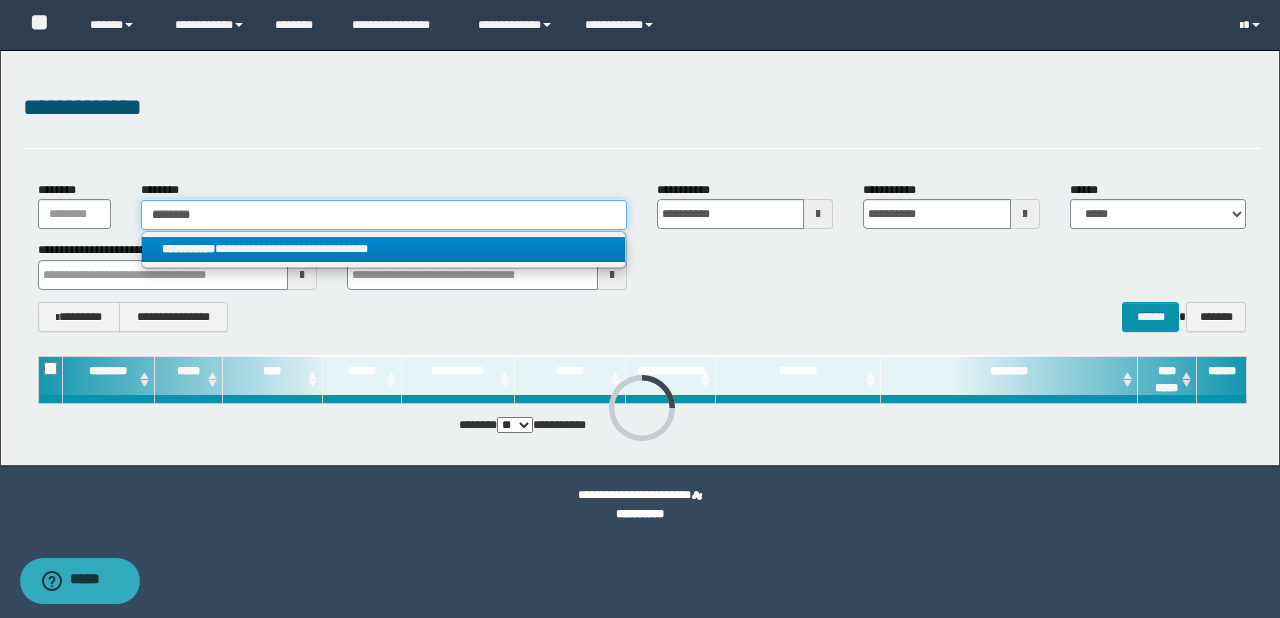 type 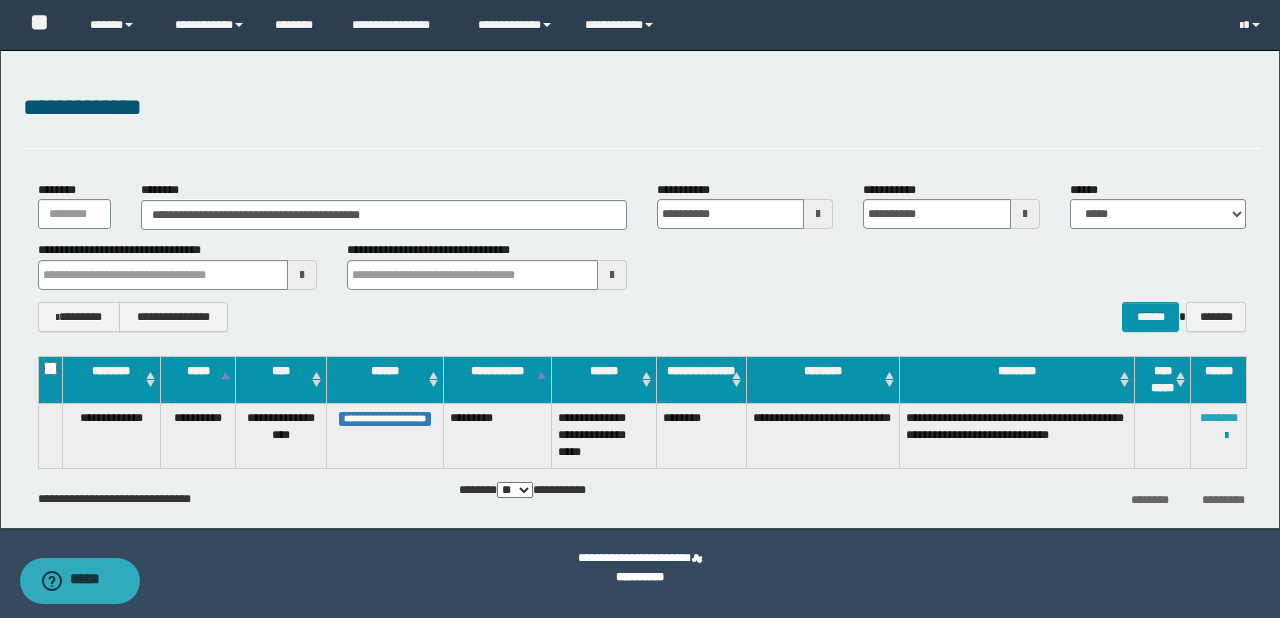 click on "********" at bounding box center (1219, 418) 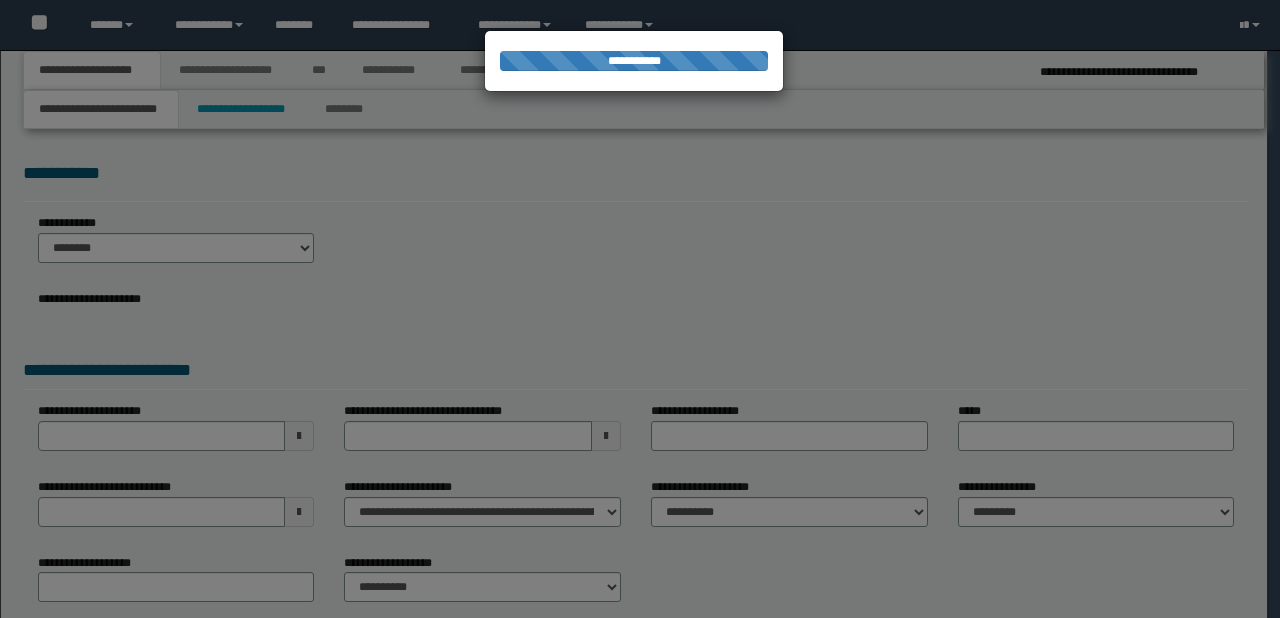 scroll, scrollTop: 0, scrollLeft: 0, axis: both 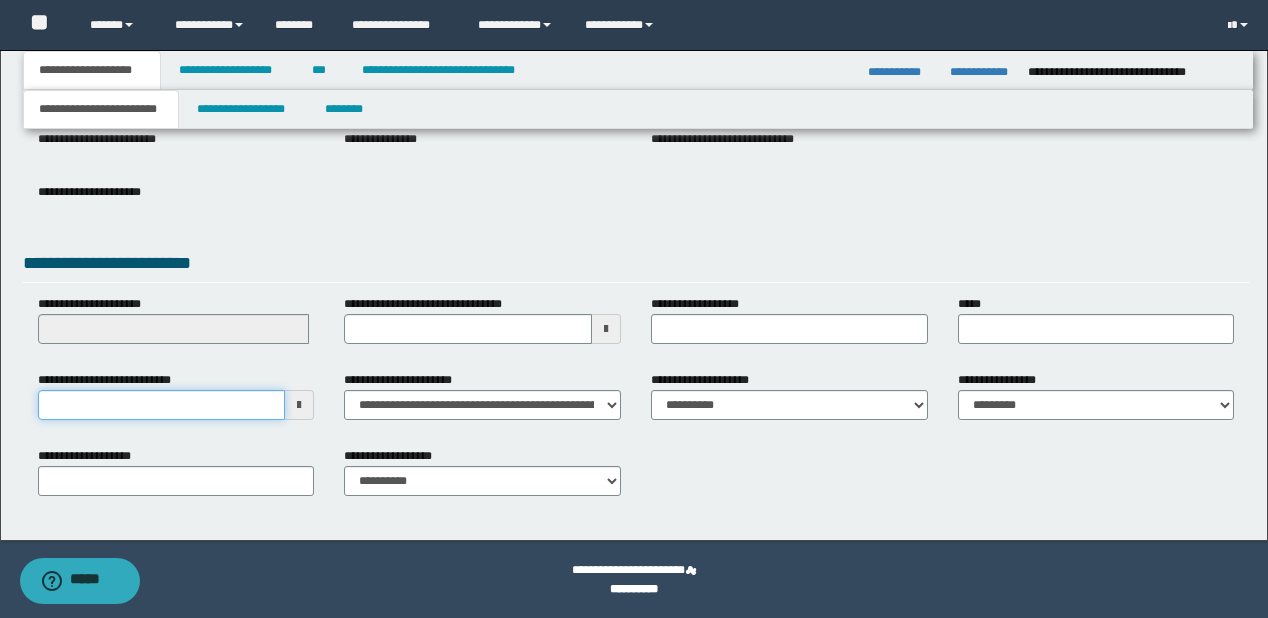 click on "**********" at bounding box center (162, 405) 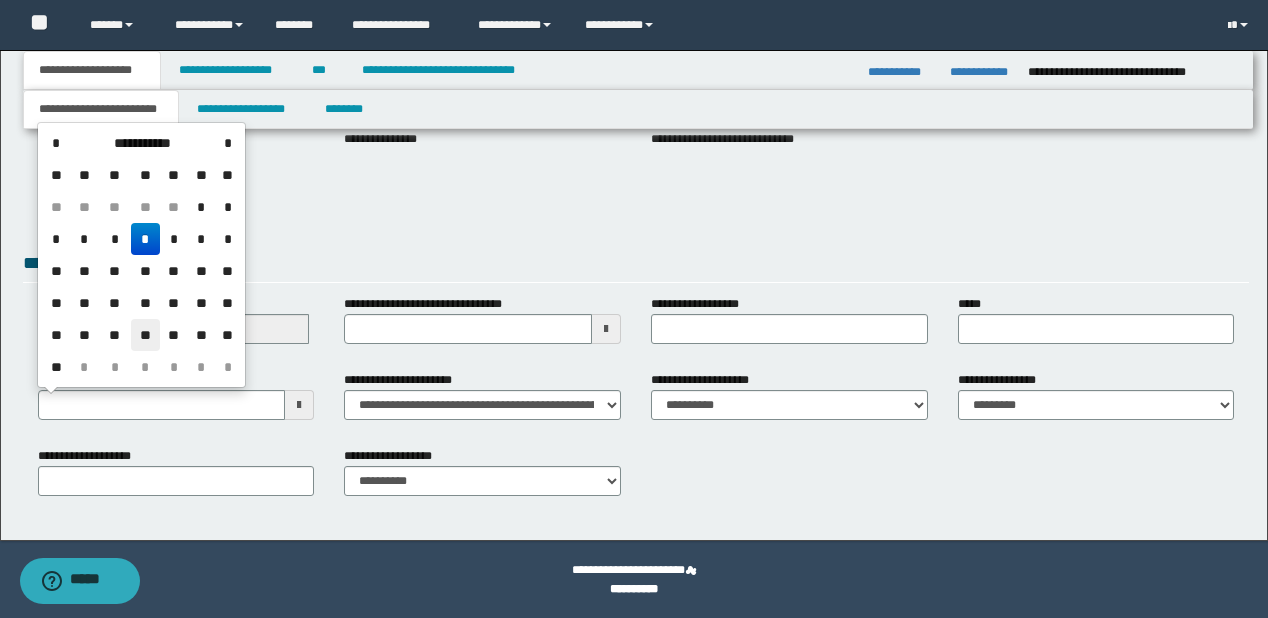 click on "**" at bounding box center (145, 335) 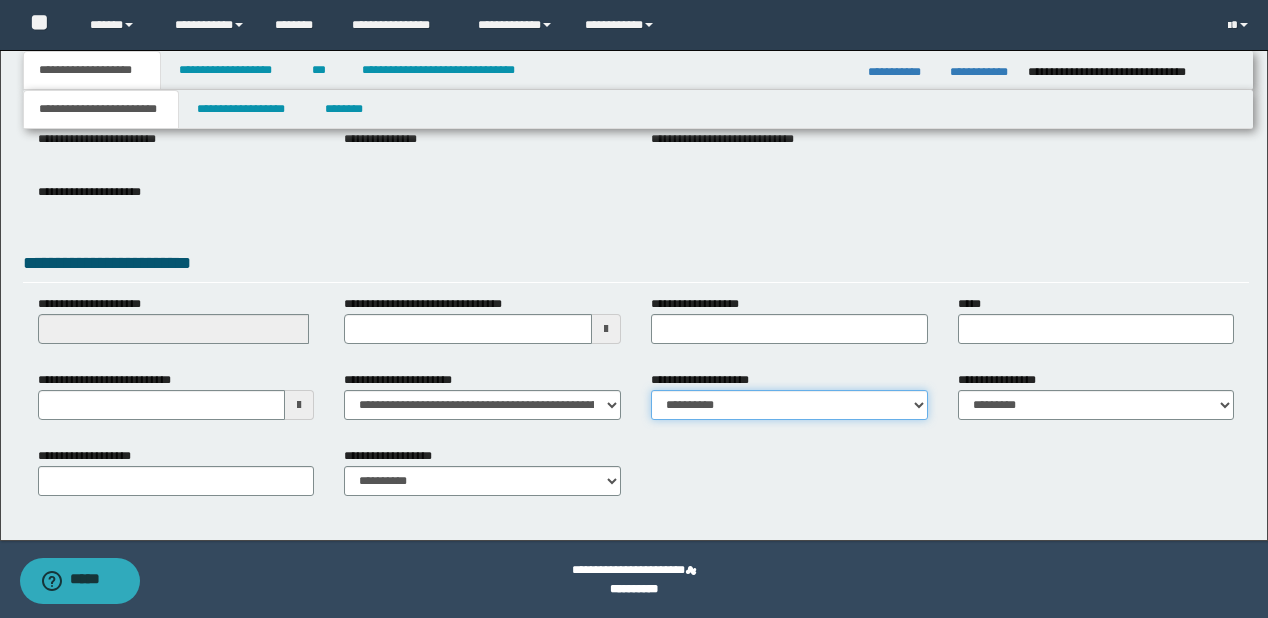click on "**********" at bounding box center (789, 405) 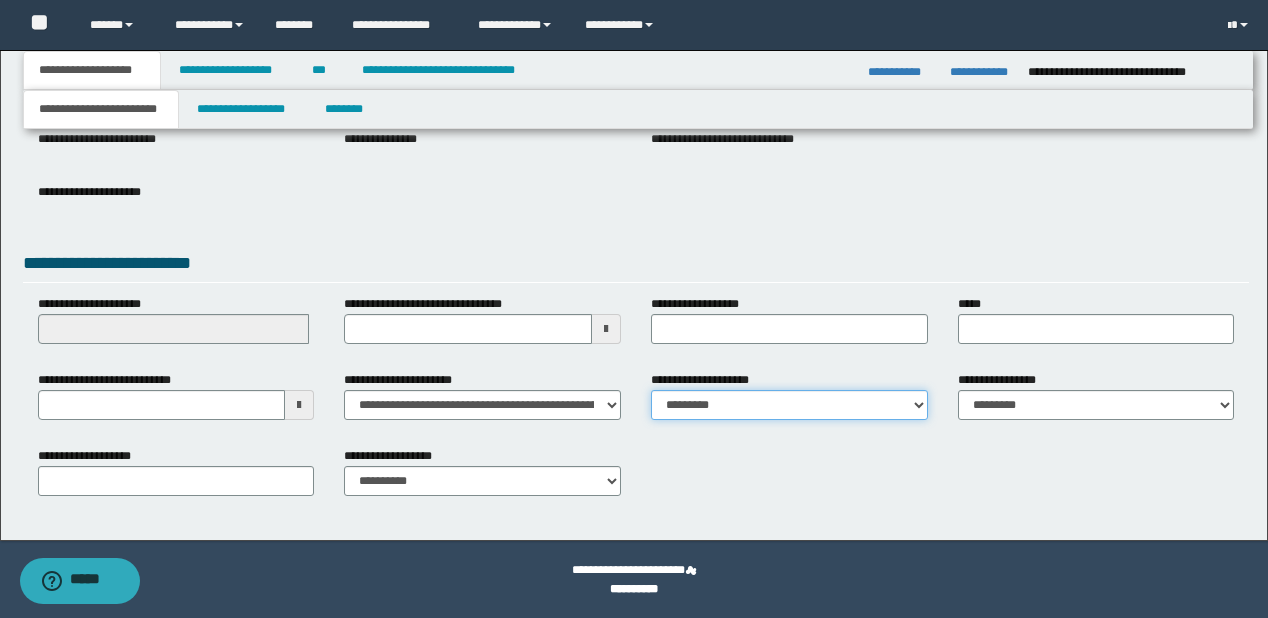 click on "**********" at bounding box center [789, 405] 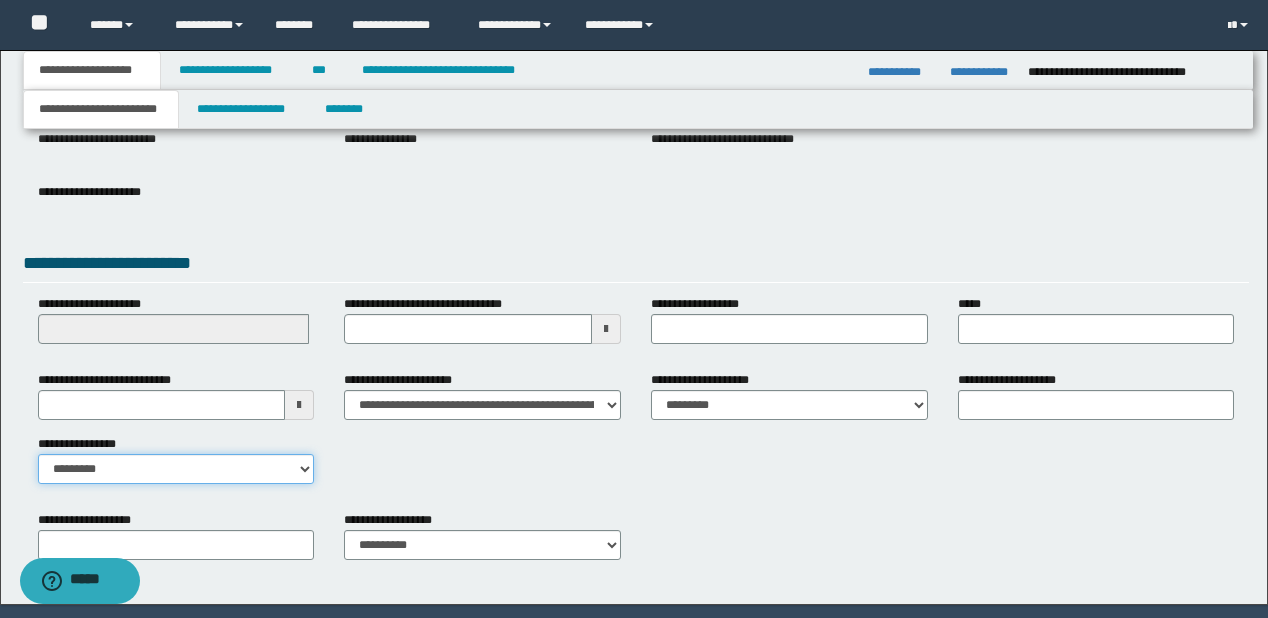 drag, startPoint x: 232, startPoint y: 467, endPoint x: 232, endPoint y: 481, distance: 14 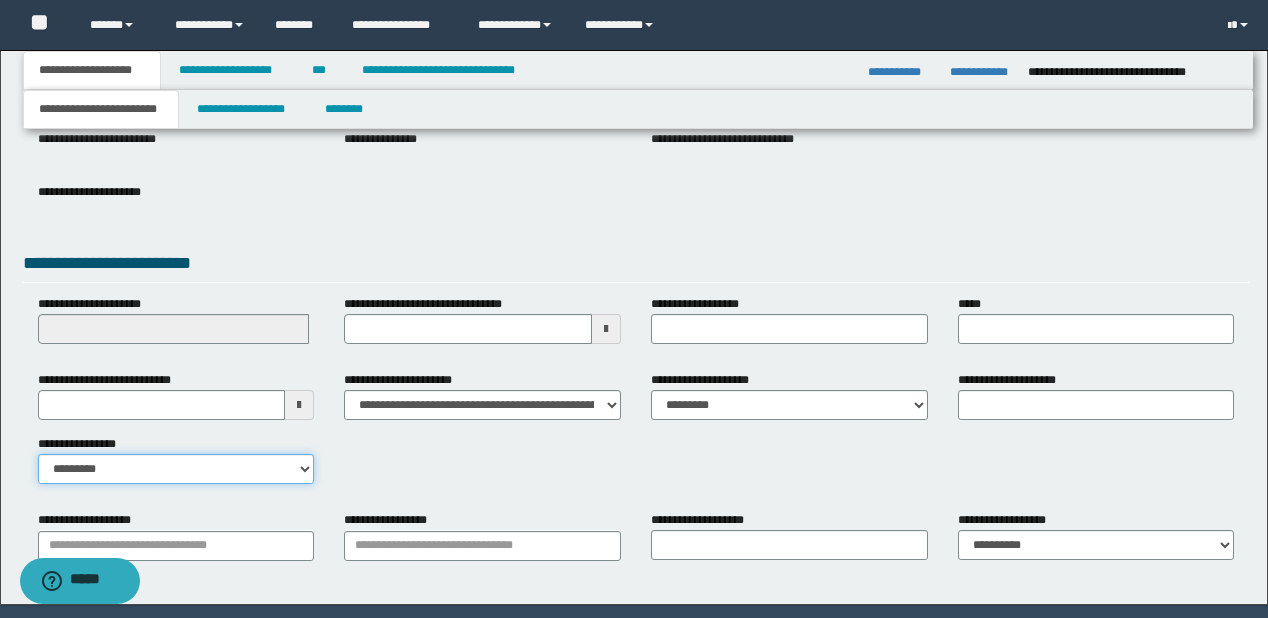 scroll, scrollTop: 328, scrollLeft: 0, axis: vertical 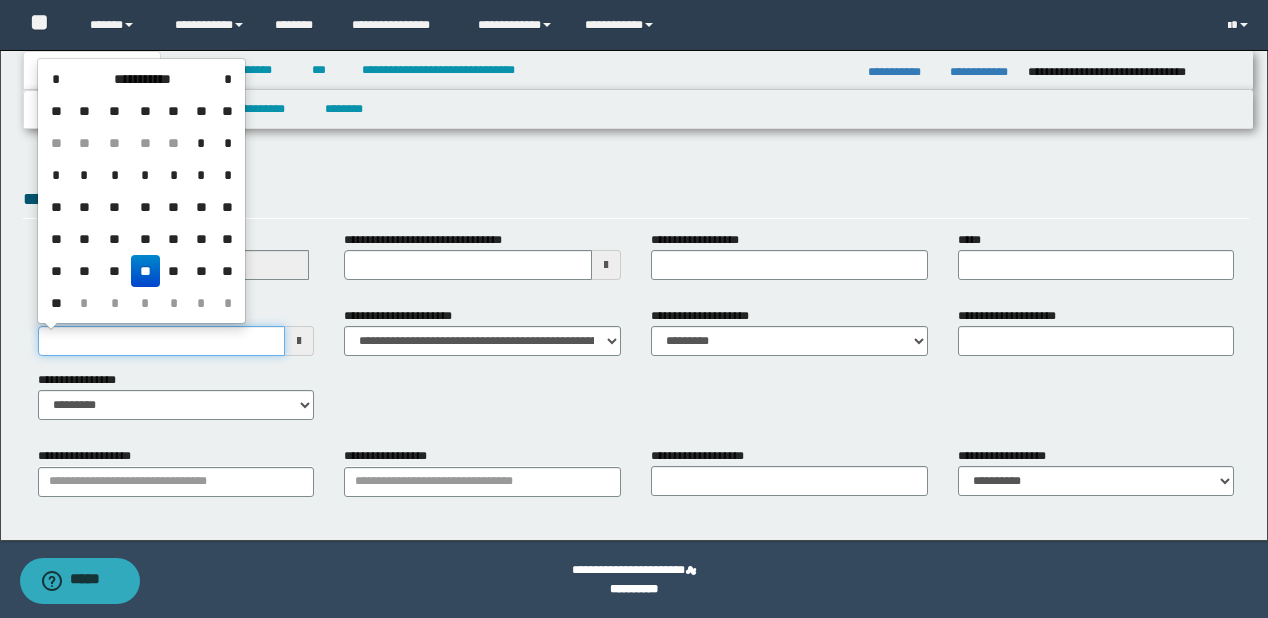 click on "**********" at bounding box center (162, 341) 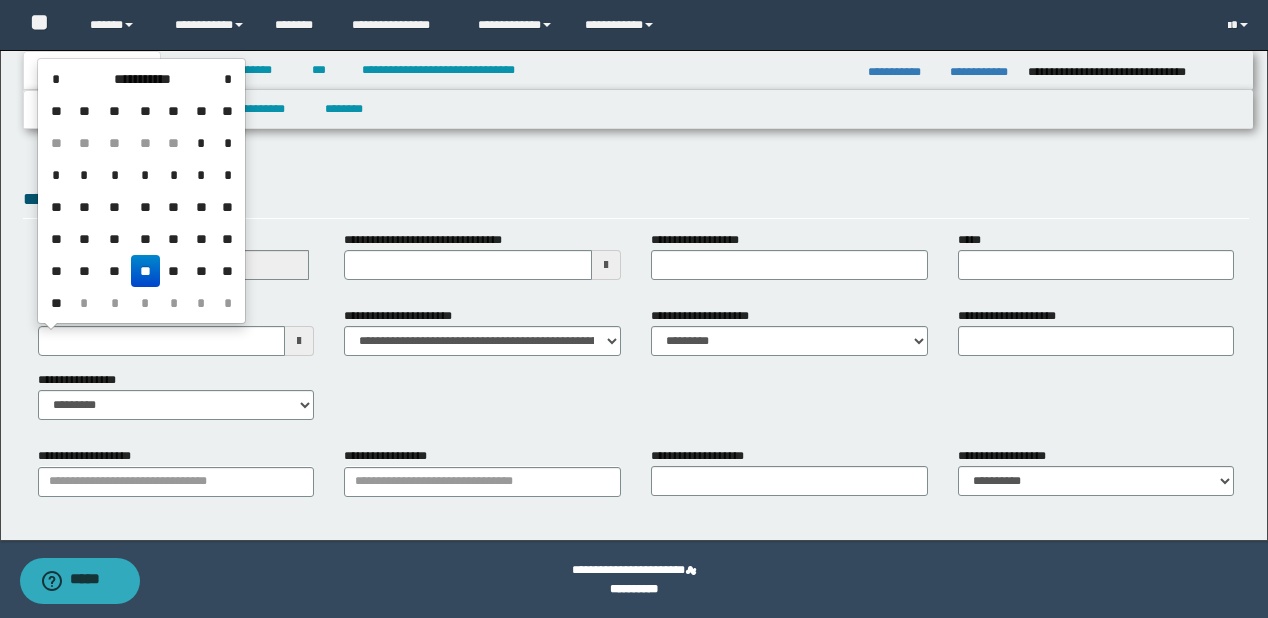 click on "**" at bounding box center (145, 271) 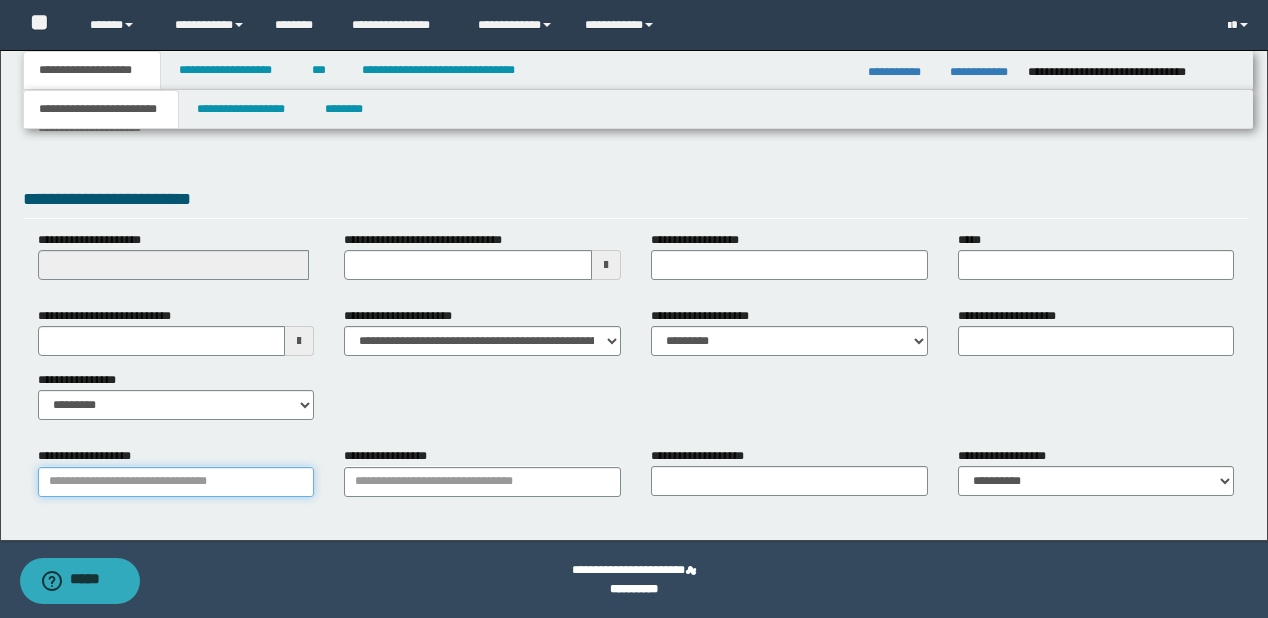 click on "**********" at bounding box center [176, 482] 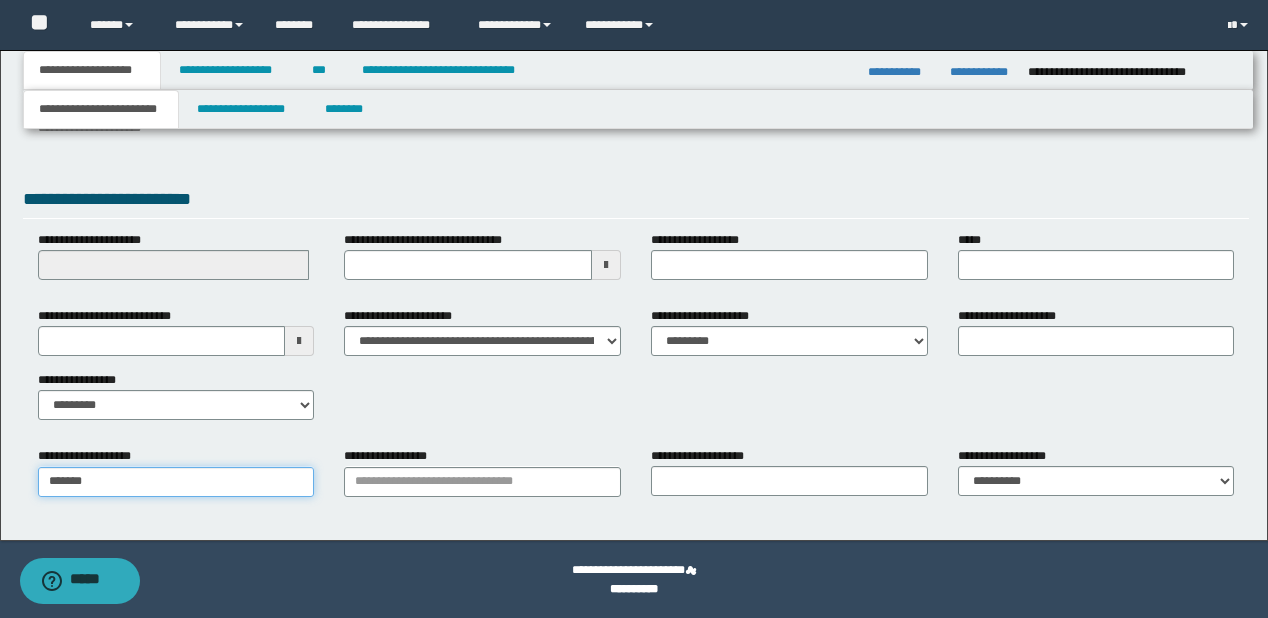 type on "********" 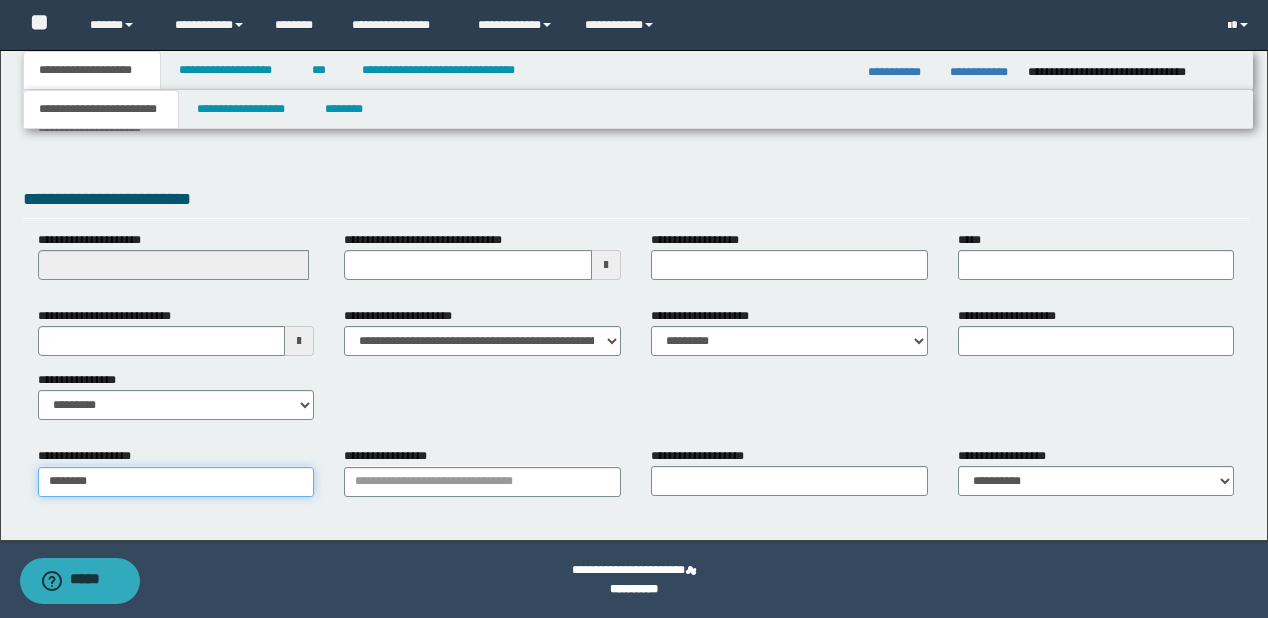 type on "**********" 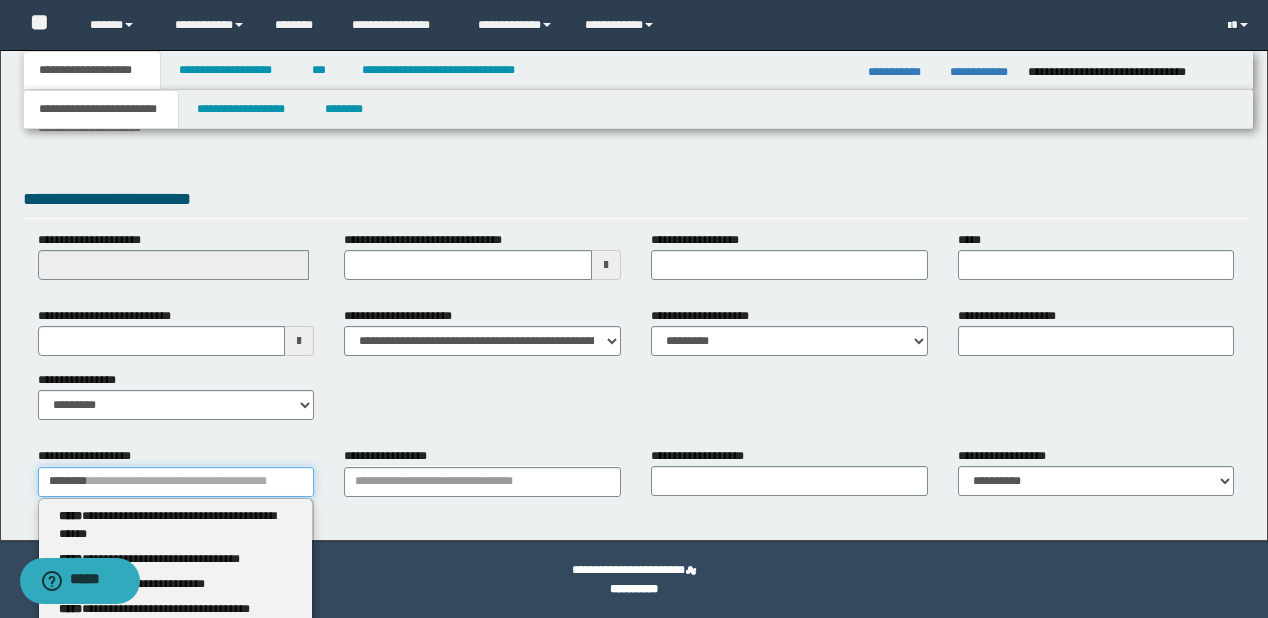 type 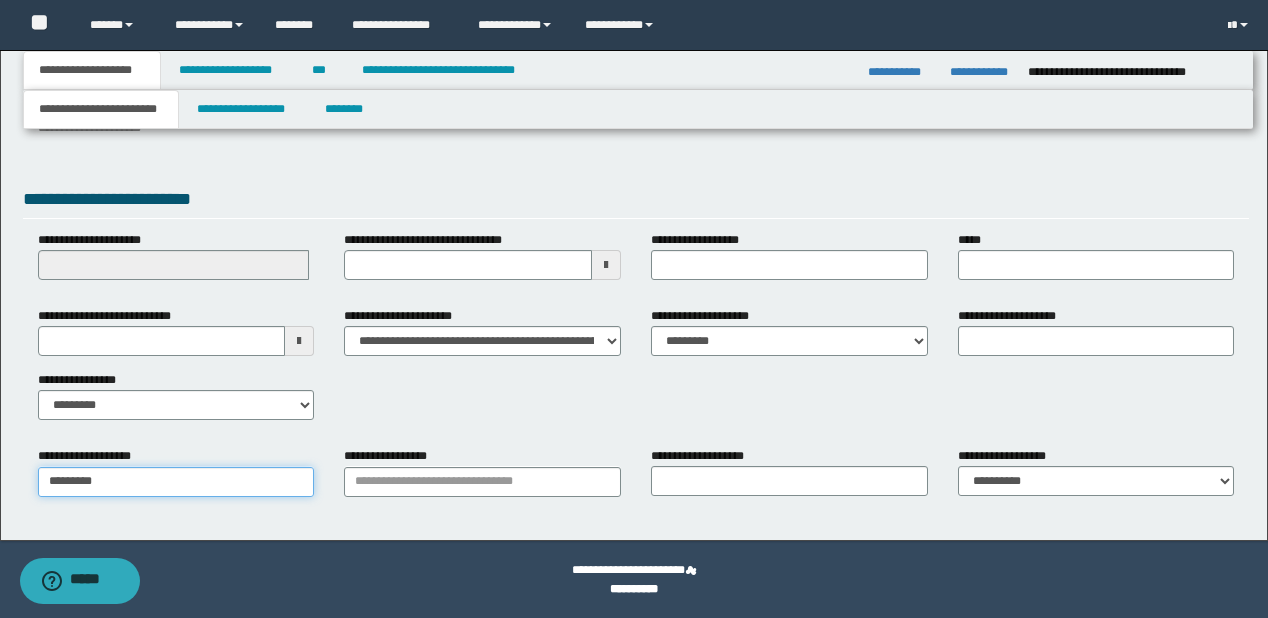 type on "**********" 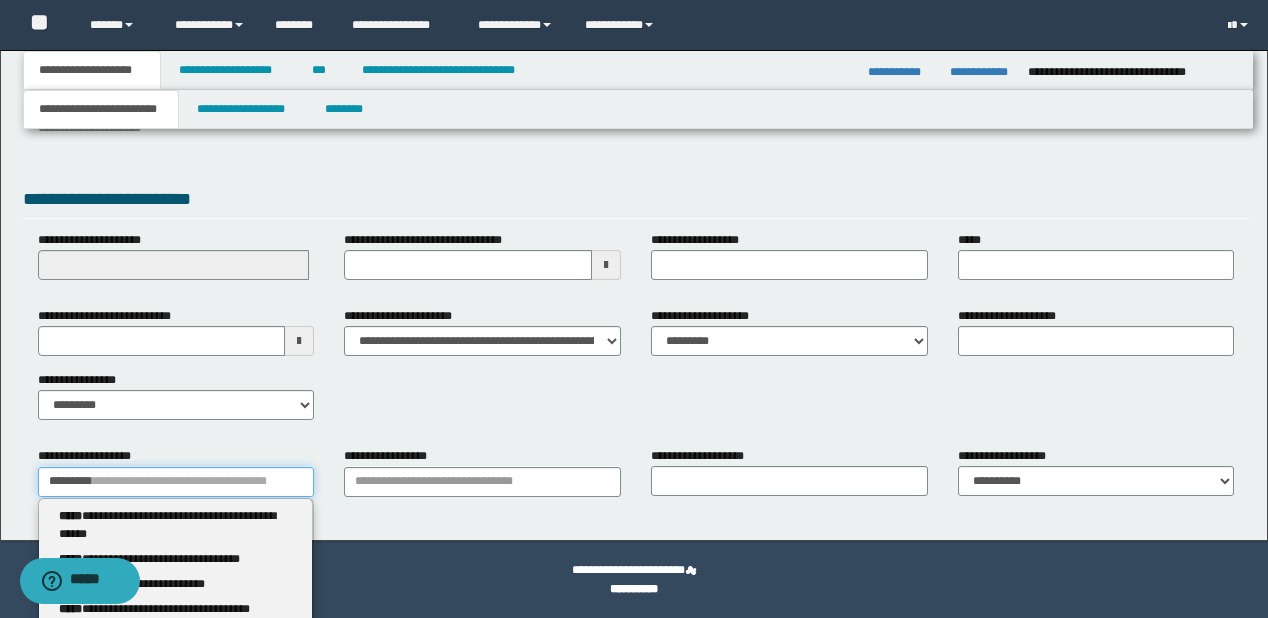 type 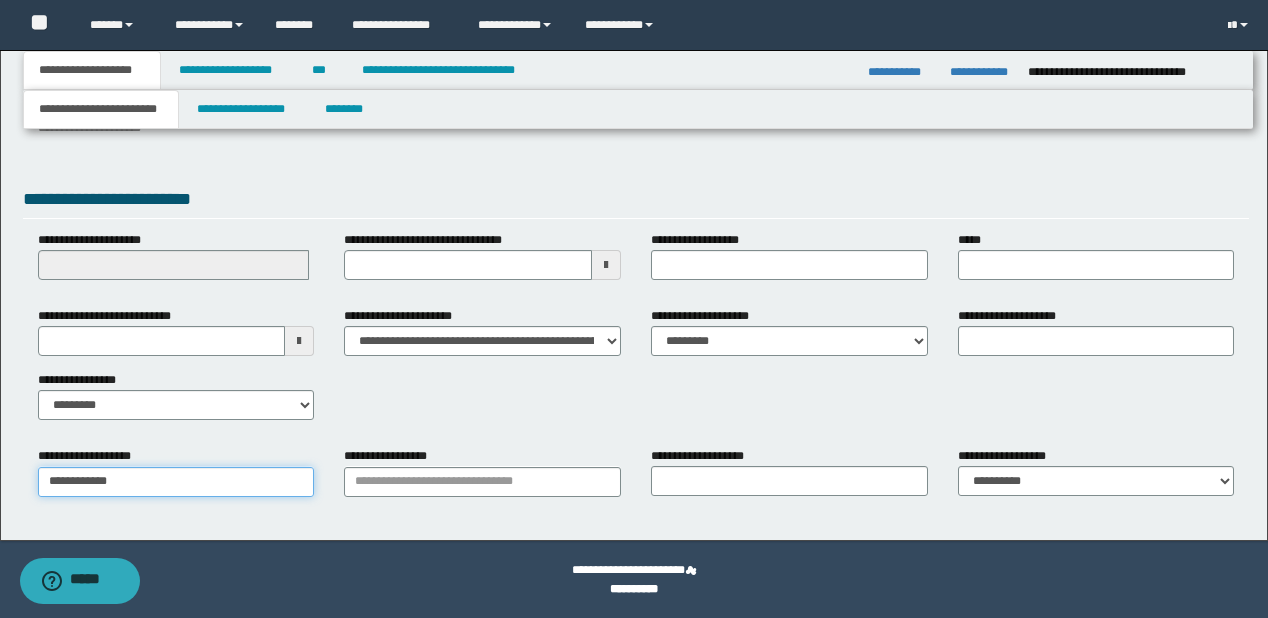 type on "**********" 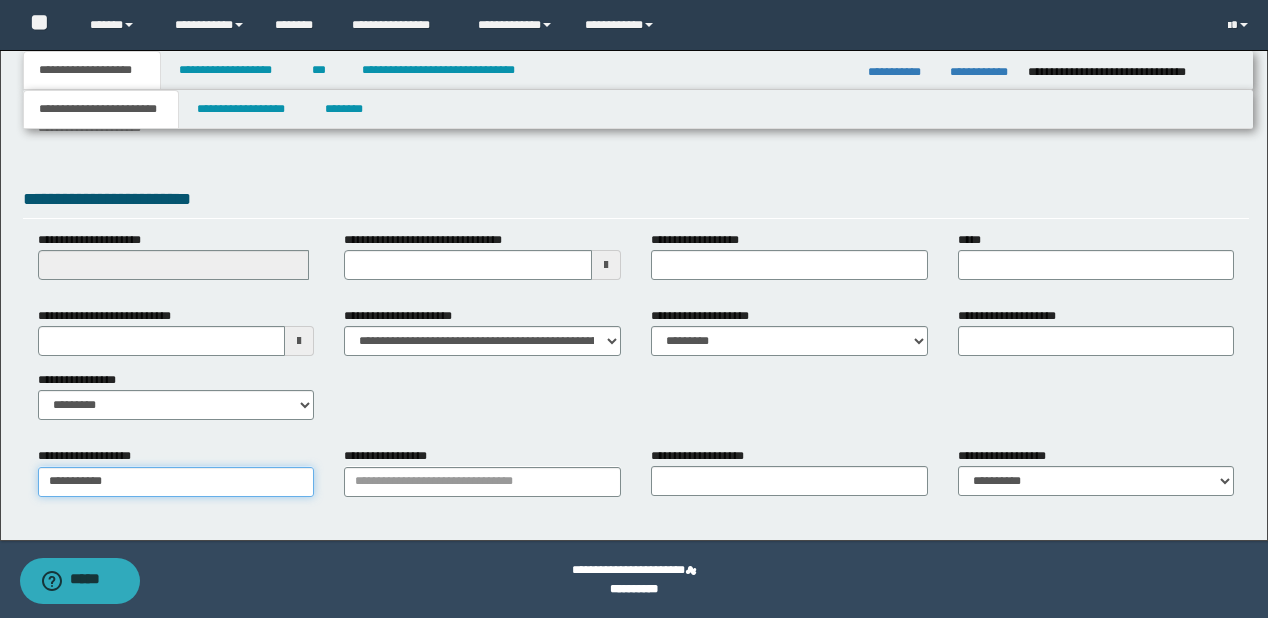 type on "**********" 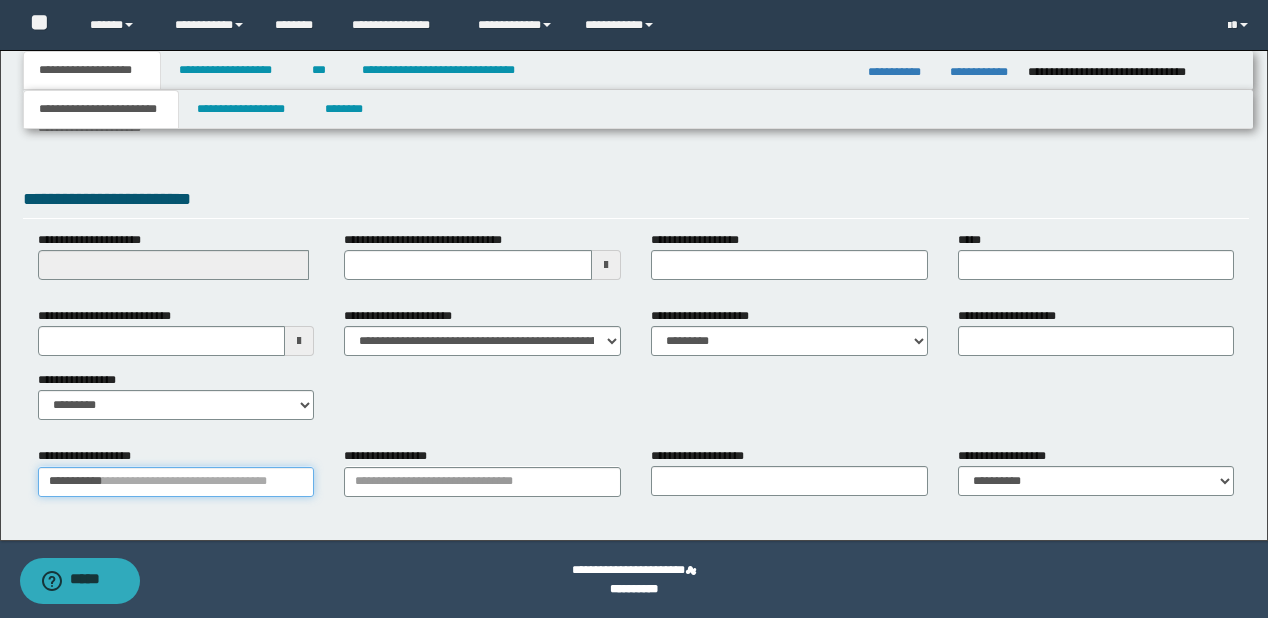 type 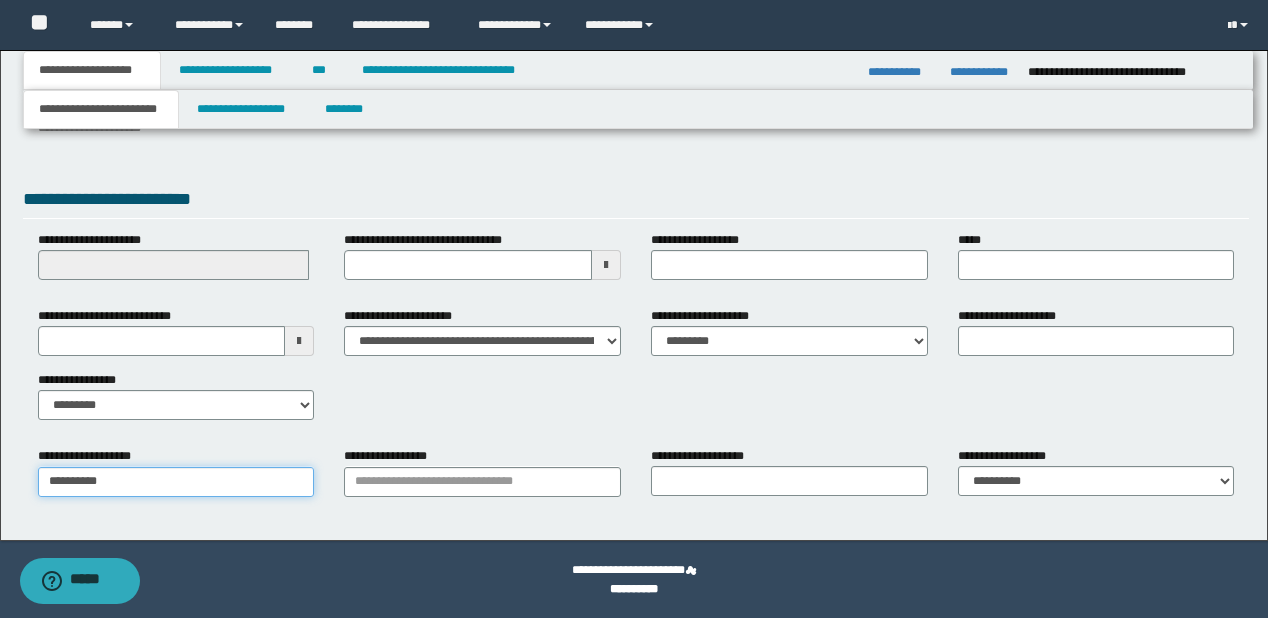 type on "**********" 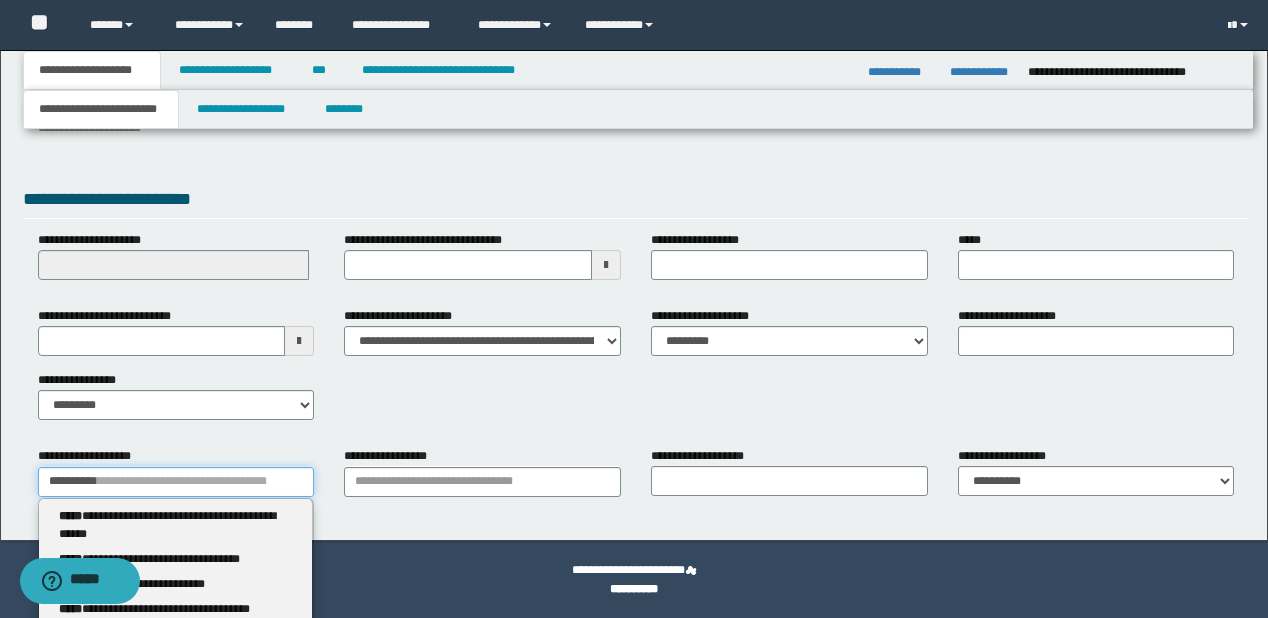 type 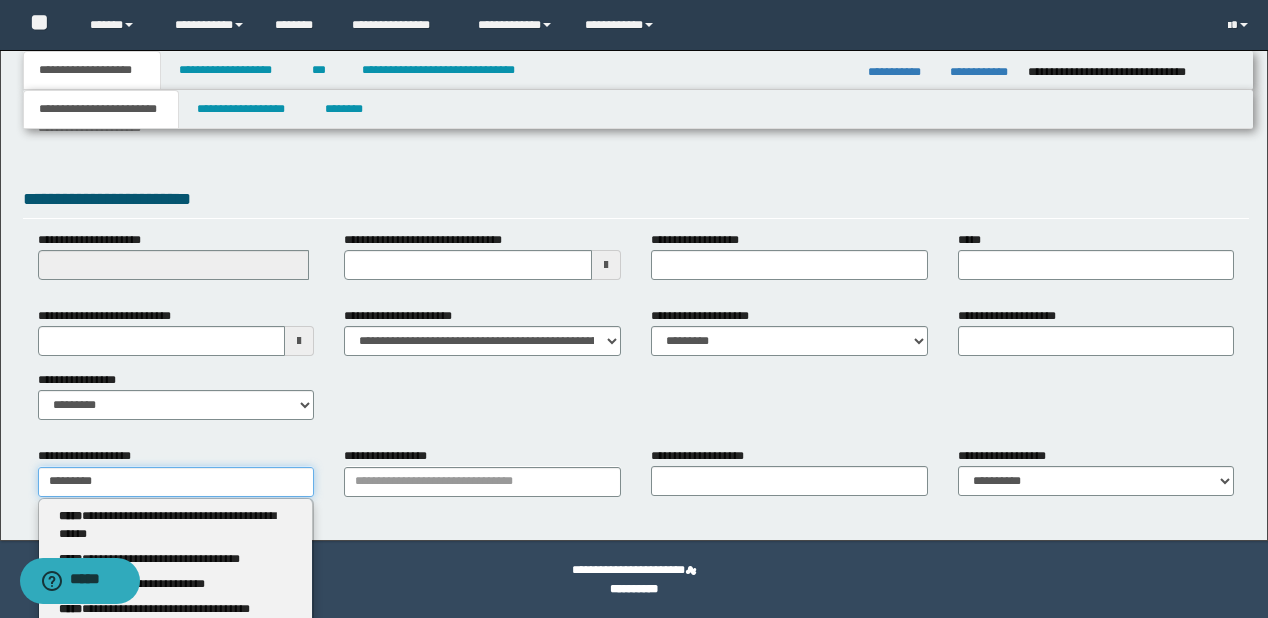 type on "**********" 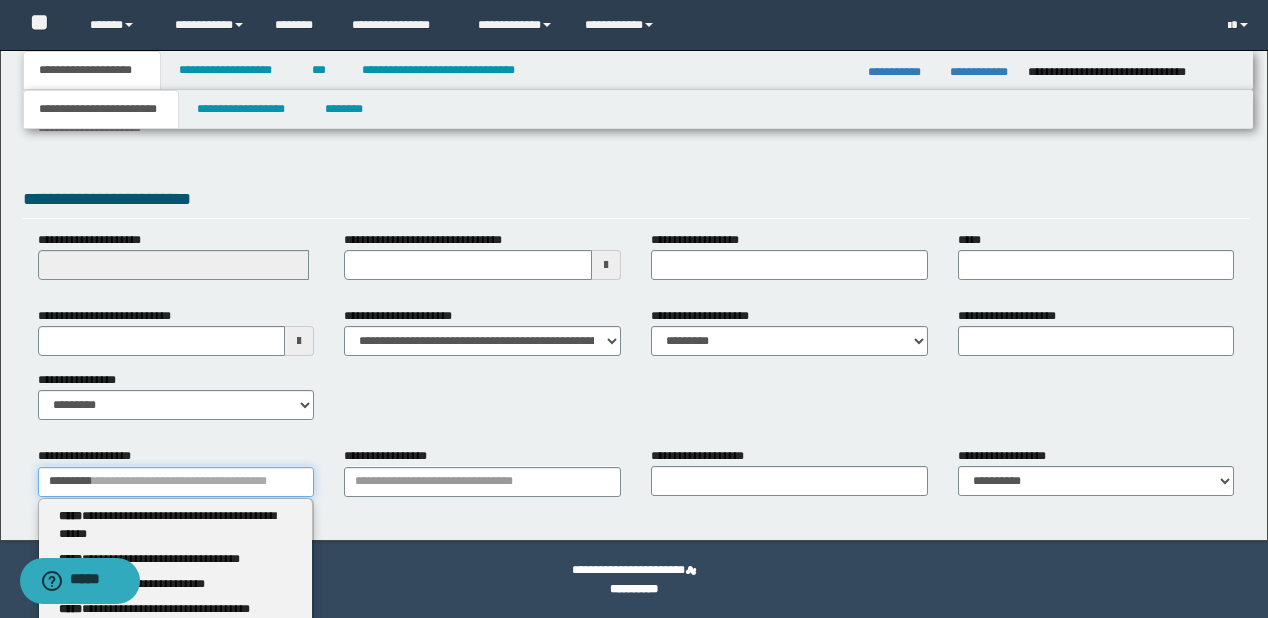 type 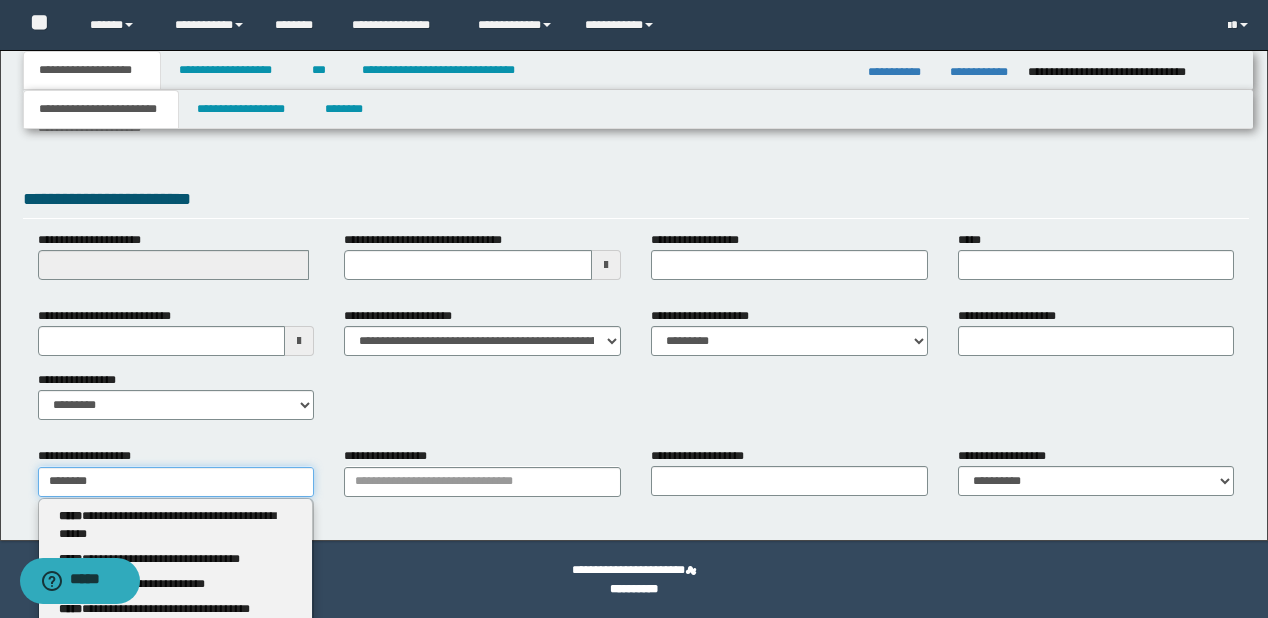 type on "**********" 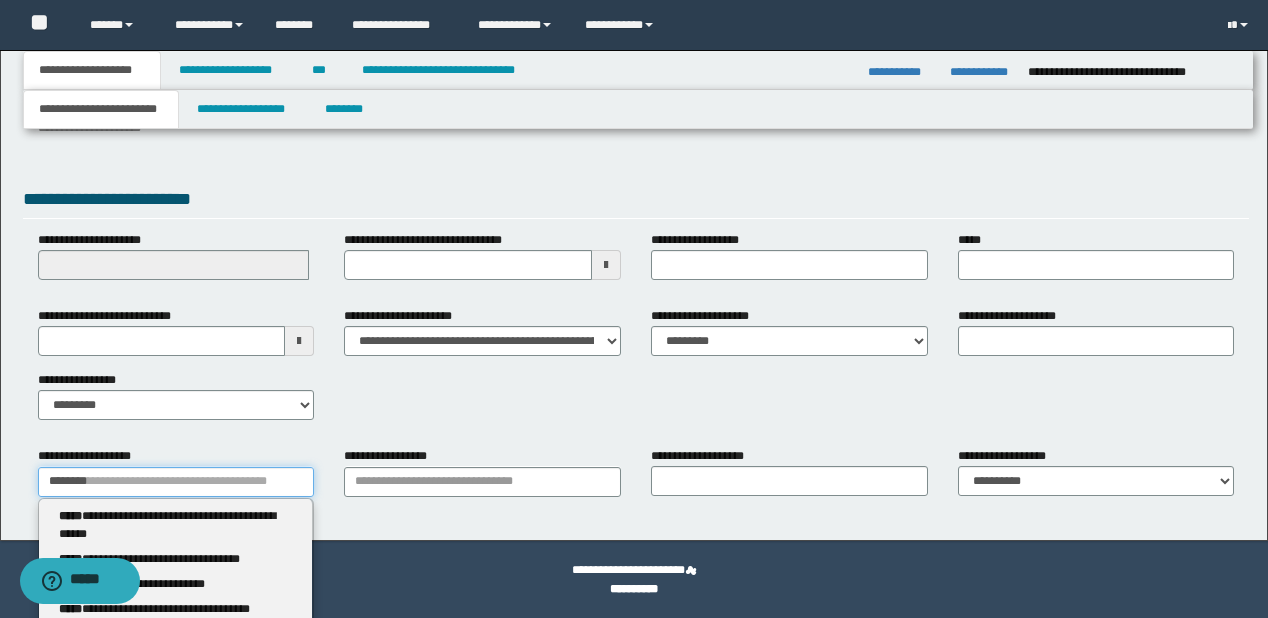 type 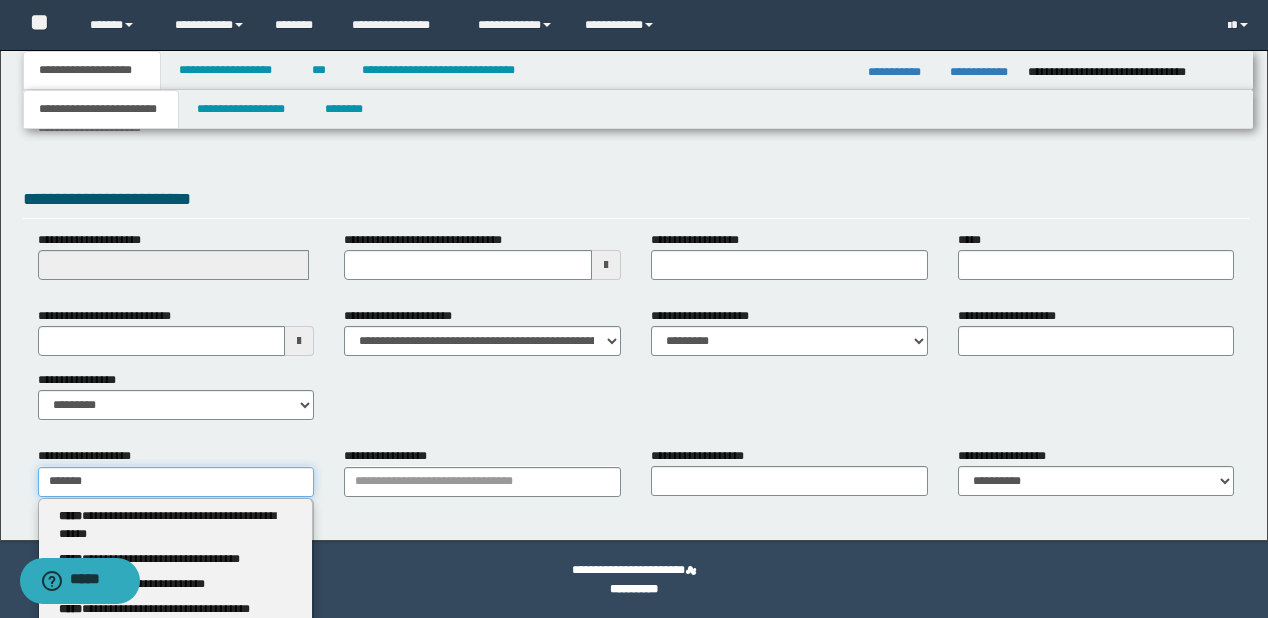 type on "**********" 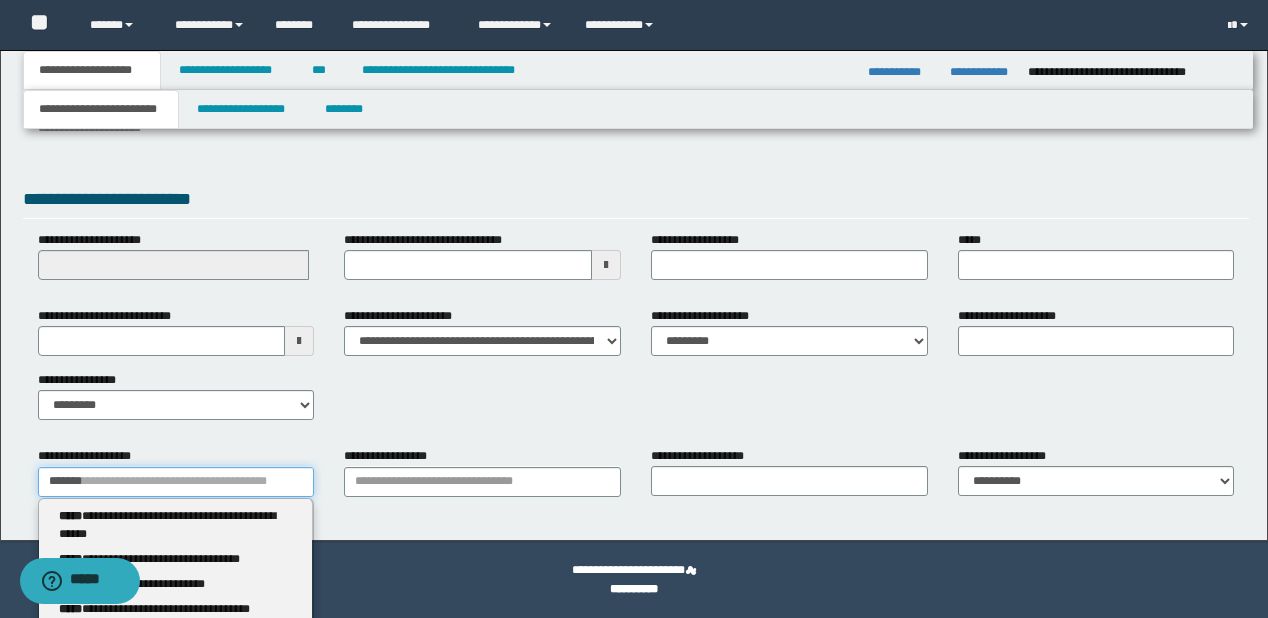 type 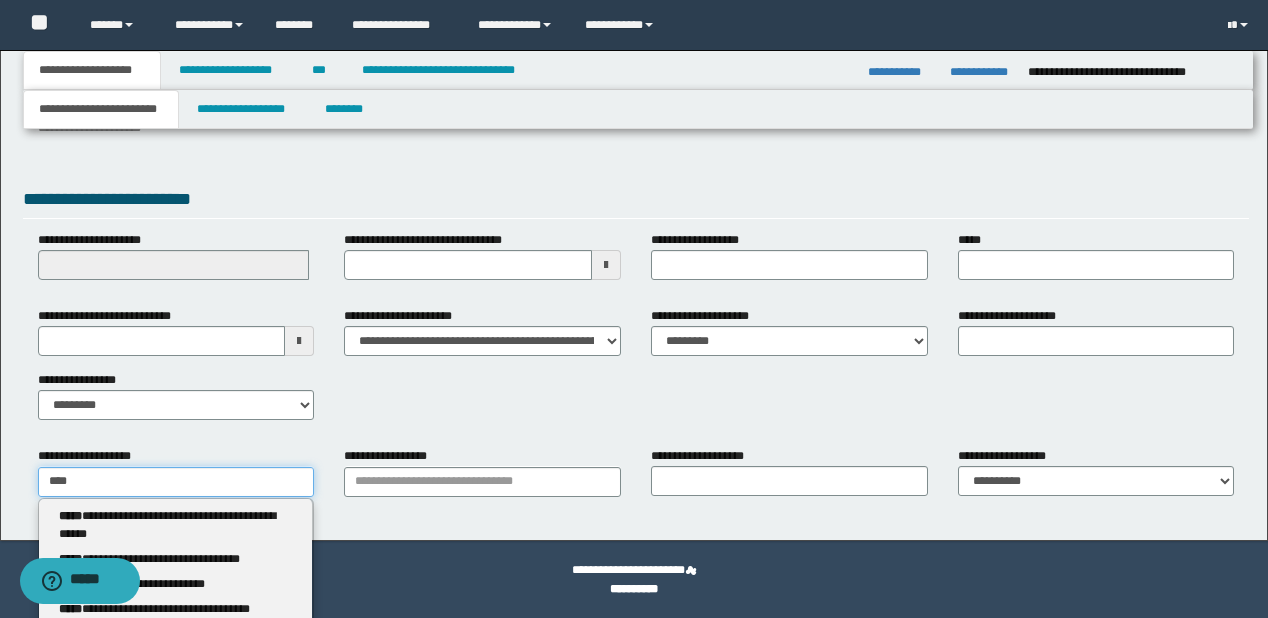 type on "***" 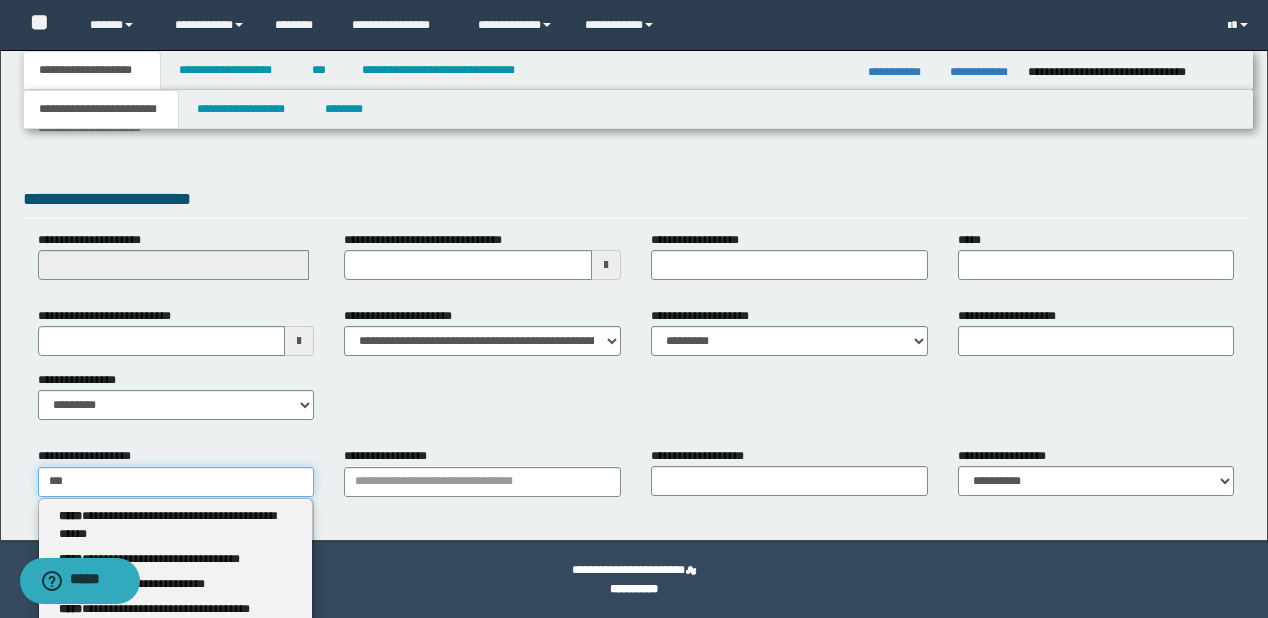 type on "**********" 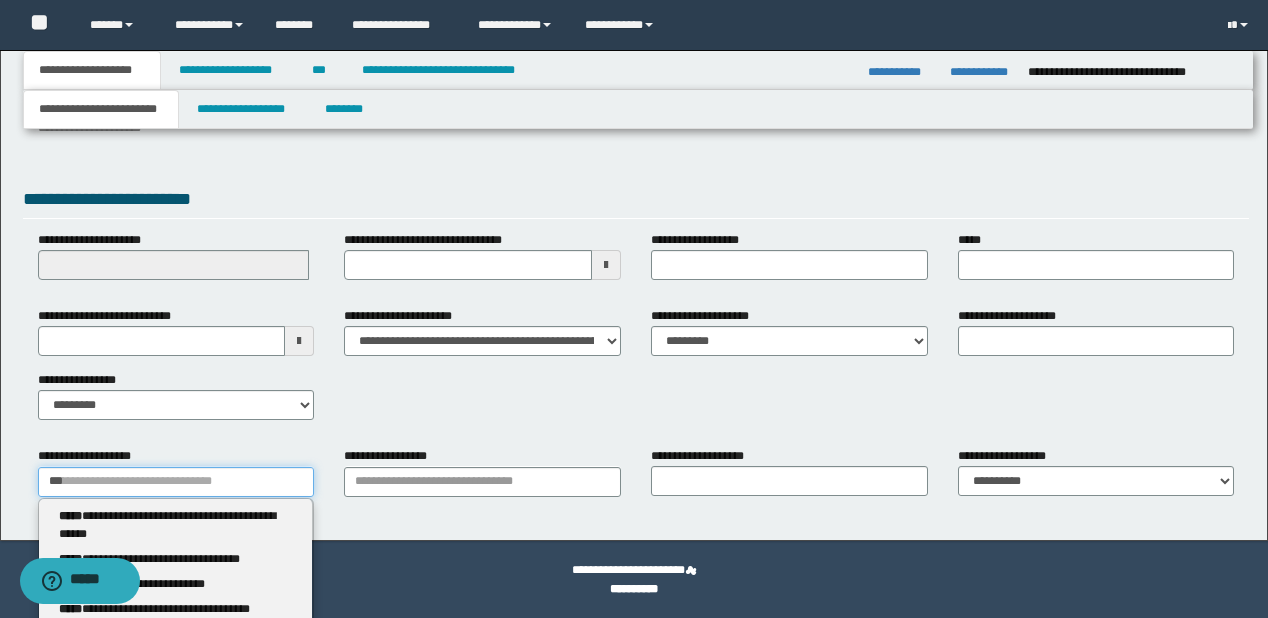 type 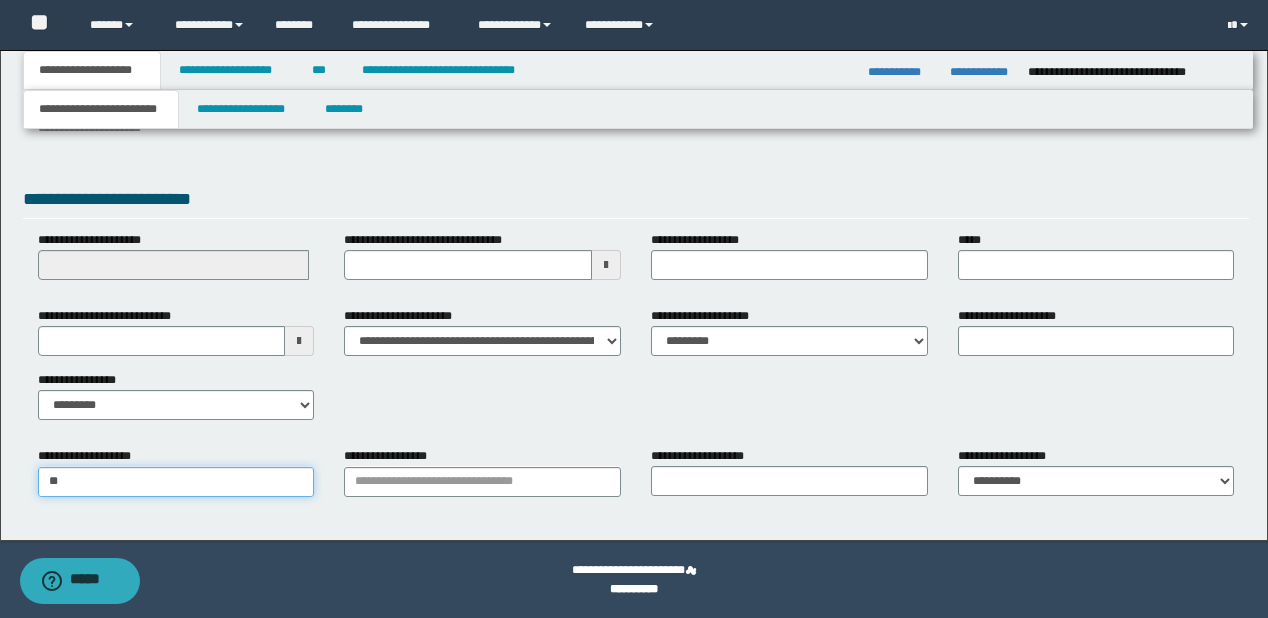 type on "*" 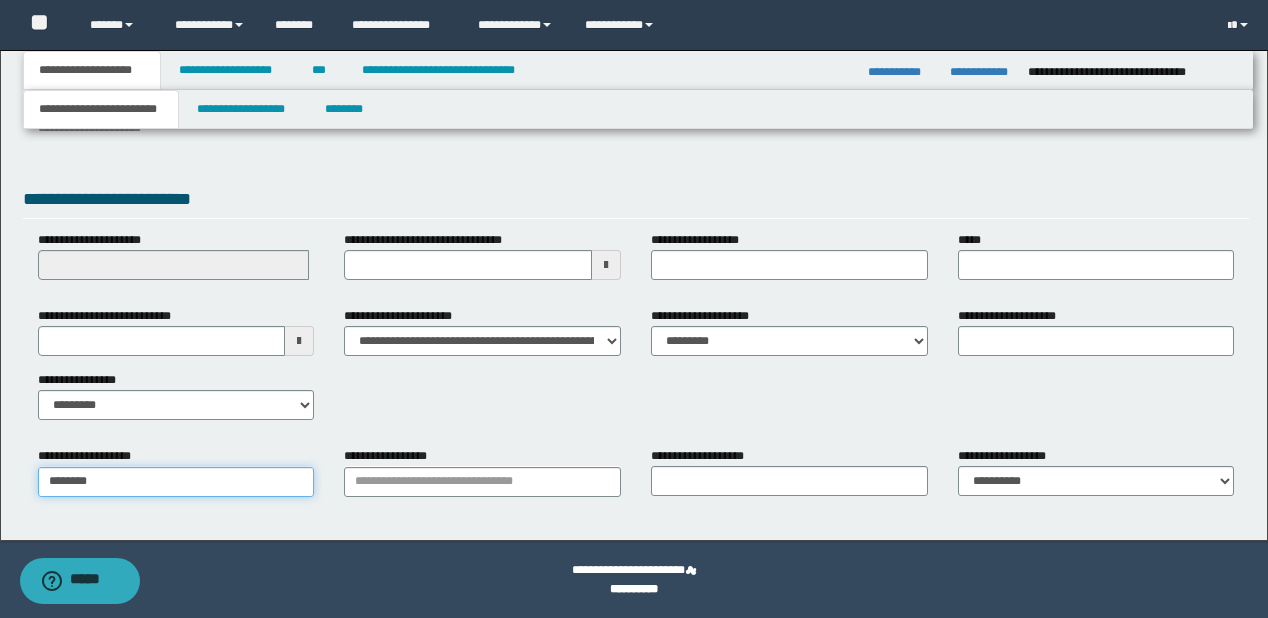 type on "*********" 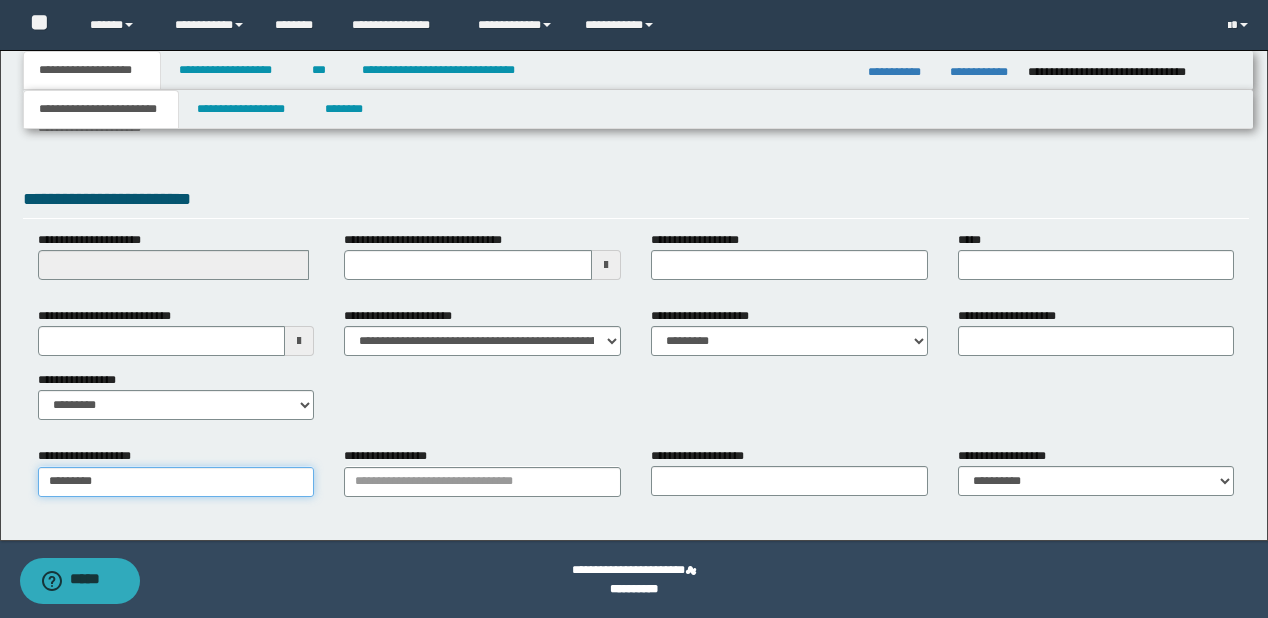 type on "*********" 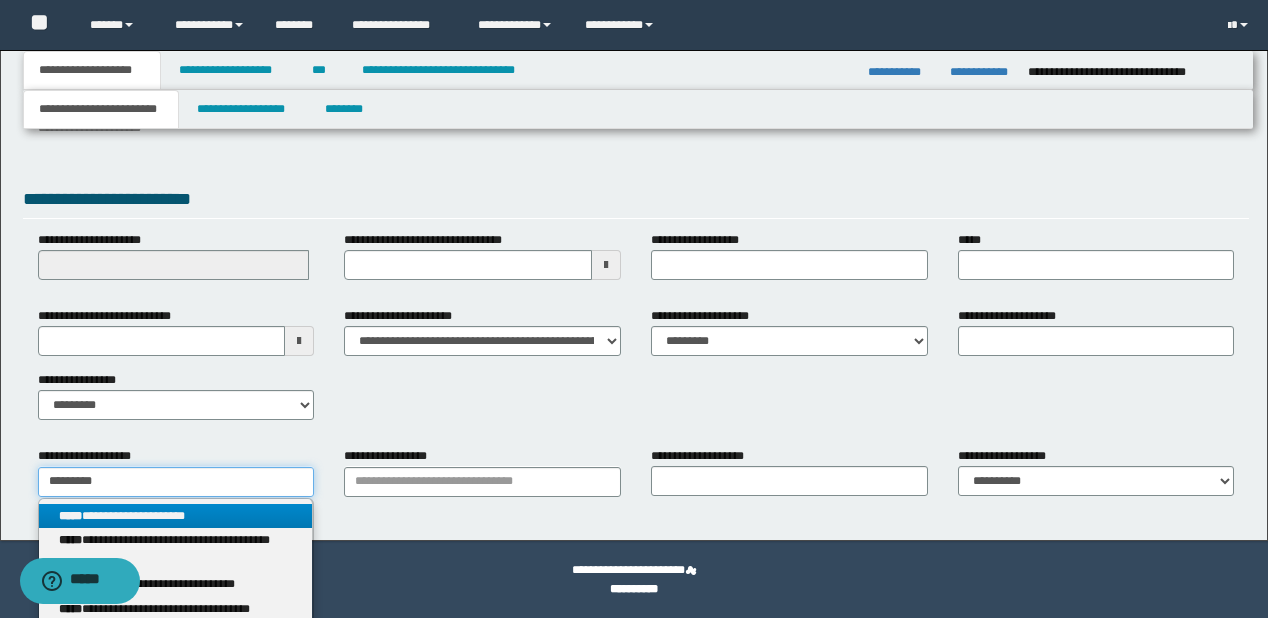 type on "*********" 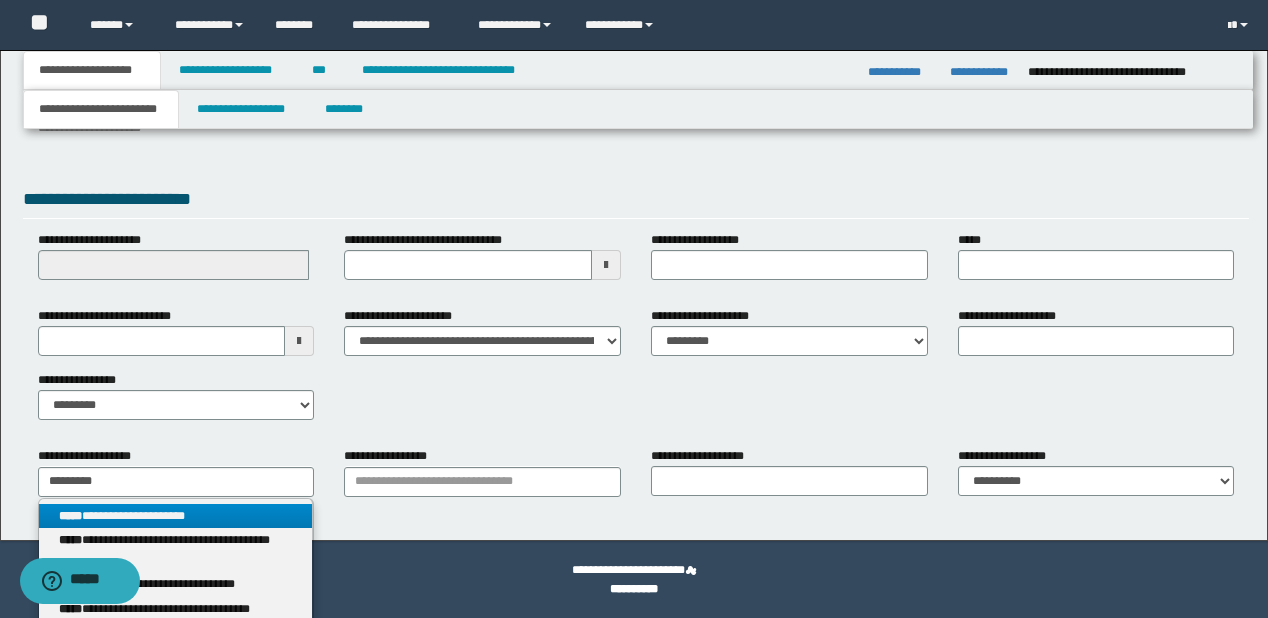 click on "**********" at bounding box center [176, 516] 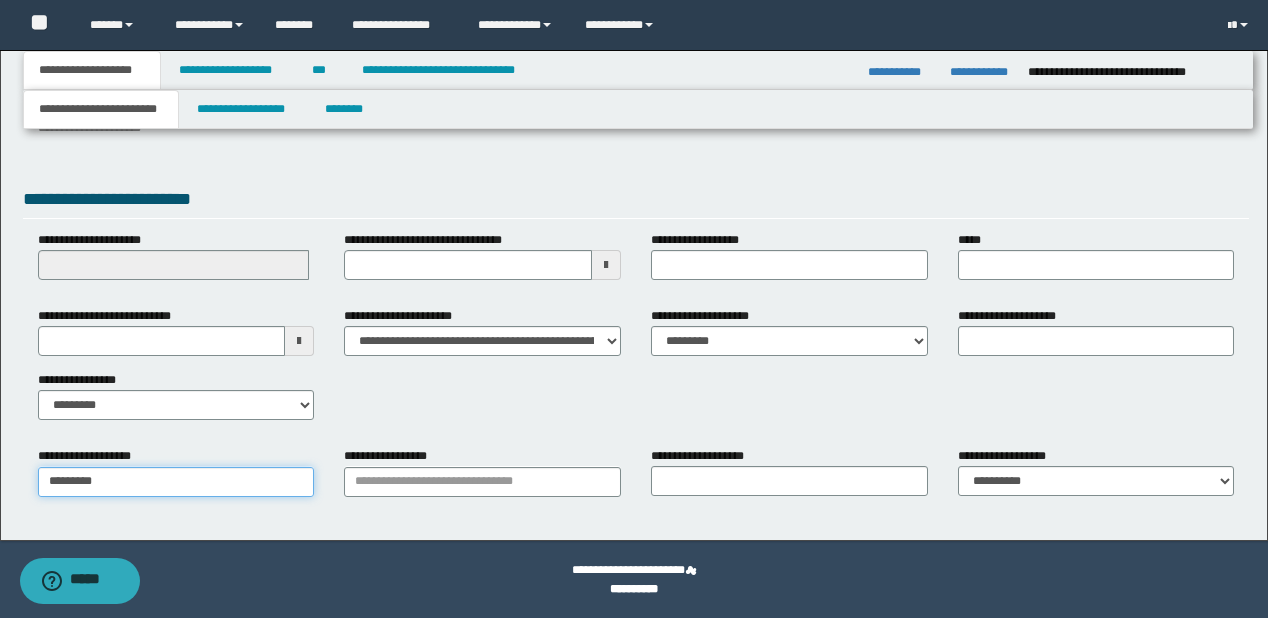 type on "*********" 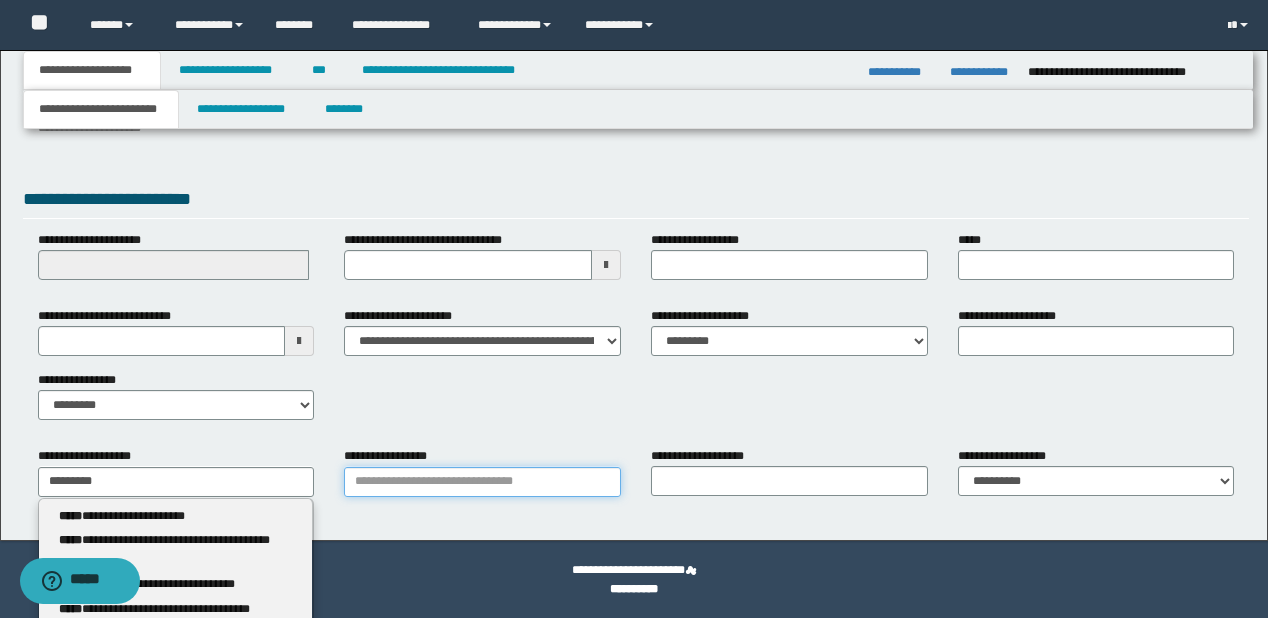 type 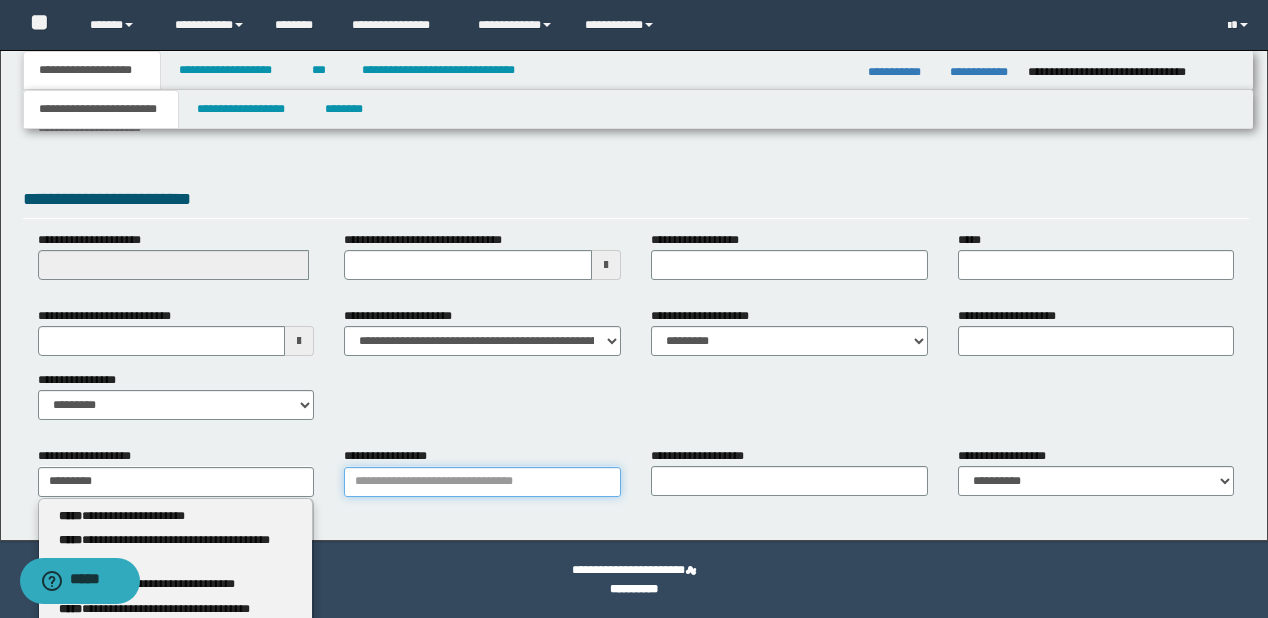 click on "**********" at bounding box center (482, 482) 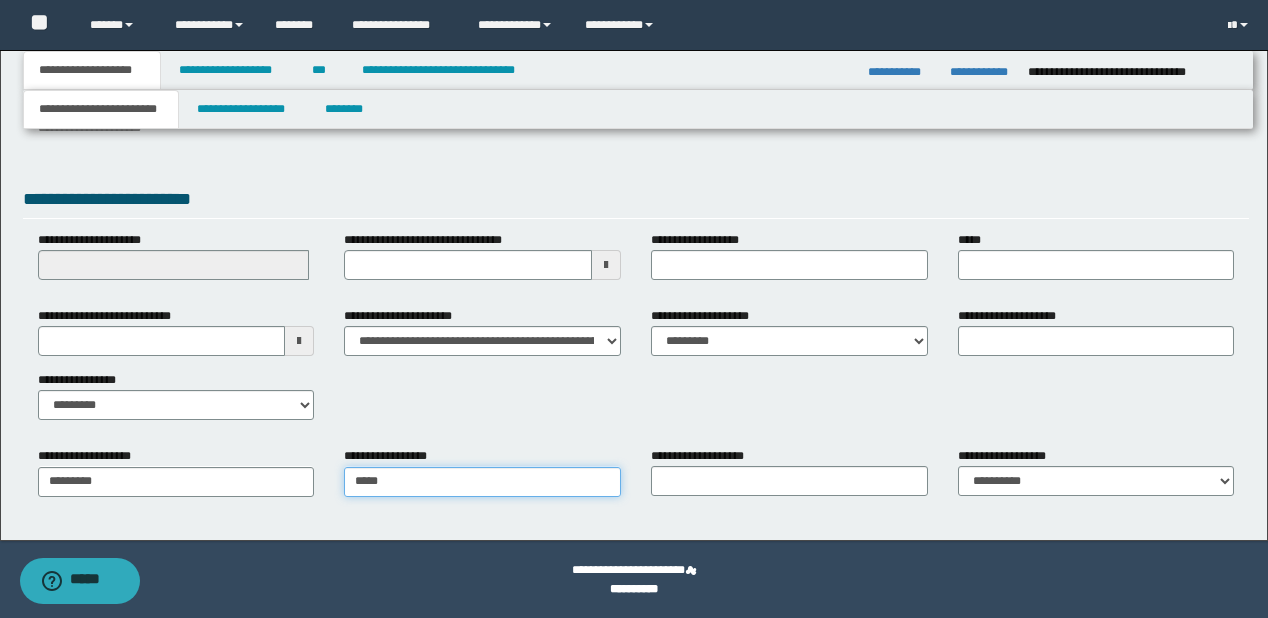 type on "*****" 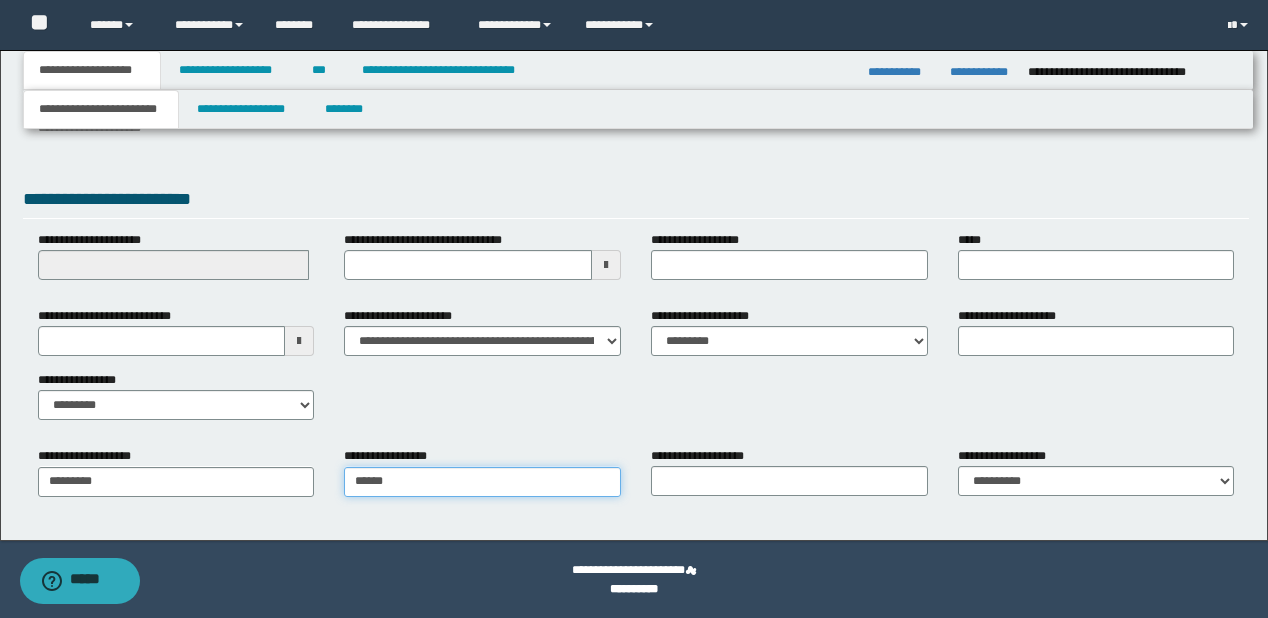 type on "**********" 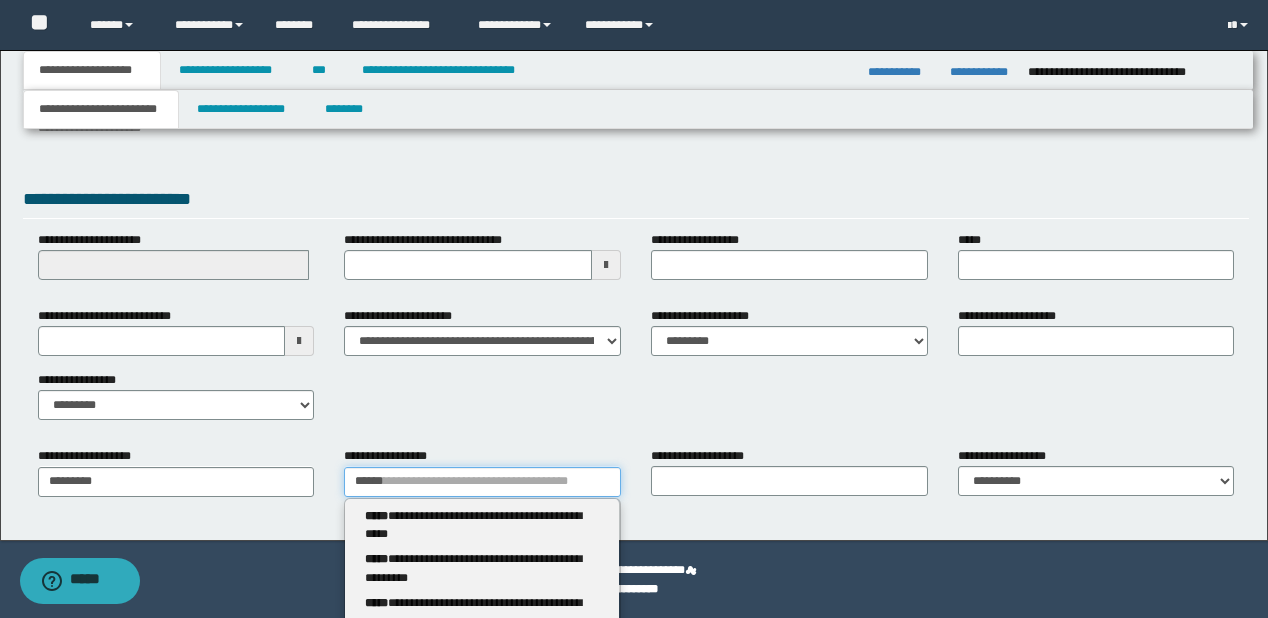 type 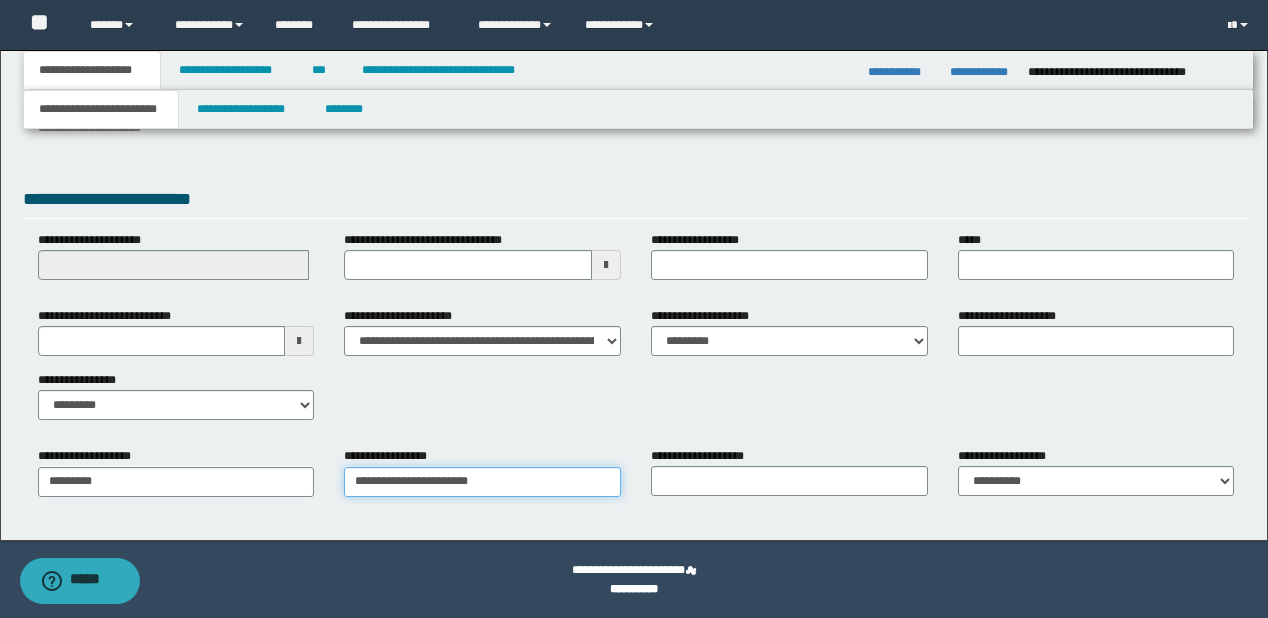 type on "**********" 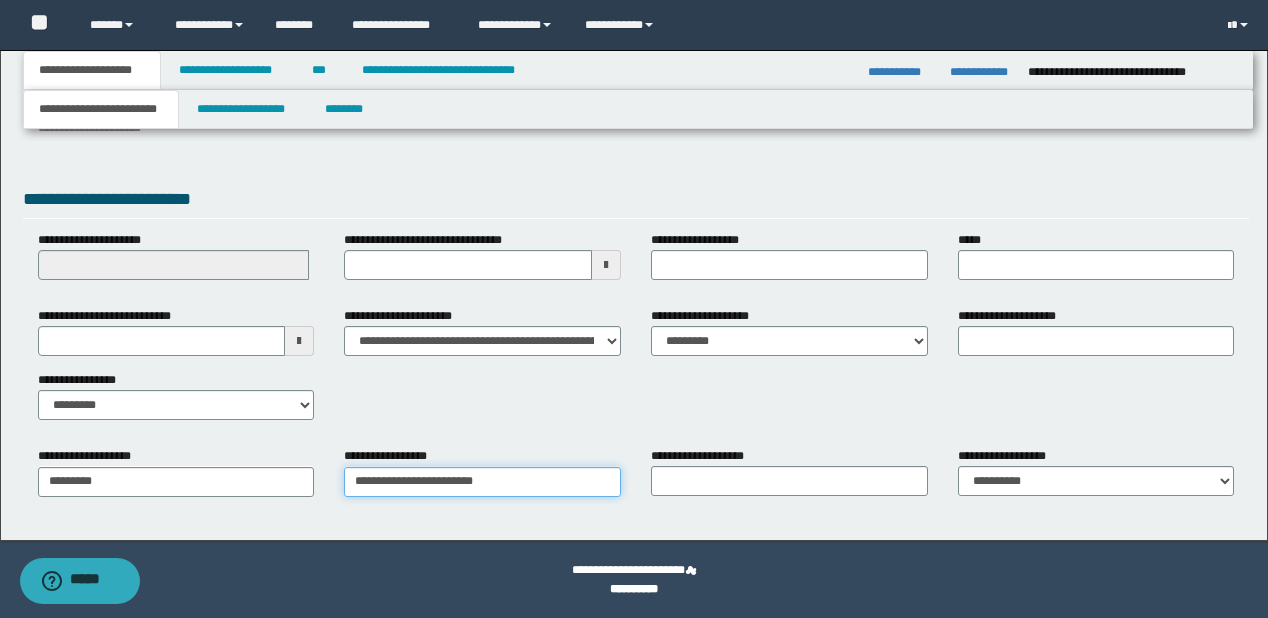 type on "**********" 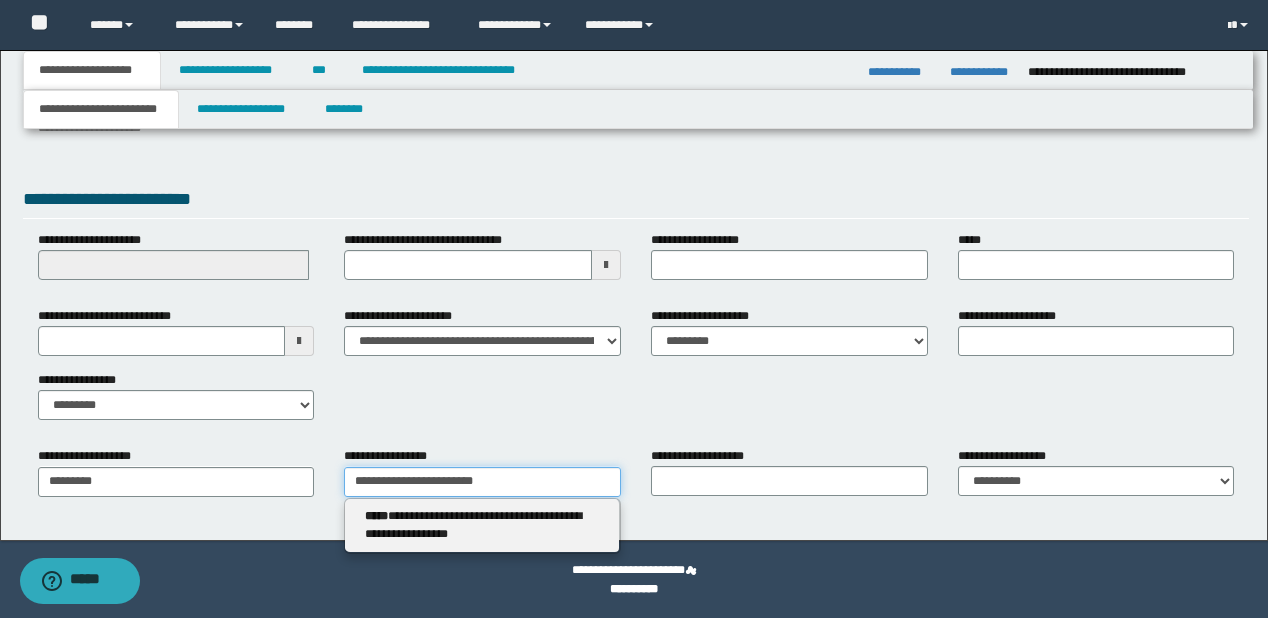 type on "**********" 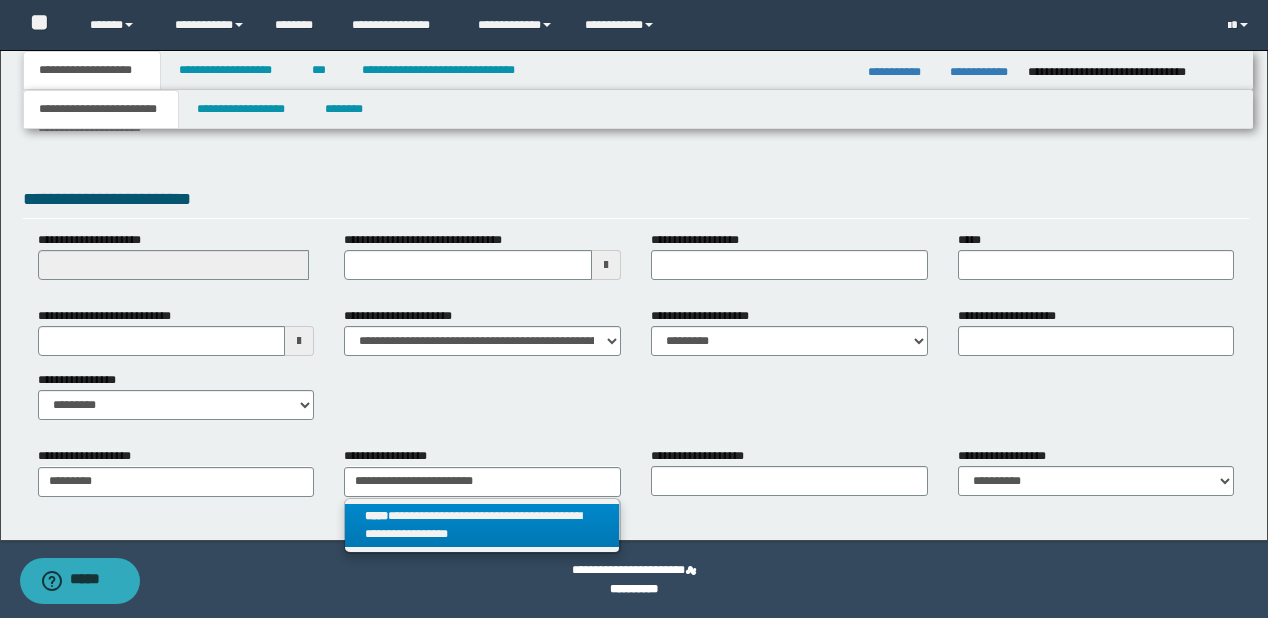 click on "**********" at bounding box center [482, 526] 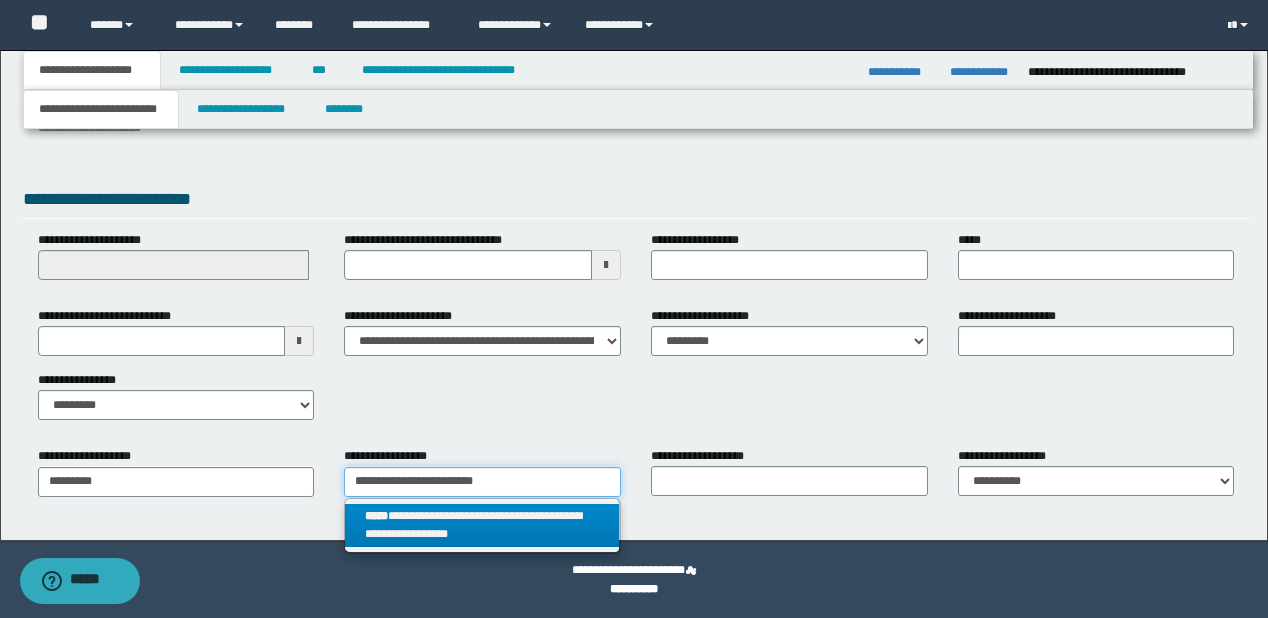 type 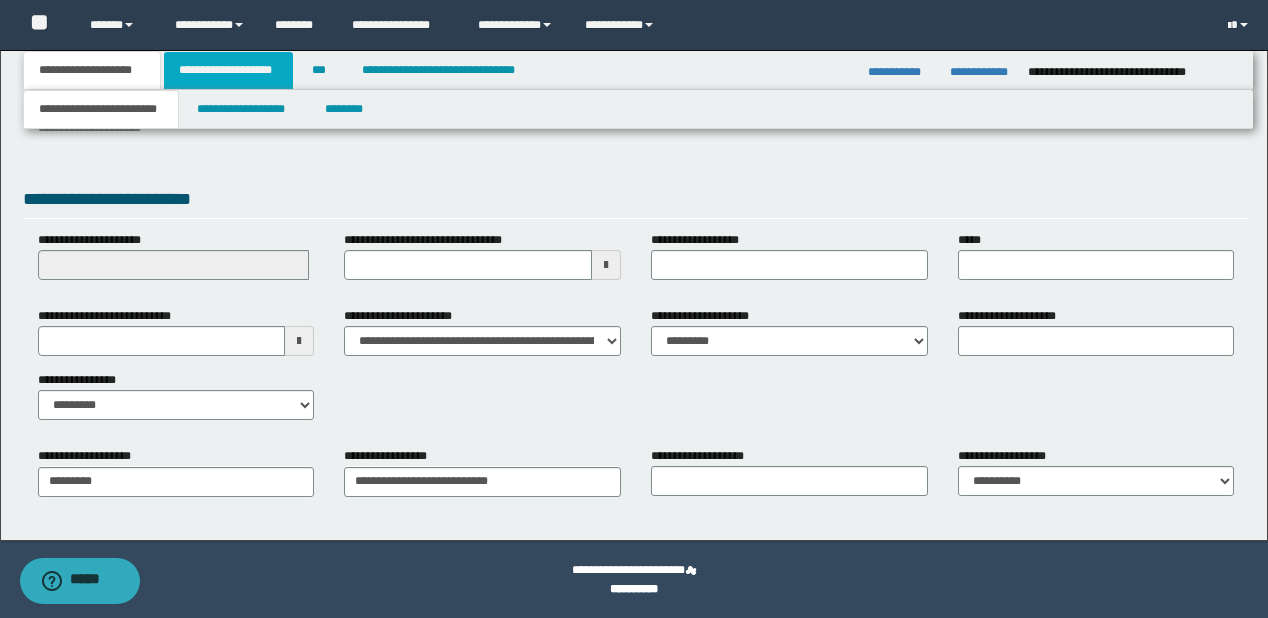 click on "**********" at bounding box center [228, 70] 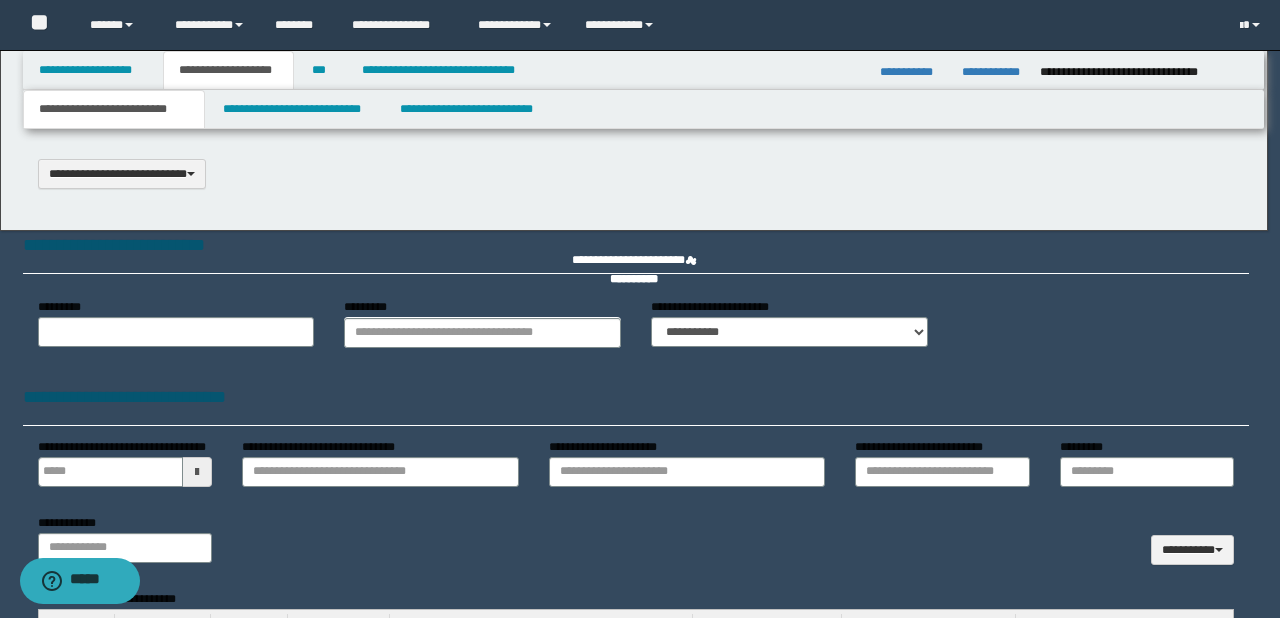 scroll, scrollTop: 0, scrollLeft: 0, axis: both 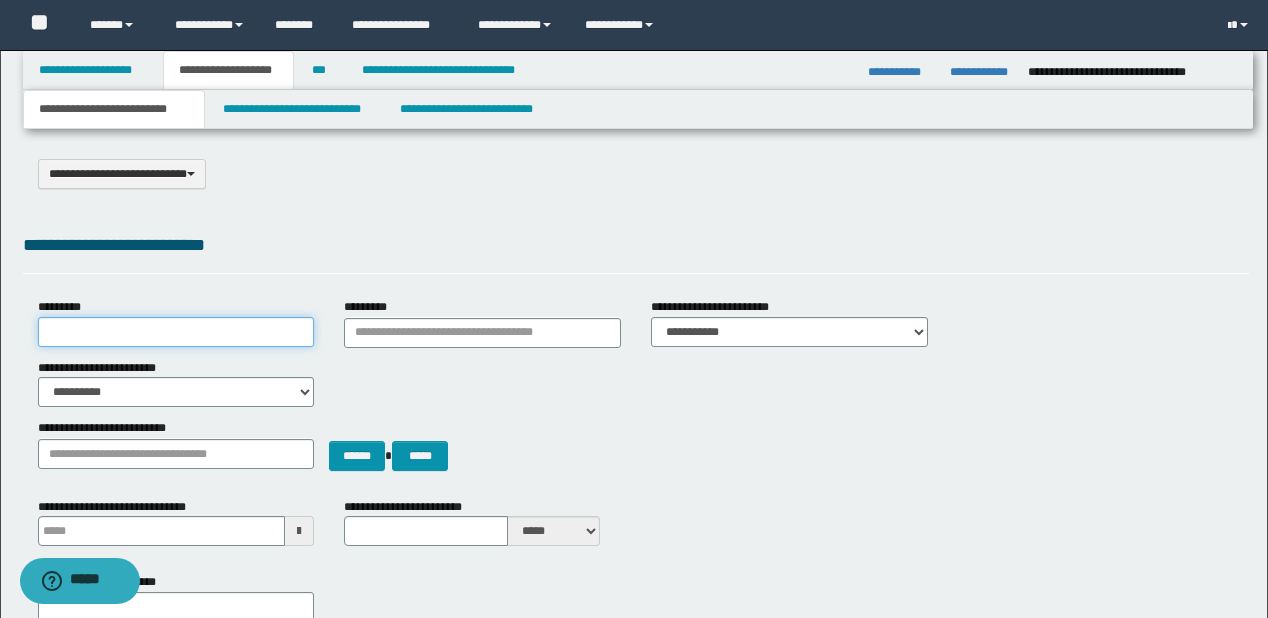click on "*********" at bounding box center [176, 332] 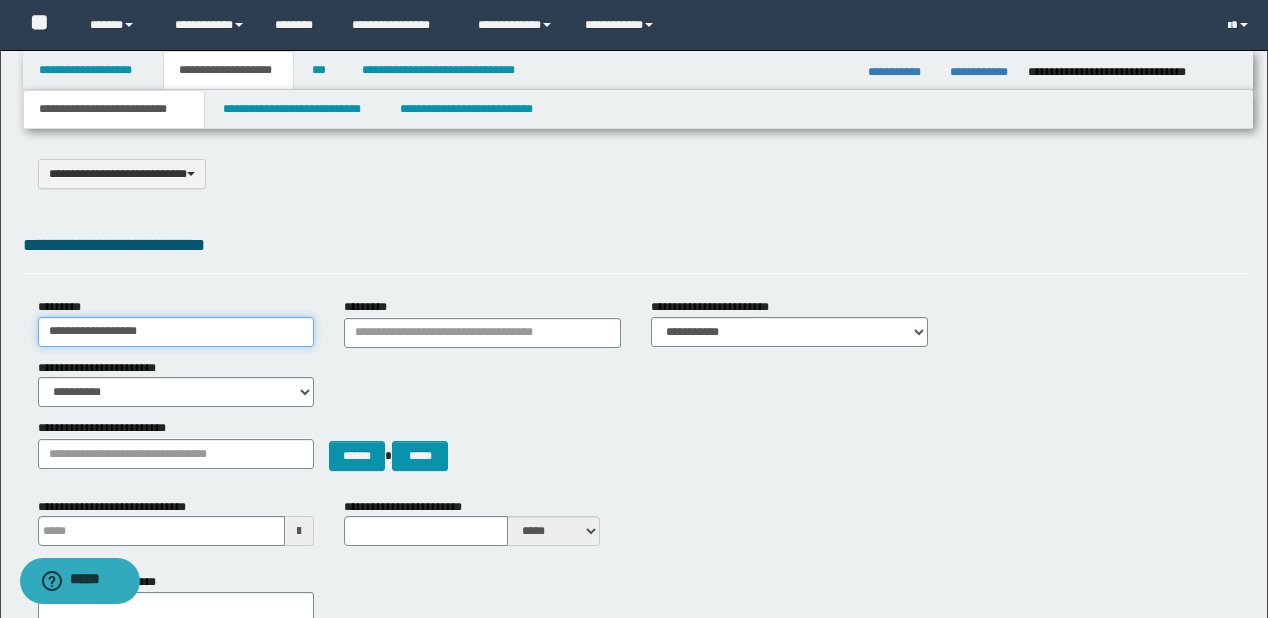 type on "**********" 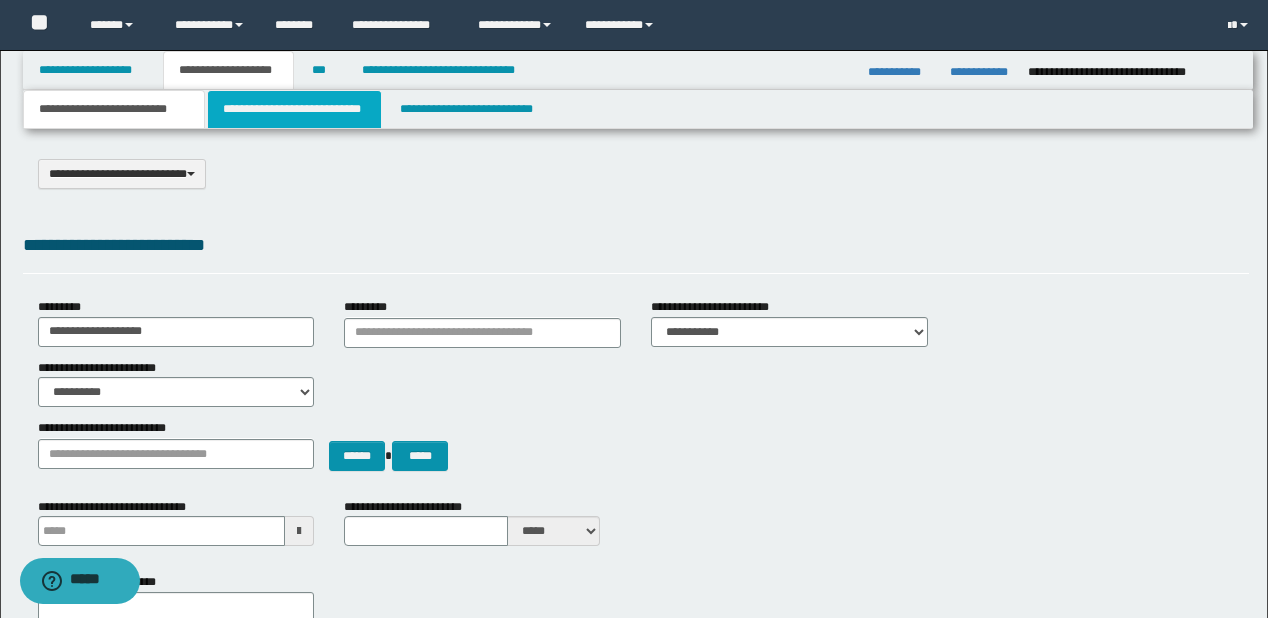 click on "**********" at bounding box center (294, 109) 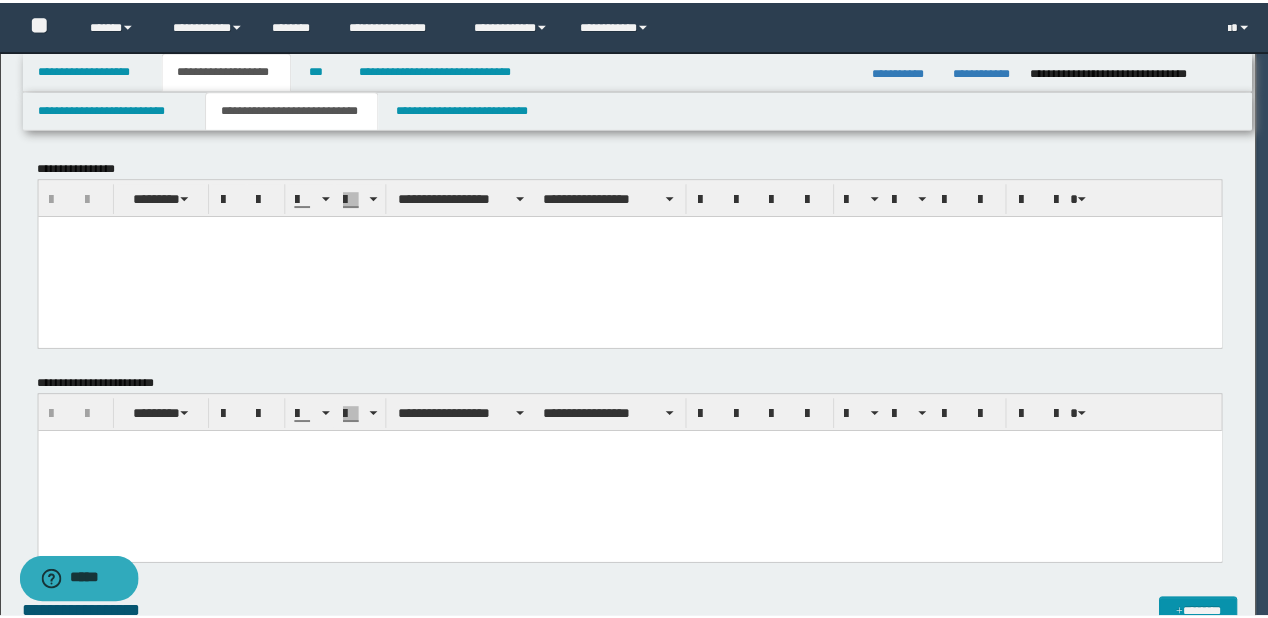 scroll, scrollTop: 0, scrollLeft: 0, axis: both 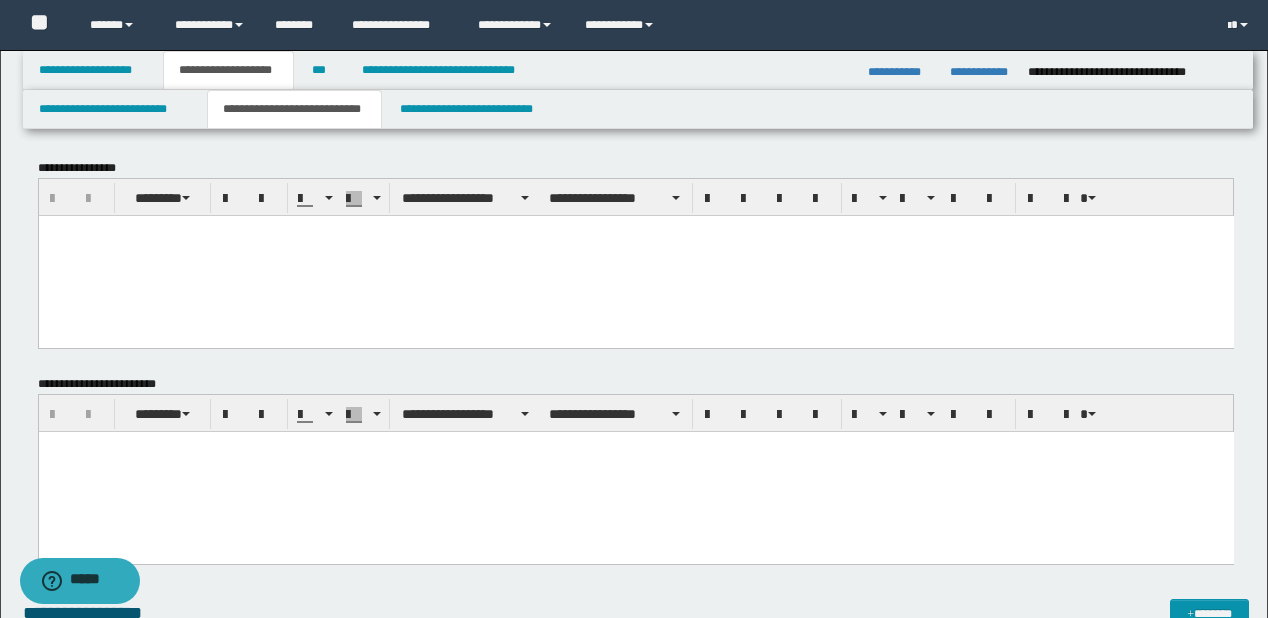 click at bounding box center [635, 255] 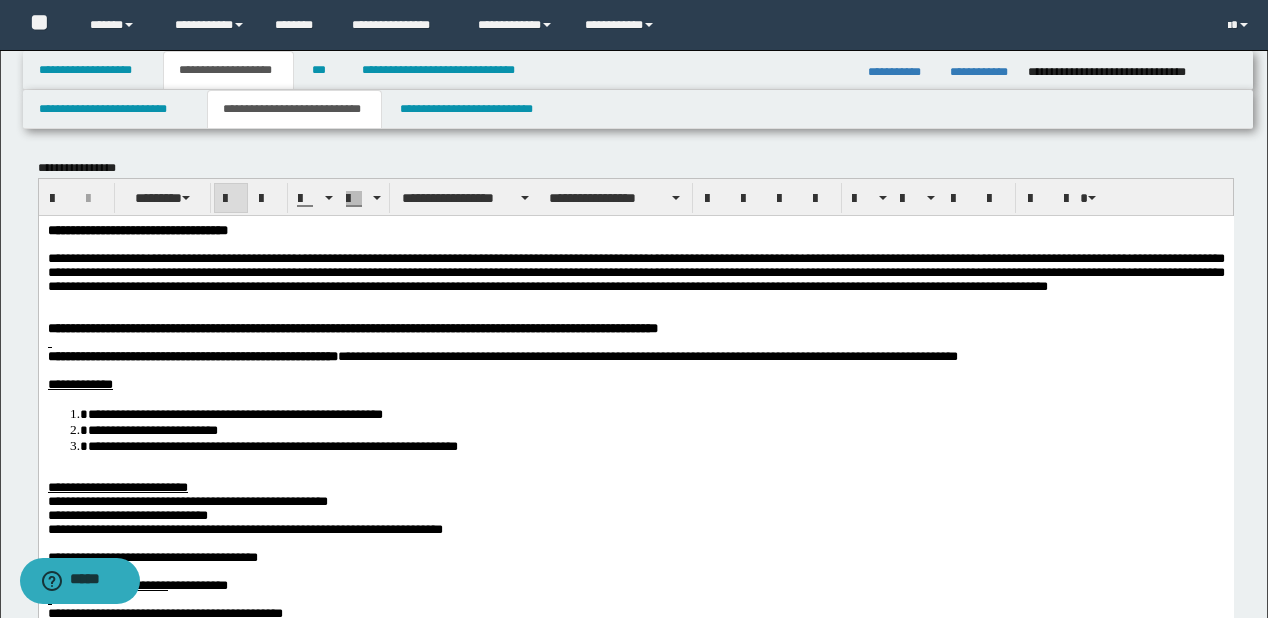 click on "**********" at bounding box center [137, 229] 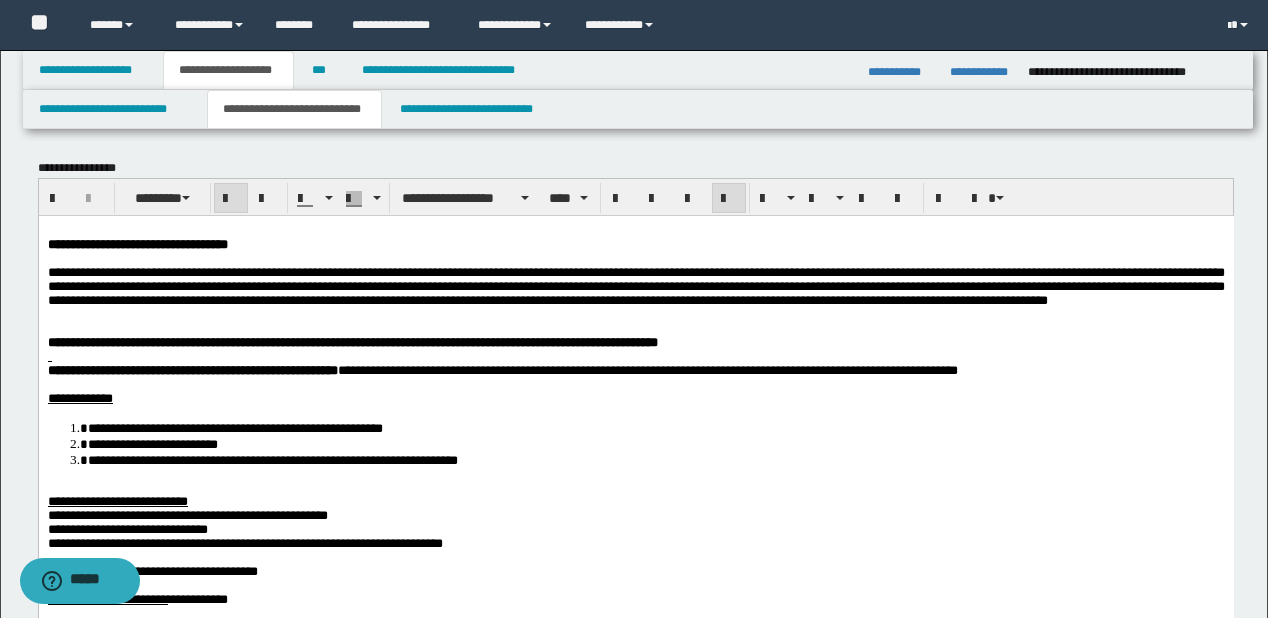 click on "**********" at bounding box center (635, 286) 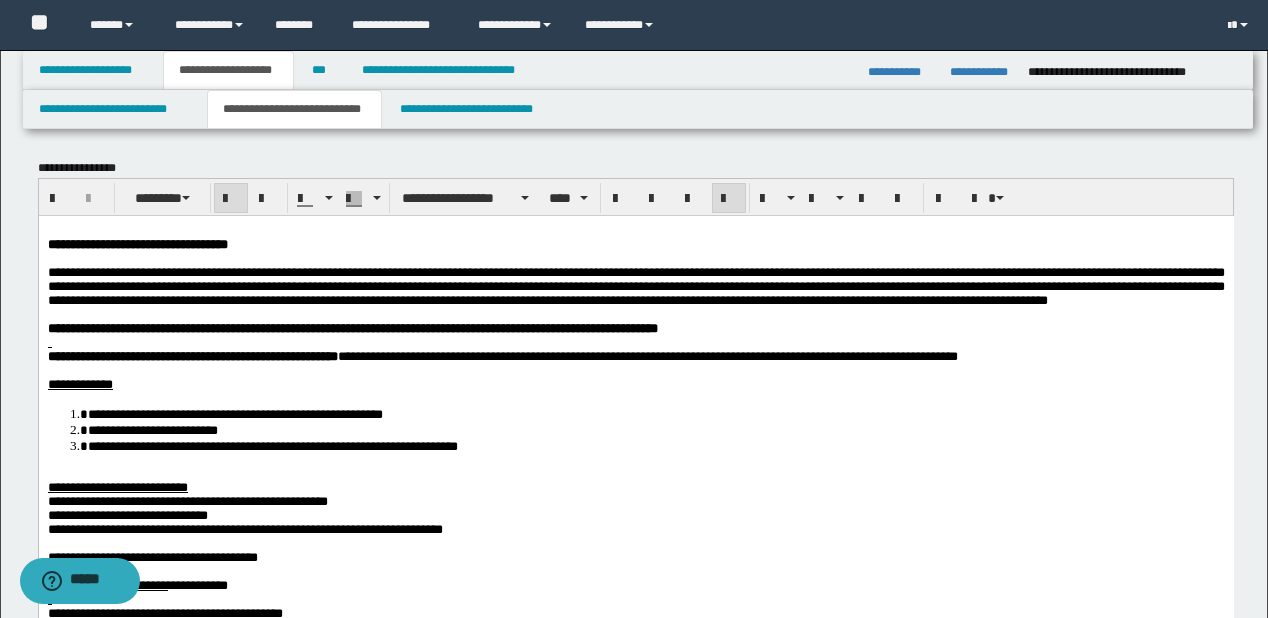 click on "**********" at bounding box center [635, 328] 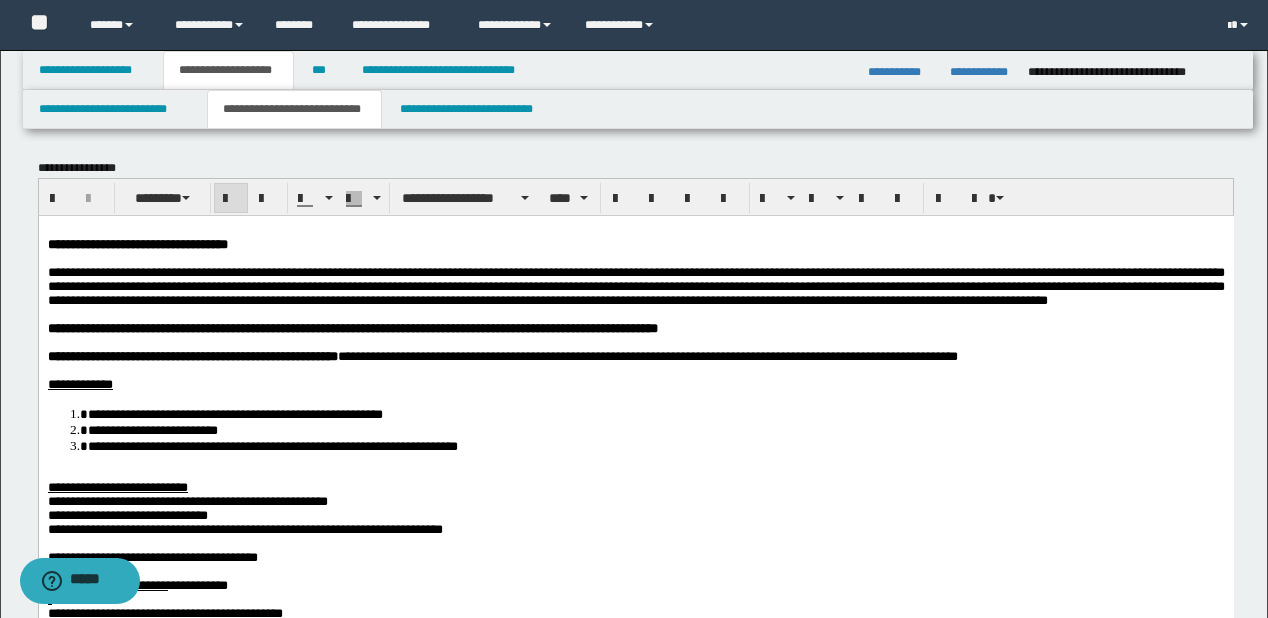 click on "**********" at bounding box center [655, 445] 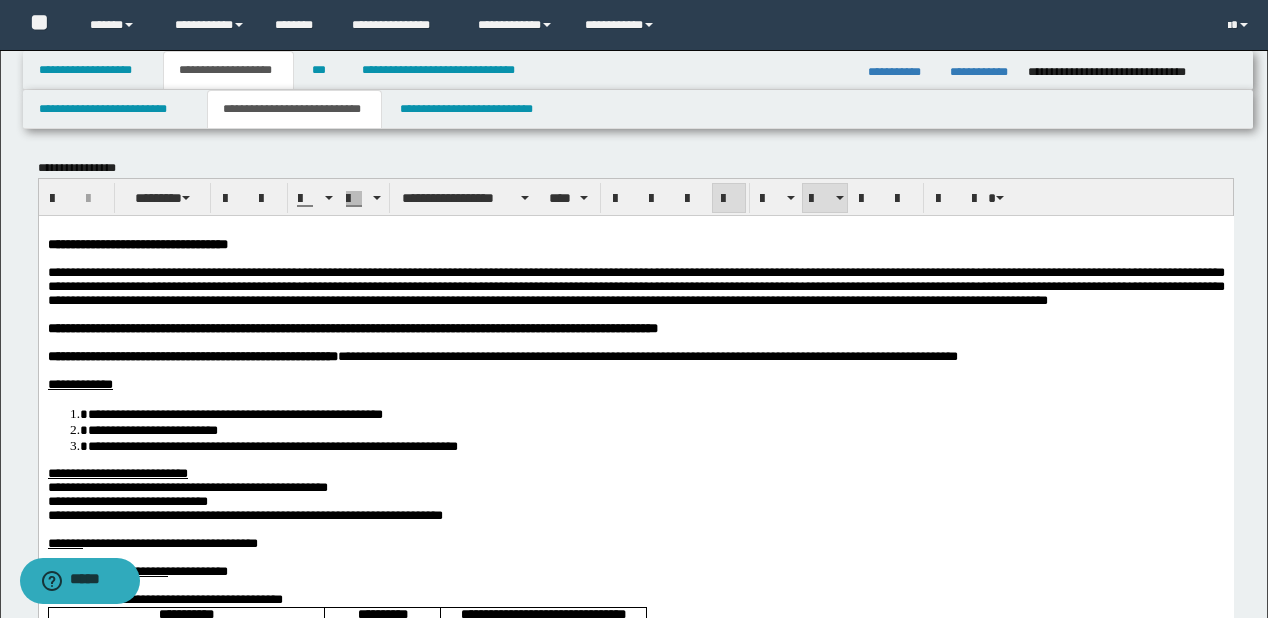 scroll, scrollTop: 160, scrollLeft: 0, axis: vertical 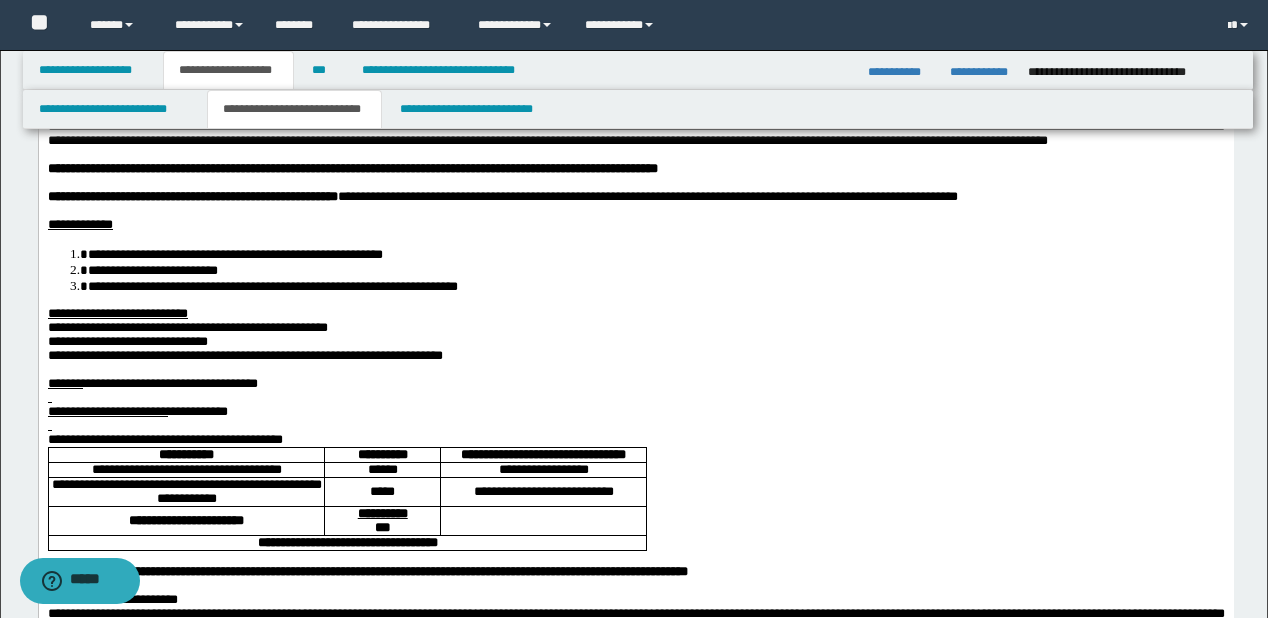 click on "**********" at bounding box center (187, 326) 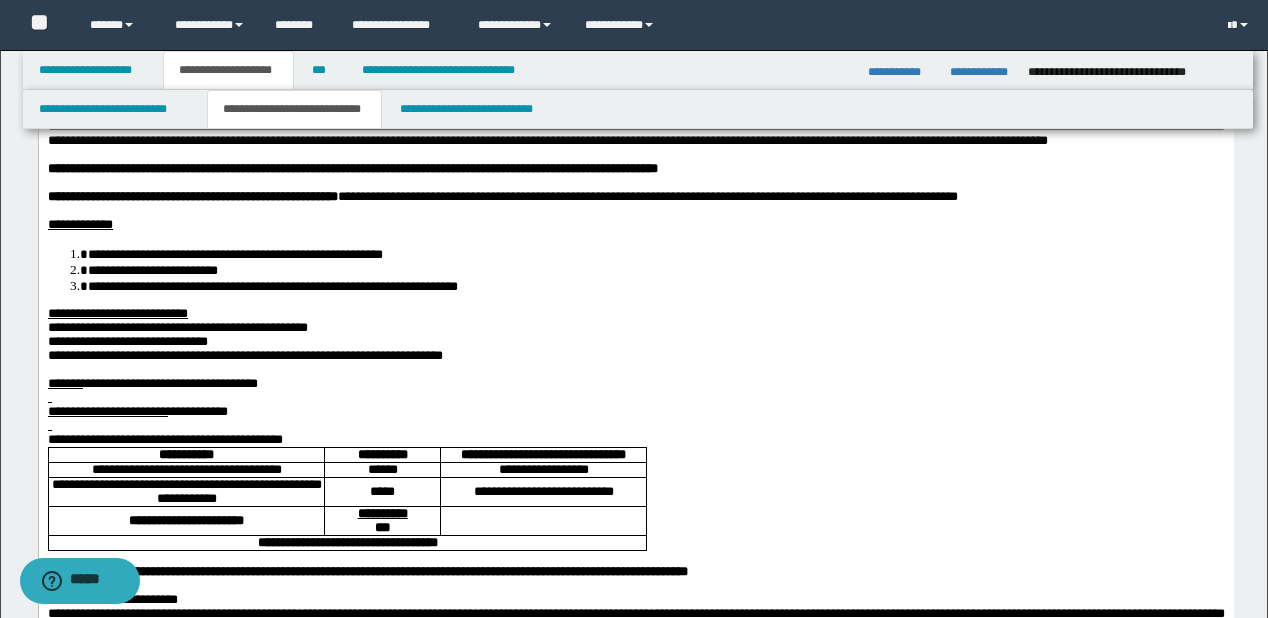 click on "**********" at bounding box center (244, 354) 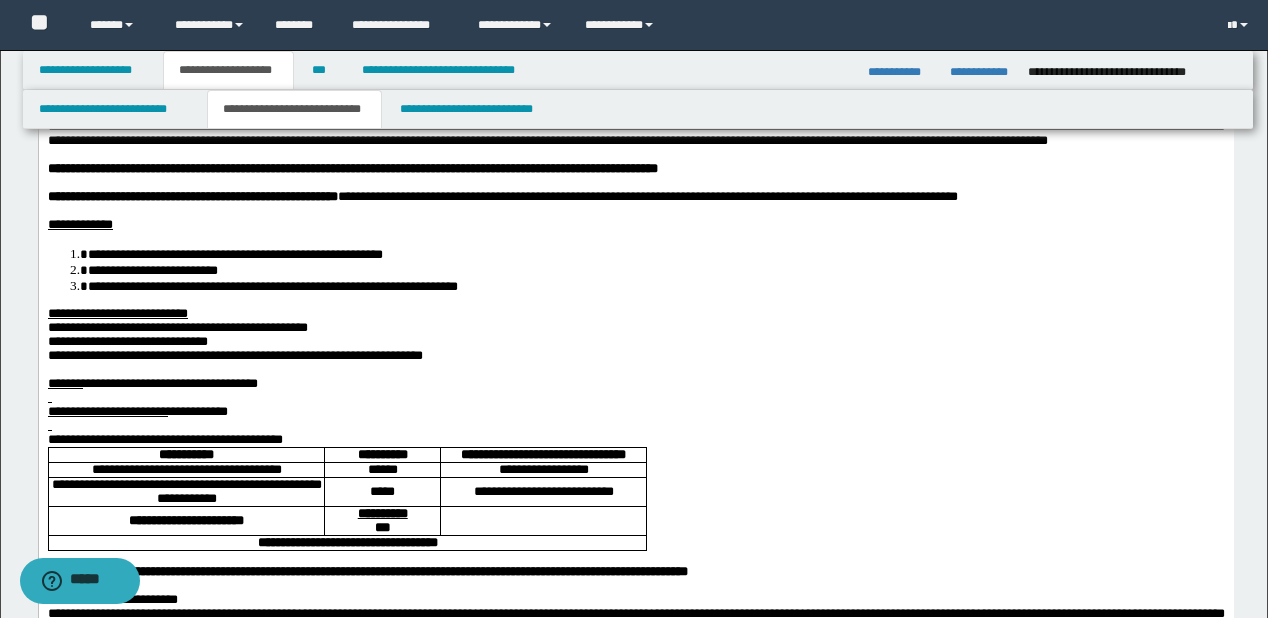 click at bounding box center (635, 397) 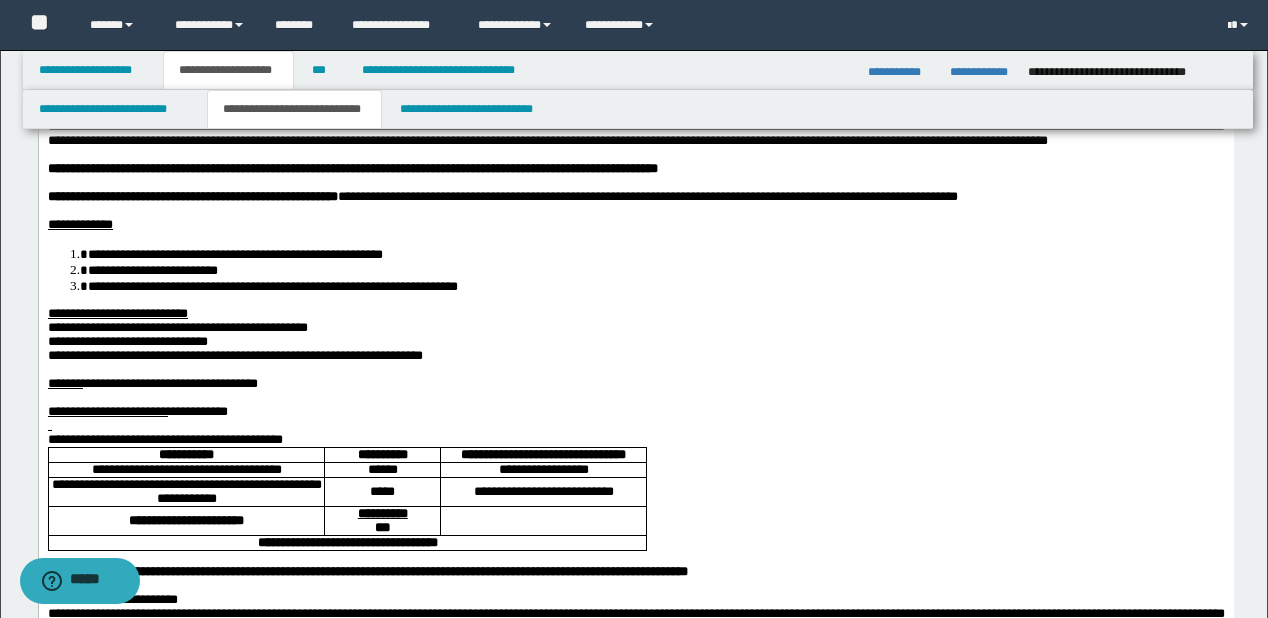 click at bounding box center [635, 425] 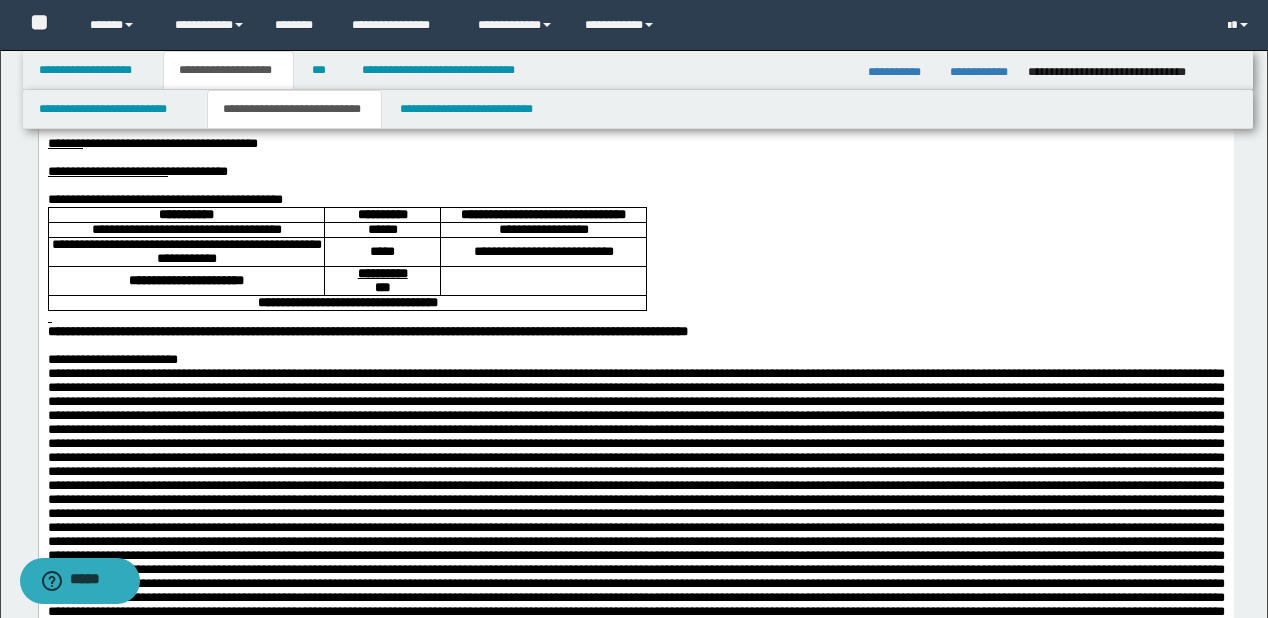 scroll, scrollTop: 480, scrollLeft: 0, axis: vertical 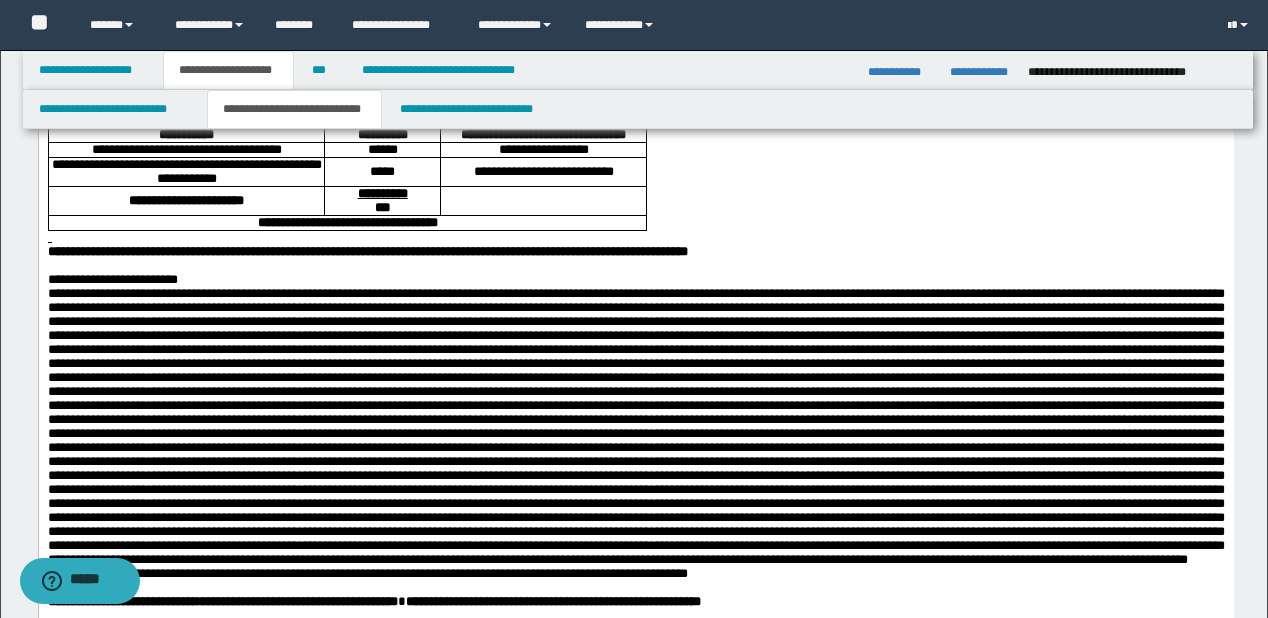click on "**********" at bounding box center [635, 280] 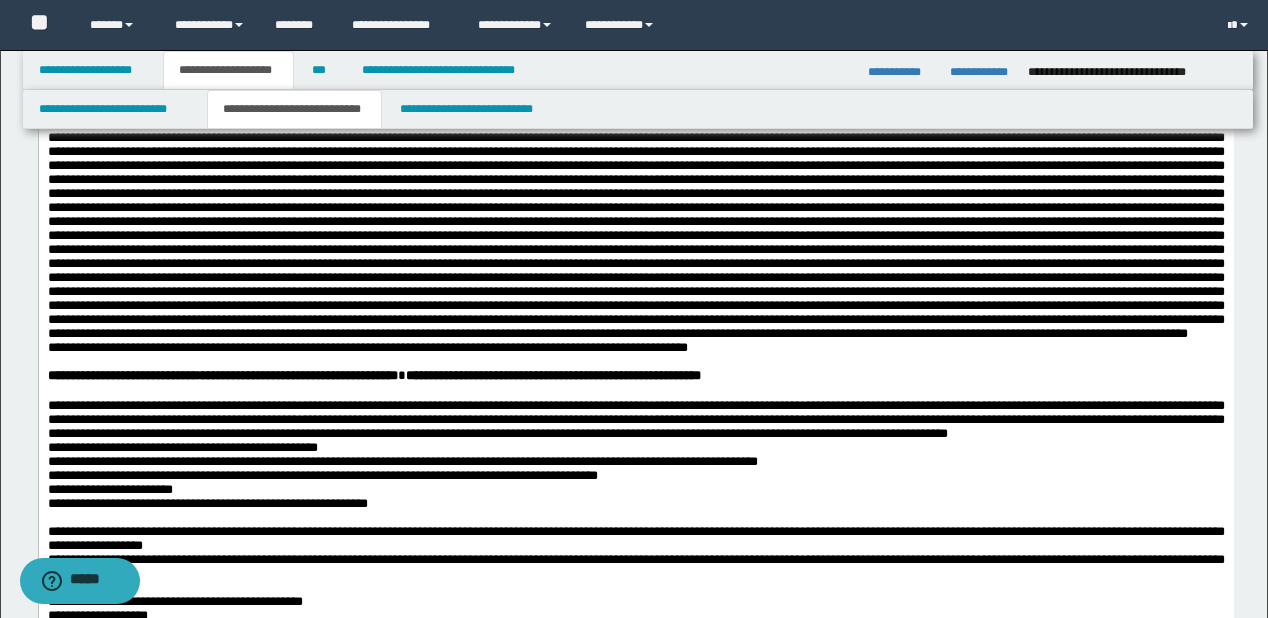 scroll, scrollTop: 800, scrollLeft: 0, axis: vertical 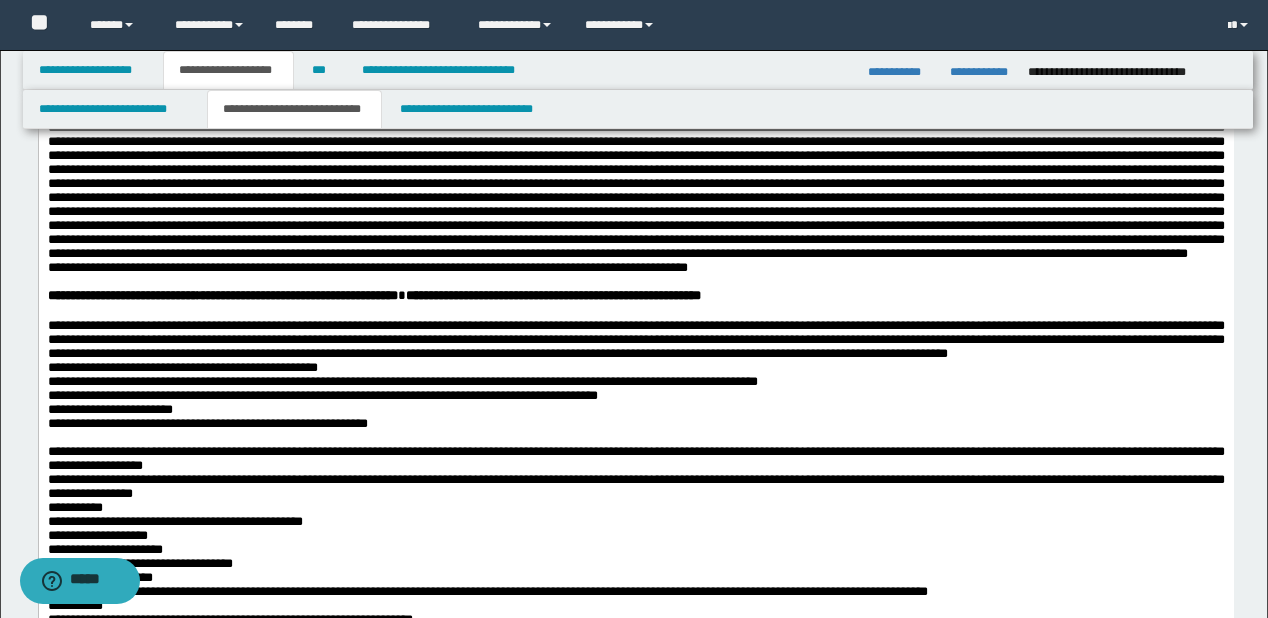 click at bounding box center (635, 121) 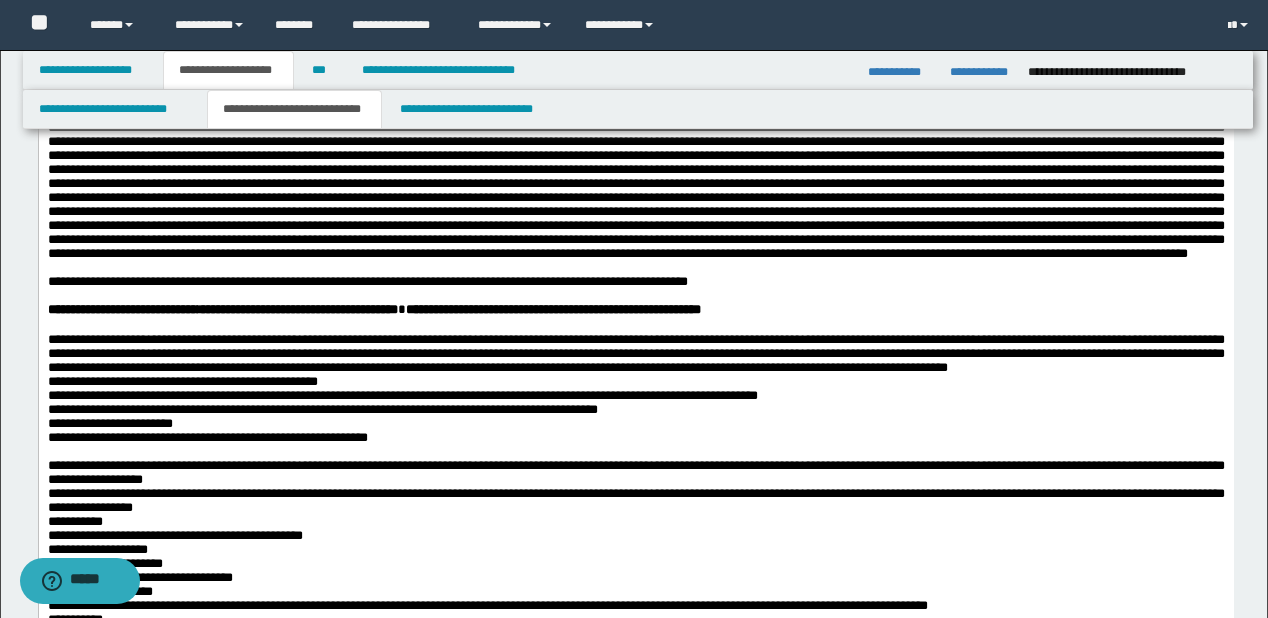 scroll, scrollTop: 720, scrollLeft: 0, axis: vertical 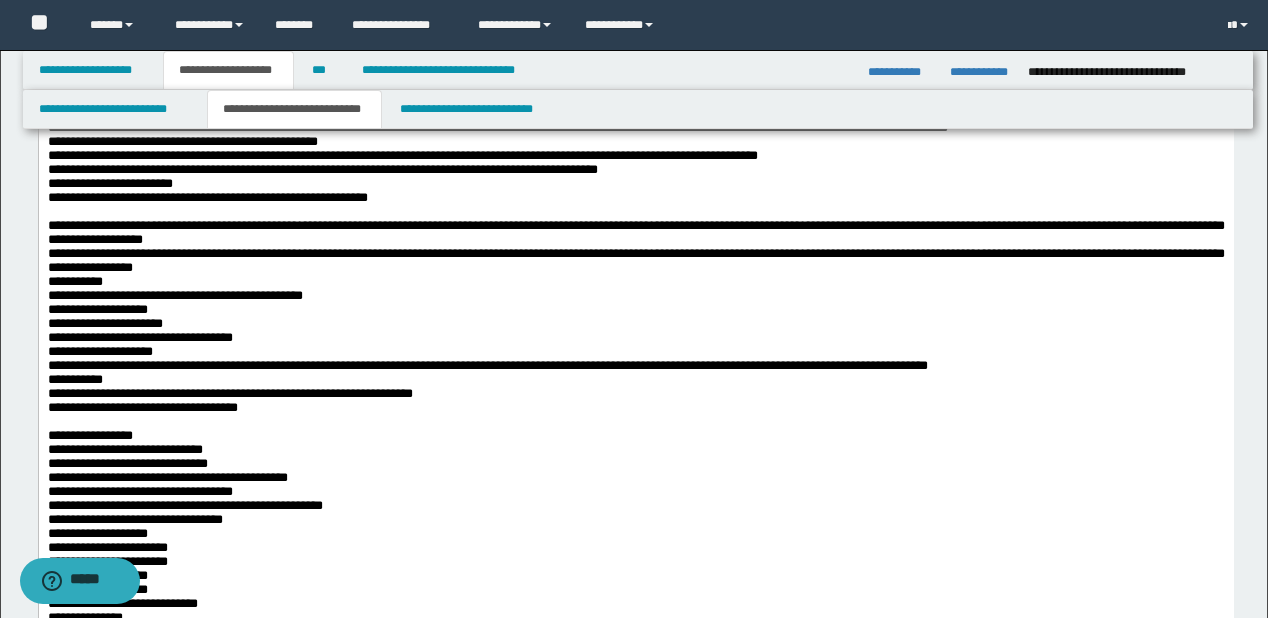 click on "**********" at bounding box center [635, 114] 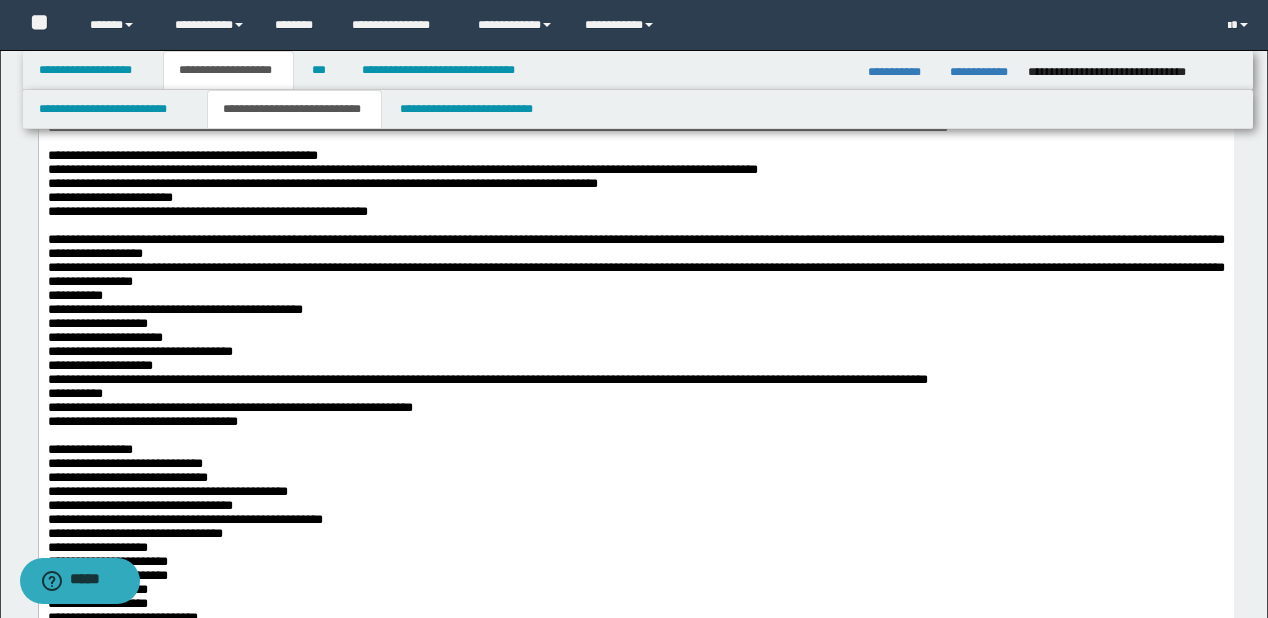 click on "**********" at bounding box center (635, 156) 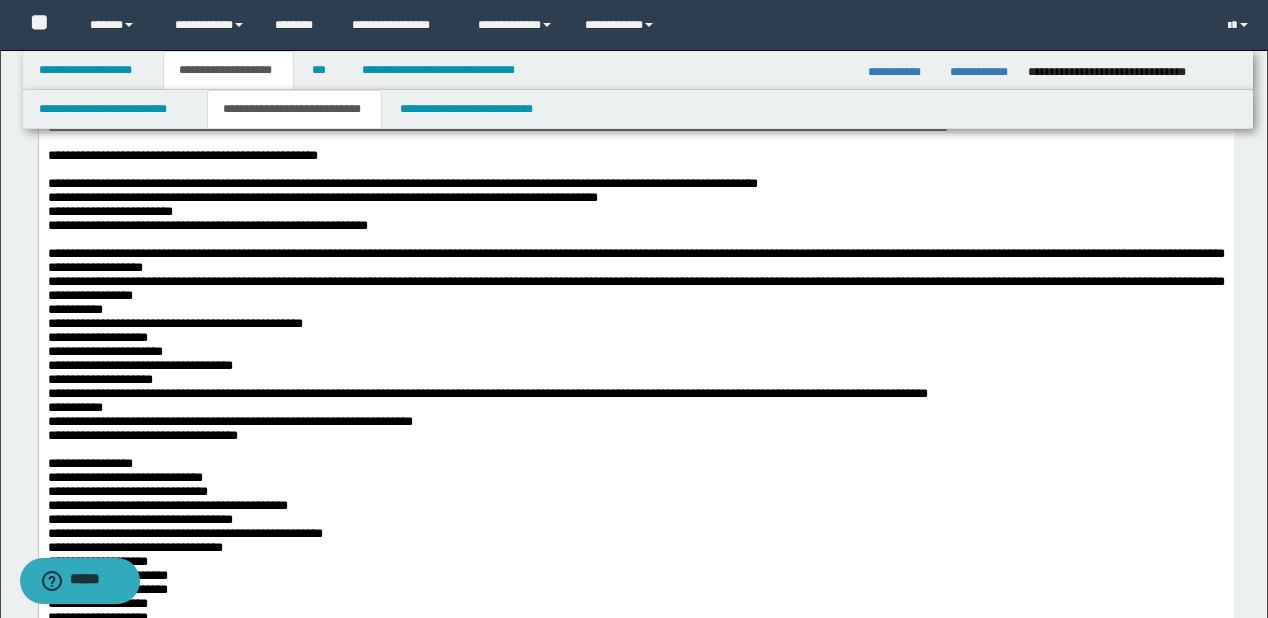 click on "**********" at bounding box center [635, 184] 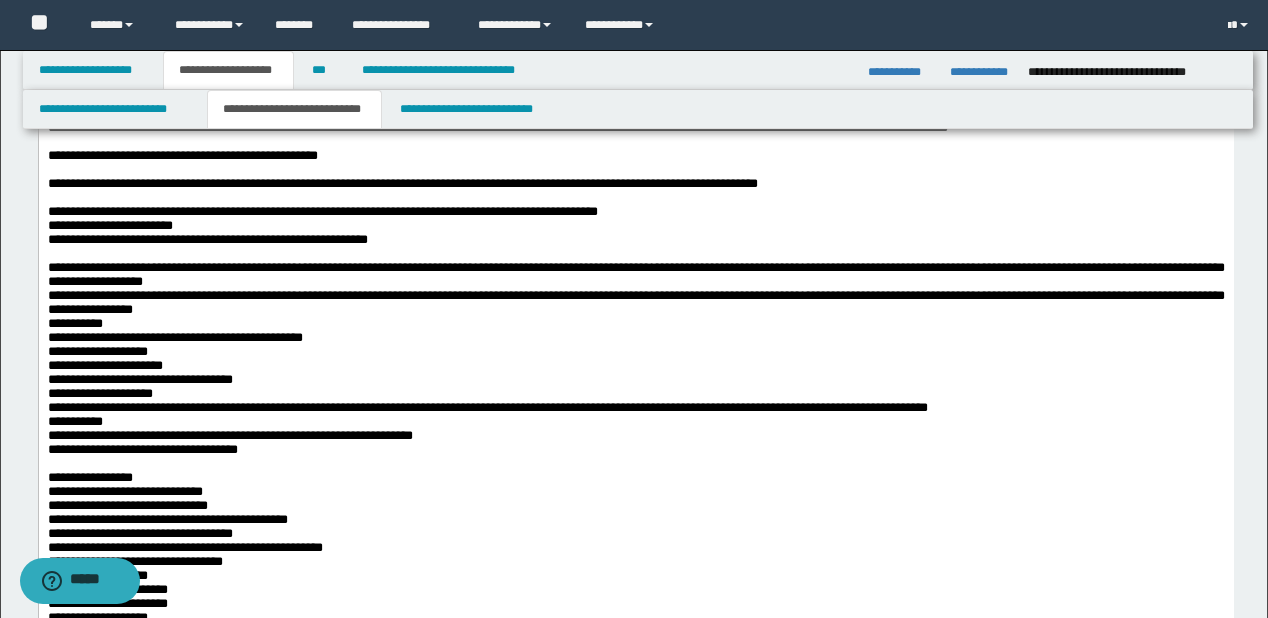 click on "**********" at bounding box center [635, 212] 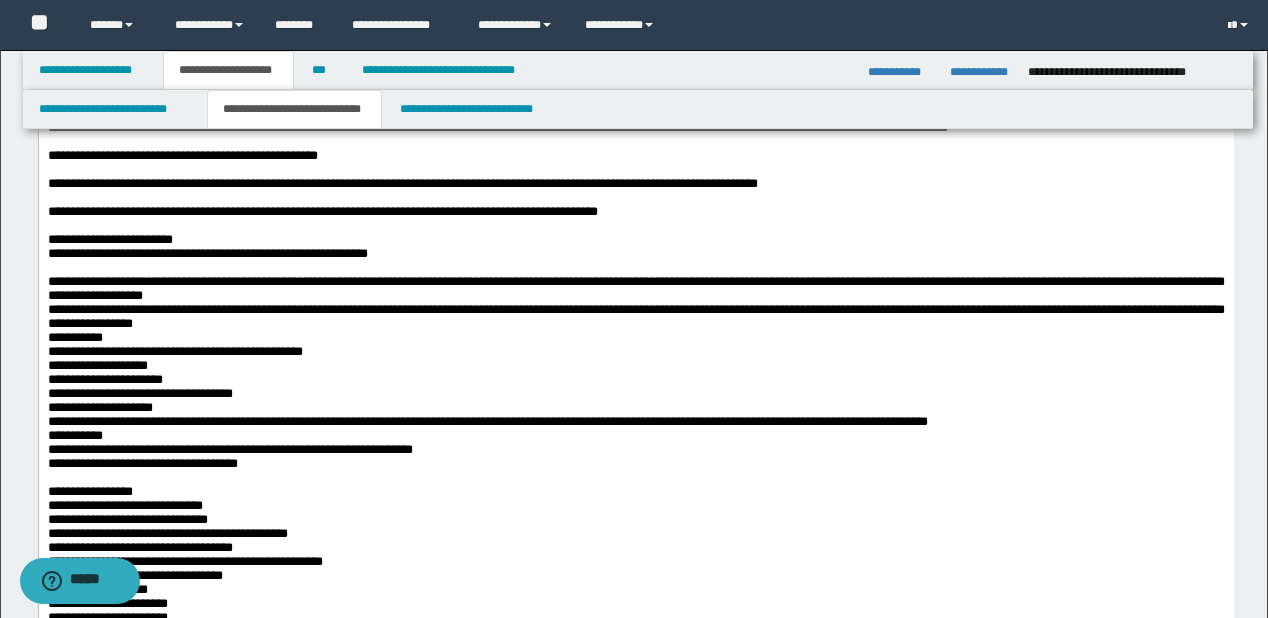 click on "**********" at bounding box center (635, 254) 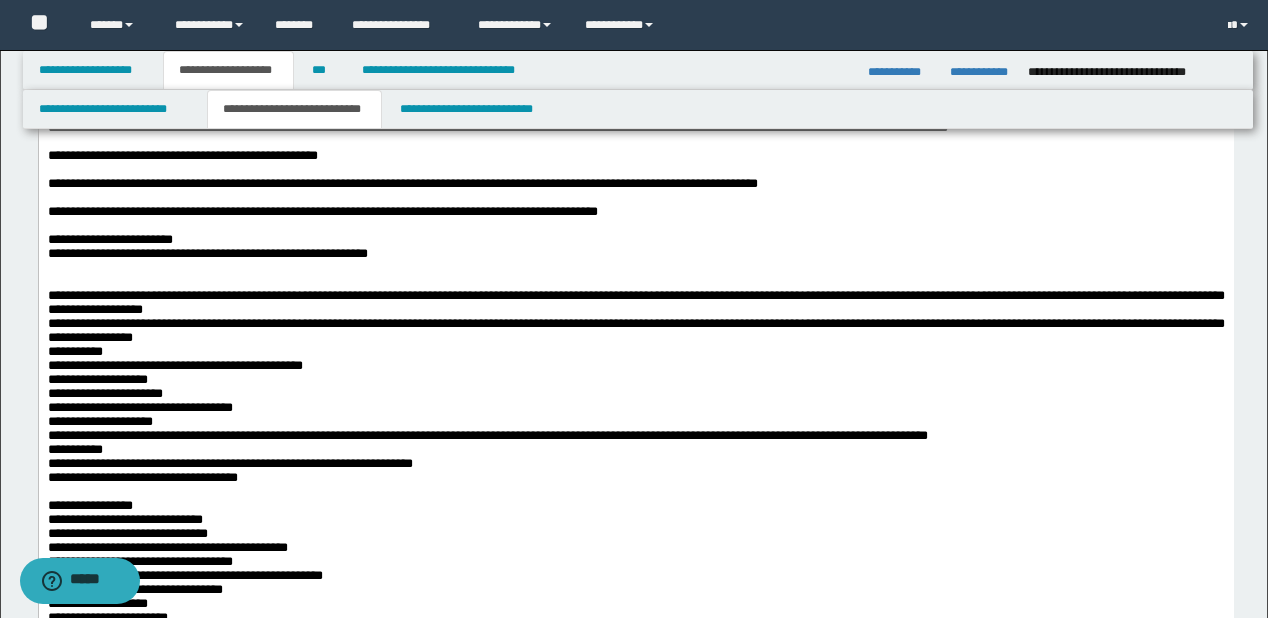 click on "**********" at bounding box center [635, 240] 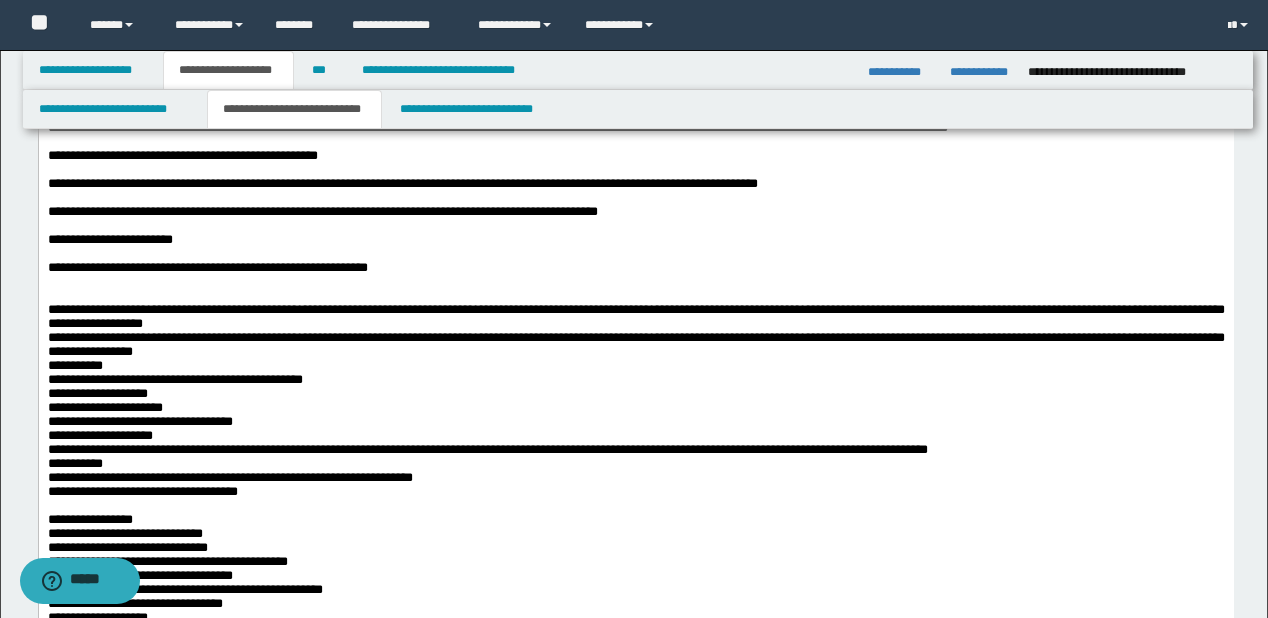 scroll, scrollTop: 1200, scrollLeft: 0, axis: vertical 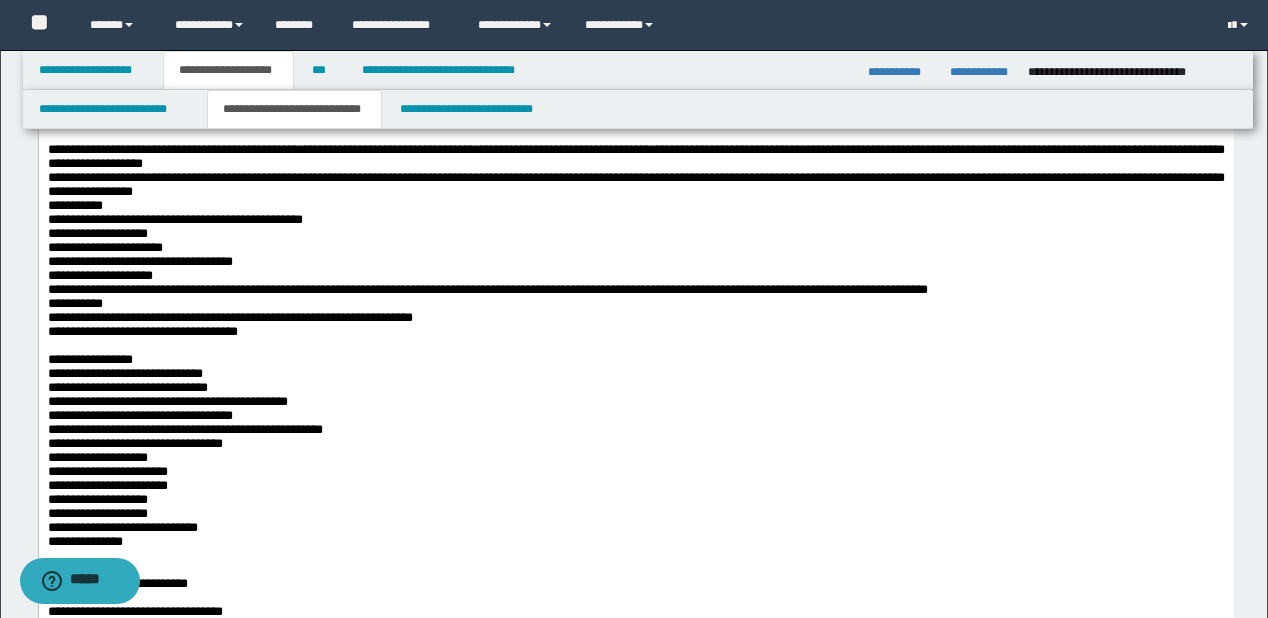 click on "**********" at bounding box center [635, 108] 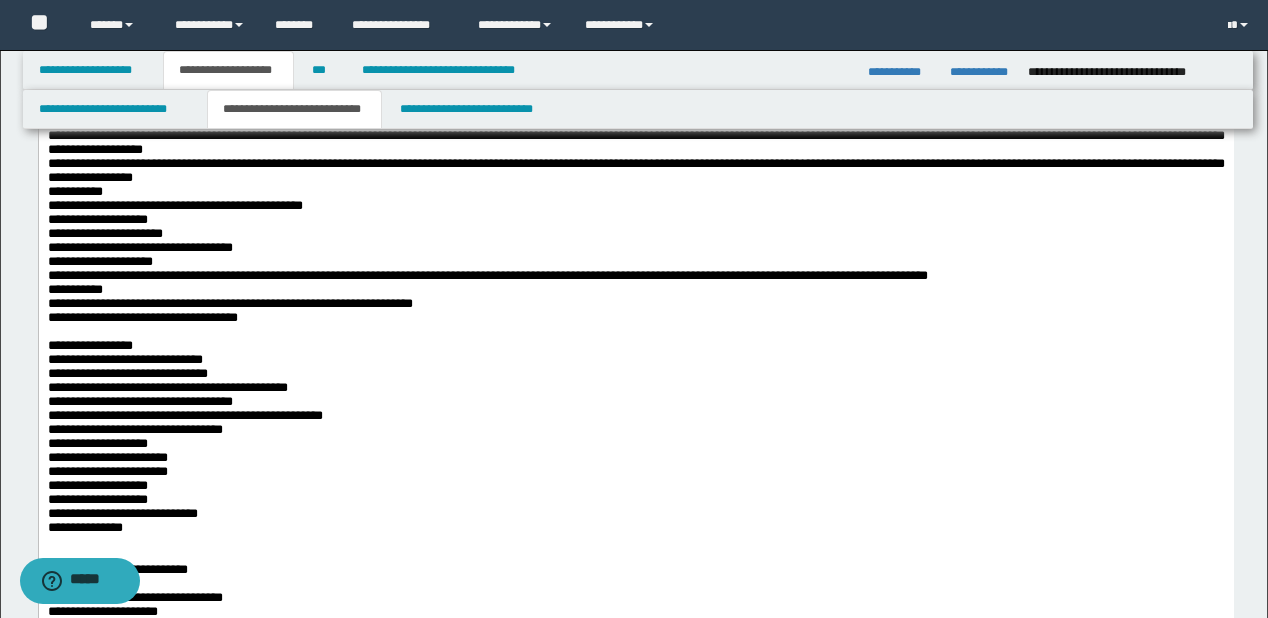 click on "**********" at bounding box center [635, 143] 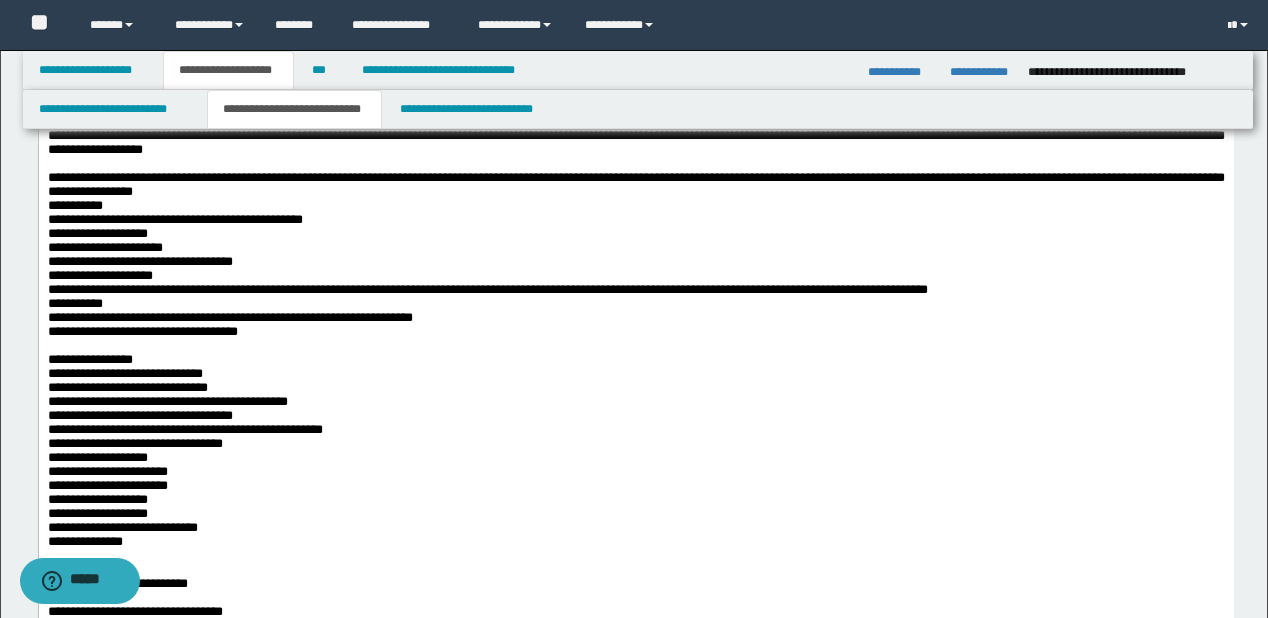 click on "**********" at bounding box center (635, 185) 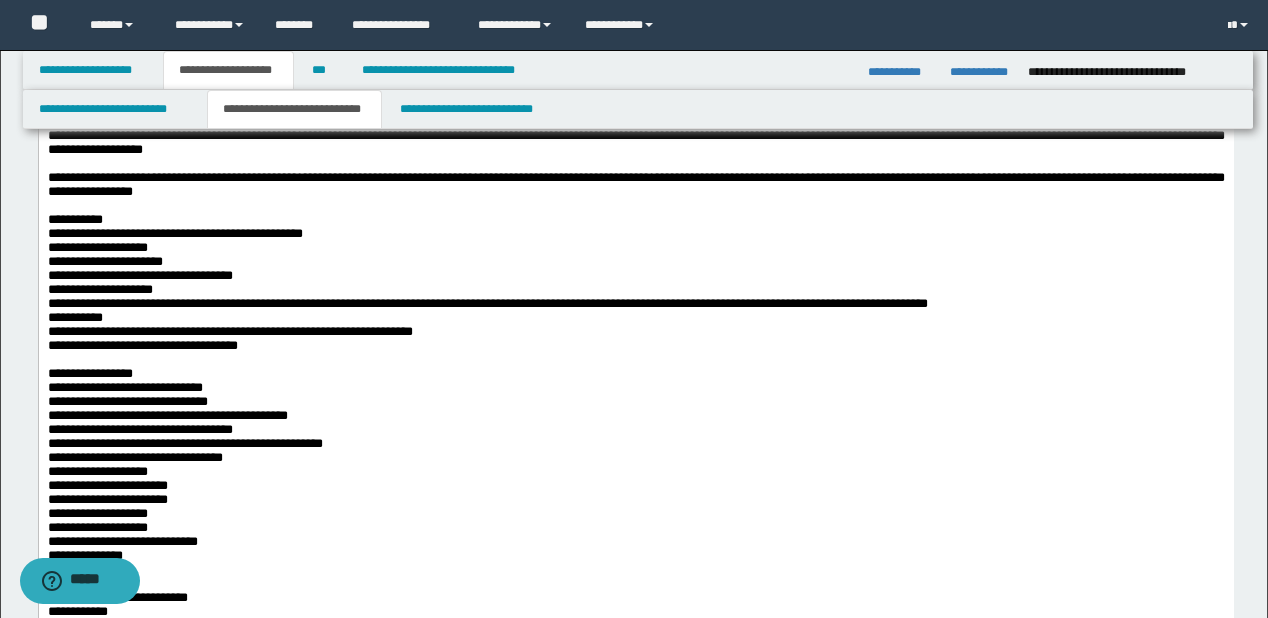 click on "**********" at bounding box center [635, 220] 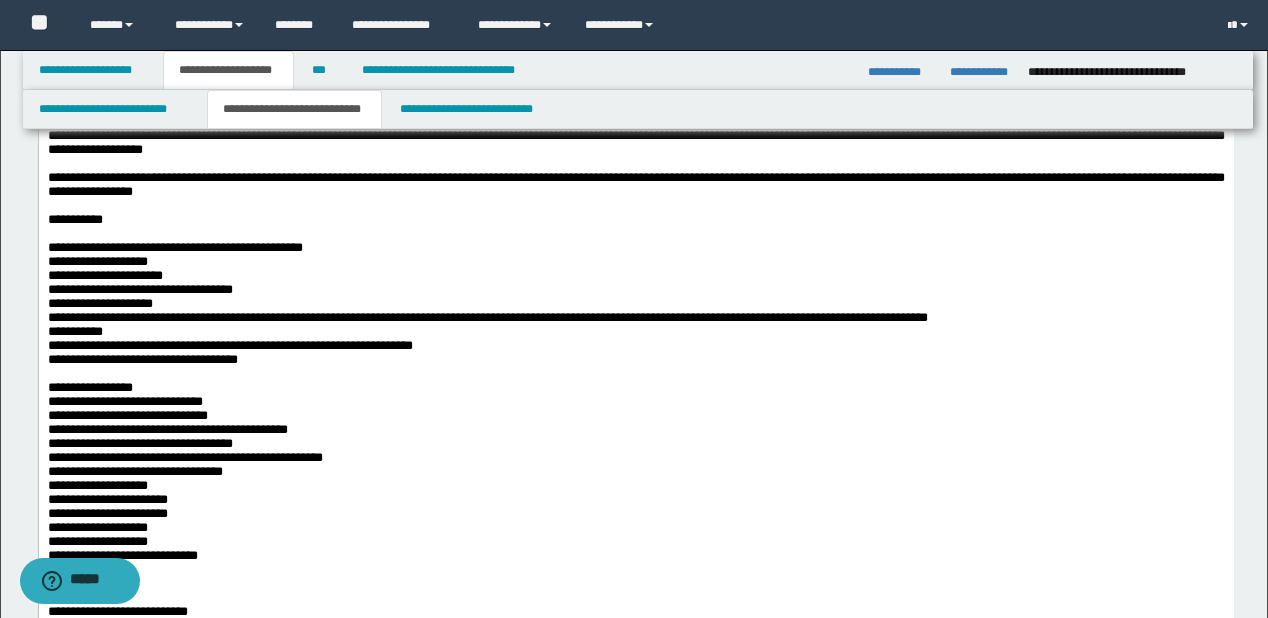 click on "**********" at bounding box center (635, 248) 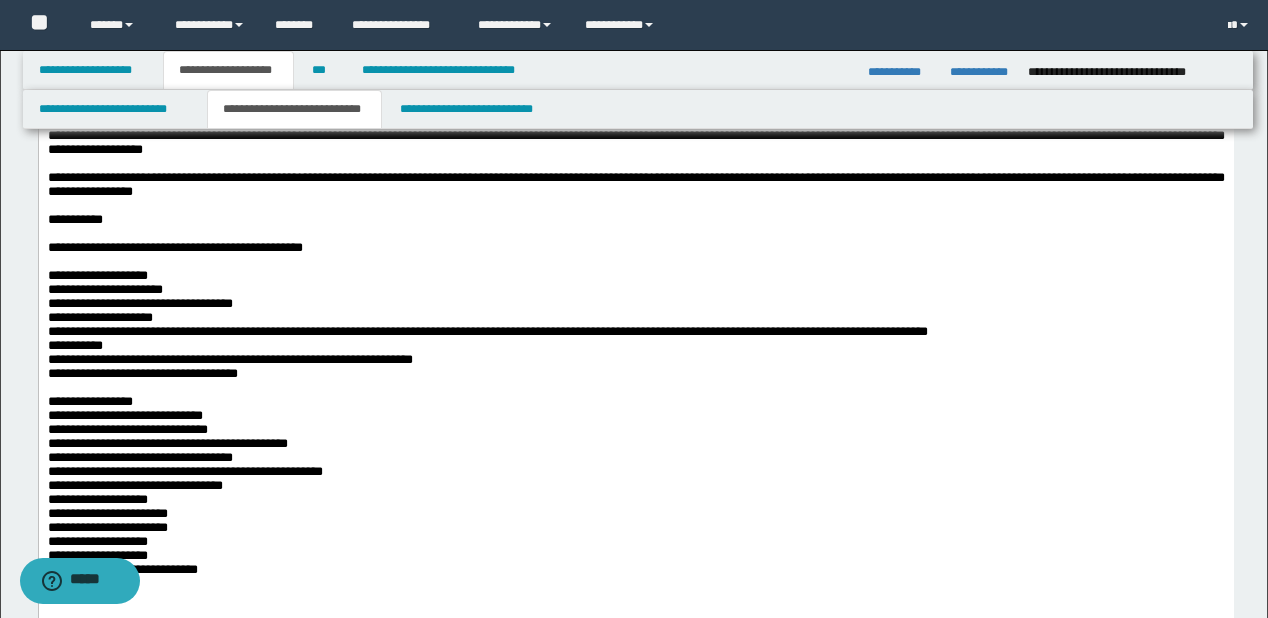 click on "**********" at bounding box center [635, 276] 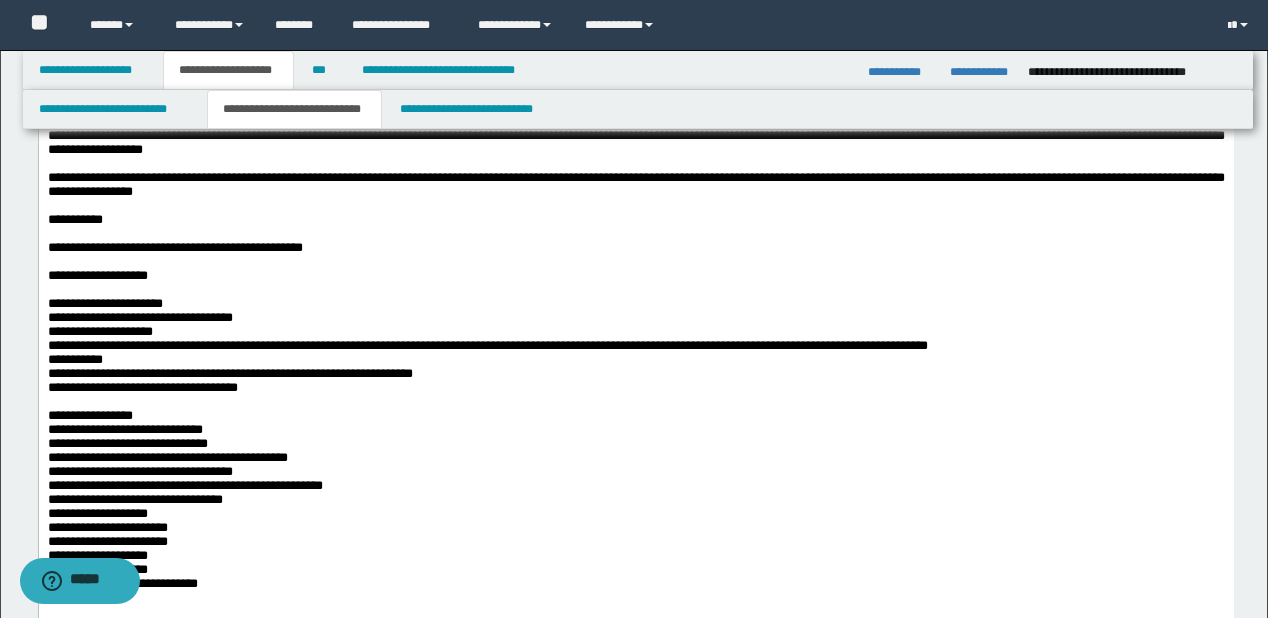 click on "**********" at bounding box center [635, 304] 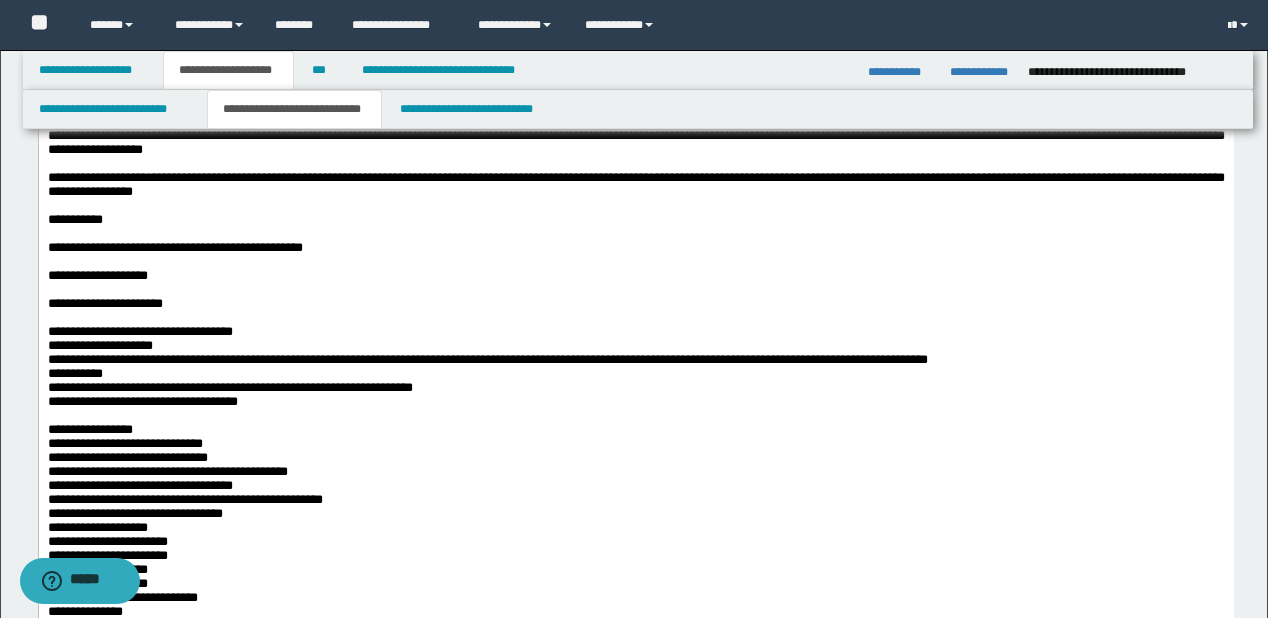 scroll, scrollTop: 1520, scrollLeft: 0, axis: vertical 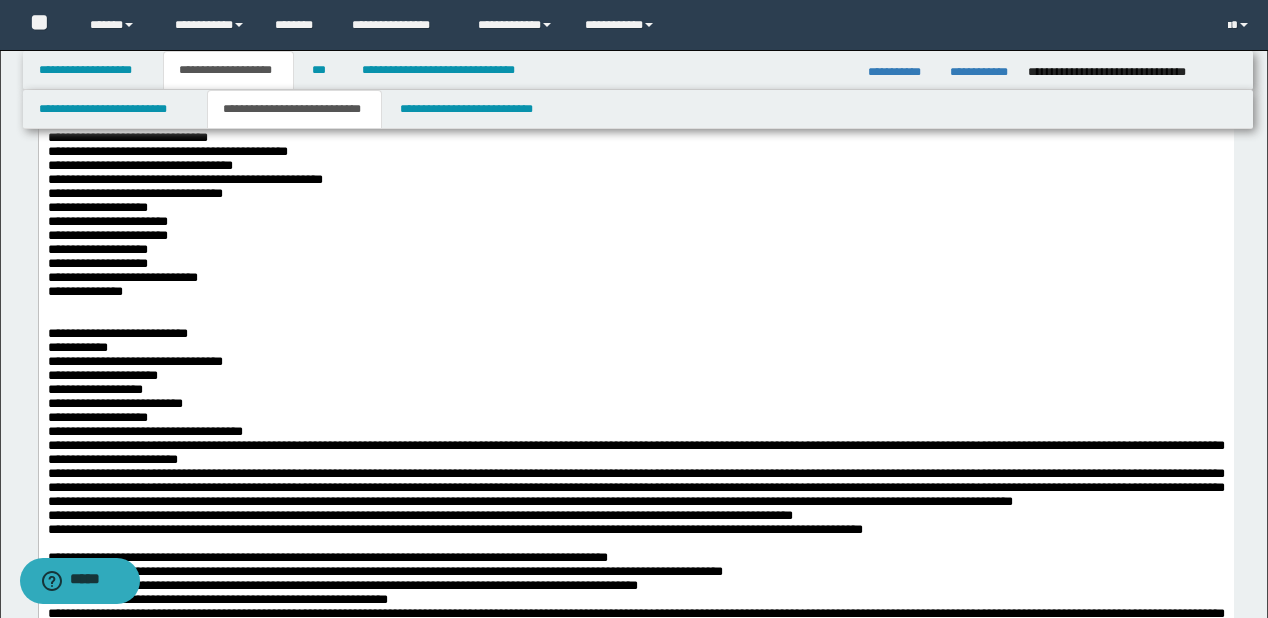 click on "**********" at bounding box center (635, 12) 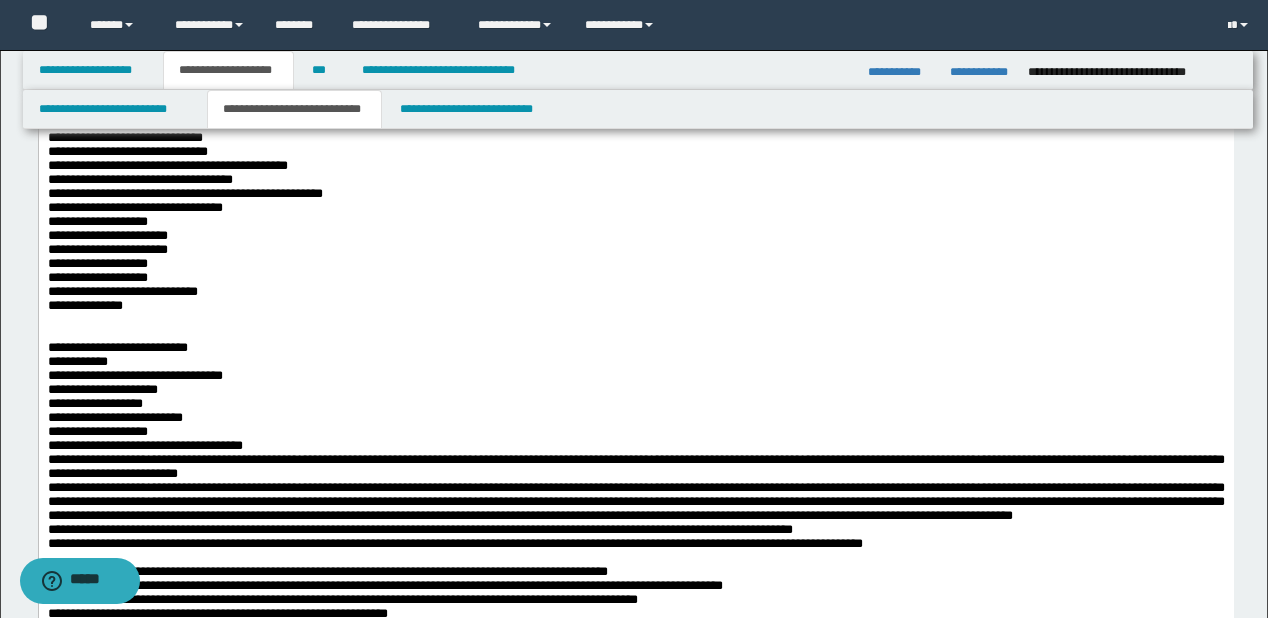 click on "**********" at bounding box center (635, 40) 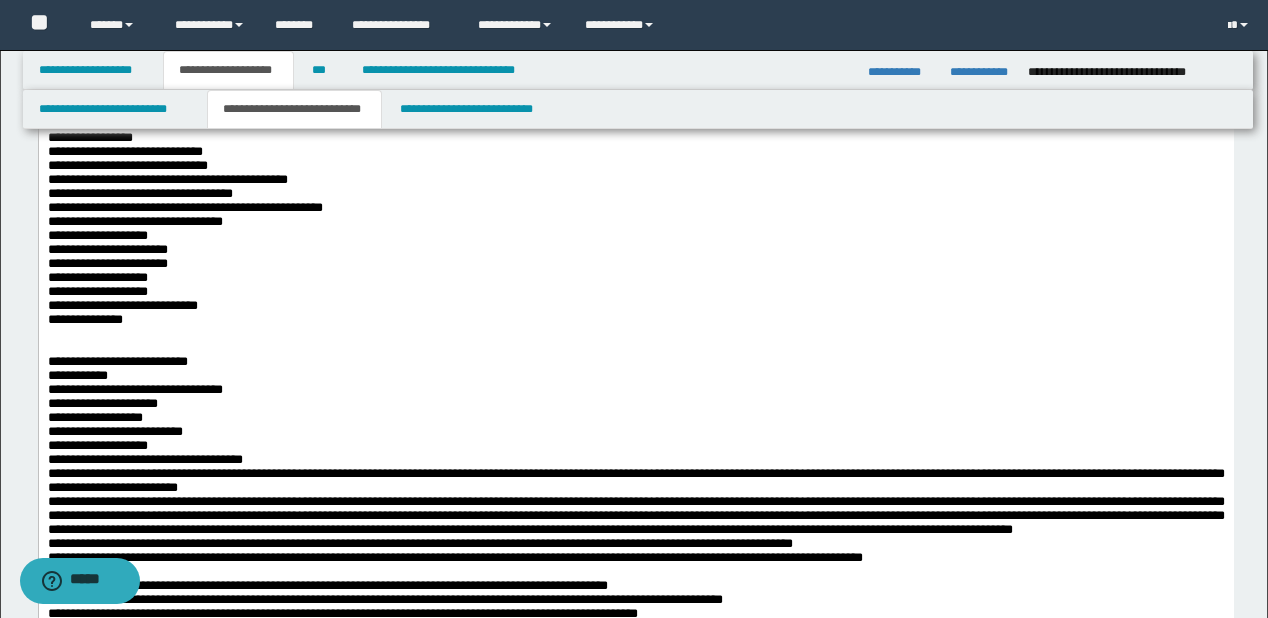 click on "**********" at bounding box center [635, 68] 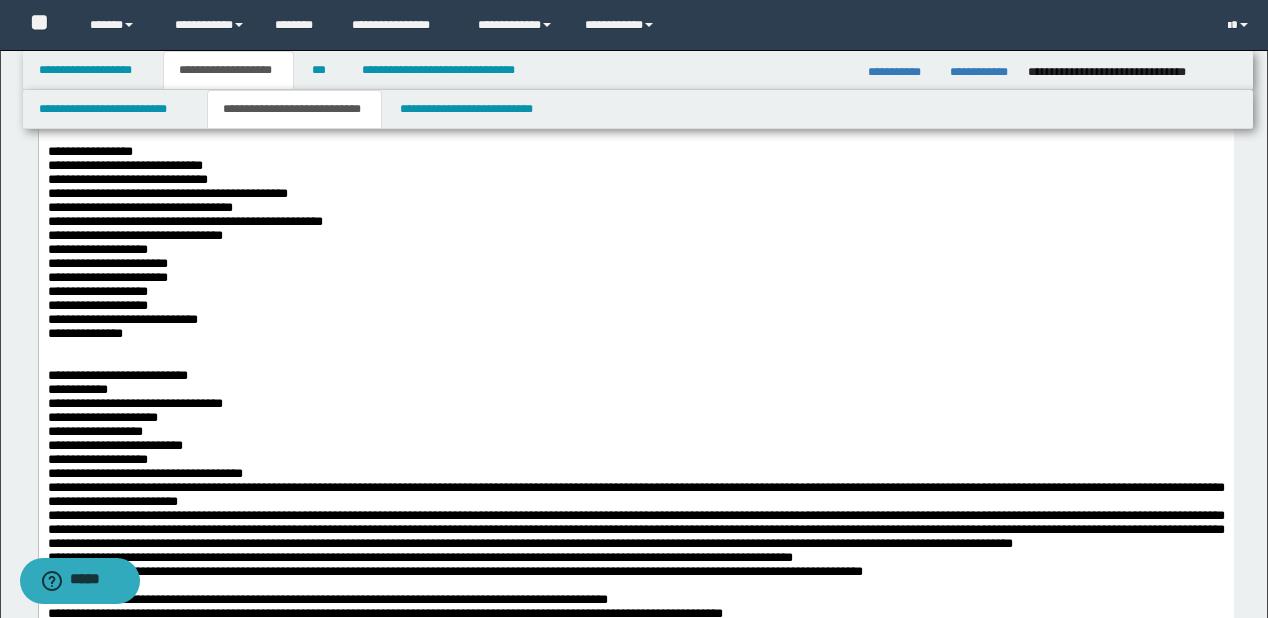 click on "**********" at bounding box center (635, 787) 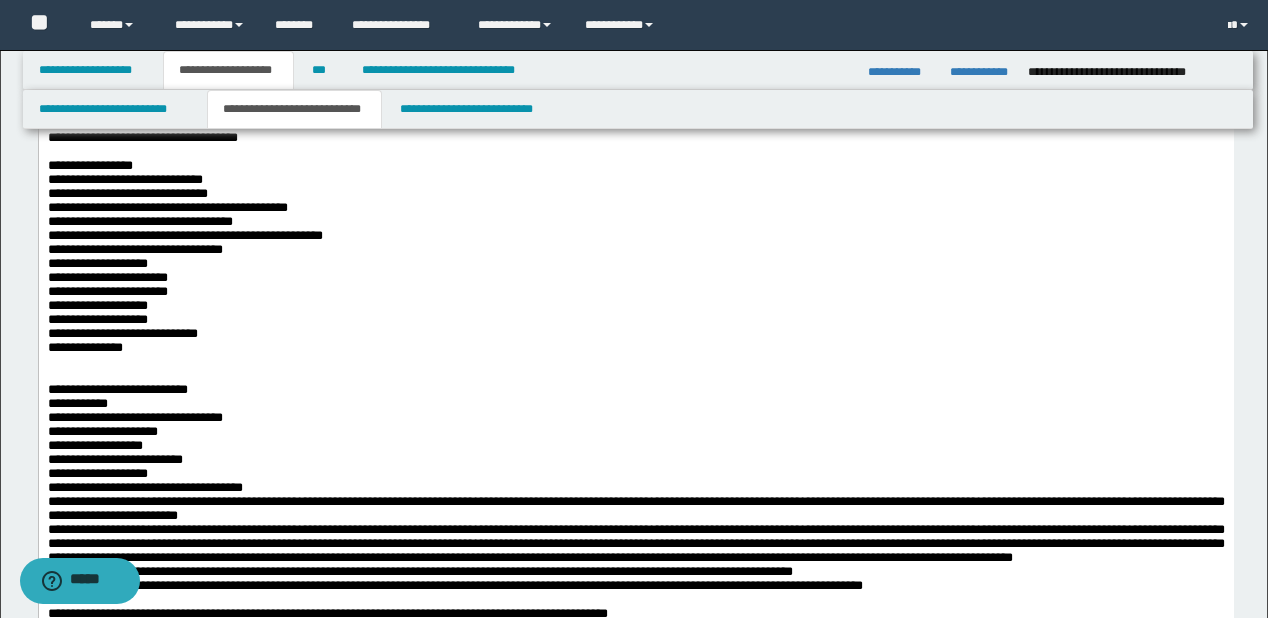 click on "**********" at bounding box center [635, 124] 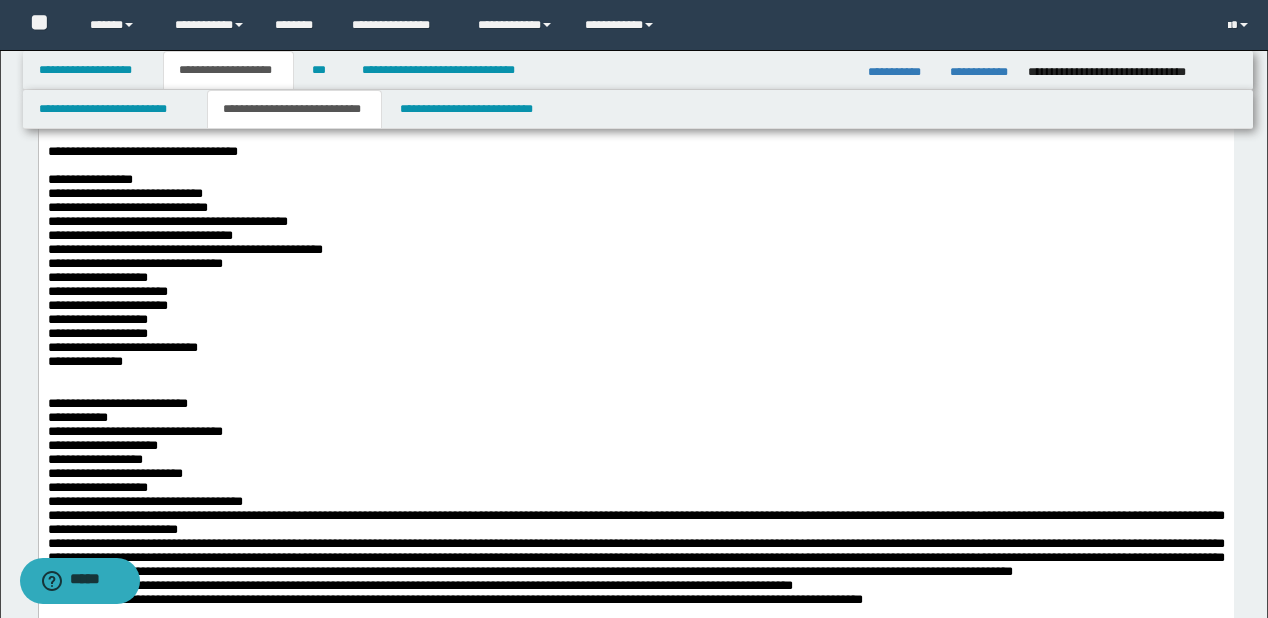 click on "**********" at bounding box center (635, 180) 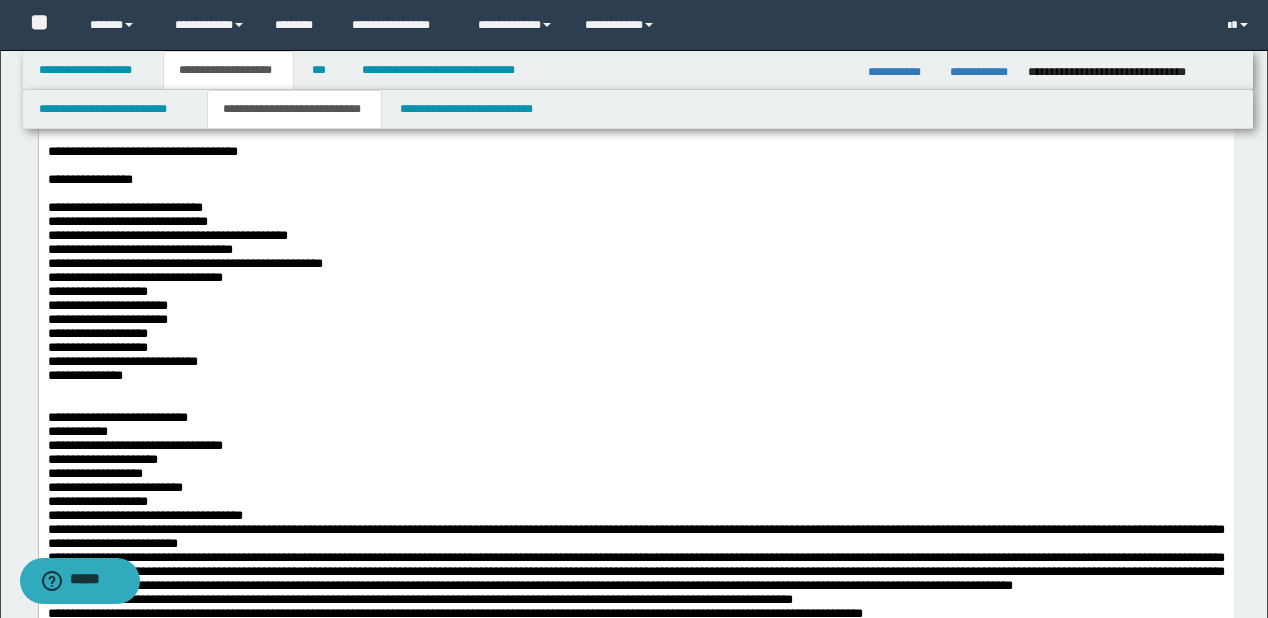 scroll, scrollTop: 1680, scrollLeft: 0, axis: vertical 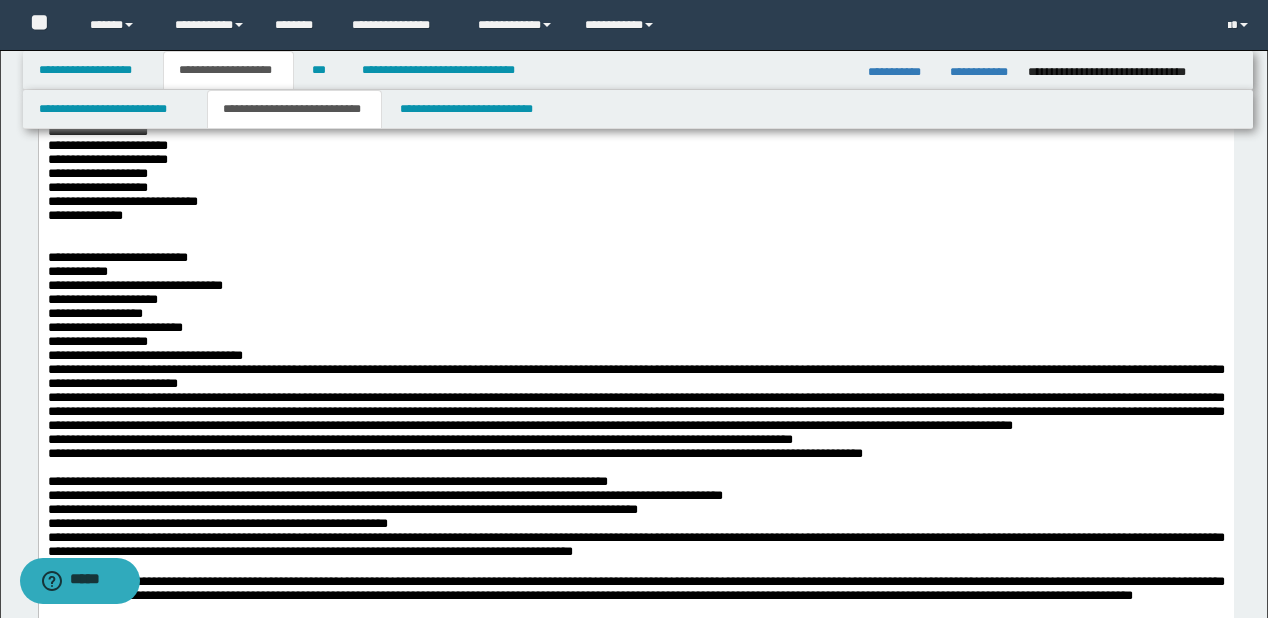 click on "**********" at bounding box center [635, 48] 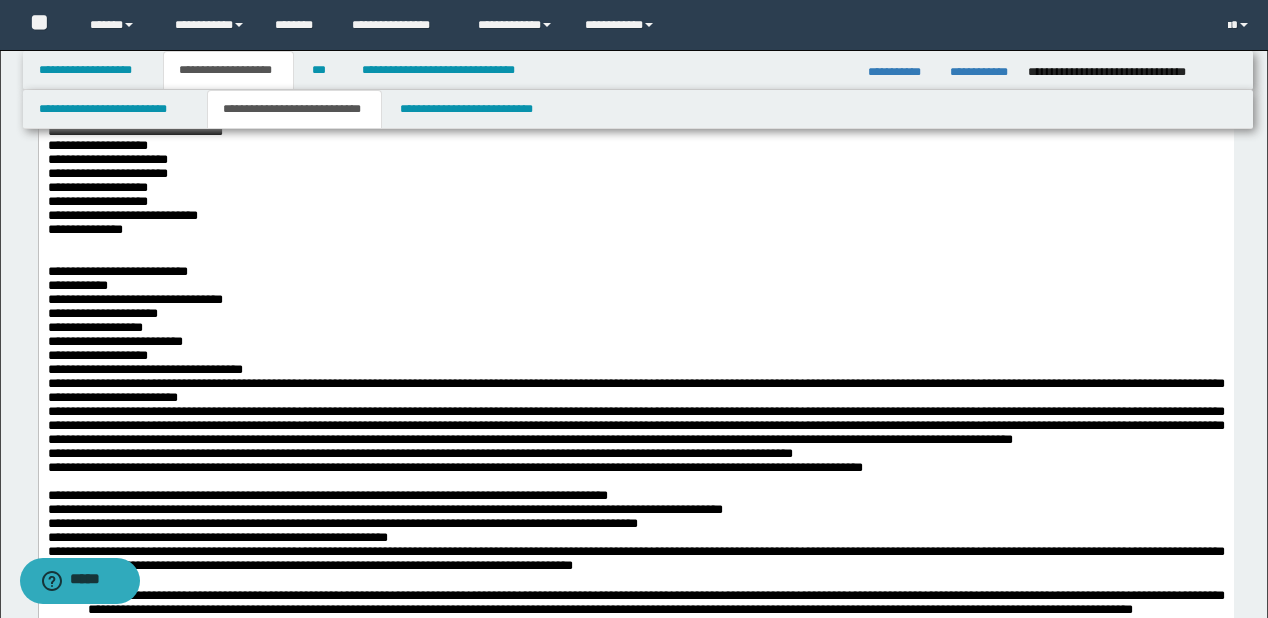 click at bounding box center (635, 62) 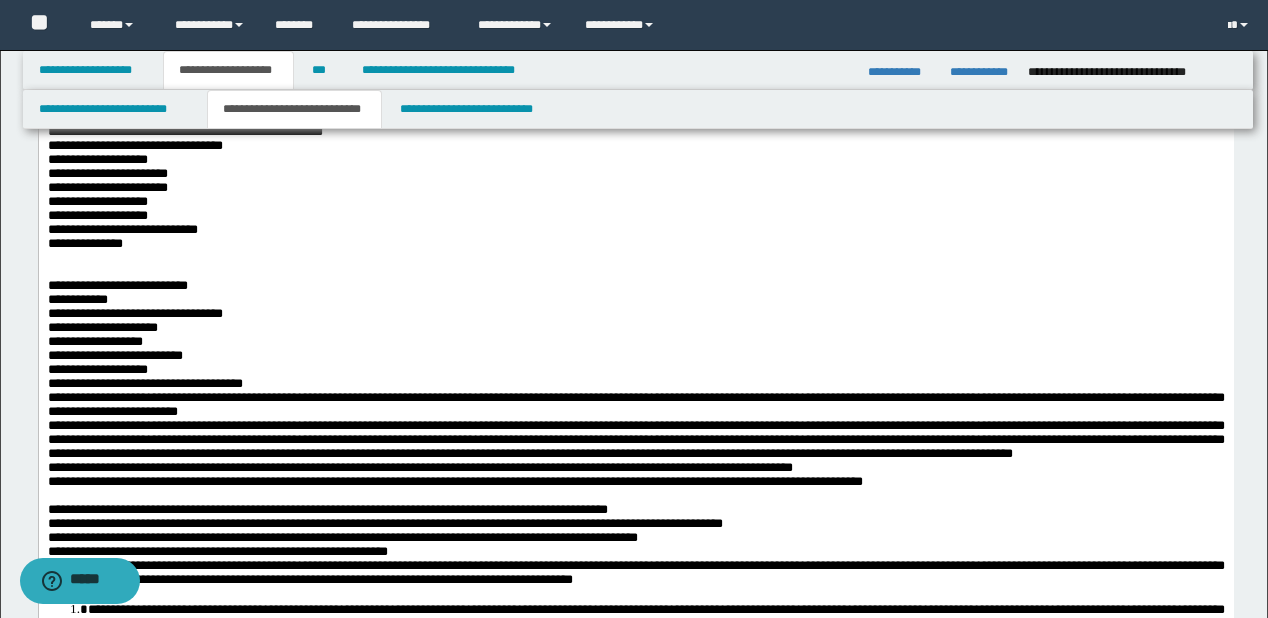 click on "**********" at bounding box center [635, 104] 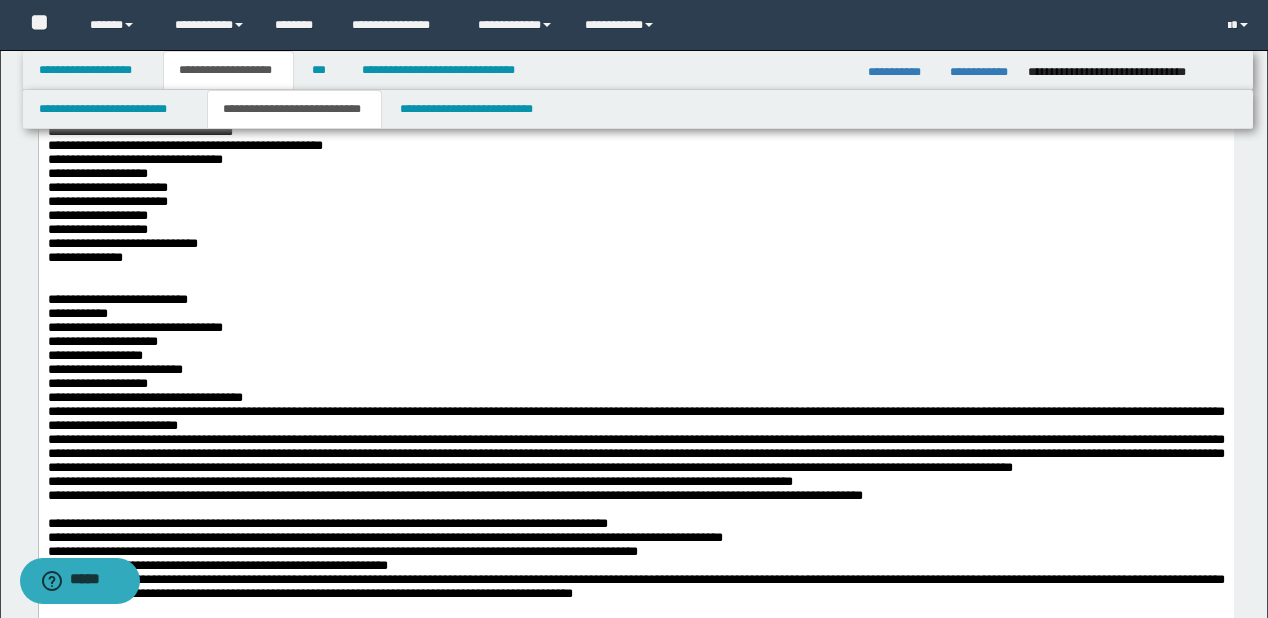 click on "**********" at bounding box center (635, 132) 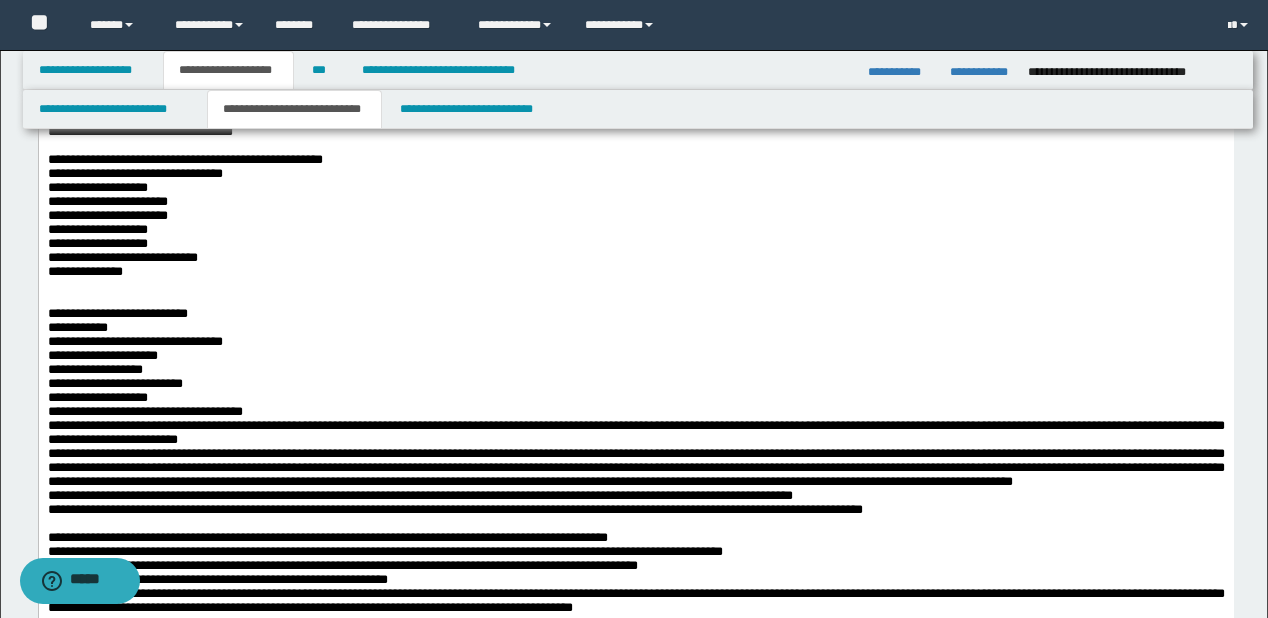 click on "**********" at bounding box center (635, 160) 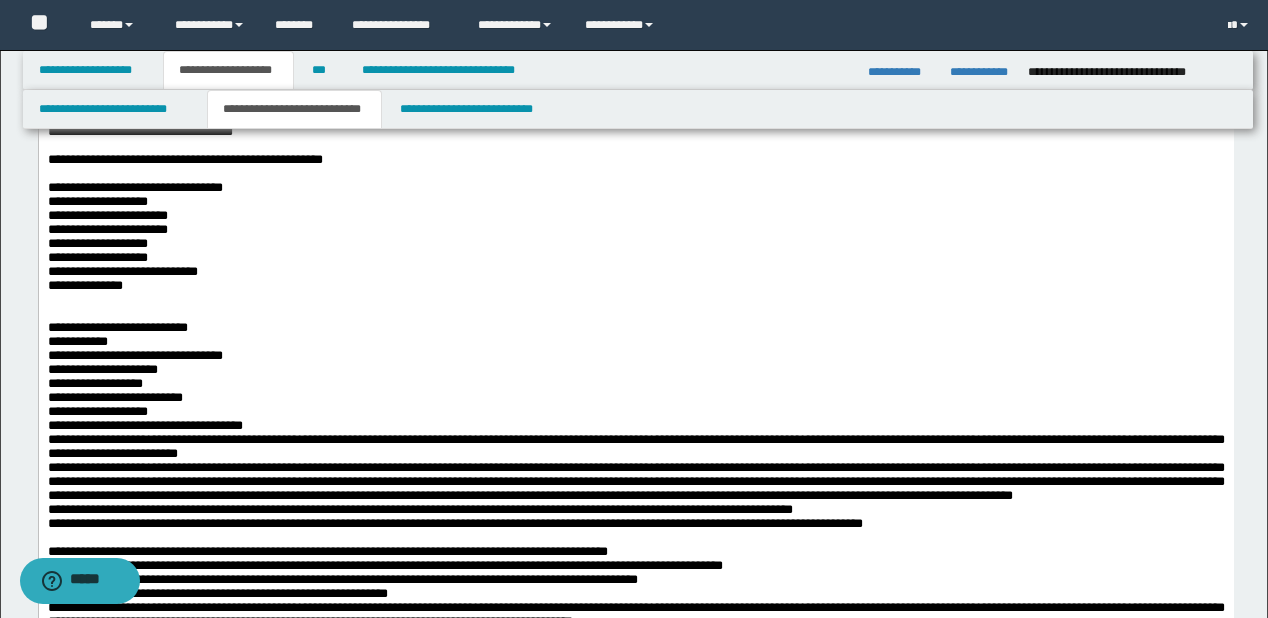 scroll, scrollTop: 1920, scrollLeft: 0, axis: vertical 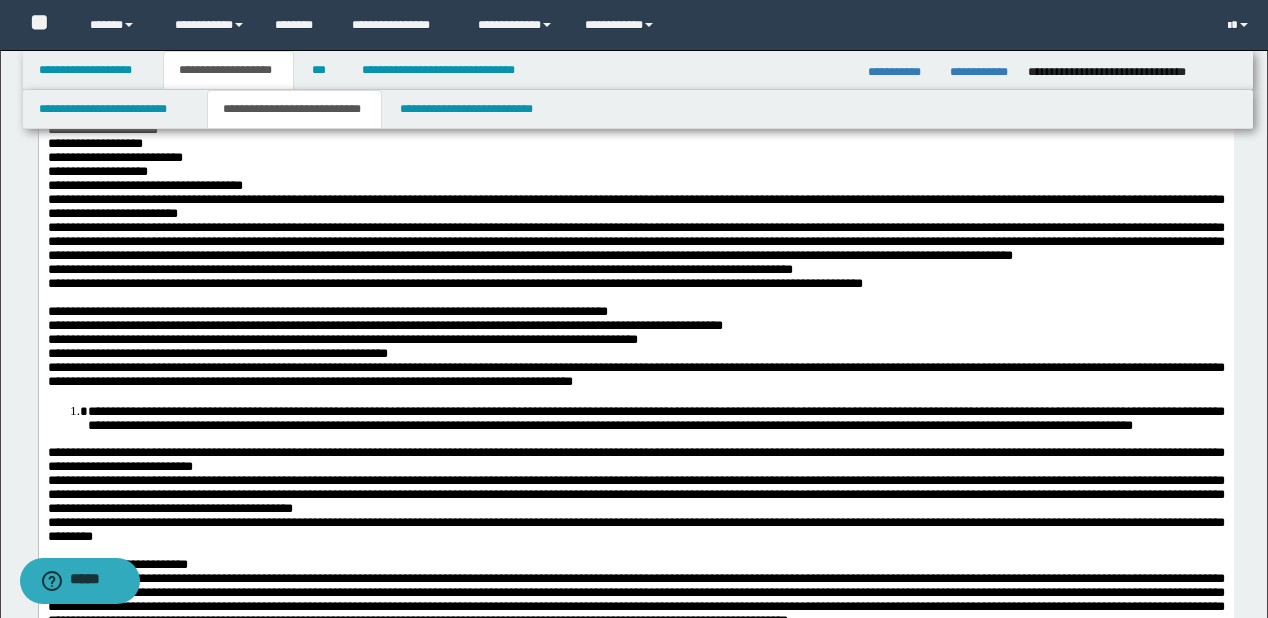 click on "**********" at bounding box center [635, -52] 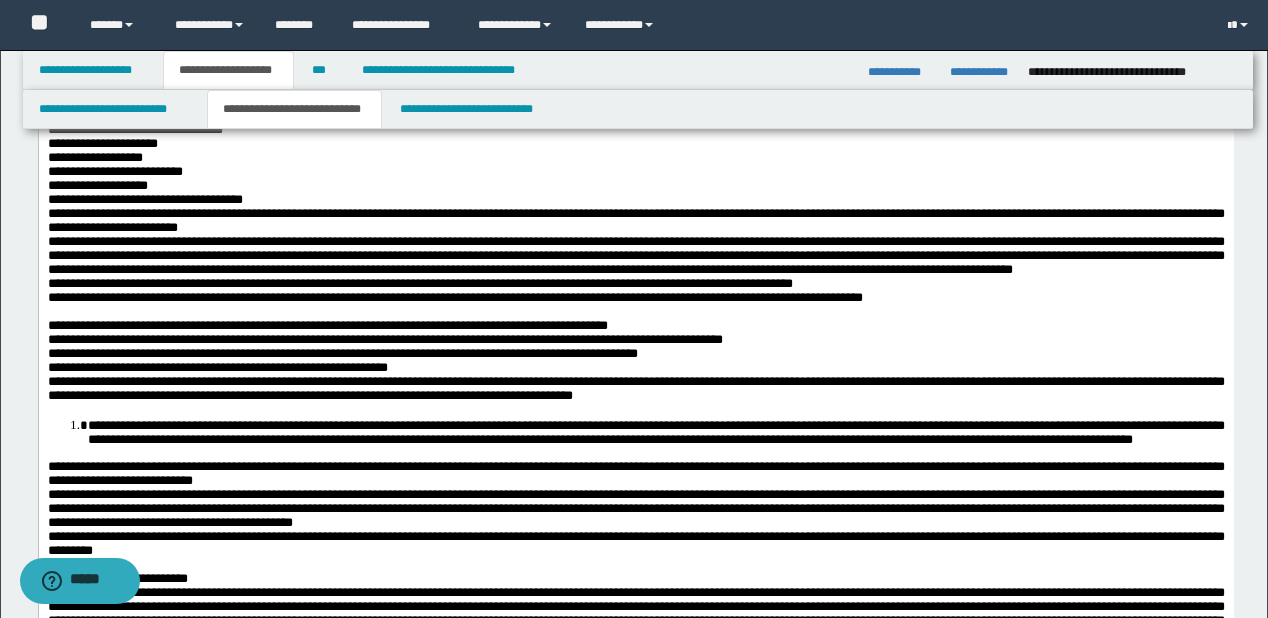 click on "**********" at bounding box center (635, -24) 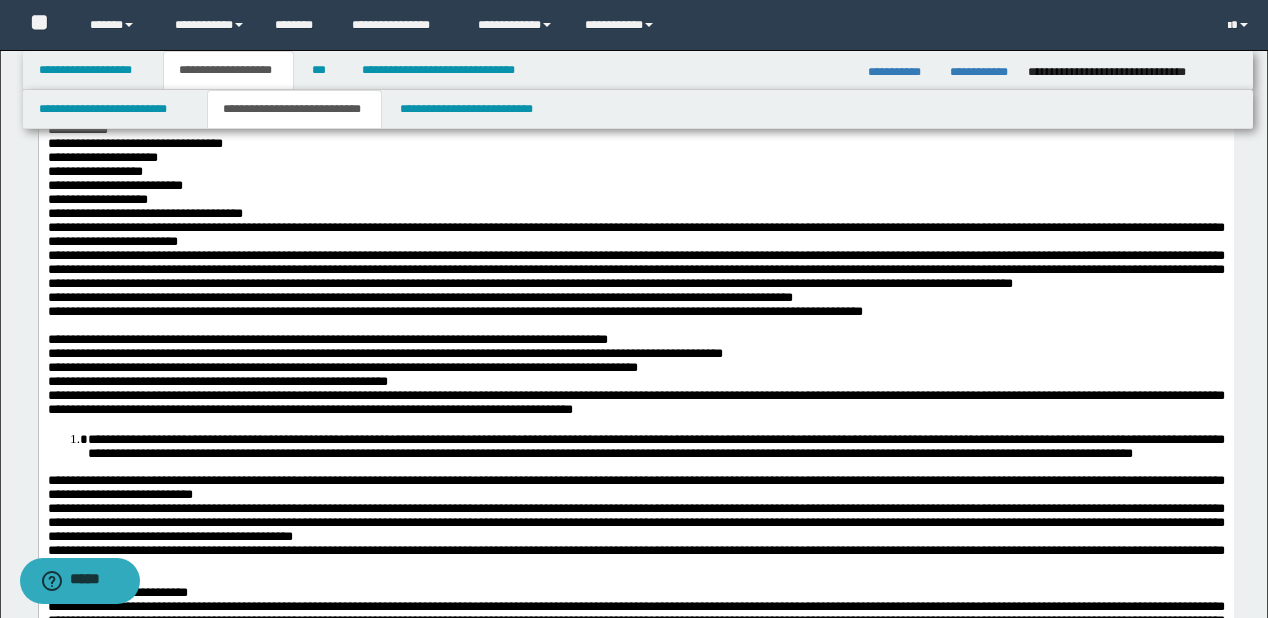 click on "**********" at bounding box center (635, 4) 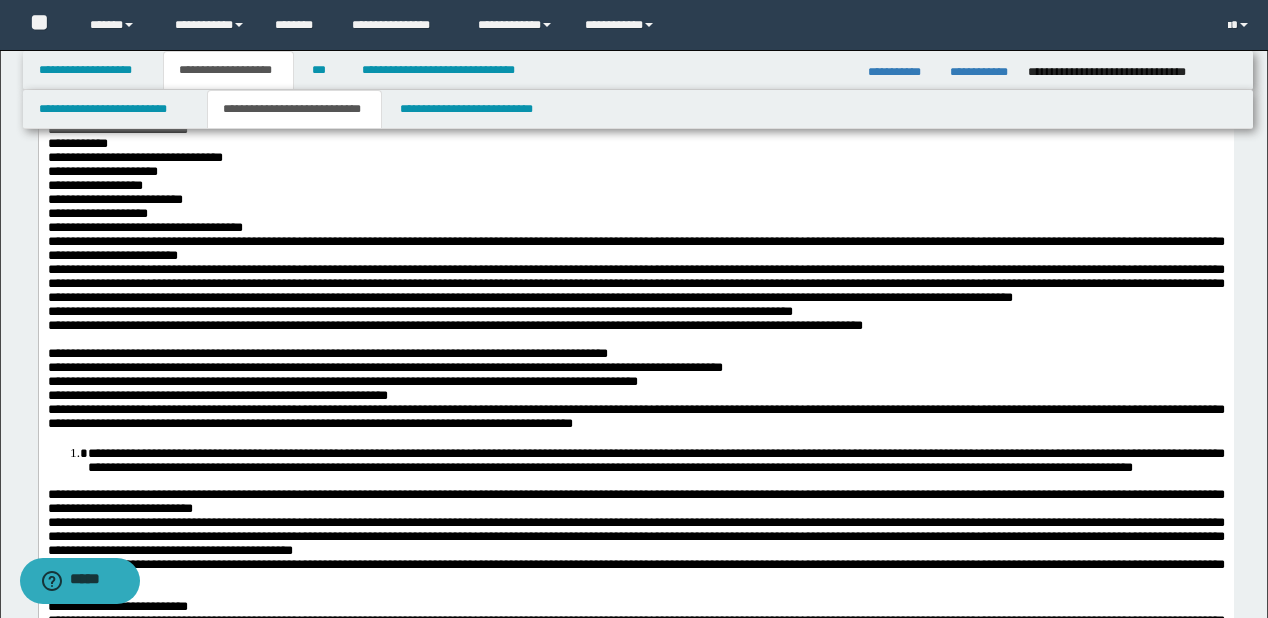 click on "**********" at bounding box center [635, 32] 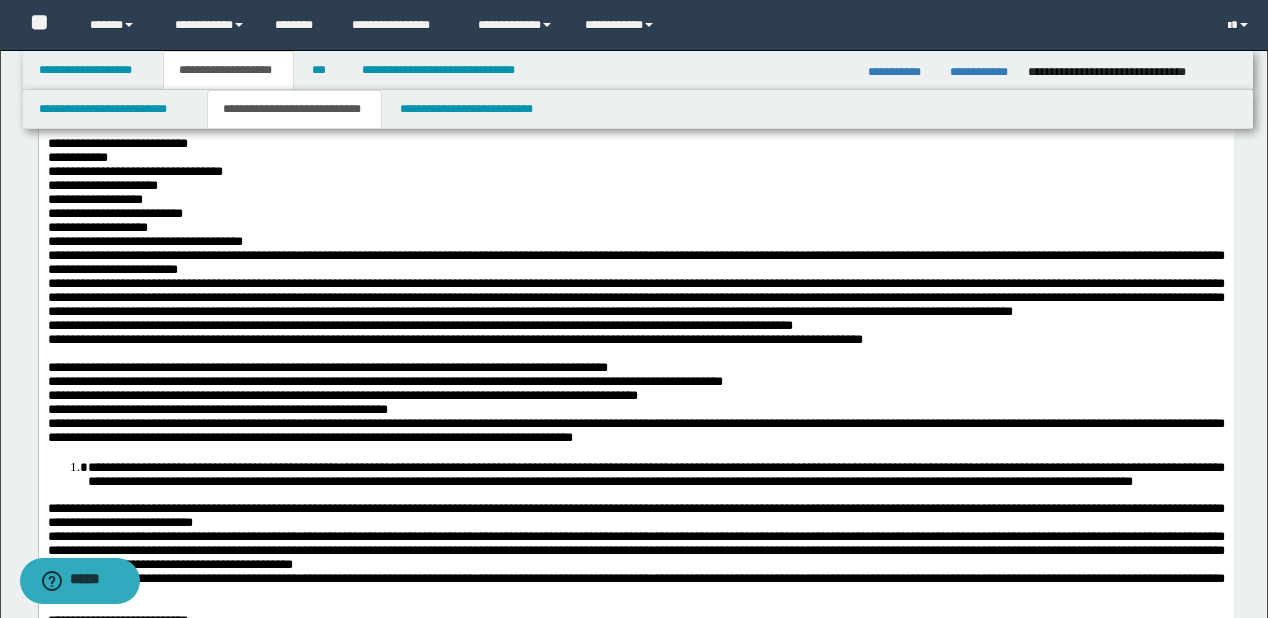 click on "**********" at bounding box center (635, 60) 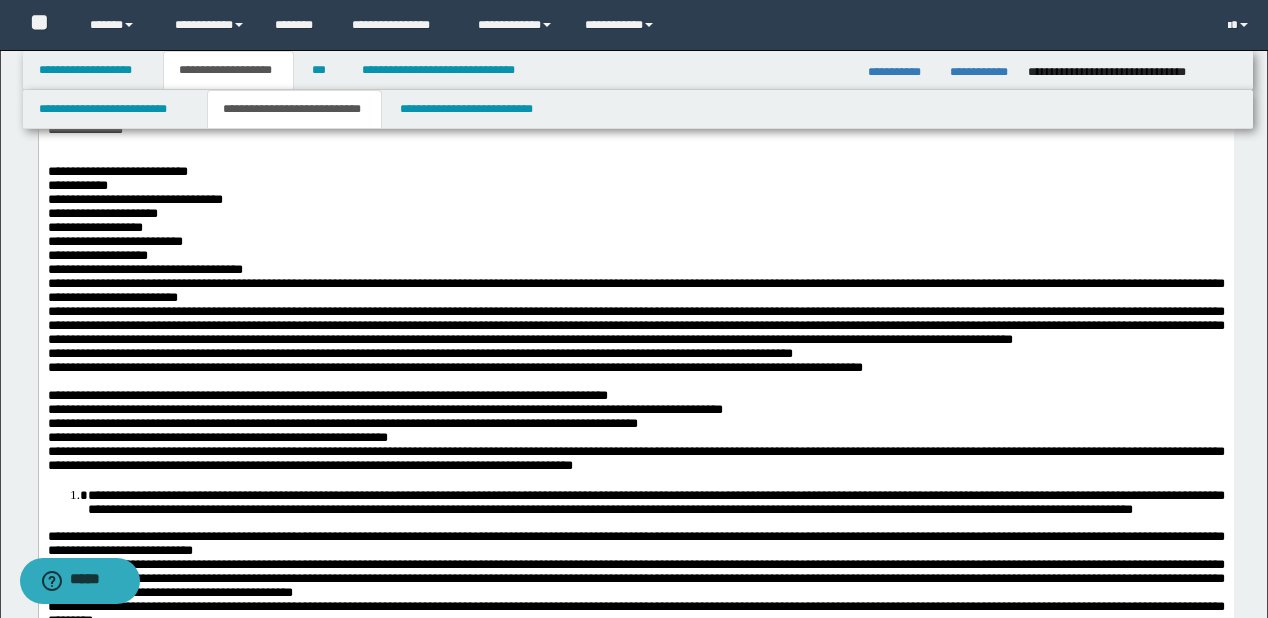 click on "**********" at bounding box center (635, 60) 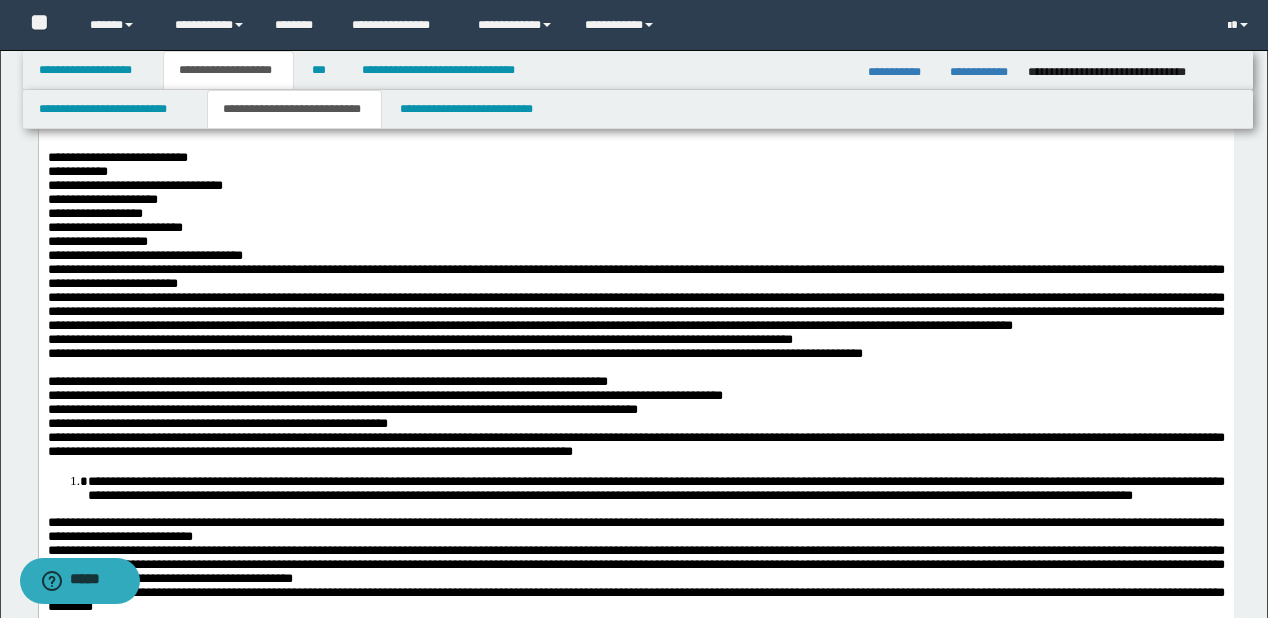 click on "**********" at bounding box center (635, 88) 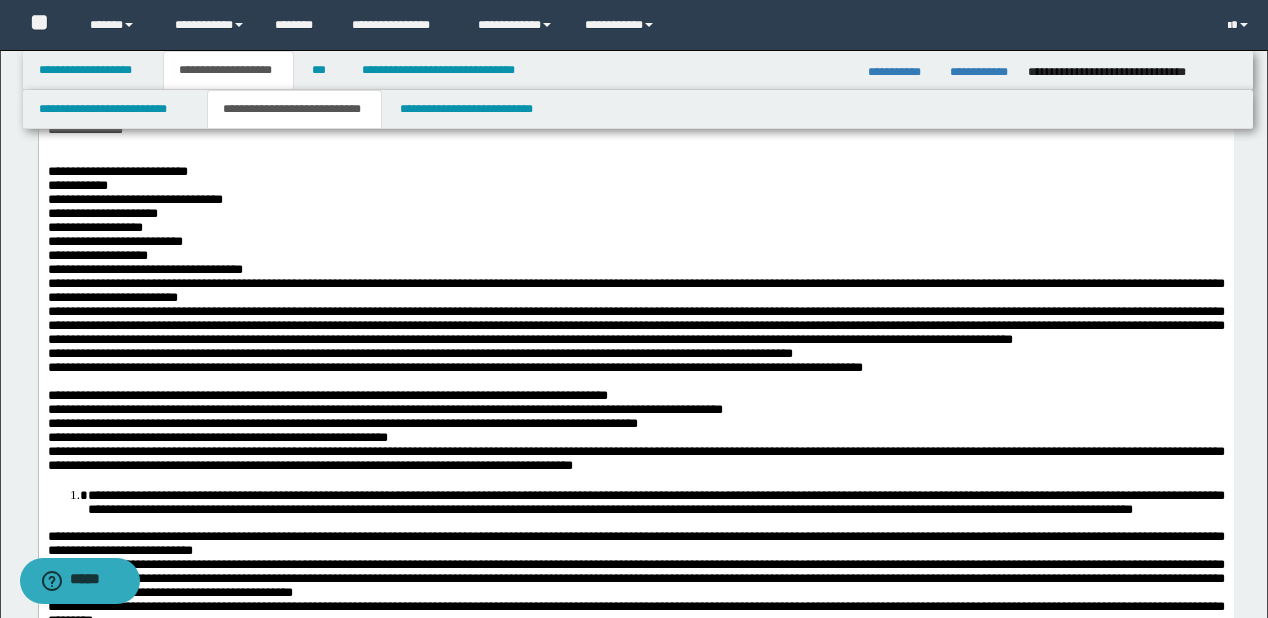 click on "**********" at bounding box center (635, 116) 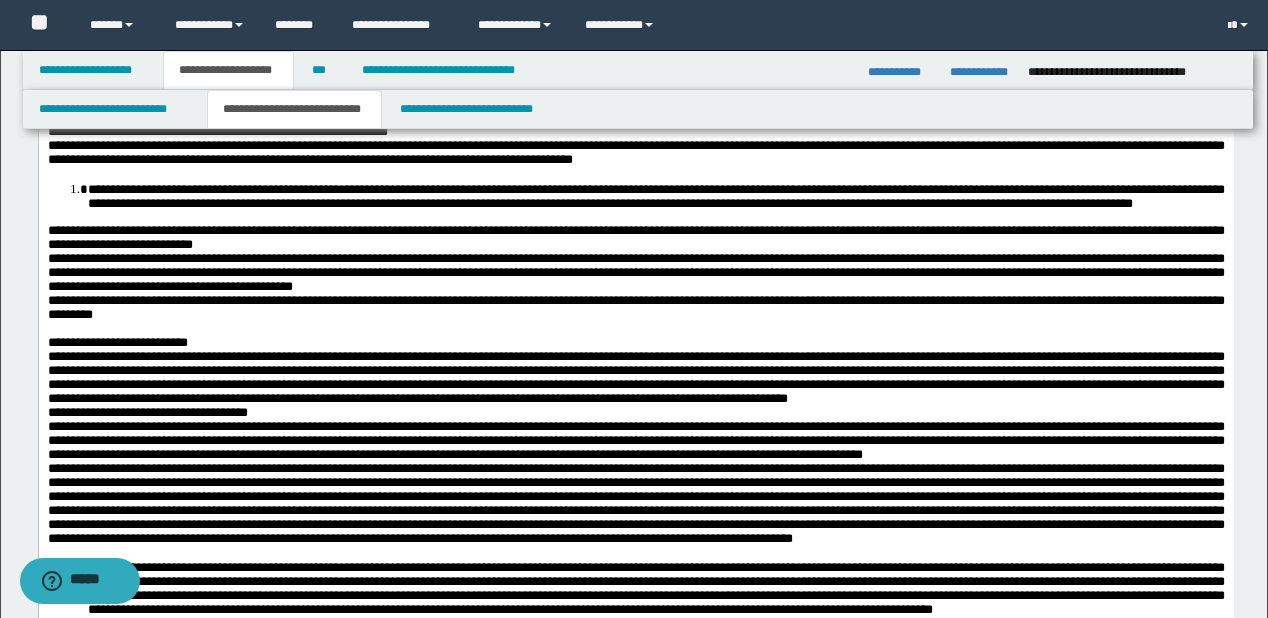 scroll, scrollTop: 2160, scrollLeft: 0, axis: vertical 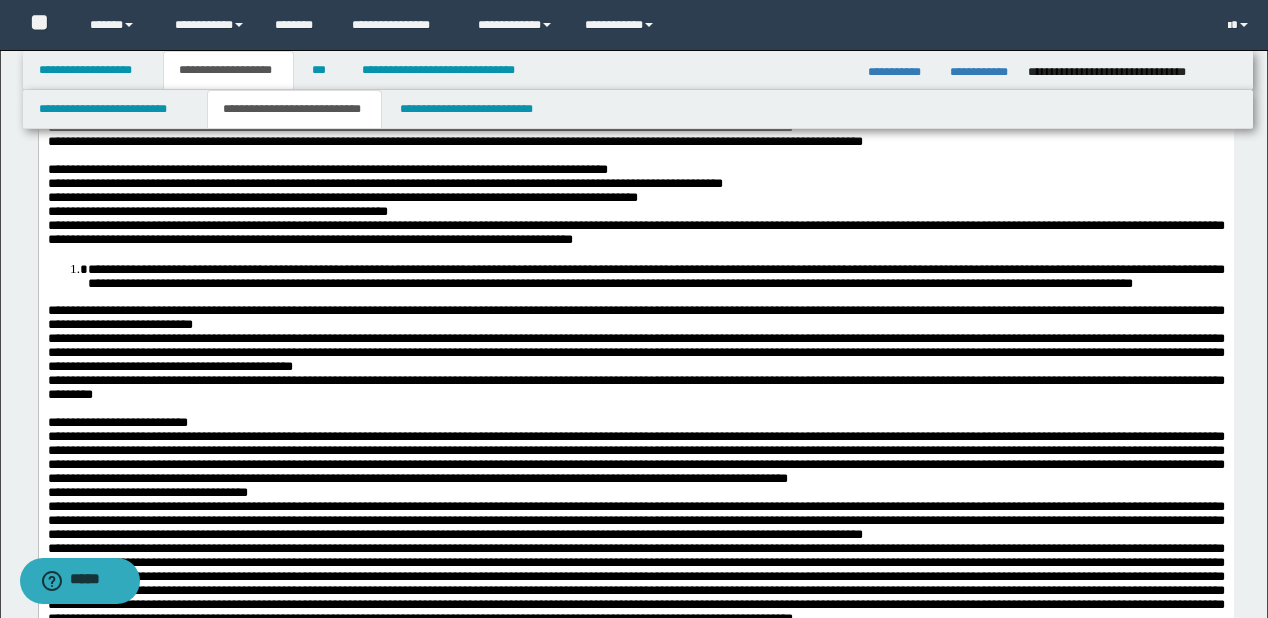 click on "**********" at bounding box center [635, -96] 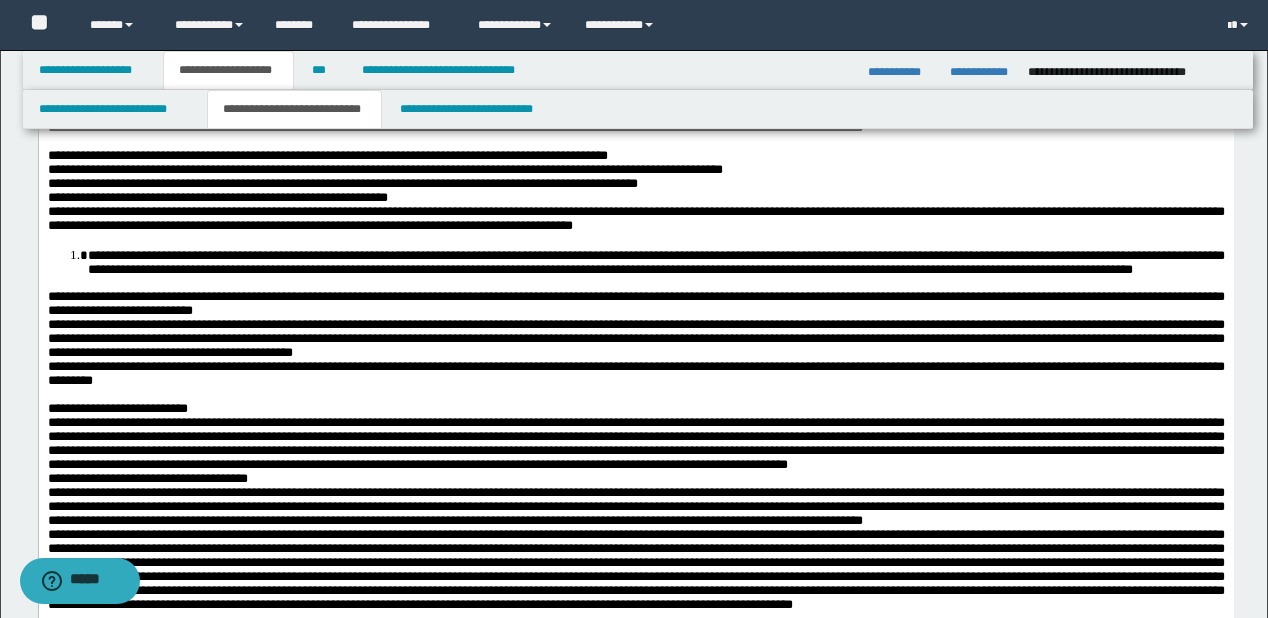 click on "**********" at bounding box center (635, -54) 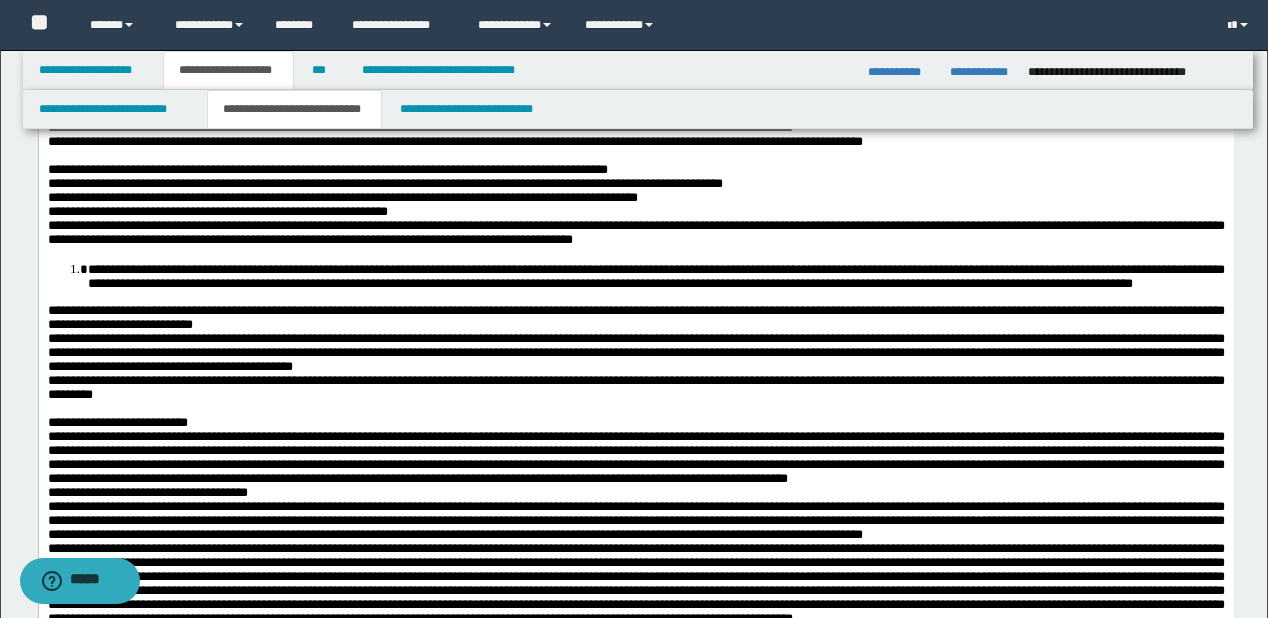 click on "**********" at bounding box center [635, -68] 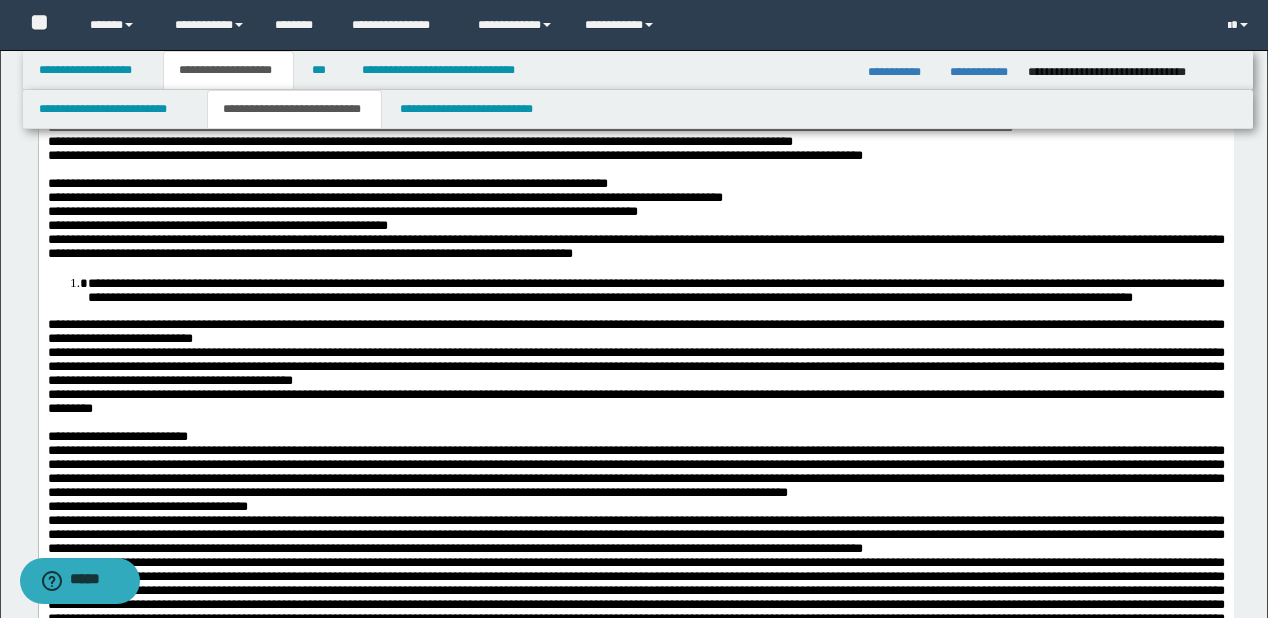 click on "**********" at bounding box center [635, -12] 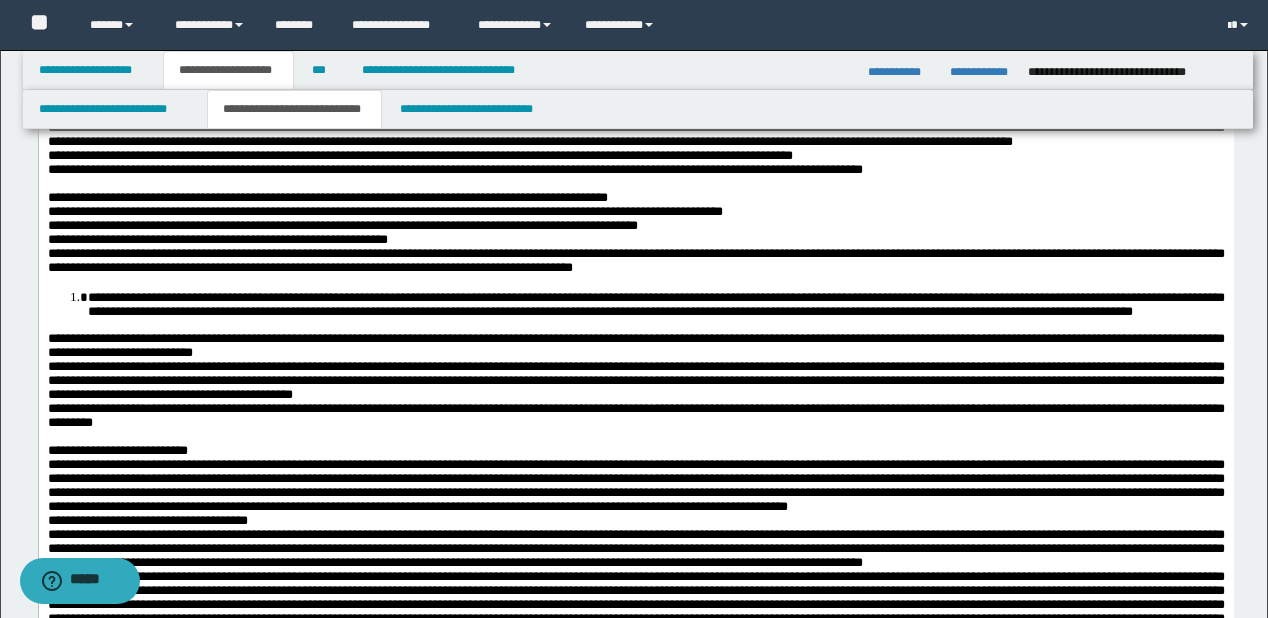 click on "**********" at bounding box center (635, 16) 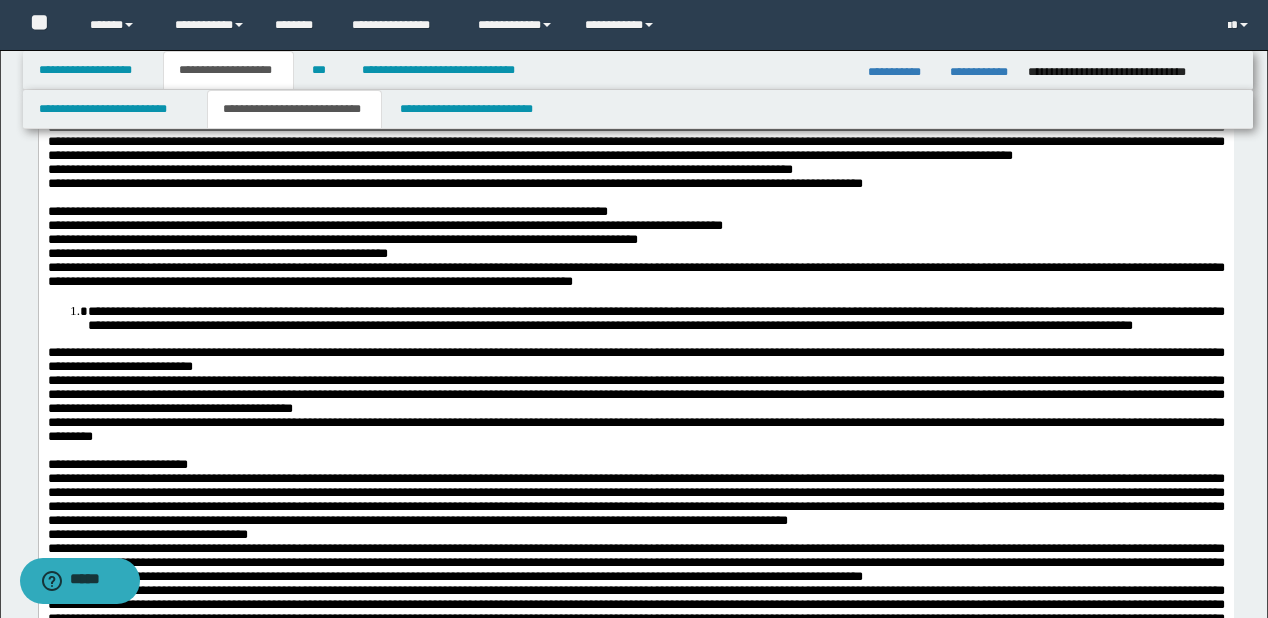 click on "**********" at bounding box center (635, 44) 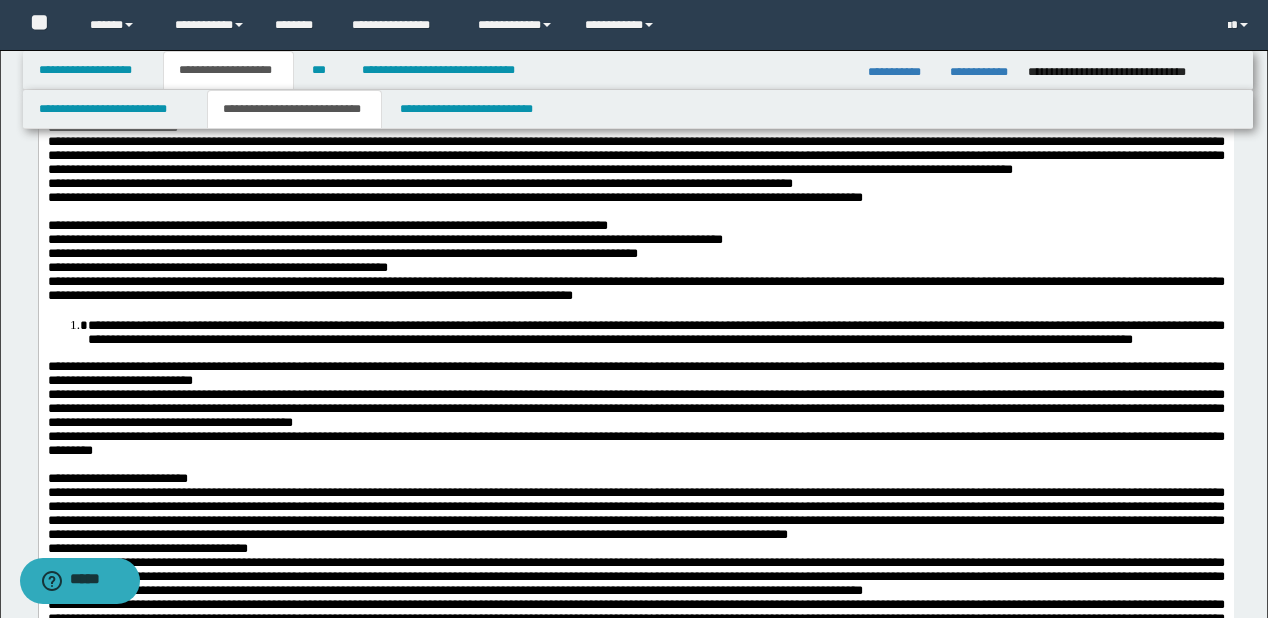click on "**********" at bounding box center [635, 72] 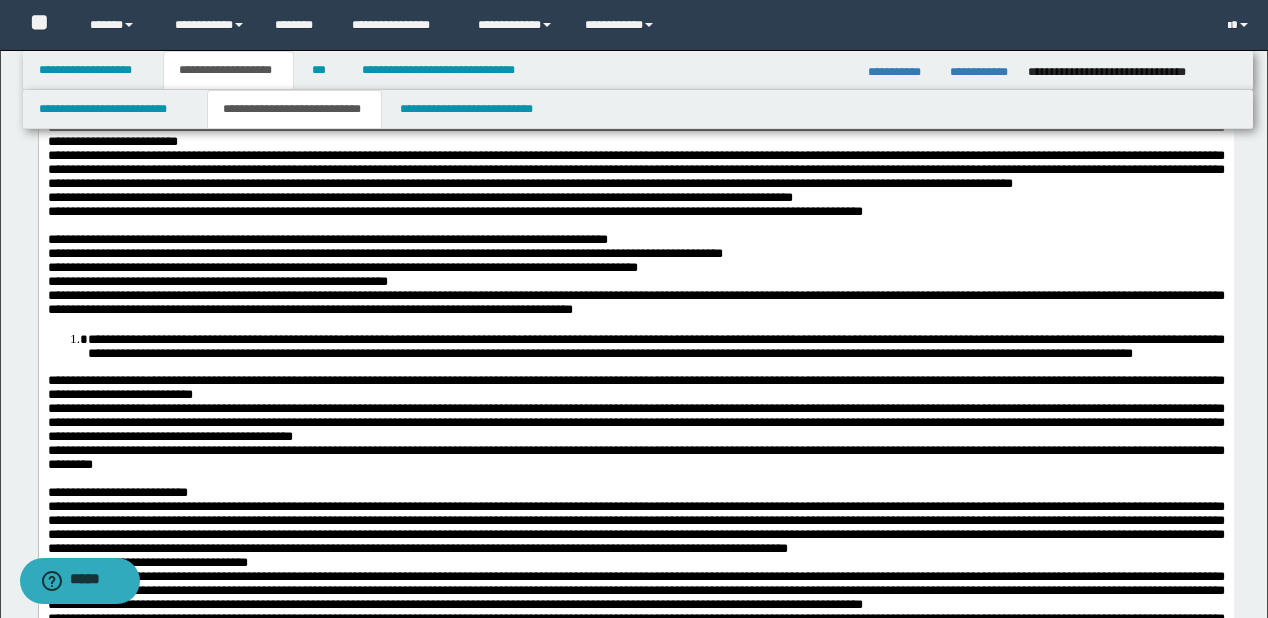 click on "**********" at bounding box center (635, 100) 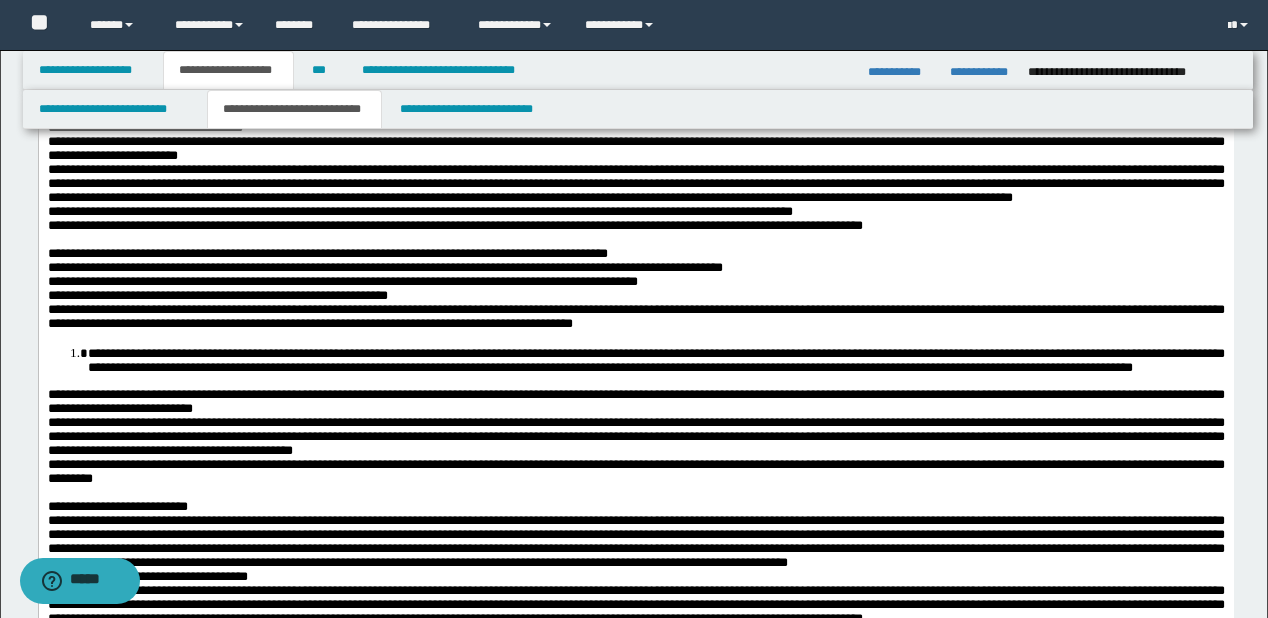 scroll, scrollTop: 2320, scrollLeft: 0, axis: vertical 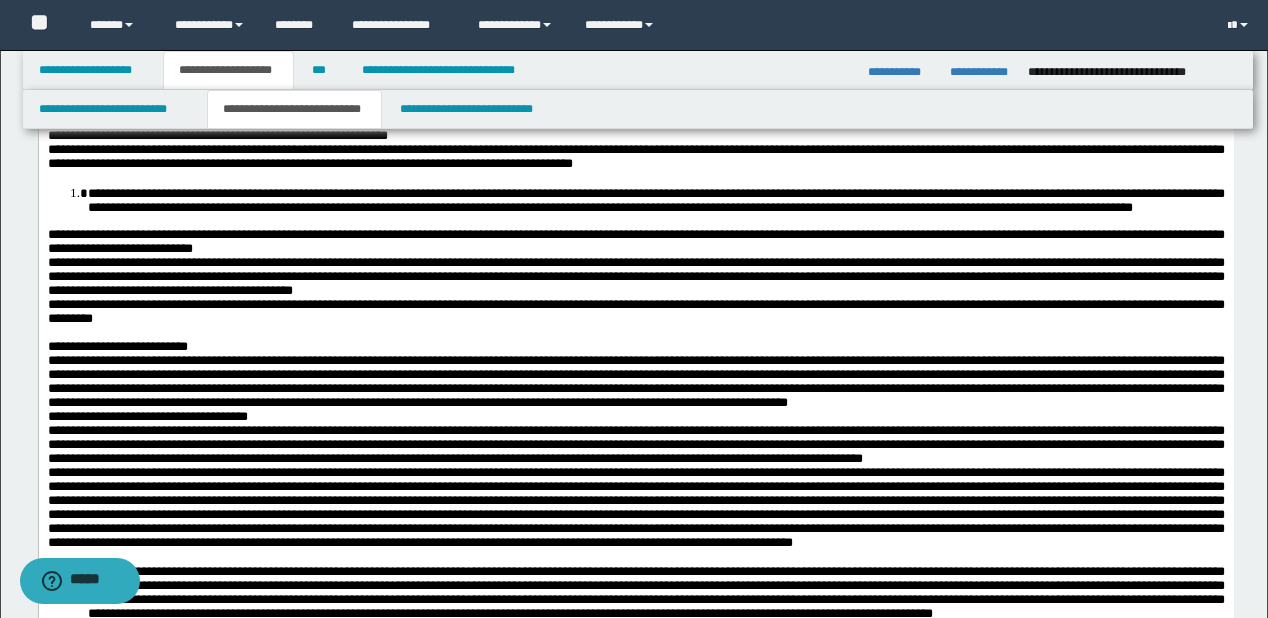 click on "**********" at bounding box center [635, -32] 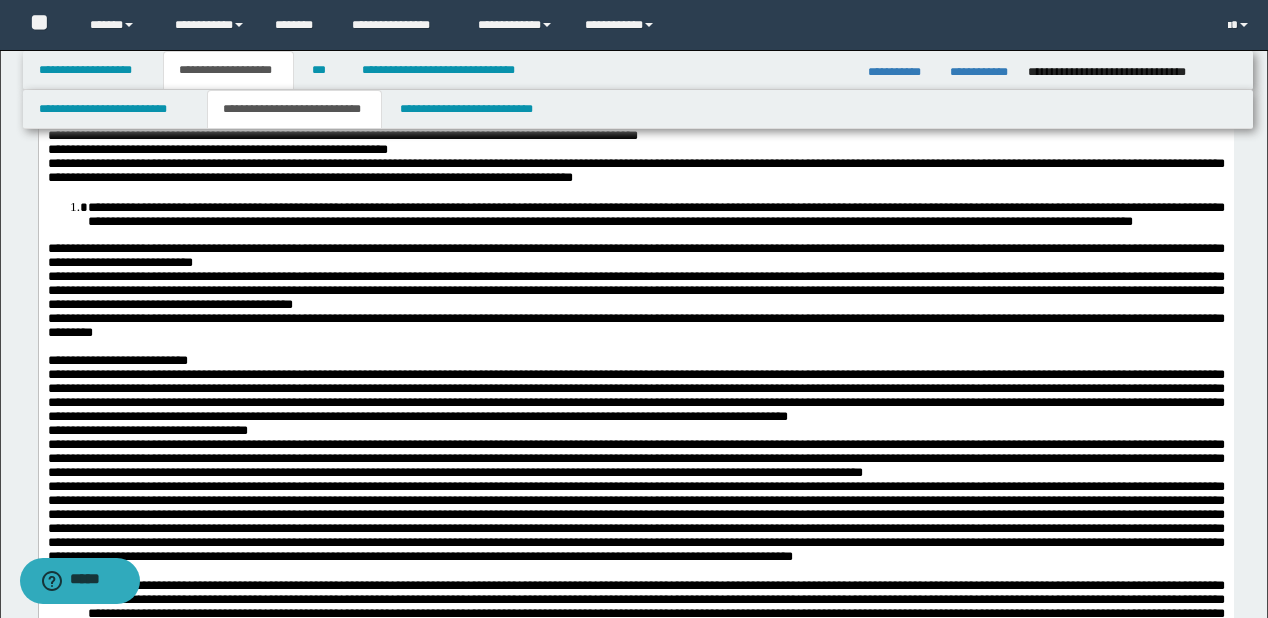 click on "**********" at bounding box center (635, 3) 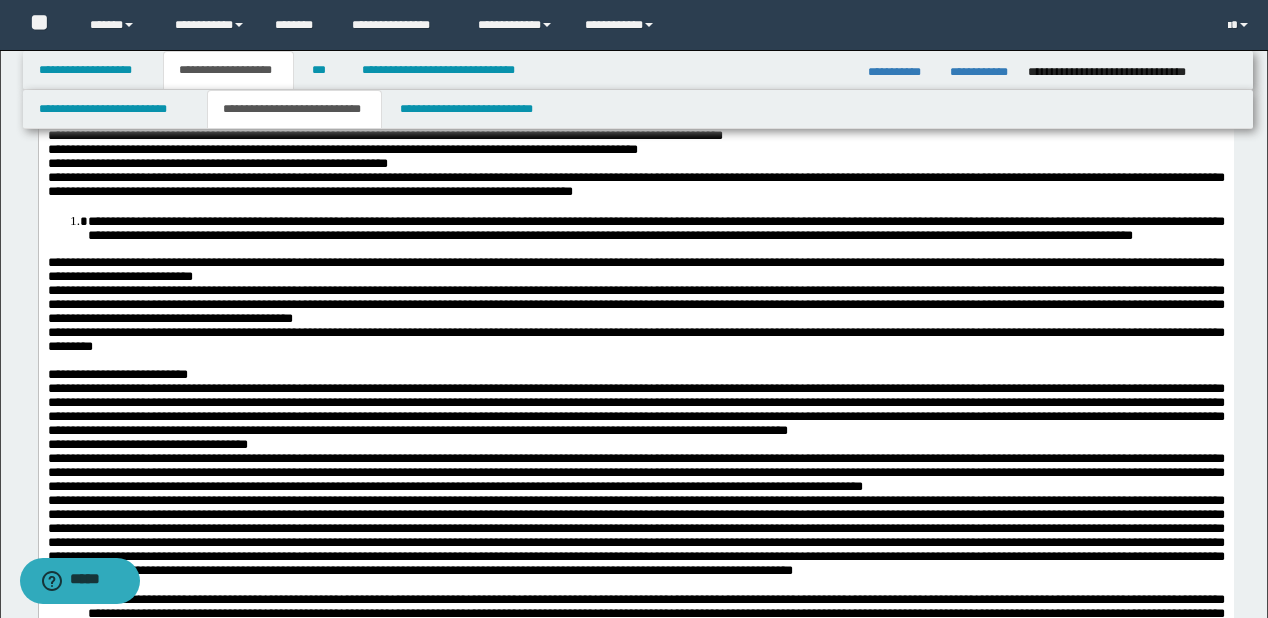 click on "**********" at bounding box center [635, 52] 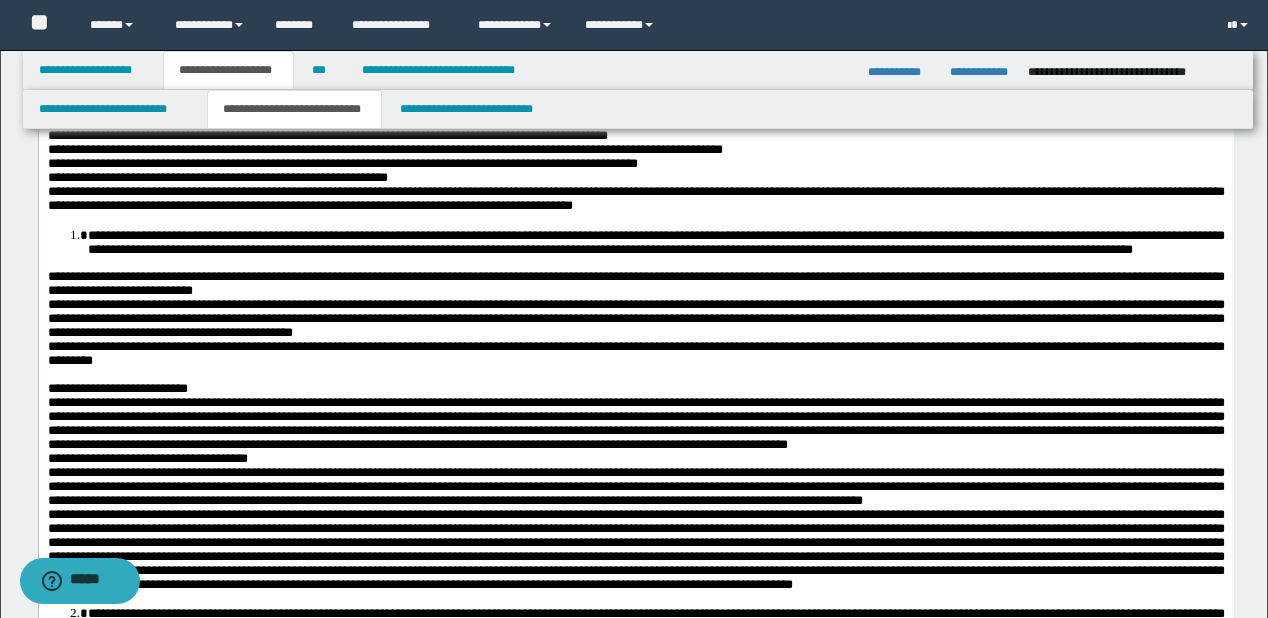 scroll, scrollTop: 2480, scrollLeft: 0, axis: vertical 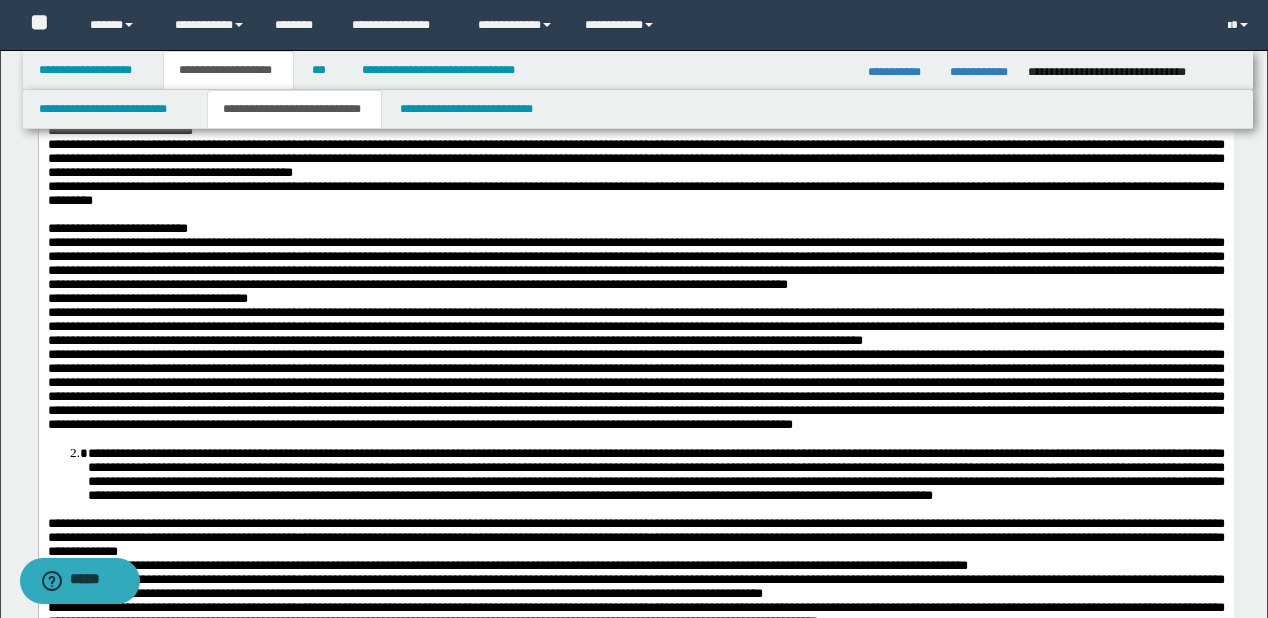 click on "**********" at bounding box center (635, -66) 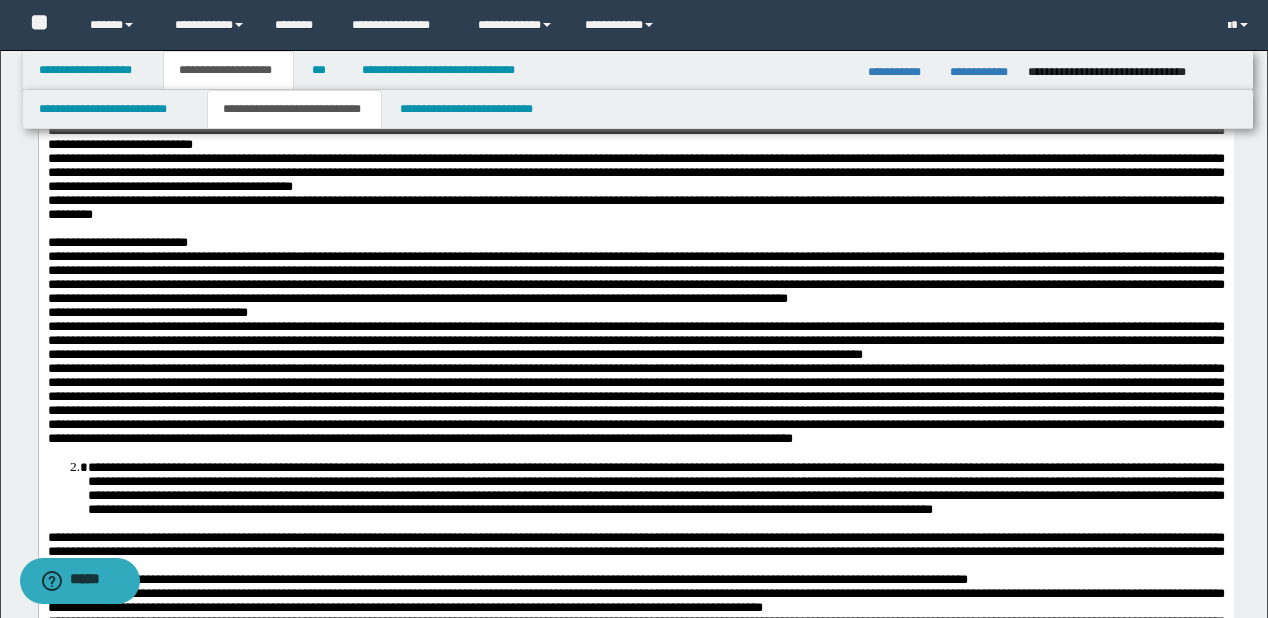 click on "**********" at bounding box center [635, 4] 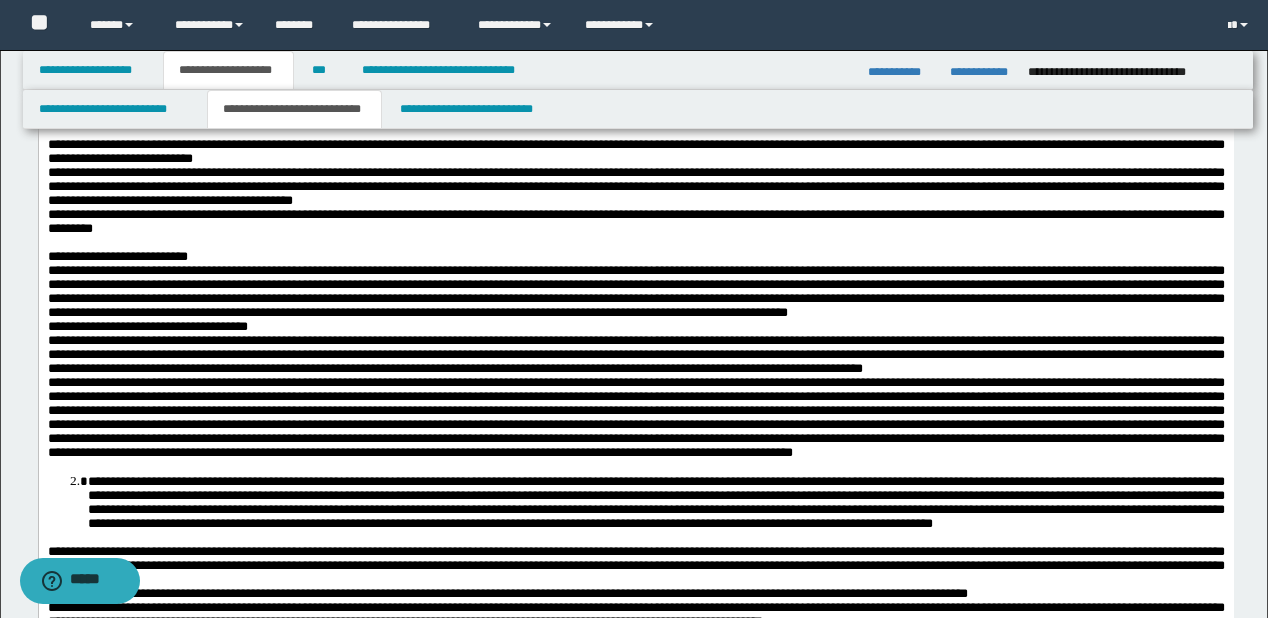 click on "**********" at bounding box center [635, 32] 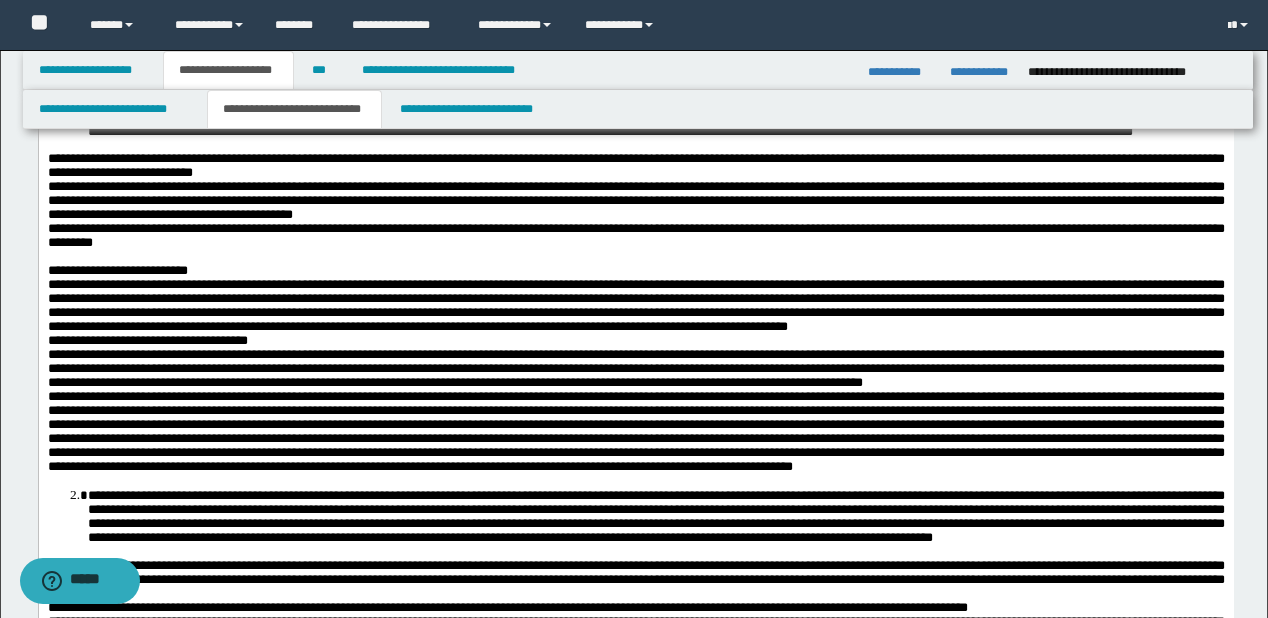 click on "**********" at bounding box center [635, 60] 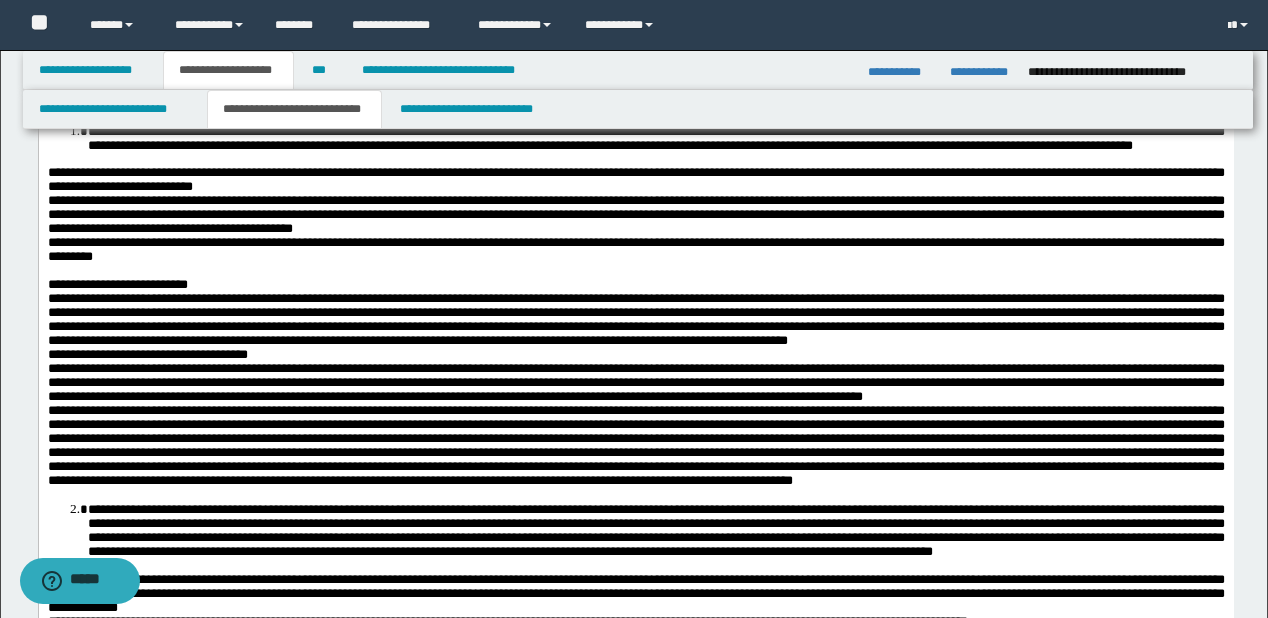 click on "**********" at bounding box center [655, 138] 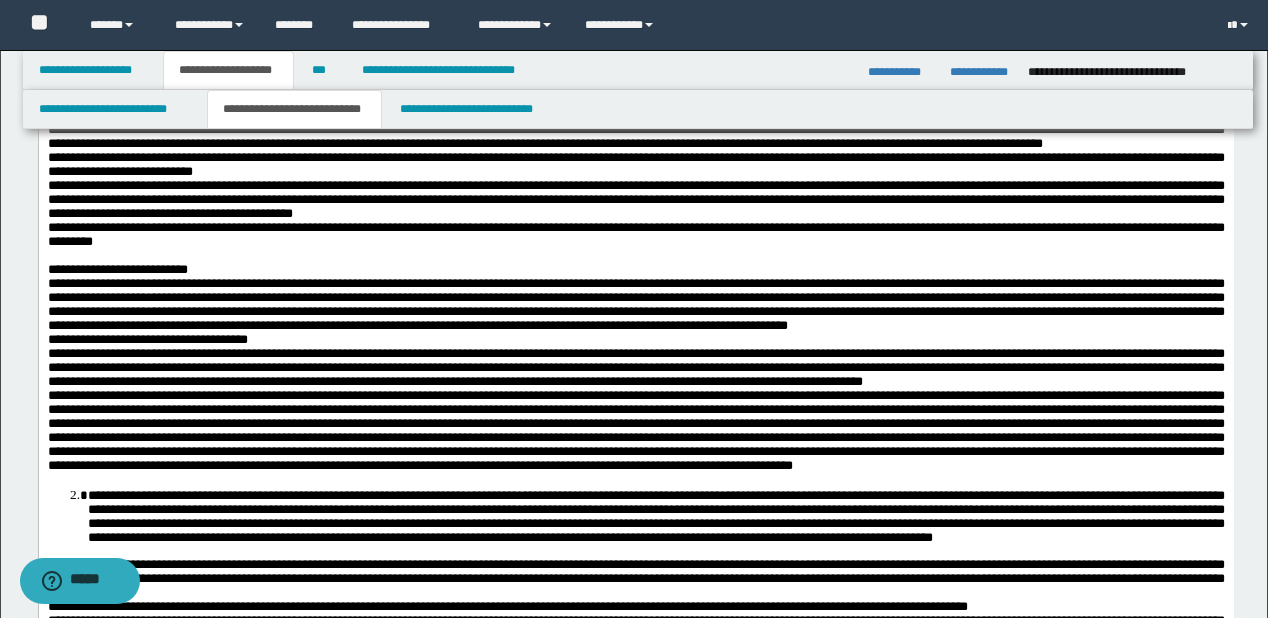 scroll, scrollTop: 2720, scrollLeft: 0, axis: vertical 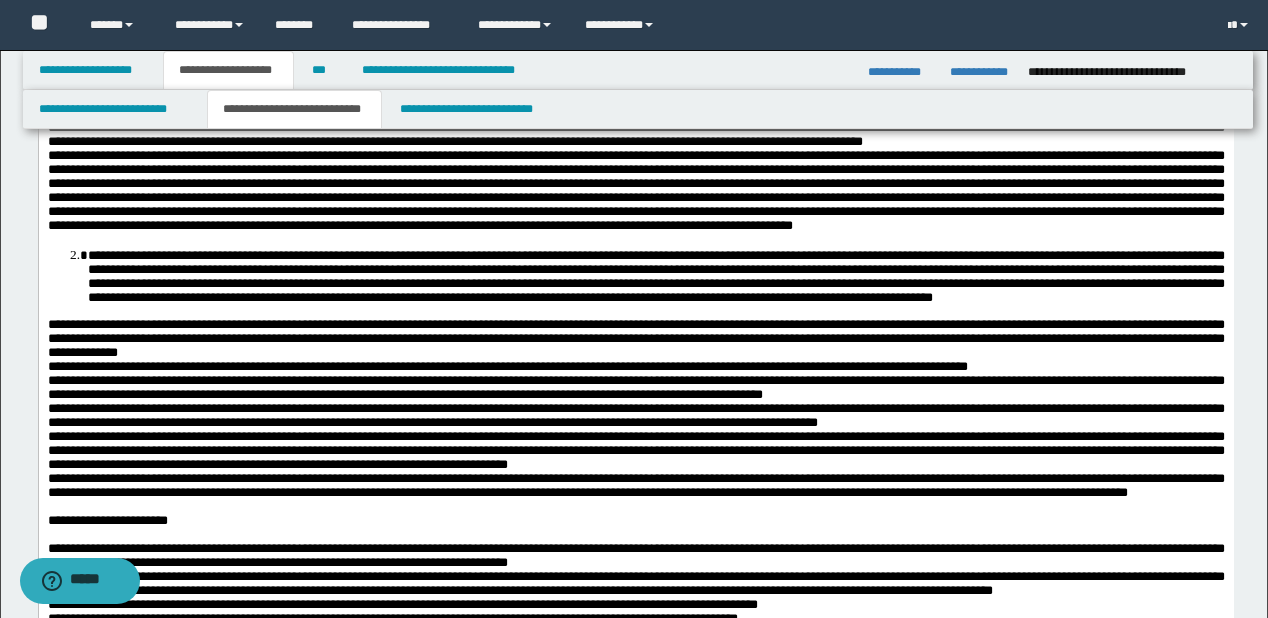 click on "**********" at bounding box center [635, -103] 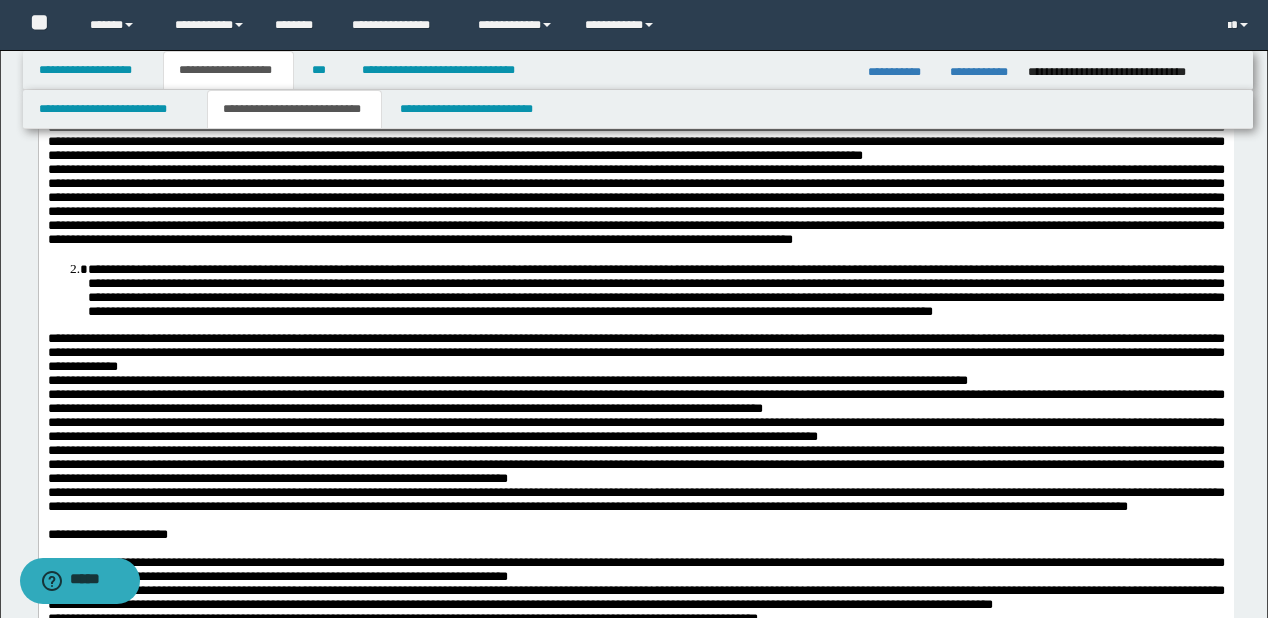 click on "**********" at bounding box center [635, -61] 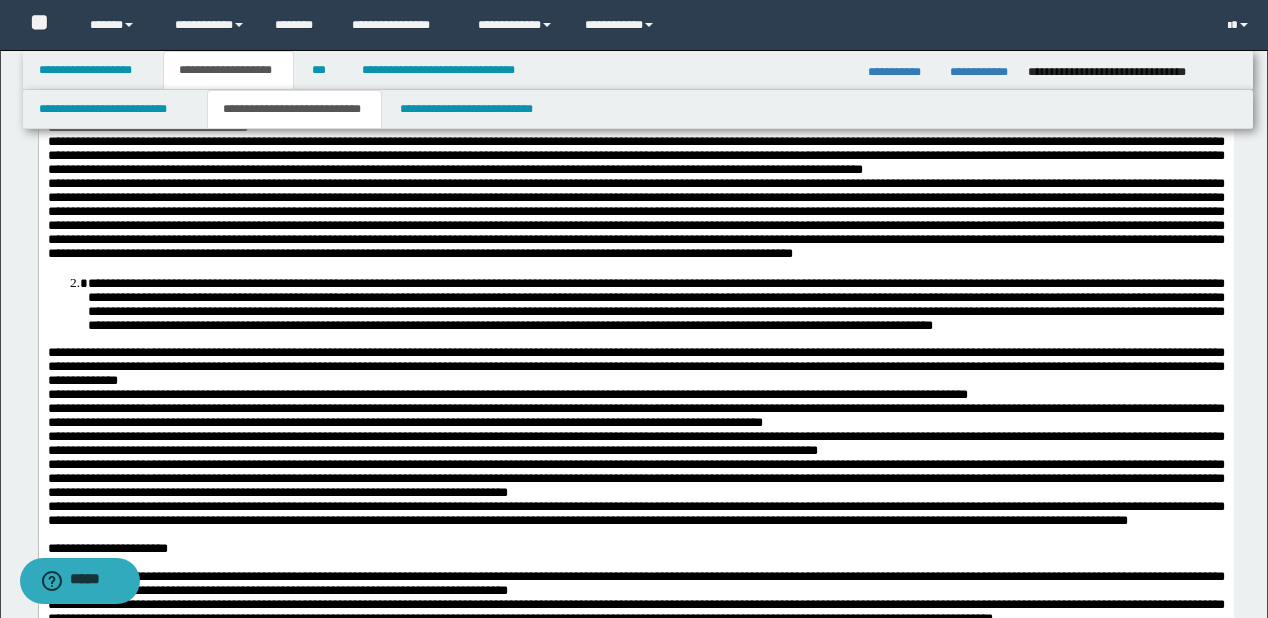 click on "**********" at bounding box center (635, -12) 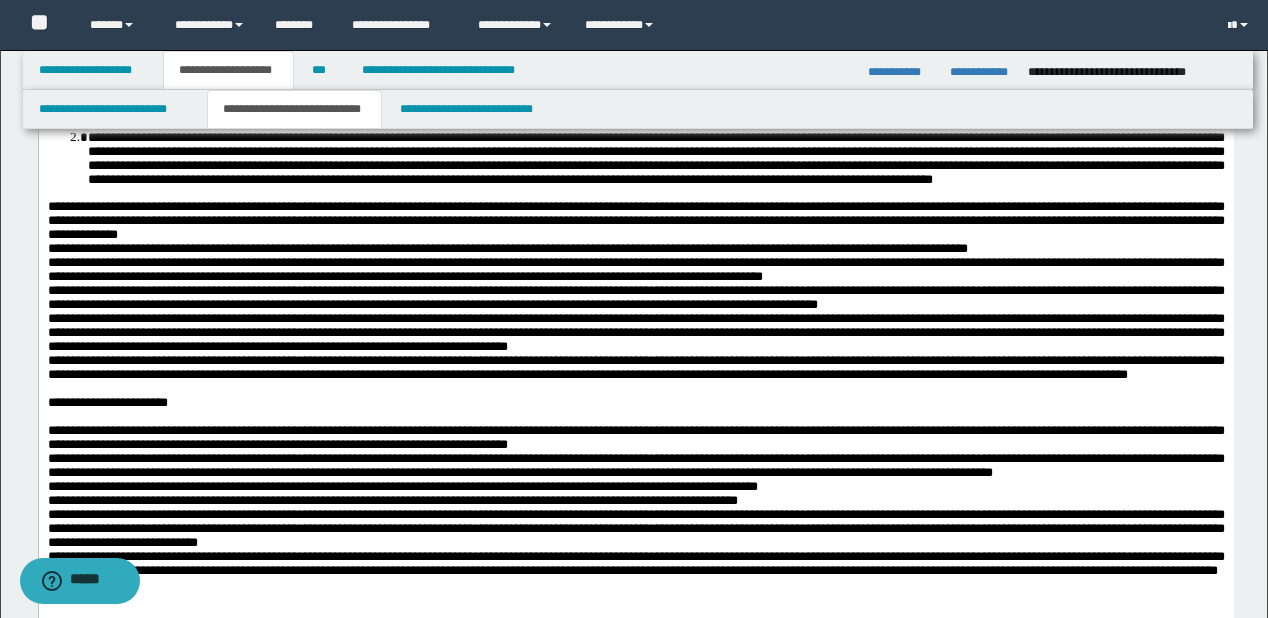 scroll, scrollTop: 2960, scrollLeft: 0, axis: vertical 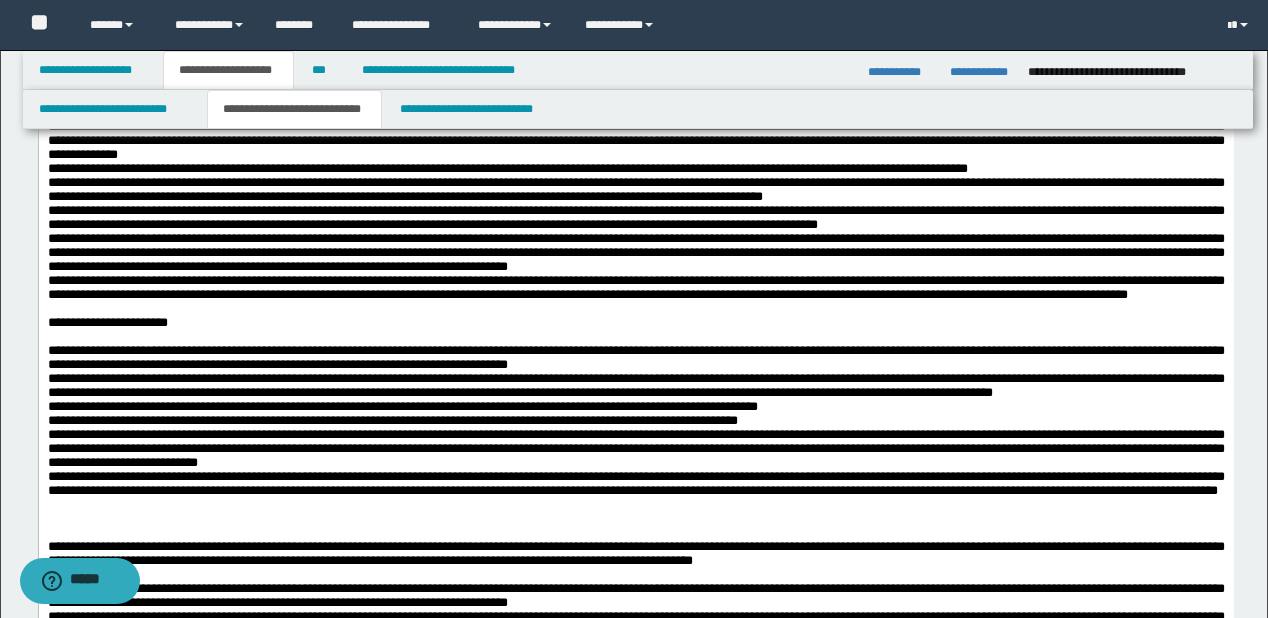 click on "**********" at bounding box center [635, -168] 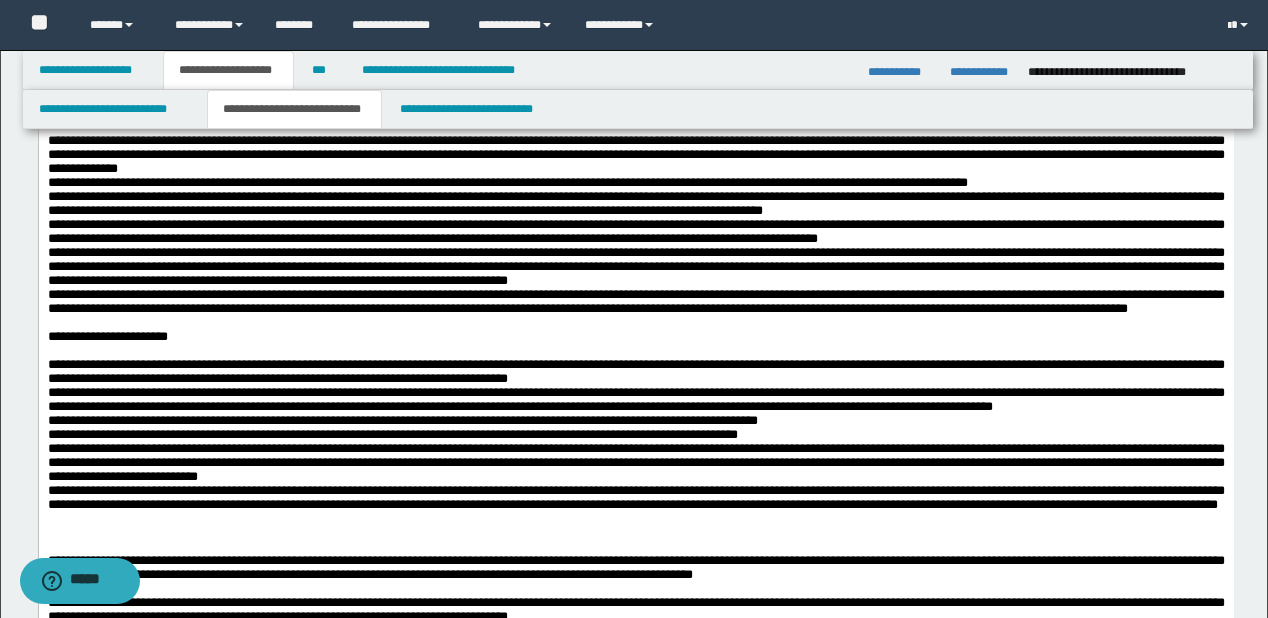 click on "**********" at bounding box center (635, -84) 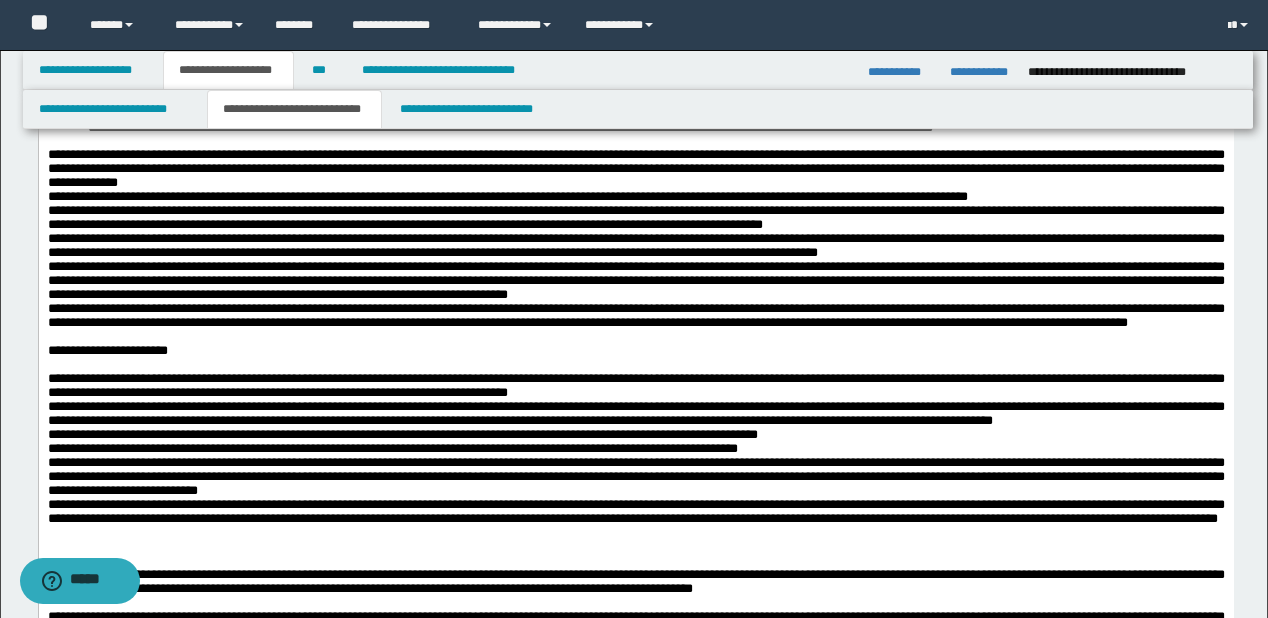 scroll, scrollTop: 3040, scrollLeft: 0, axis: vertical 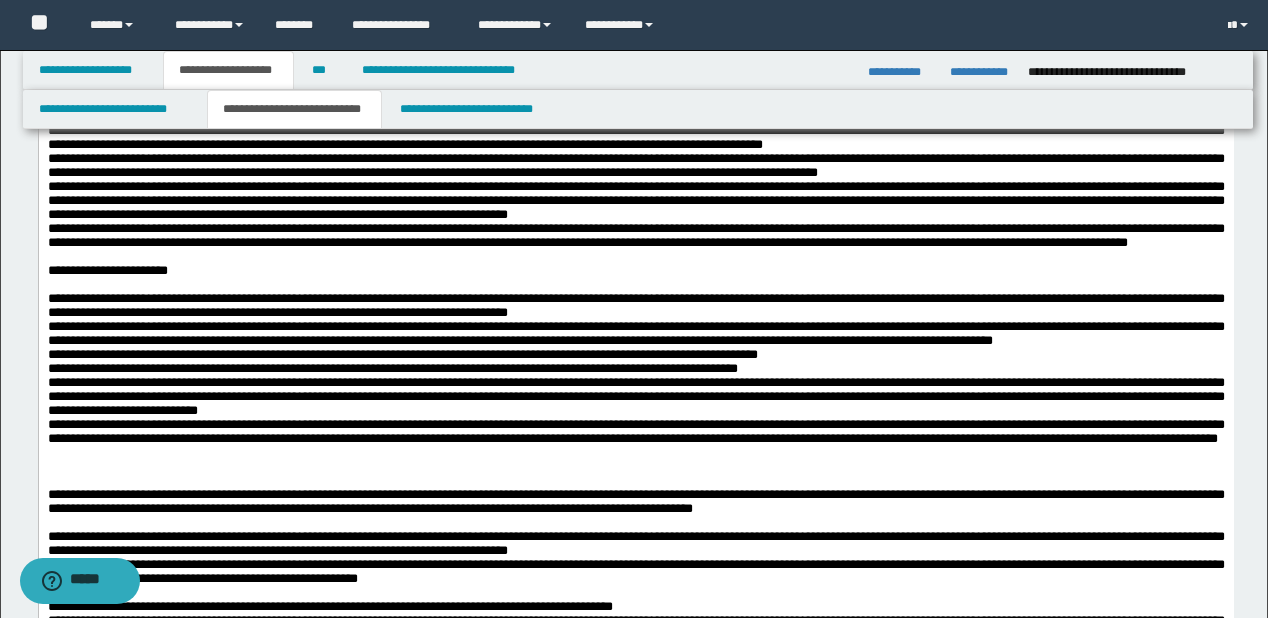 click on "**********" at bounding box center (635, -122) 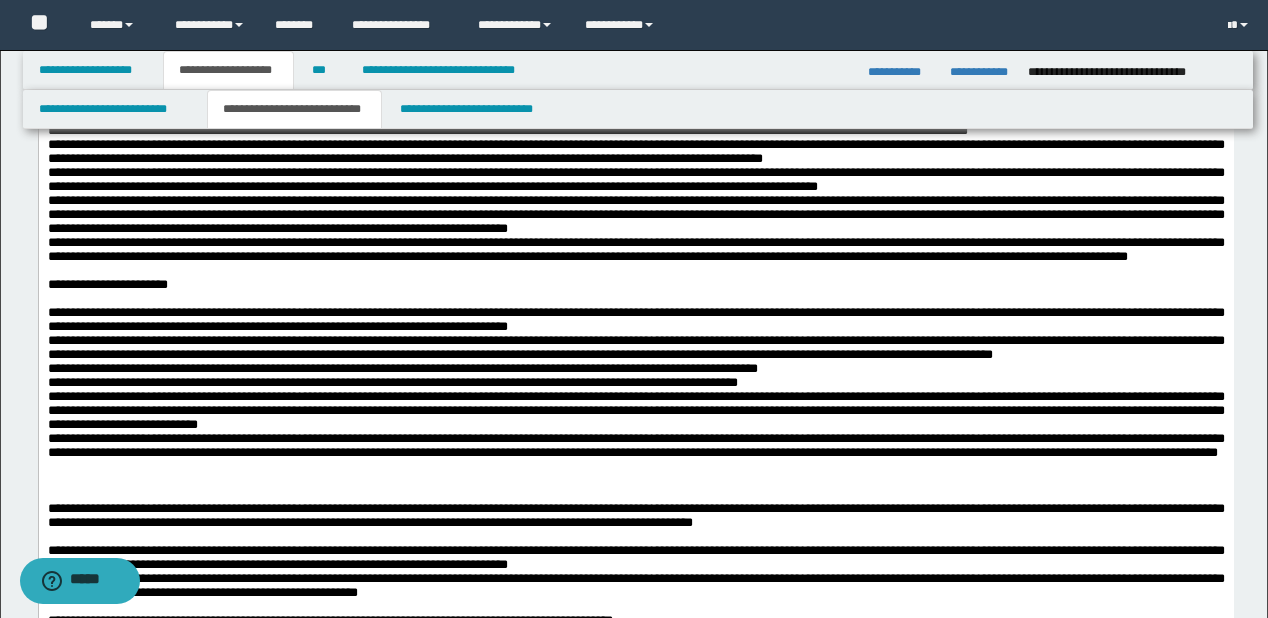 scroll, scrollTop: 3200, scrollLeft: 0, axis: vertical 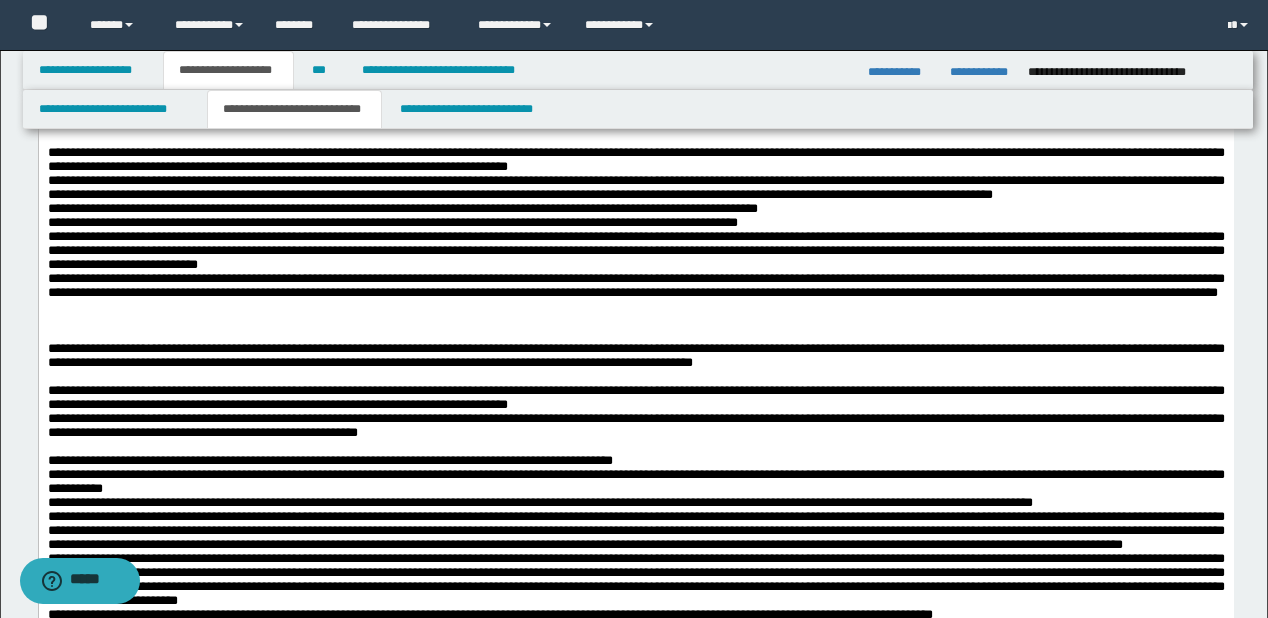 click on "**********" at bounding box center (655, -120) 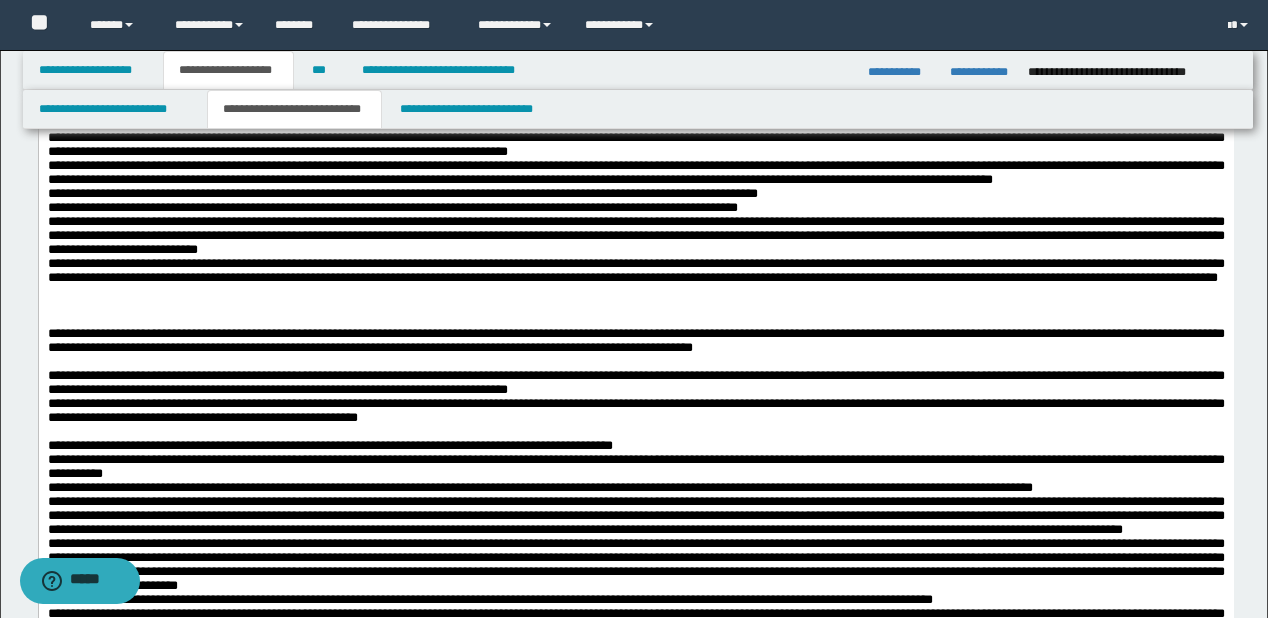click on "**********" at bounding box center [635, -72] 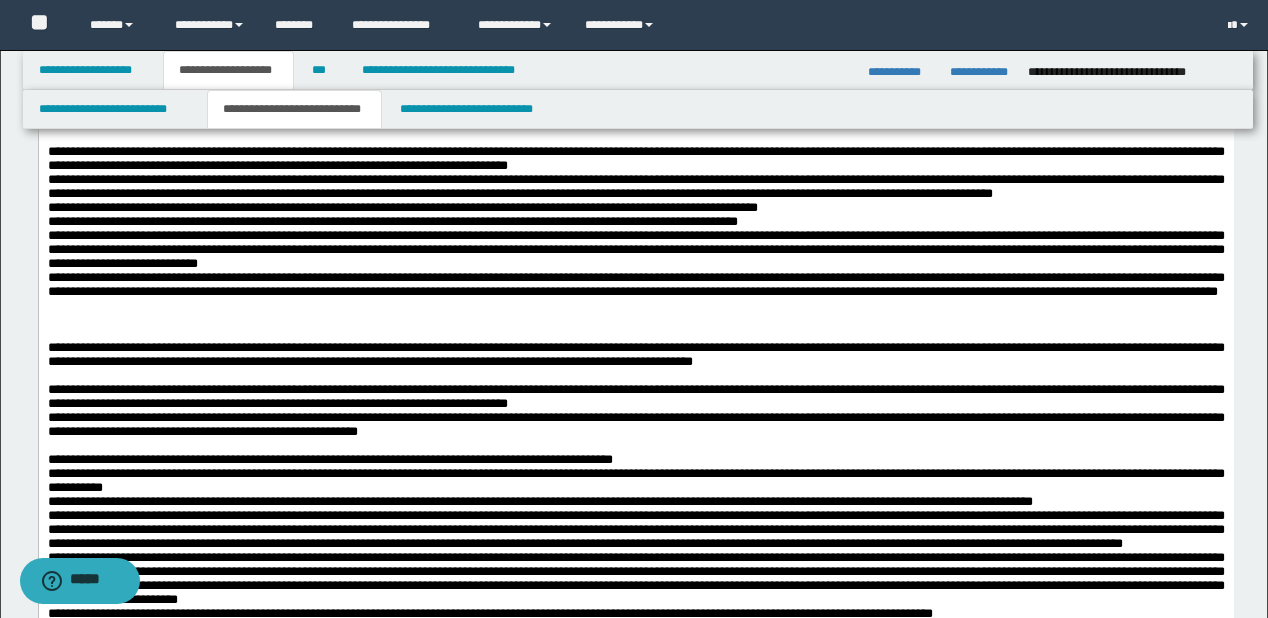 scroll, scrollTop: 3280, scrollLeft: 0, axis: vertical 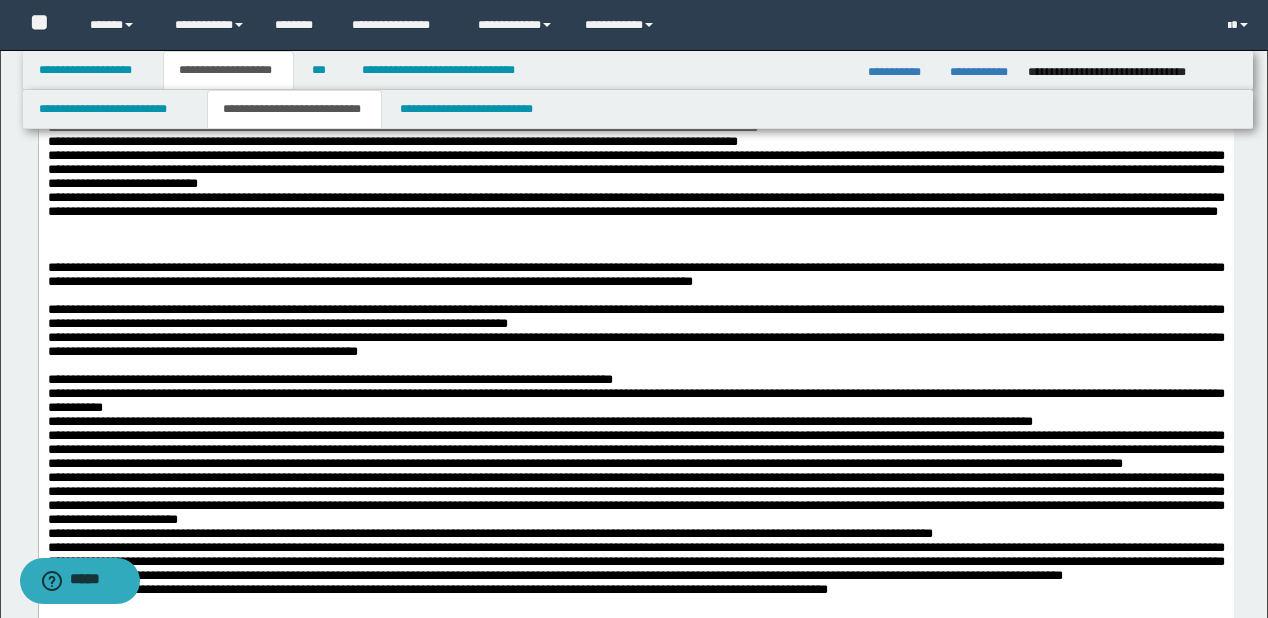 click on "**********" at bounding box center (635, -201) 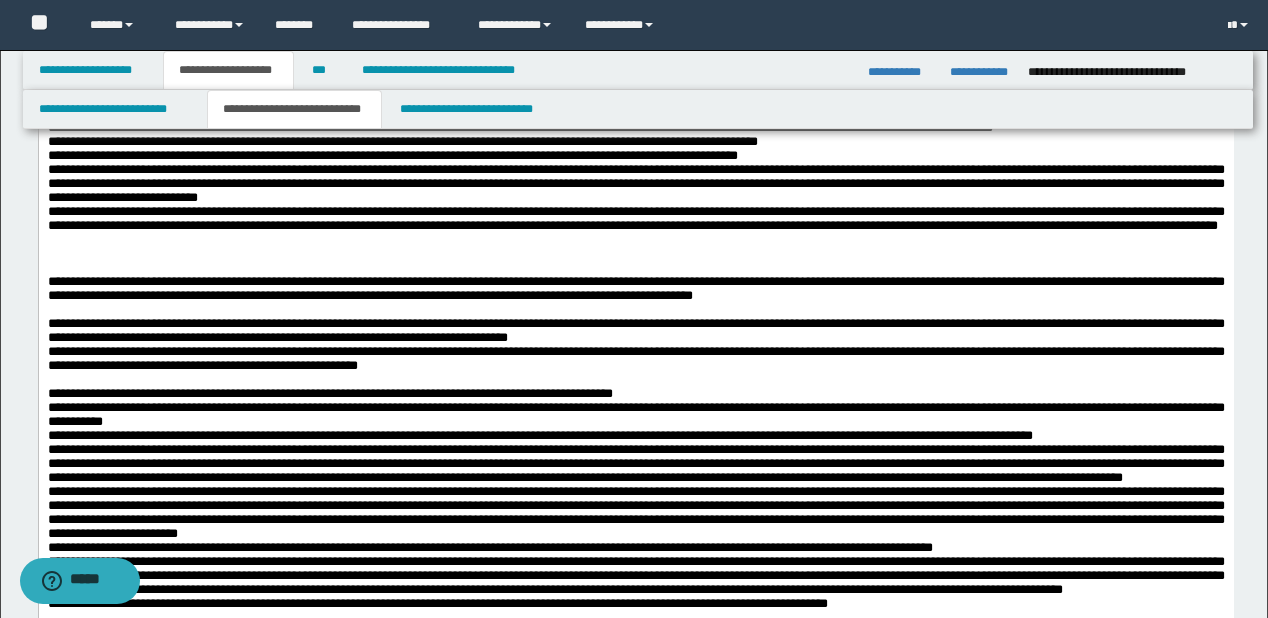 click on "**********" at bounding box center (635, -96) 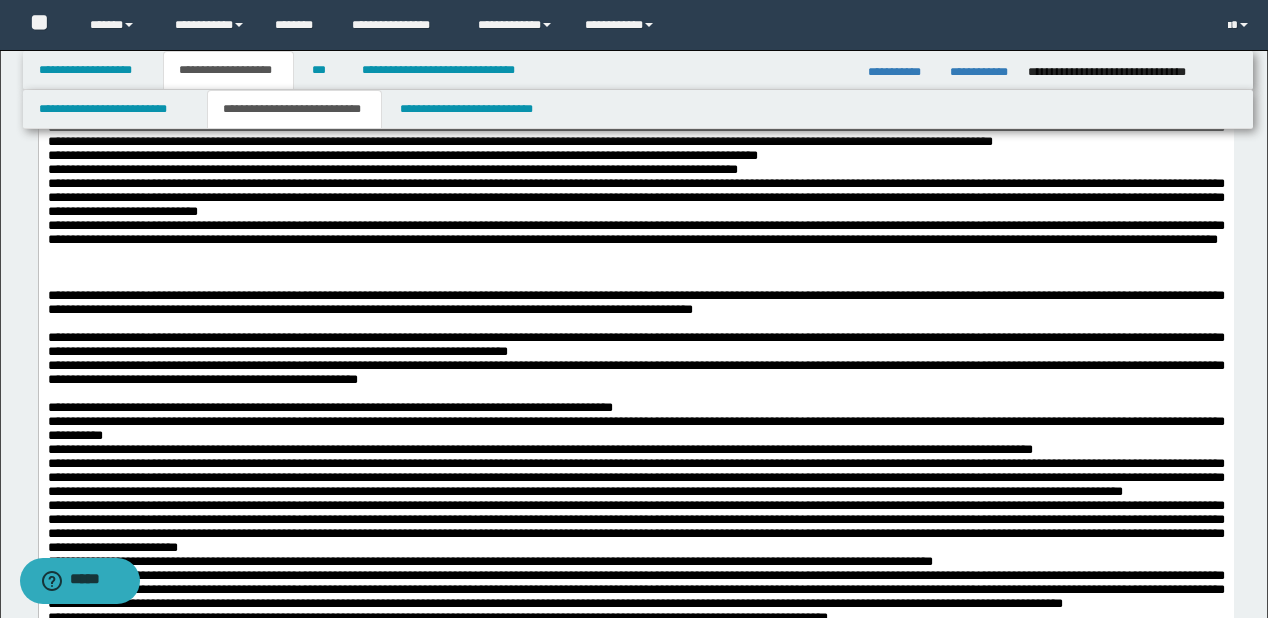 click on "**********" at bounding box center [635, -61] 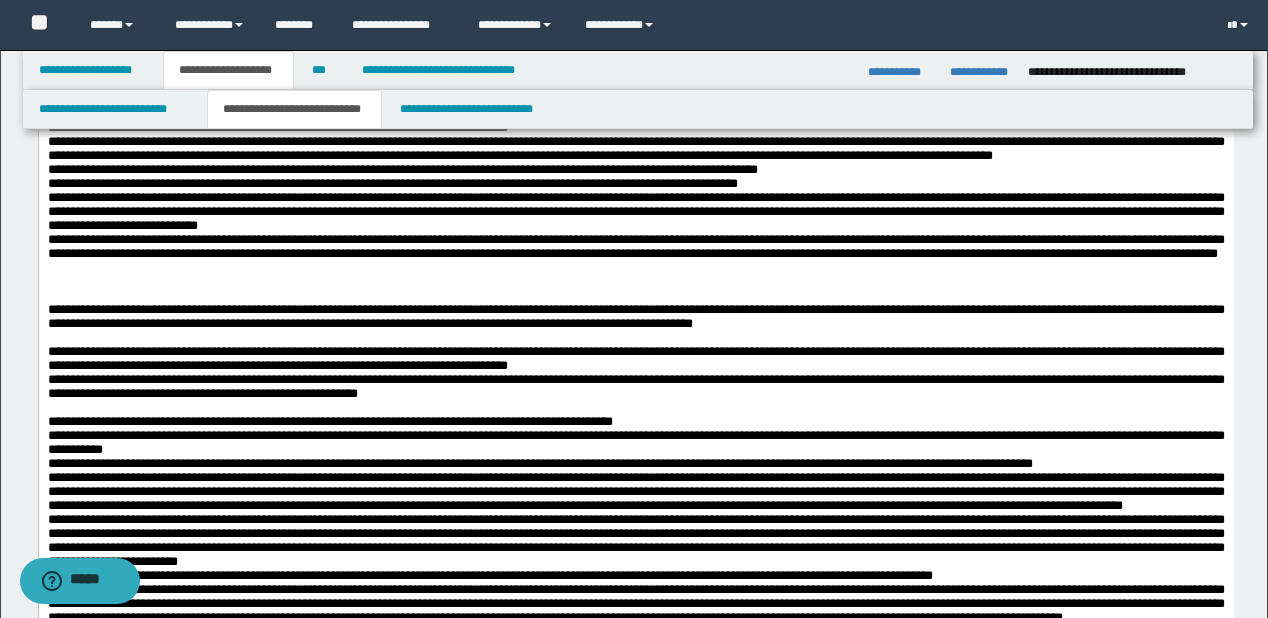 click on "**********" at bounding box center [635, -19] 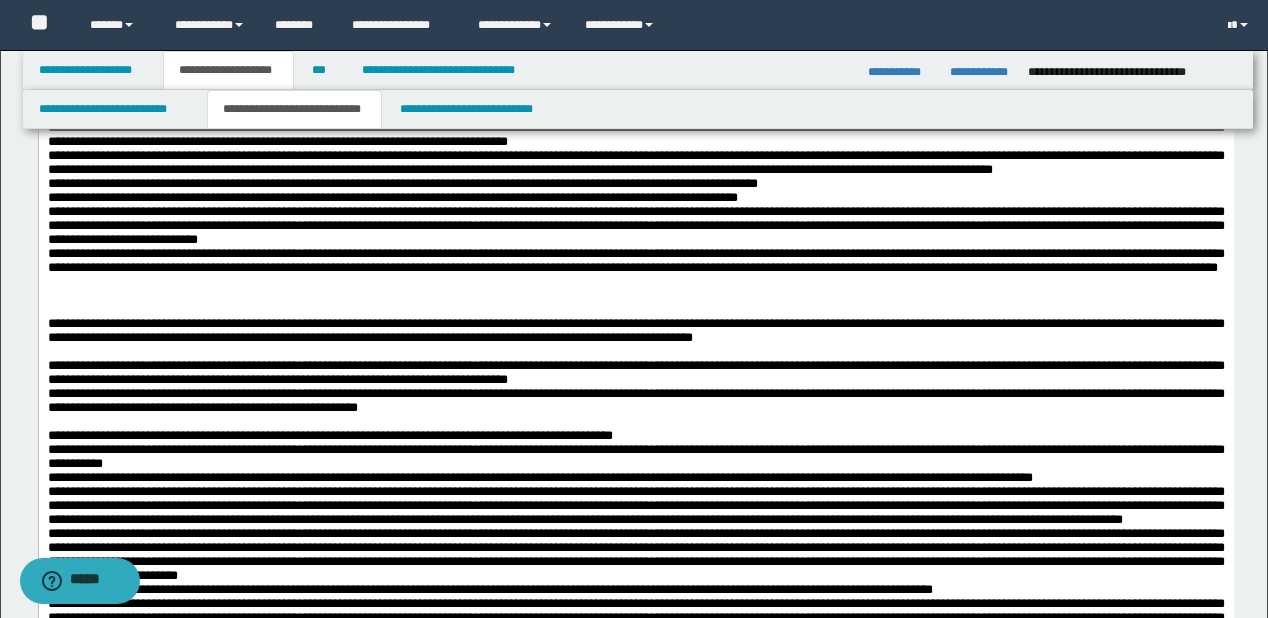 scroll, scrollTop: 3440, scrollLeft: 0, axis: vertical 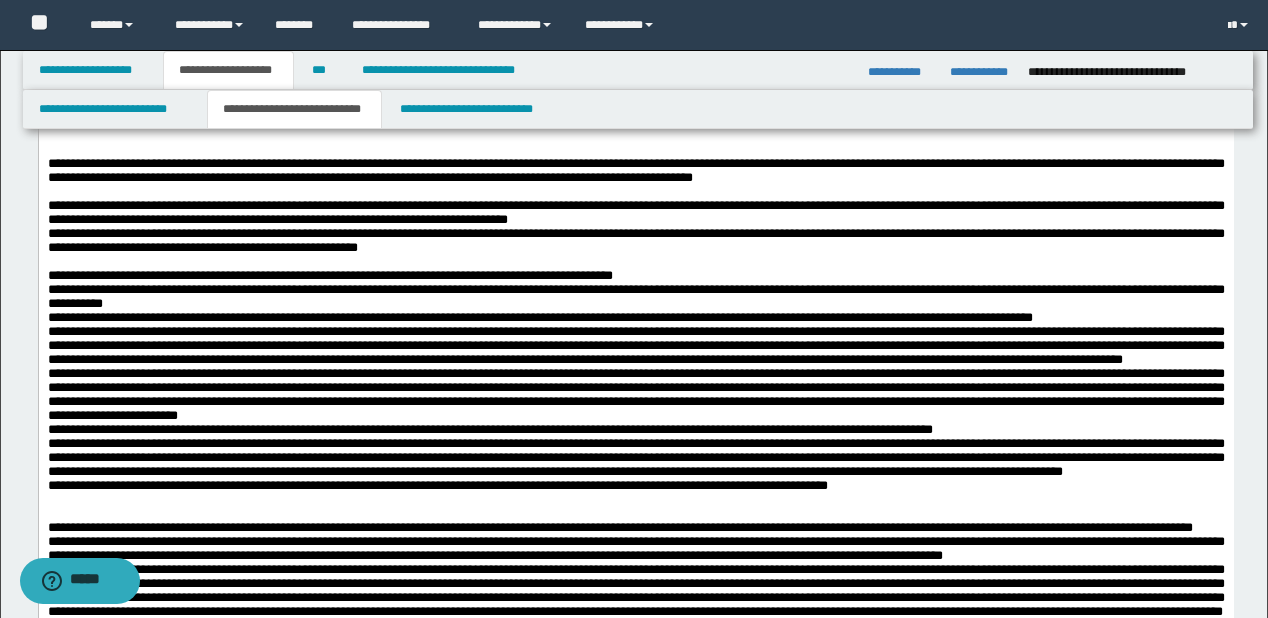 click on "**********" at bounding box center (635, -130) 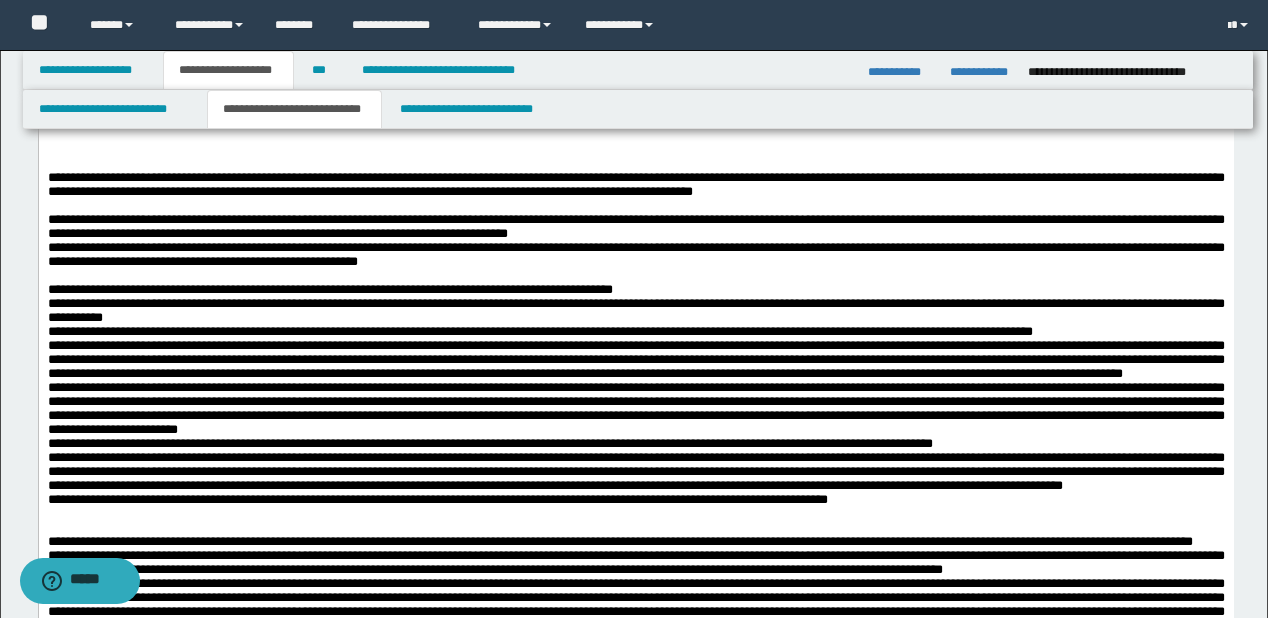 scroll, scrollTop: 3600, scrollLeft: 0, axis: vertical 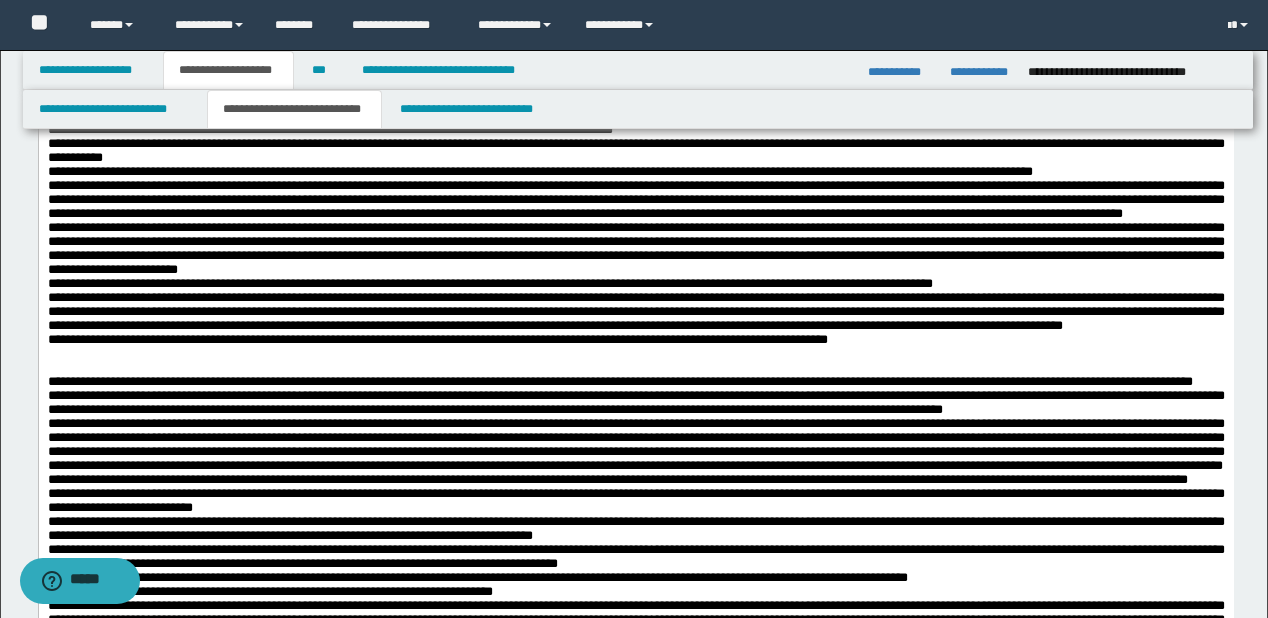 click on "**********" at bounding box center [635, -171] 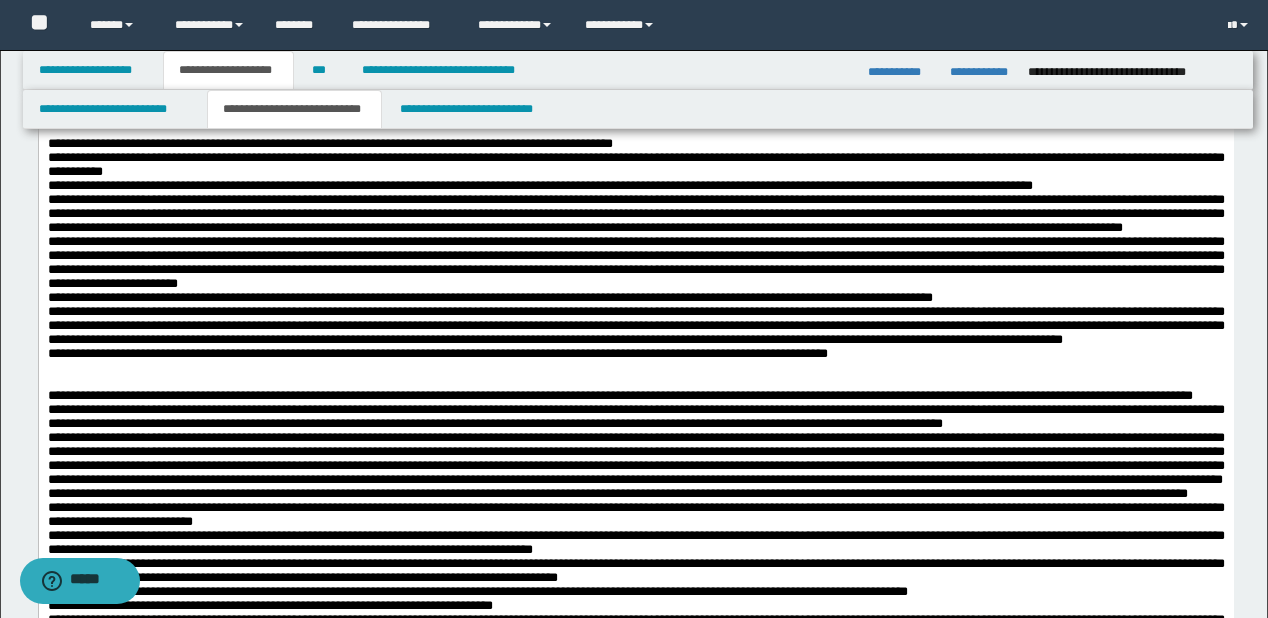 click on "**********" at bounding box center [635, -108] 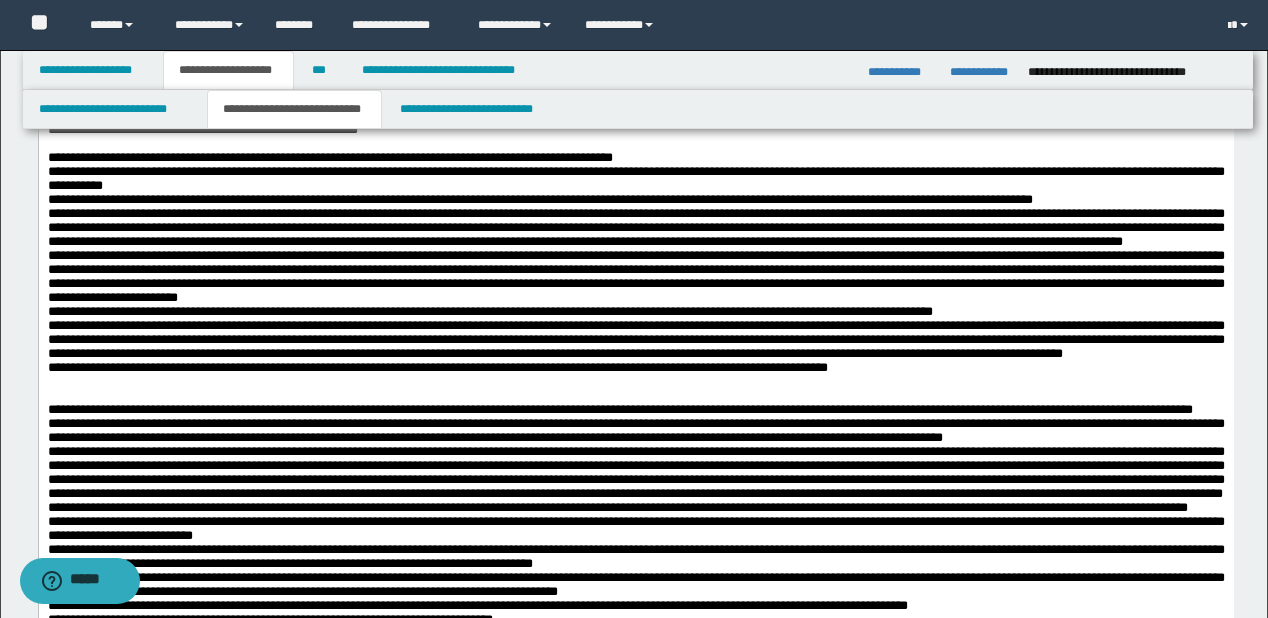 click on "**********" at bounding box center [635, -80] 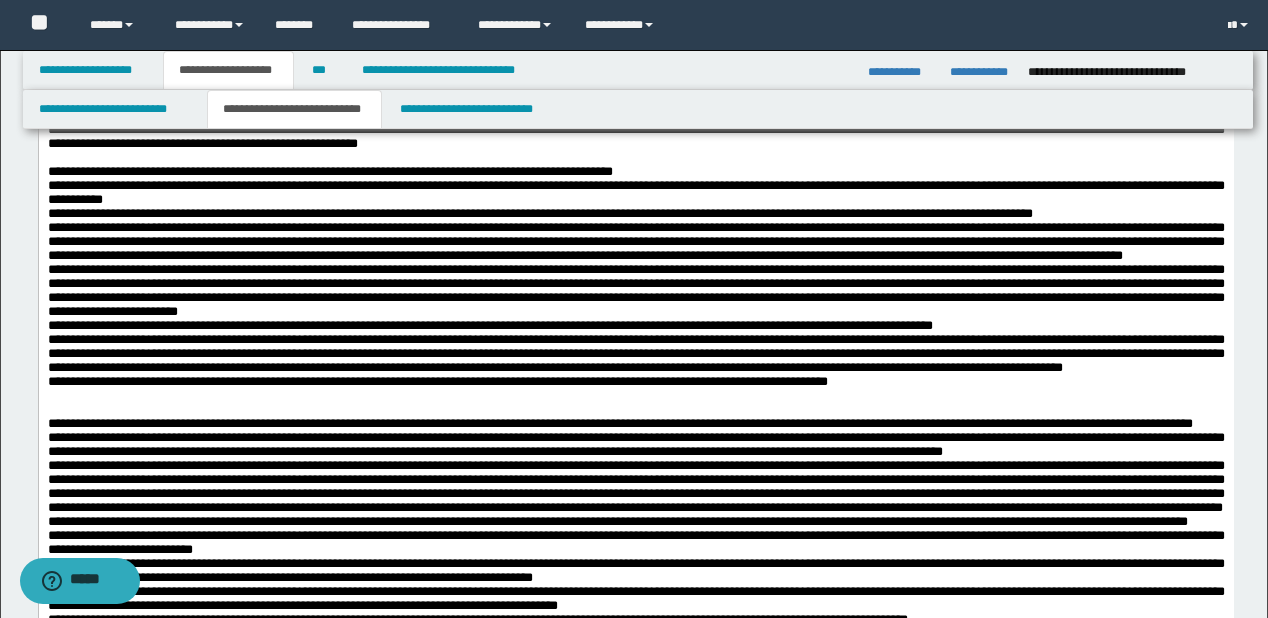 scroll, scrollTop: 3760, scrollLeft: 0, axis: vertical 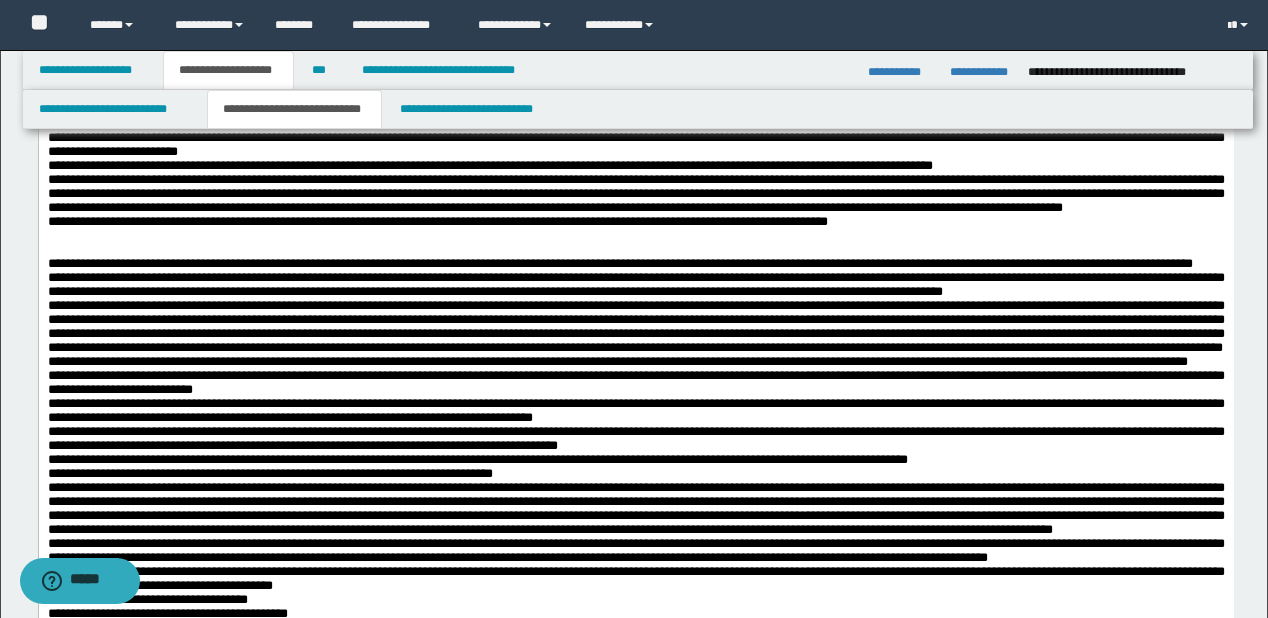 click on "**********" at bounding box center (635, -198) 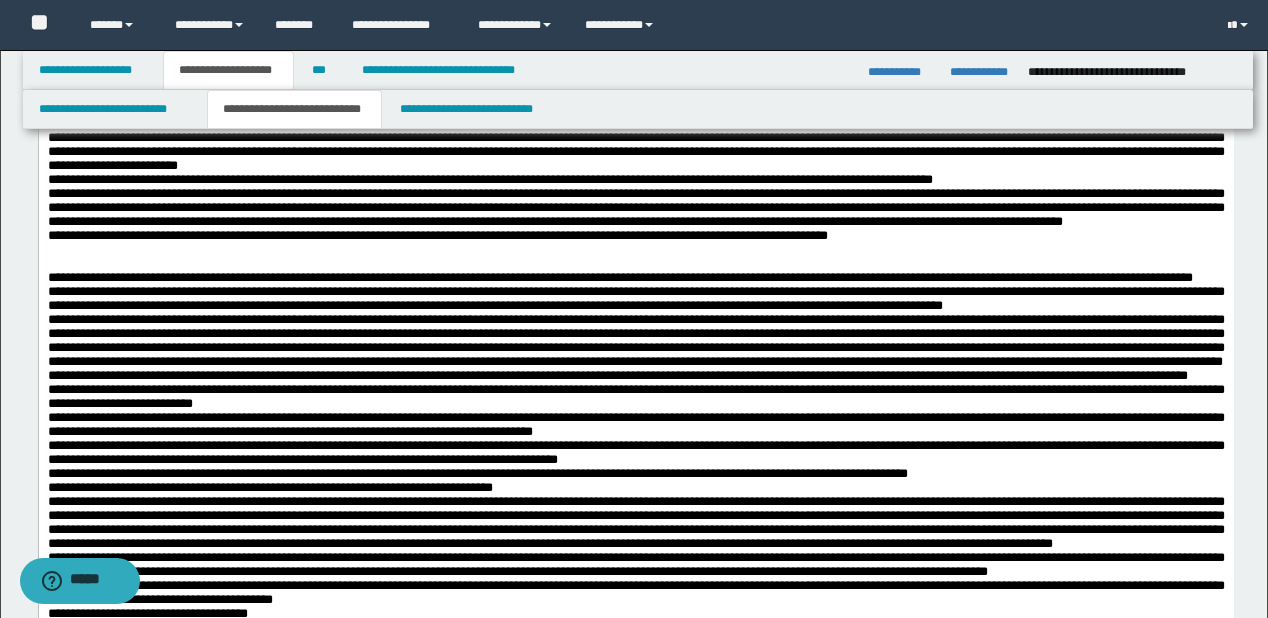 click on "**********" at bounding box center [635, -149] 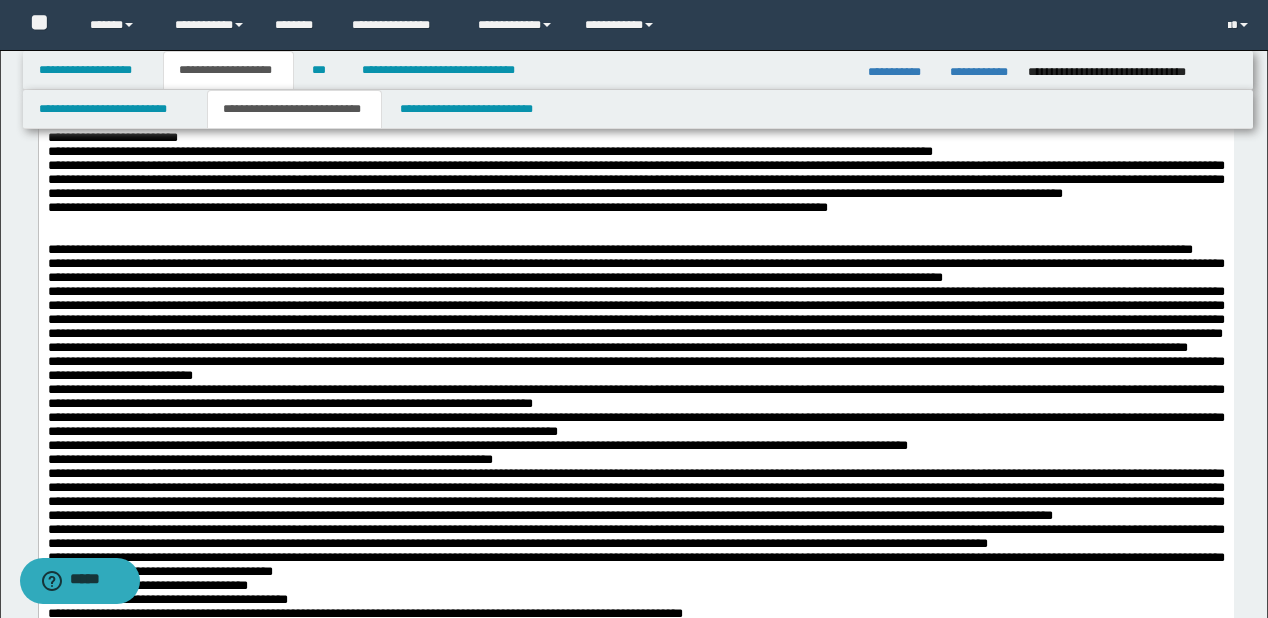 scroll, scrollTop: 3920, scrollLeft: 0, axis: vertical 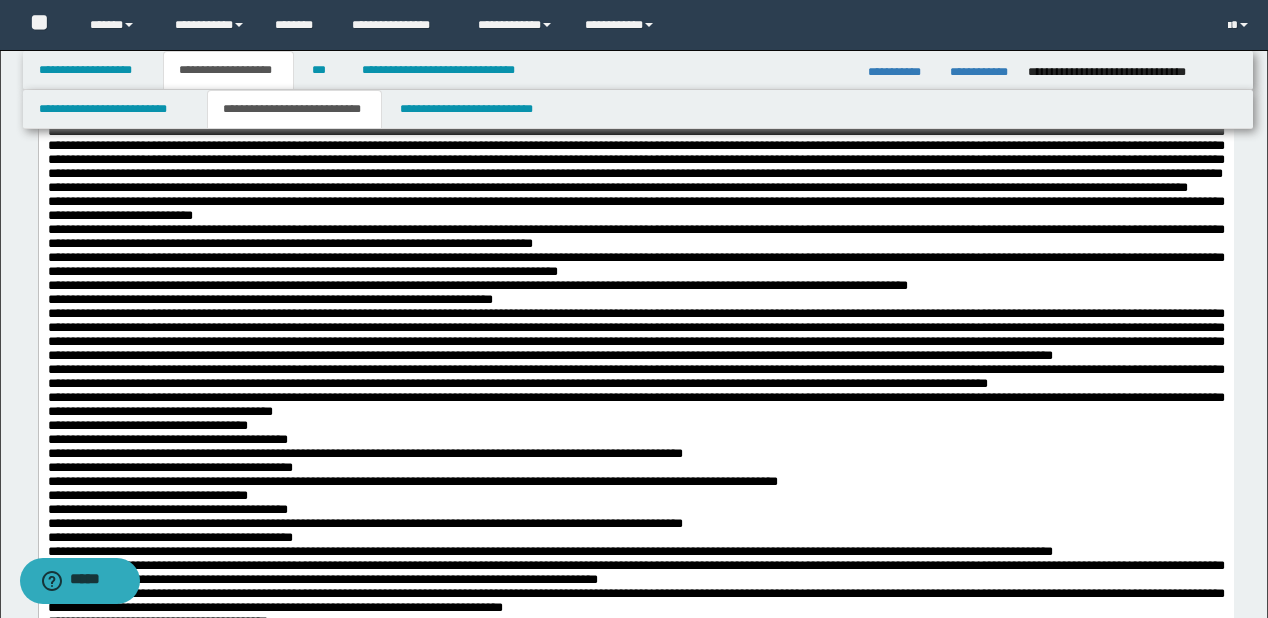 click on "**********" at bounding box center (635, -225) 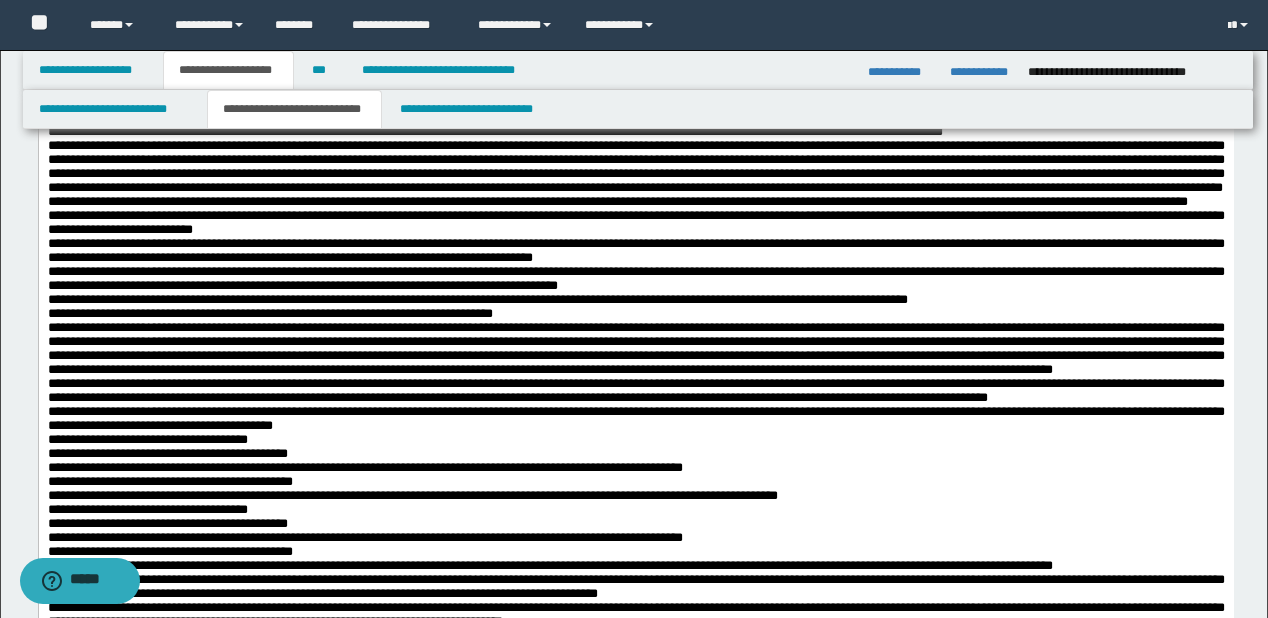 click on "**********" at bounding box center (635, -148) 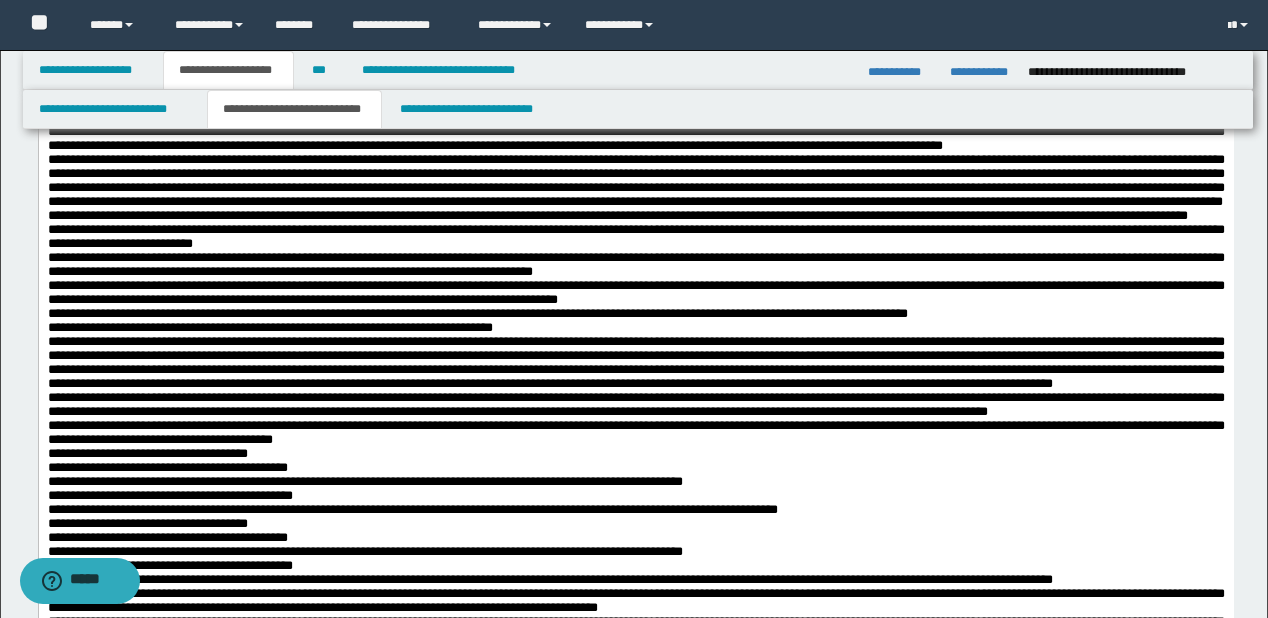 scroll, scrollTop: 4000, scrollLeft: 0, axis: vertical 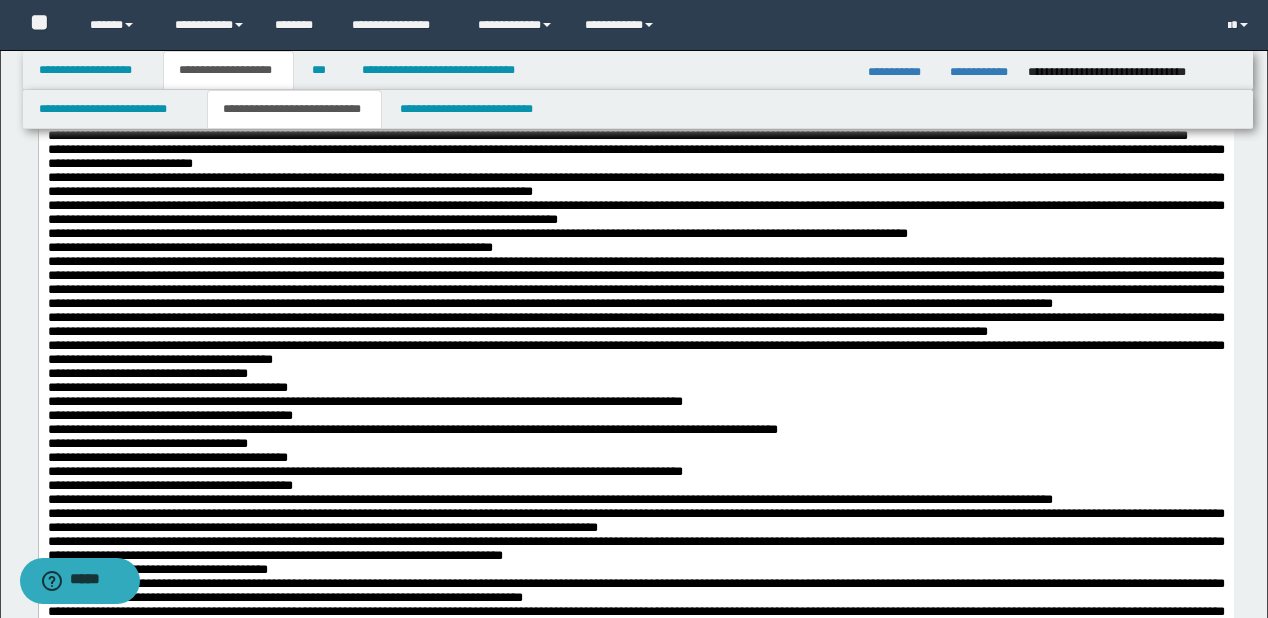 click on "**********" at bounding box center [635, -193] 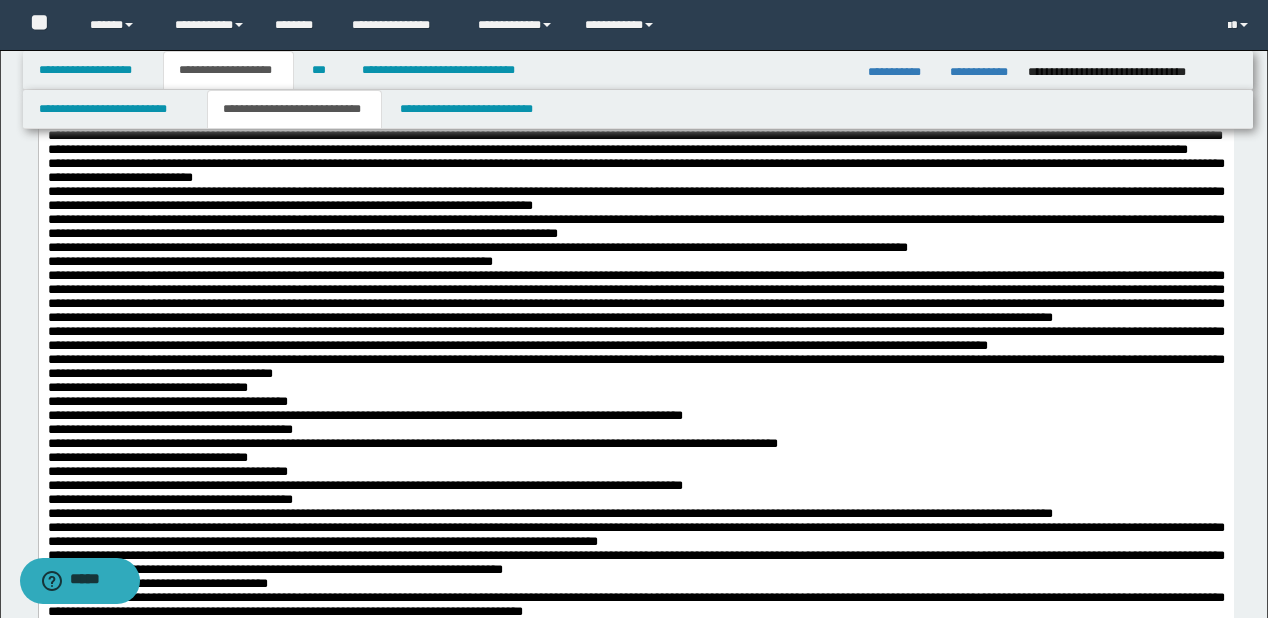 scroll, scrollTop: 4240, scrollLeft: 0, axis: vertical 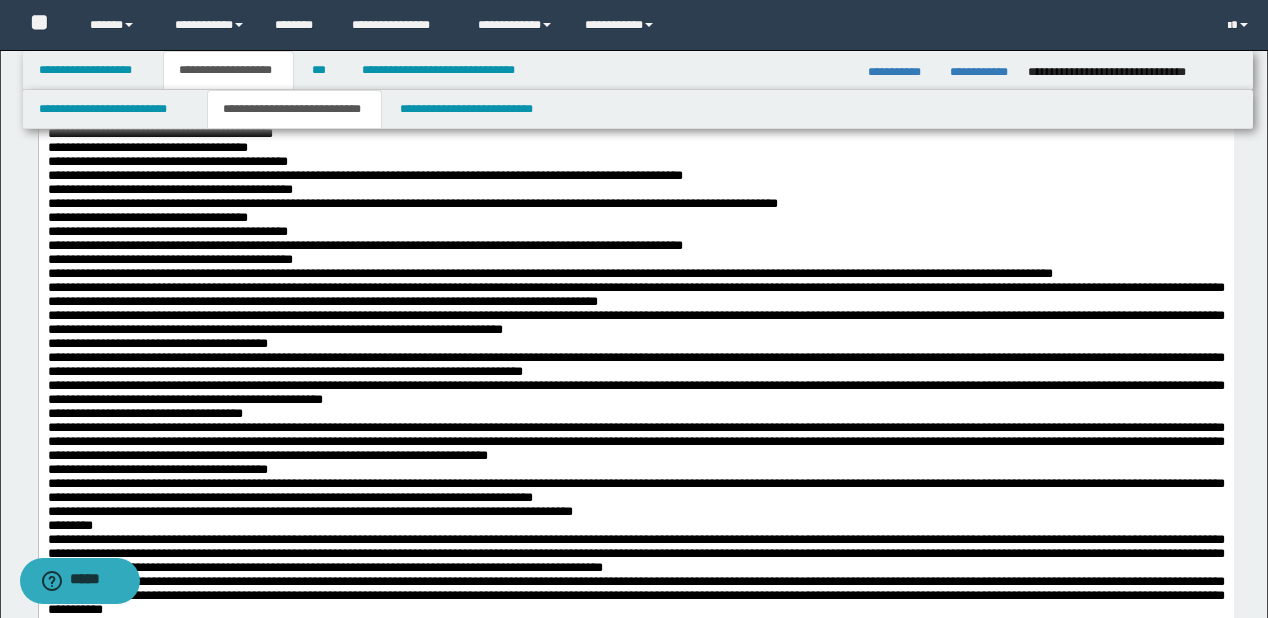 click on "**********" at bounding box center (635, -370) 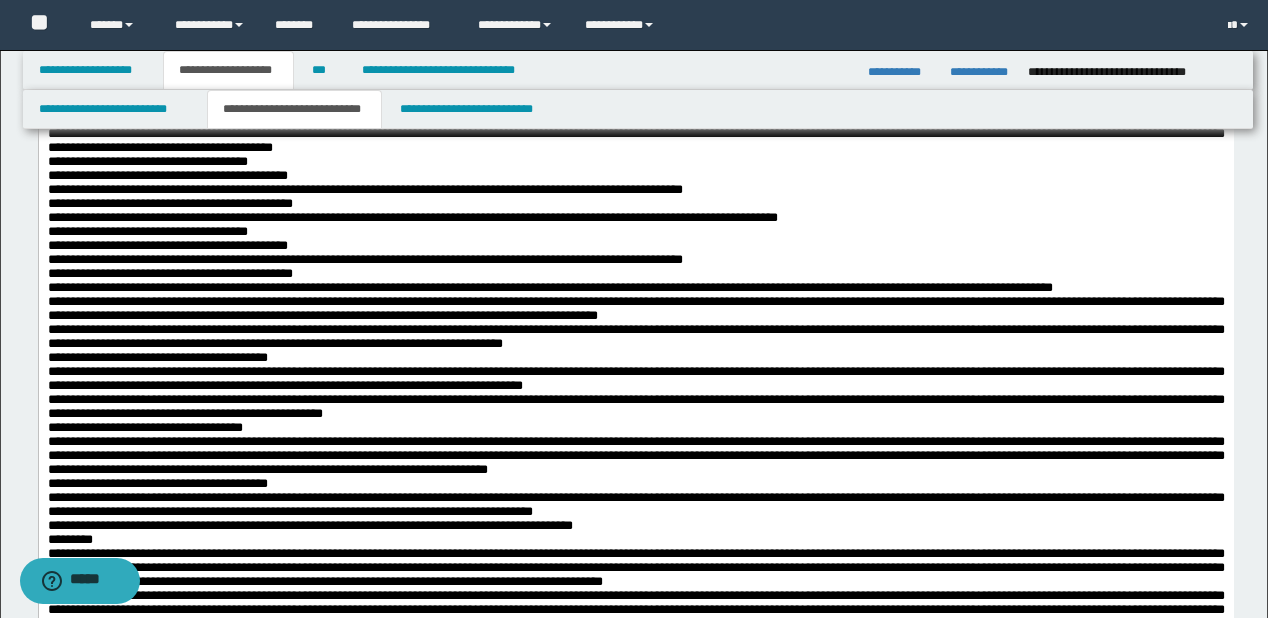 click on "**********" at bounding box center [635, -398] 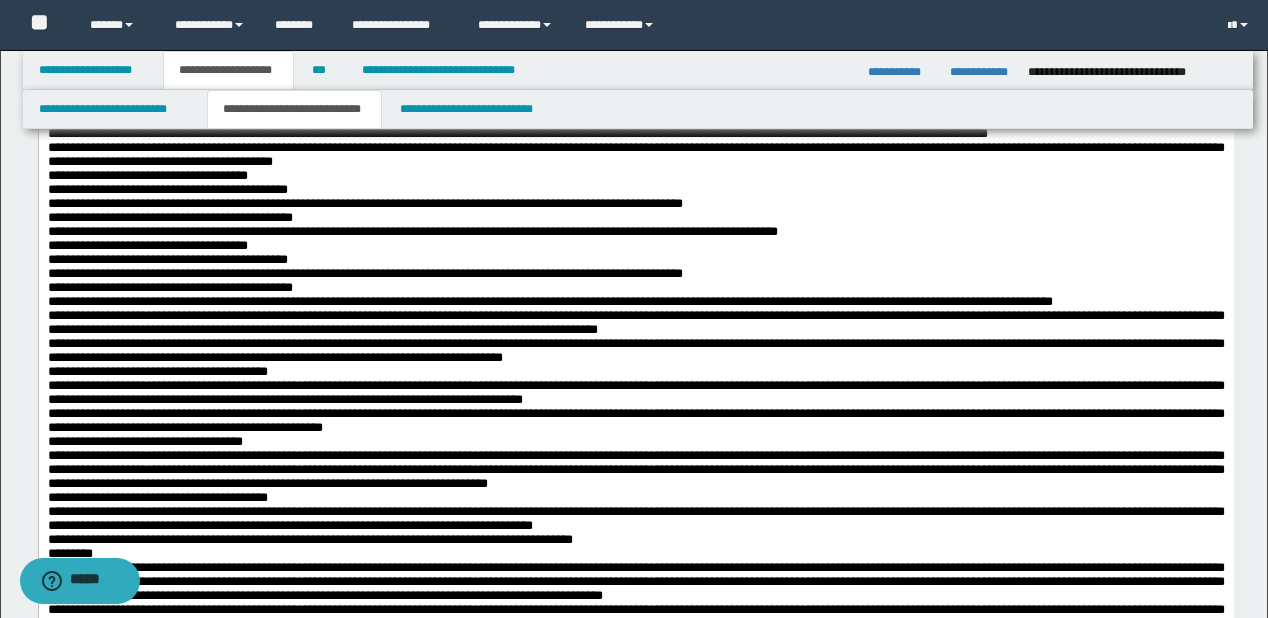 click on "**********" at bounding box center (635, -293) 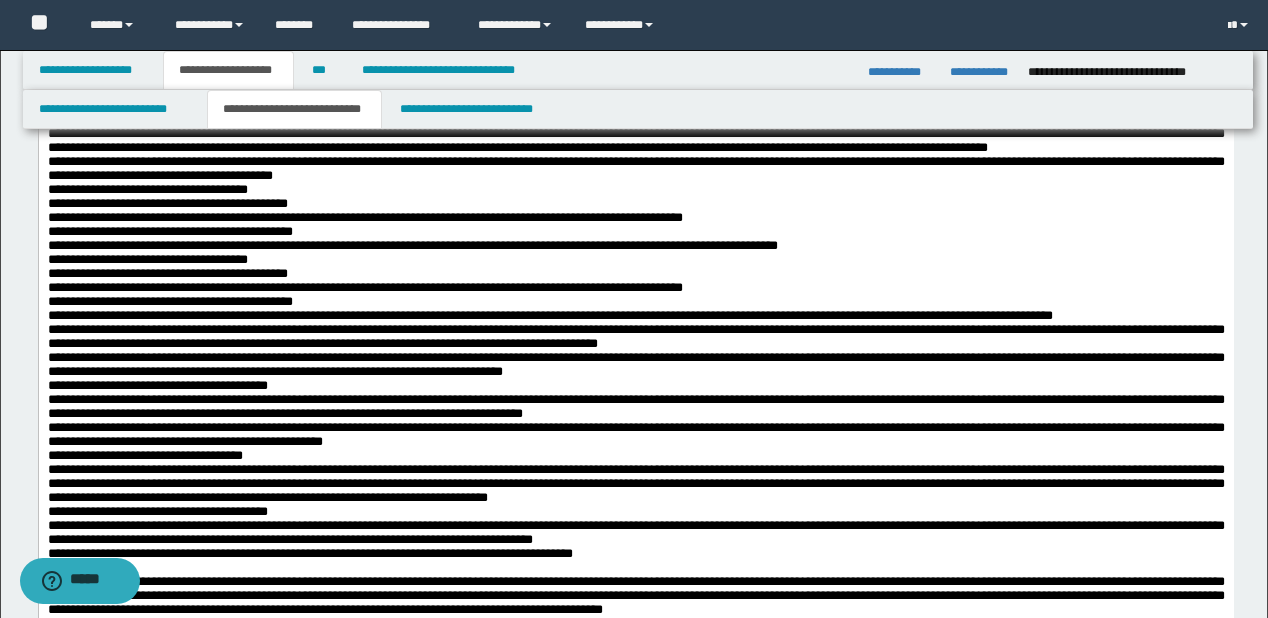 click on "**********" at bounding box center [635, -244] 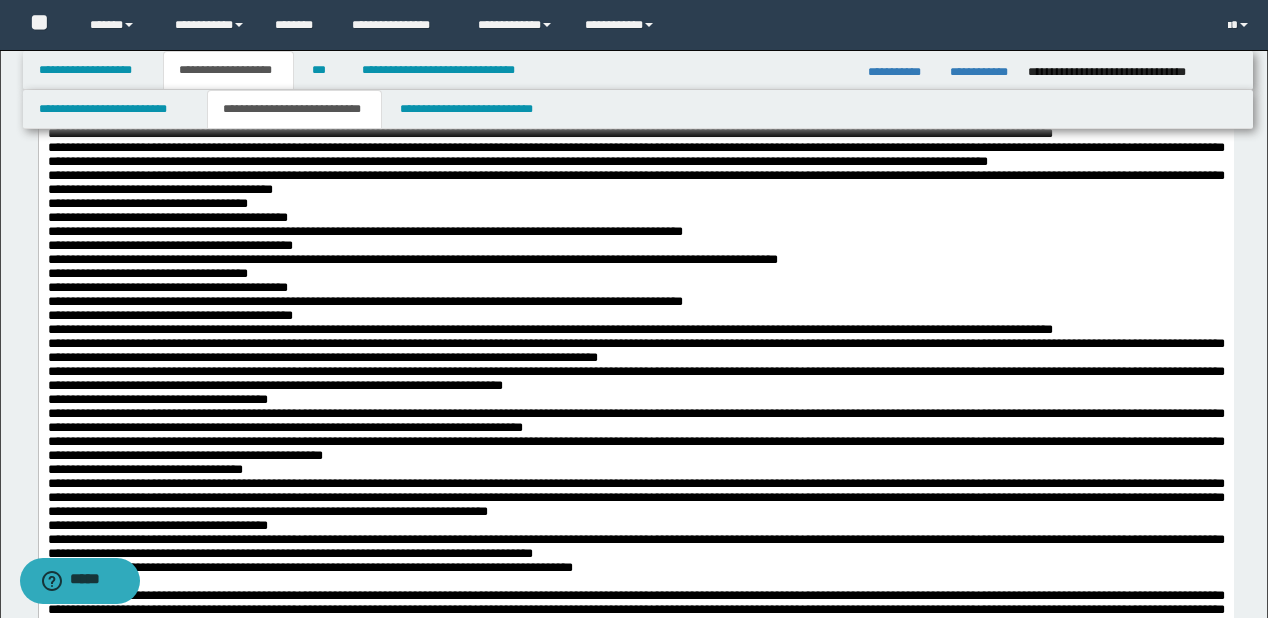 click on "**********" at bounding box center (635, -202) 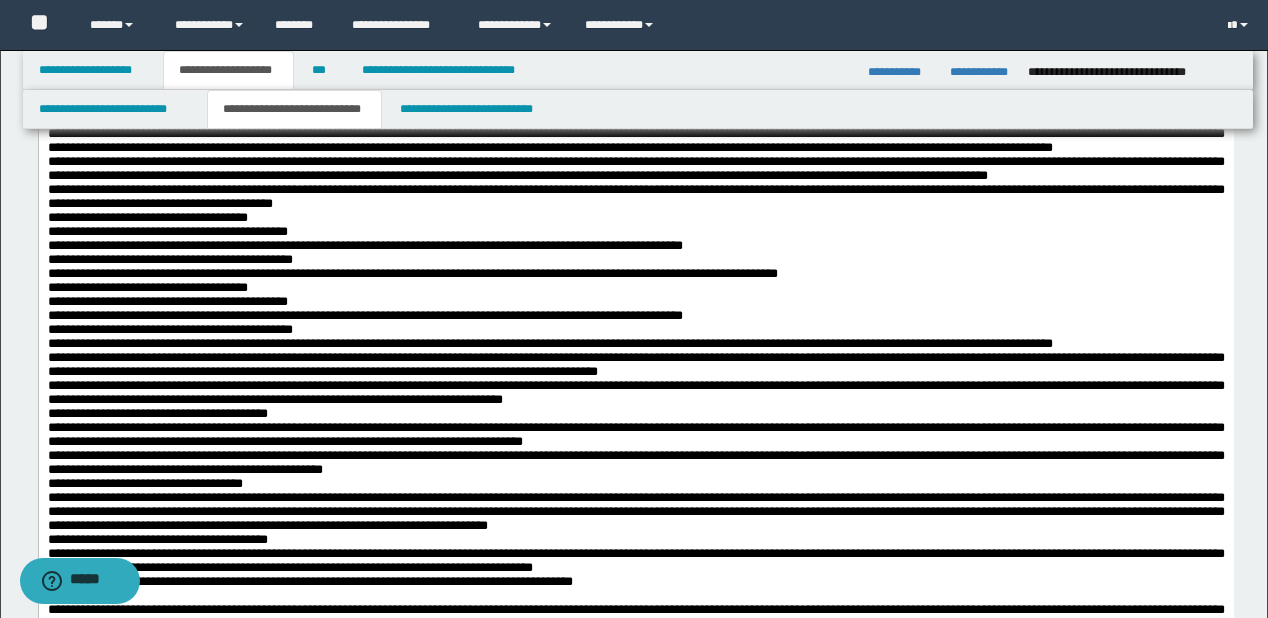scroll, scrollTop: 4400, scrollLeft: 0, axis: vertical 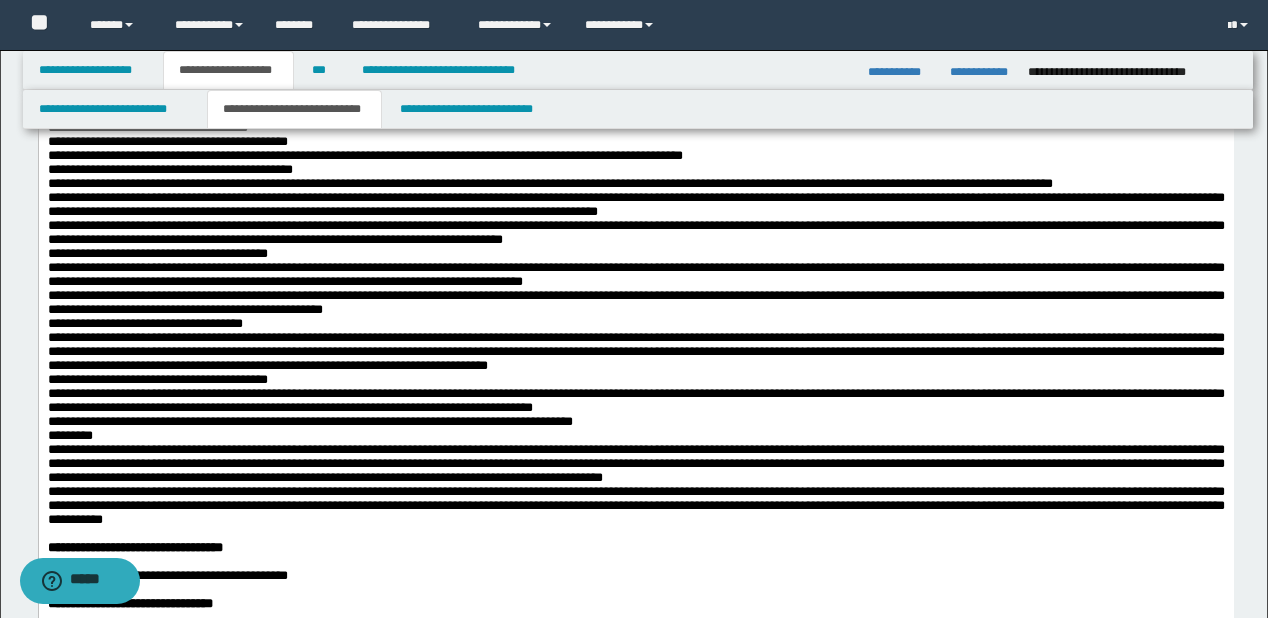 click on "**********" at bounding box center (489, -405) 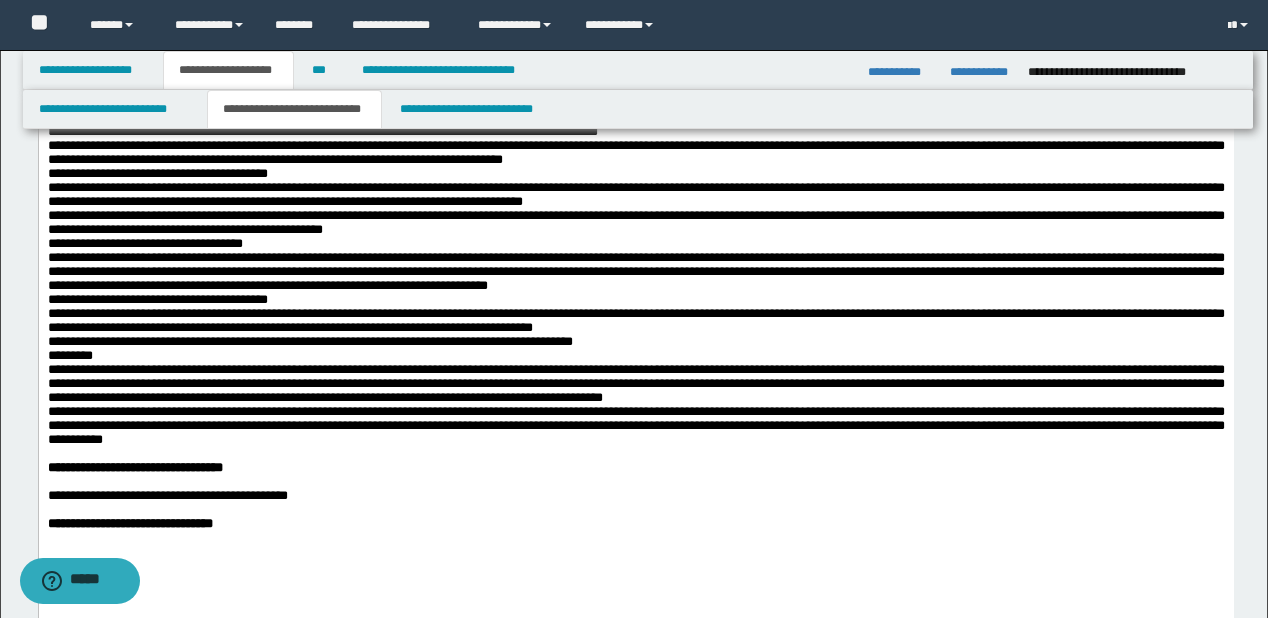 click on "**********" at bounding box center (635, -400) 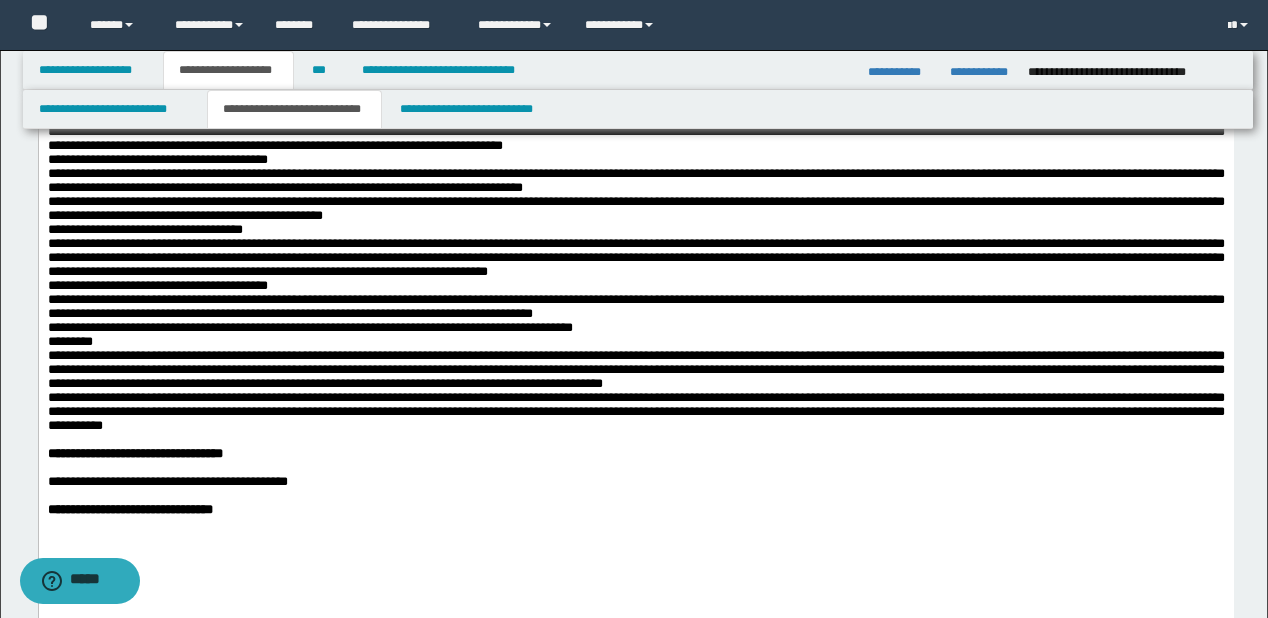 click on "**********" at bounding box center (635, -372) 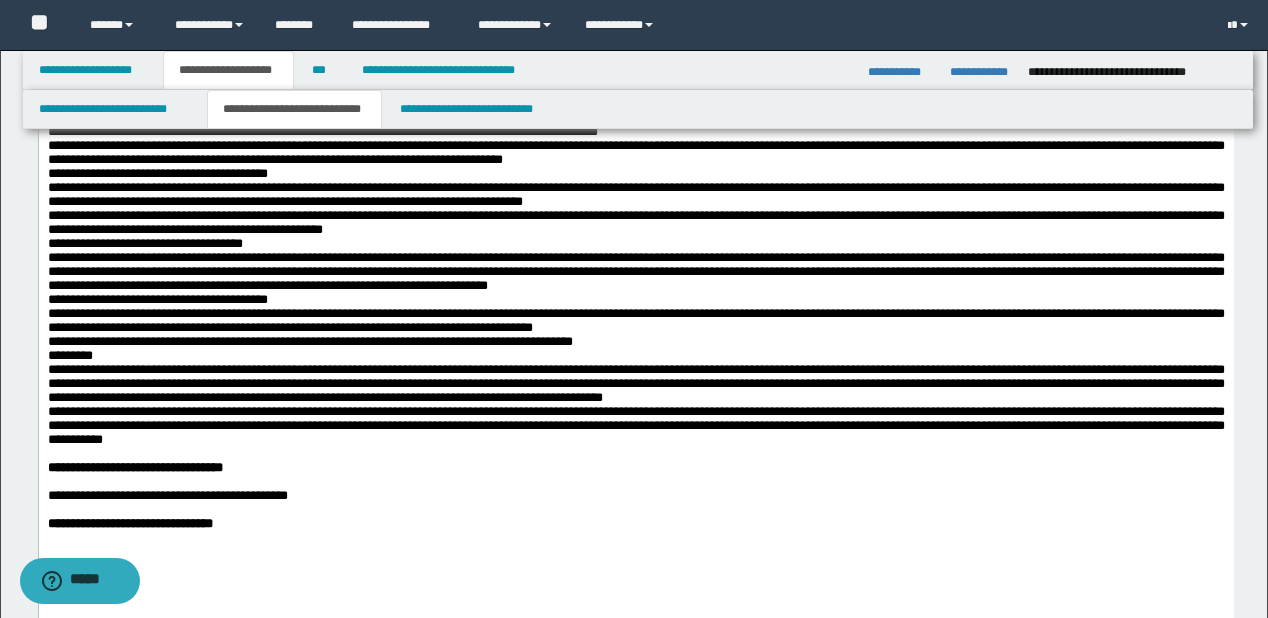 click on "**********" at bounding box center [635, -295] 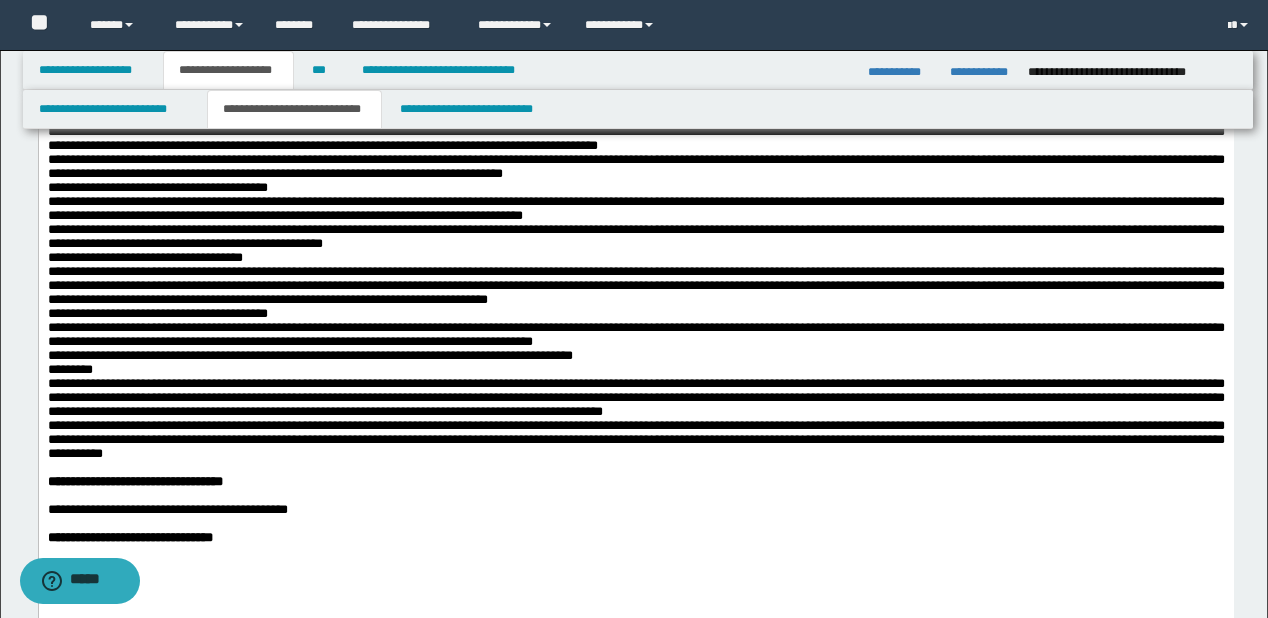 click on "**********" at bounding box center [635, -337] 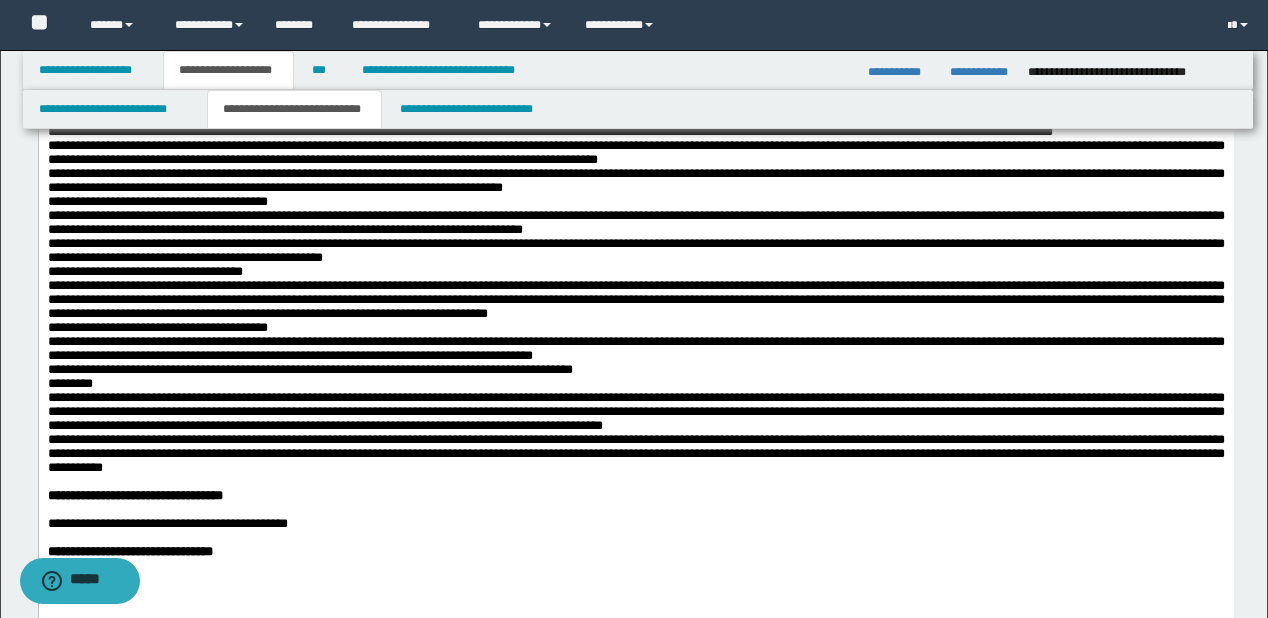scroll, scrollTop: 4640, scrollLeft: 0, axis: vertical 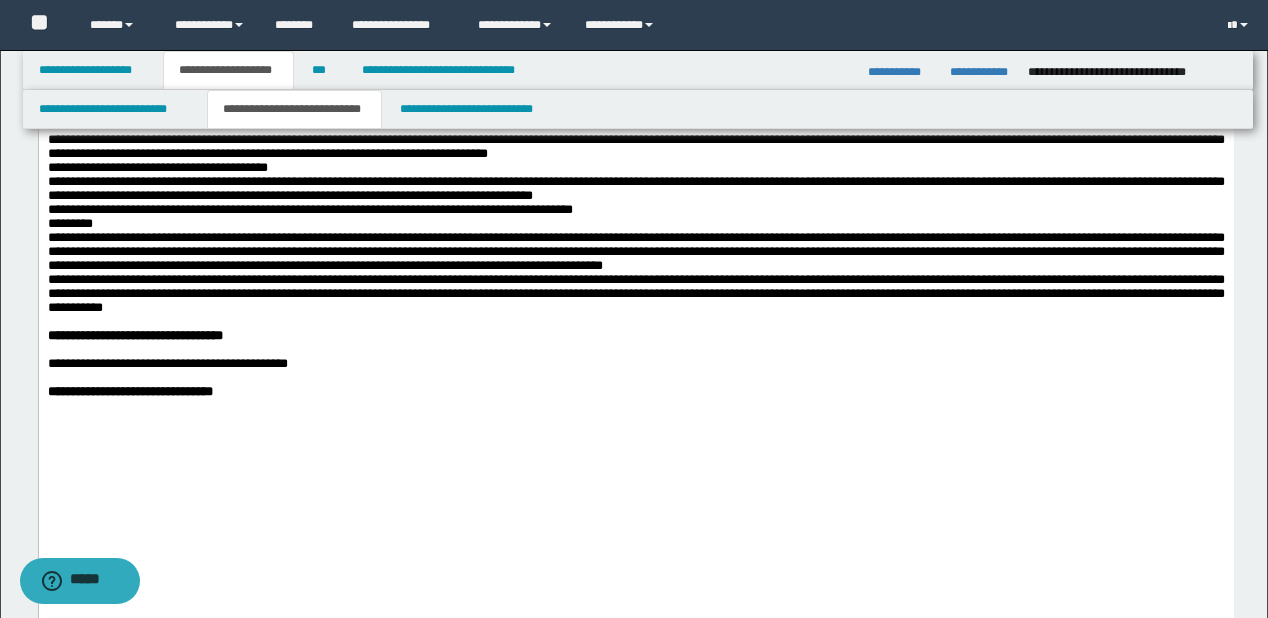 click on "**********" at bounding box center (635, -441) 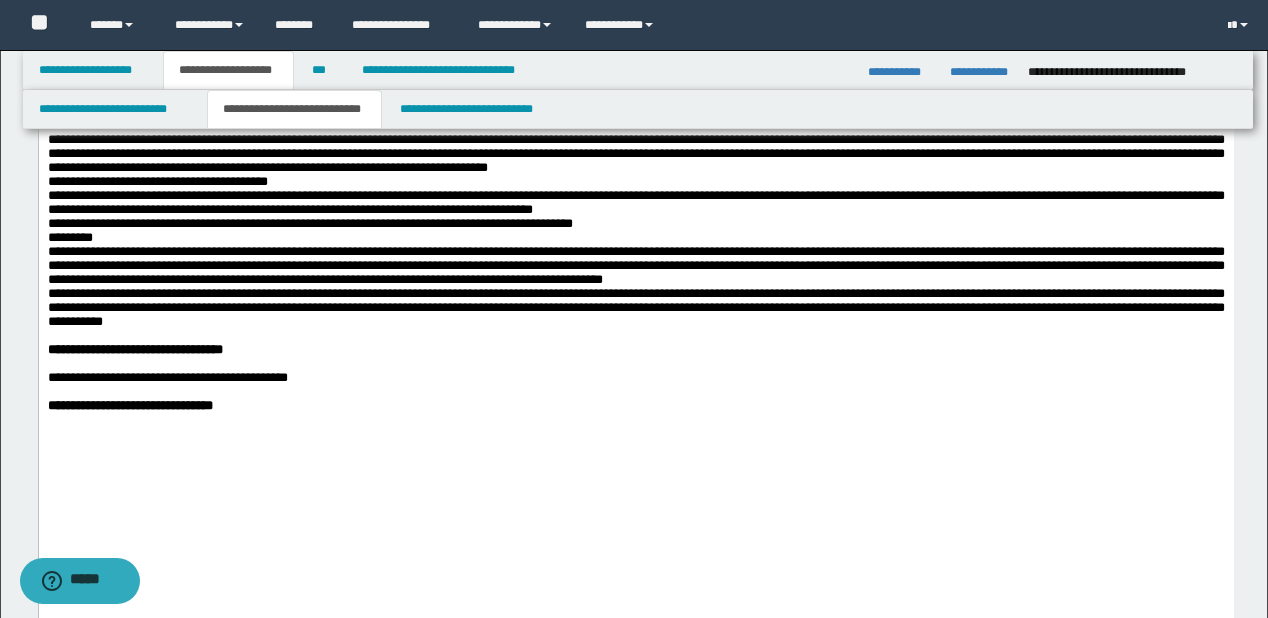 click on "**********" at bounding box center [635, -357] 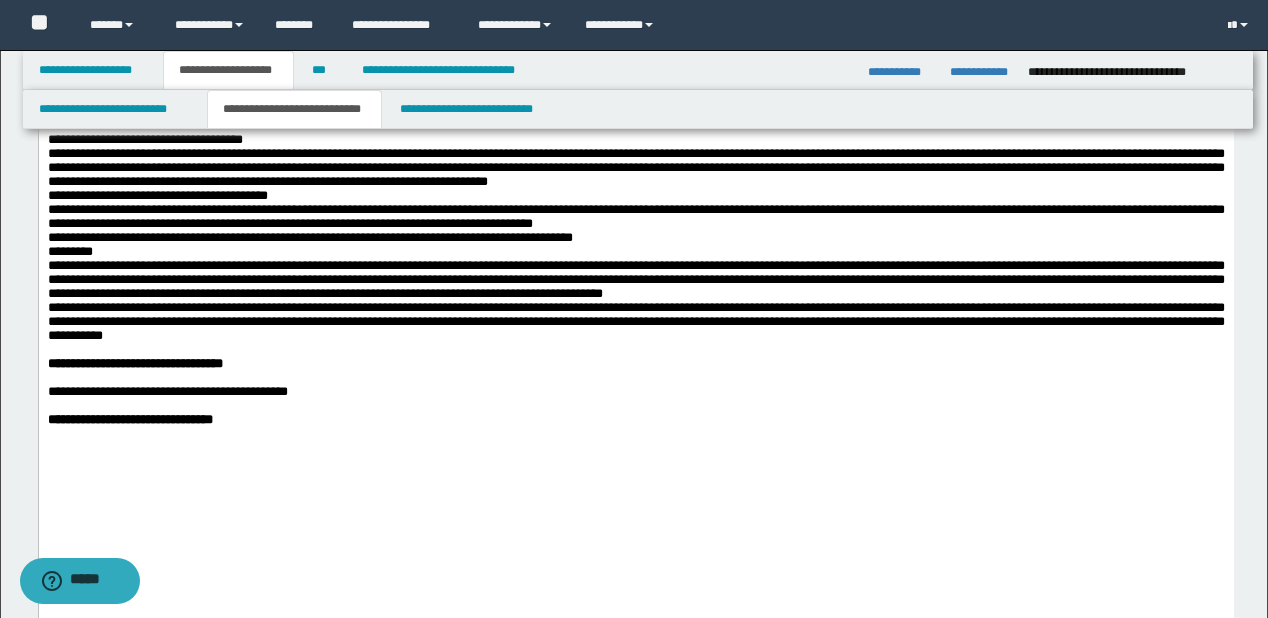 click on "**********" at bounding box center [635, -315] 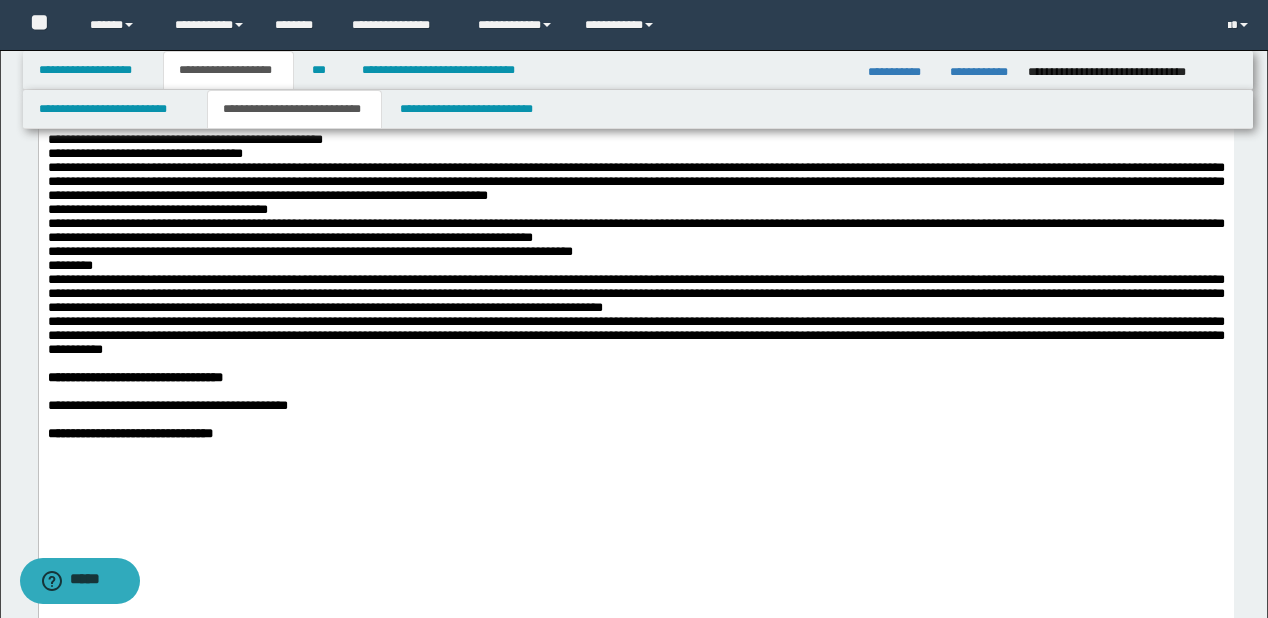scroll, scrollTop: 4800, scrollLeft: 0, axis: vertical 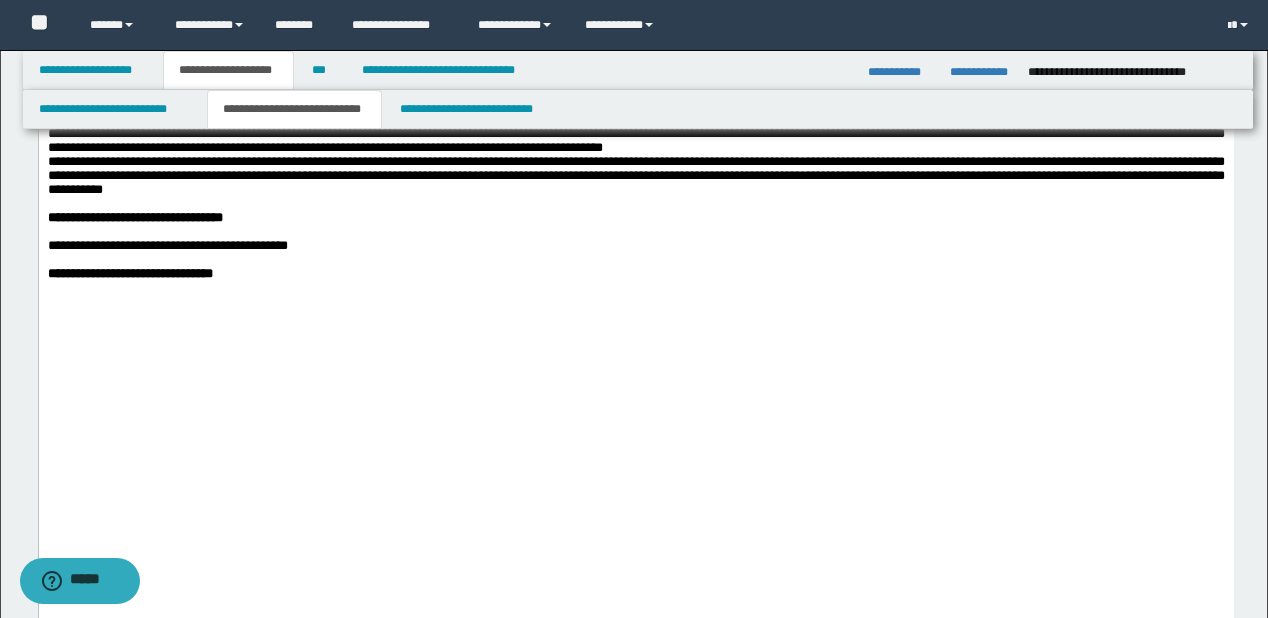 click on "**********" at bounding box center [635, -433] 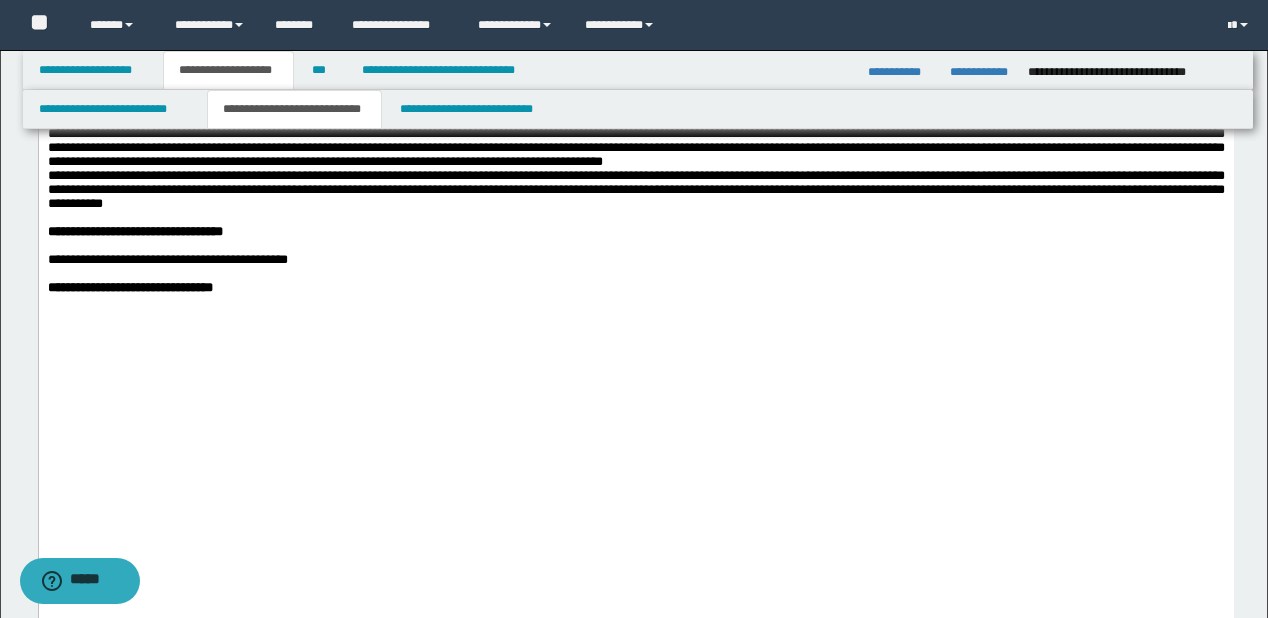 click on "**********" at bounding box center (635, -398) 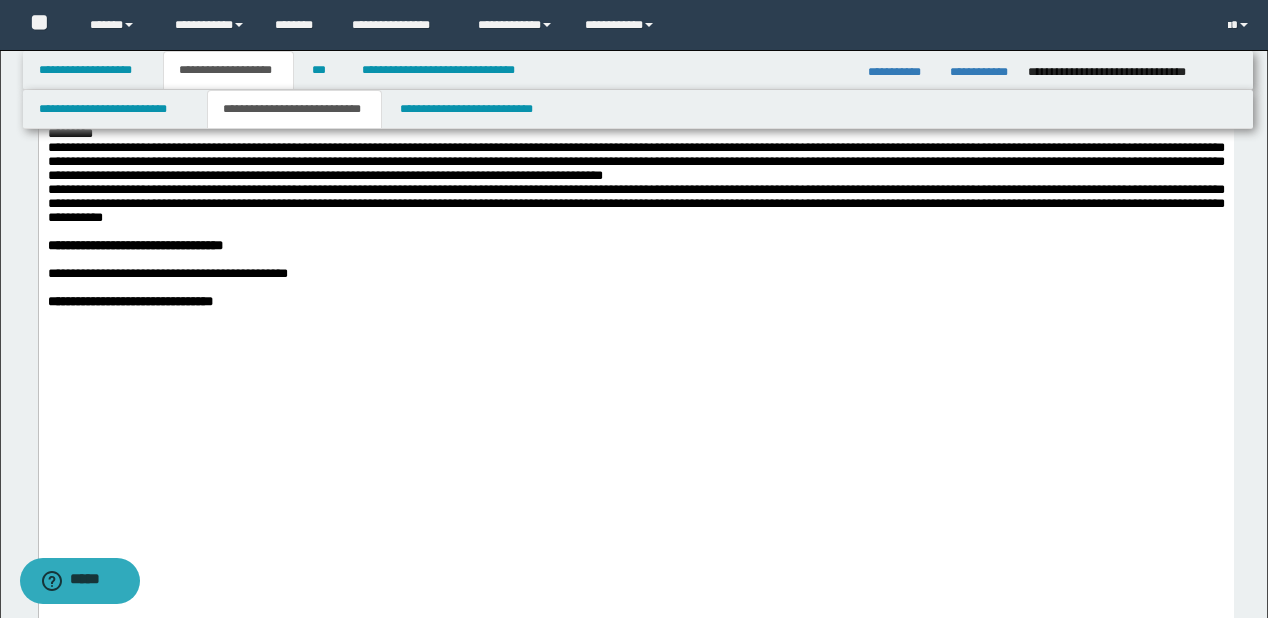 click on "**********" at bounding box center [635, -370] 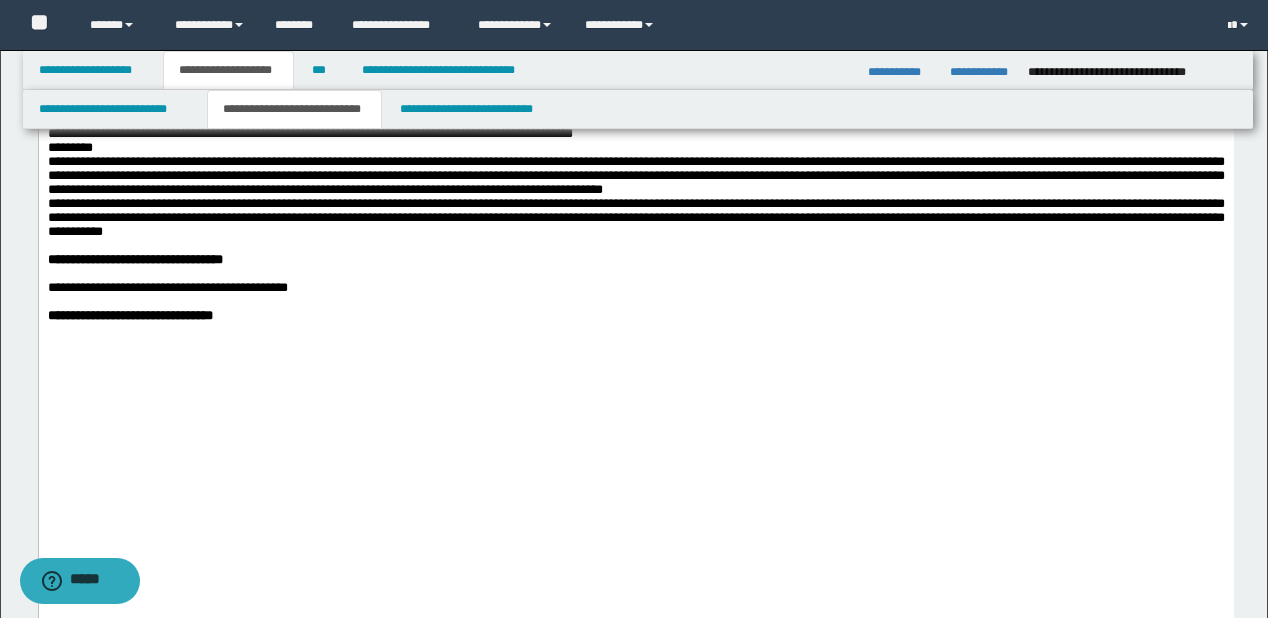 click on "**********" at bounding box center (635, -370) 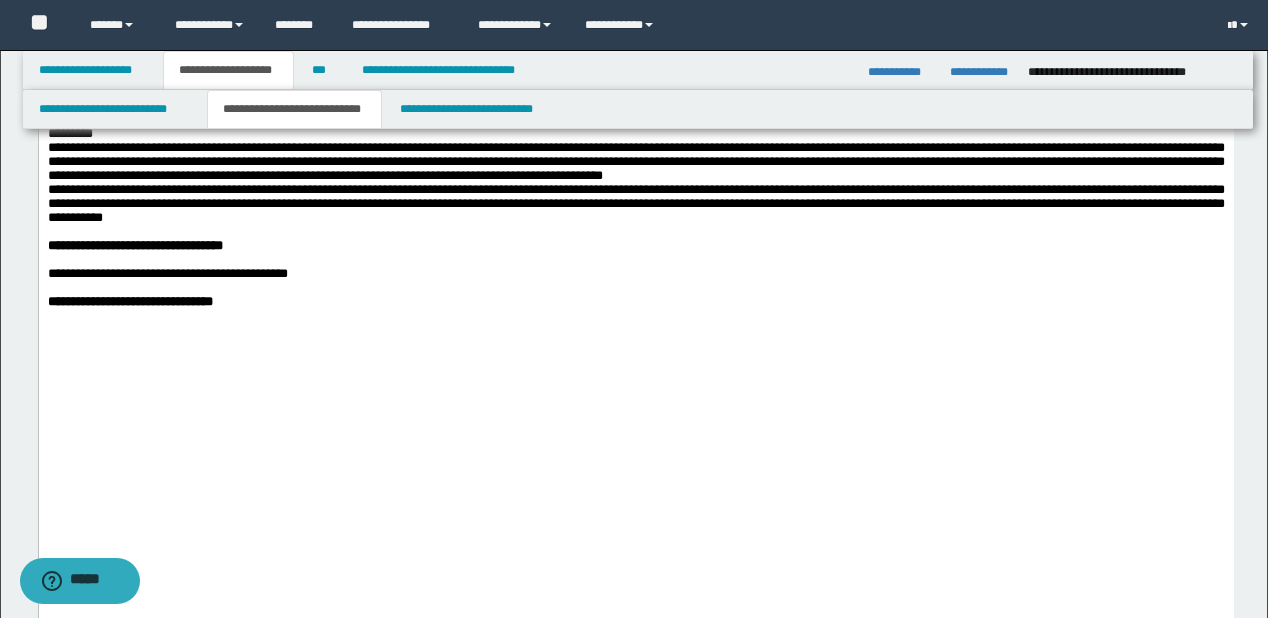 scroll, scrollTop: 5040, scrollLeft: 0, axis: vertical 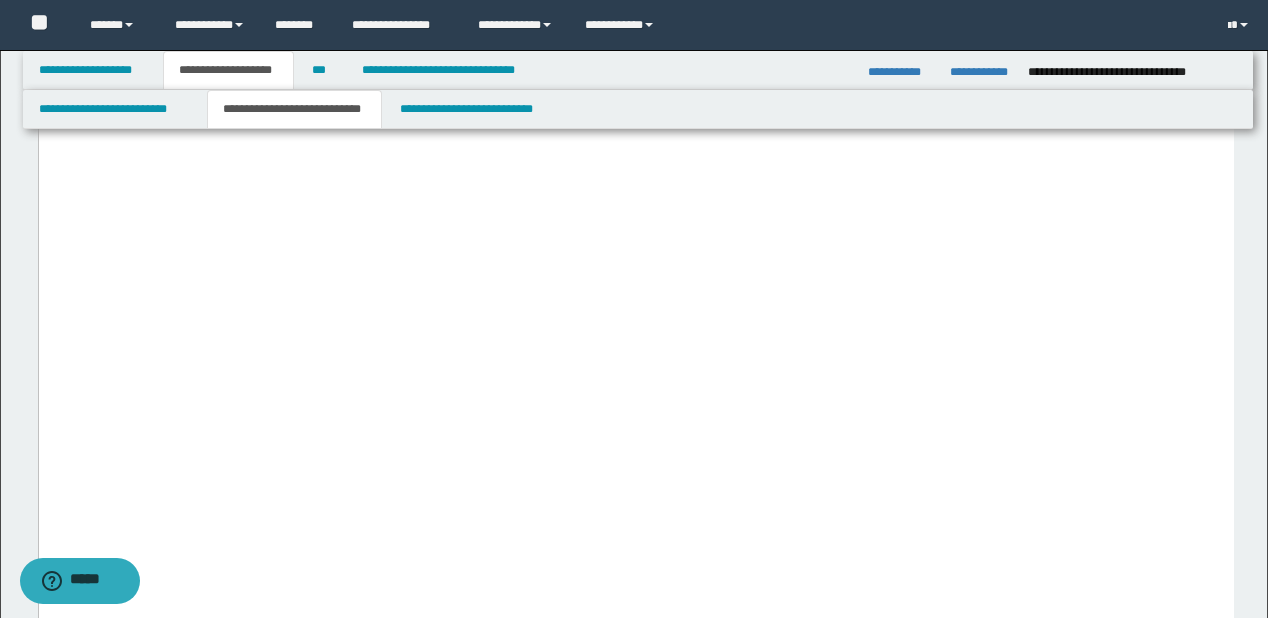 click on "**********" at bounding box center (635, -582) 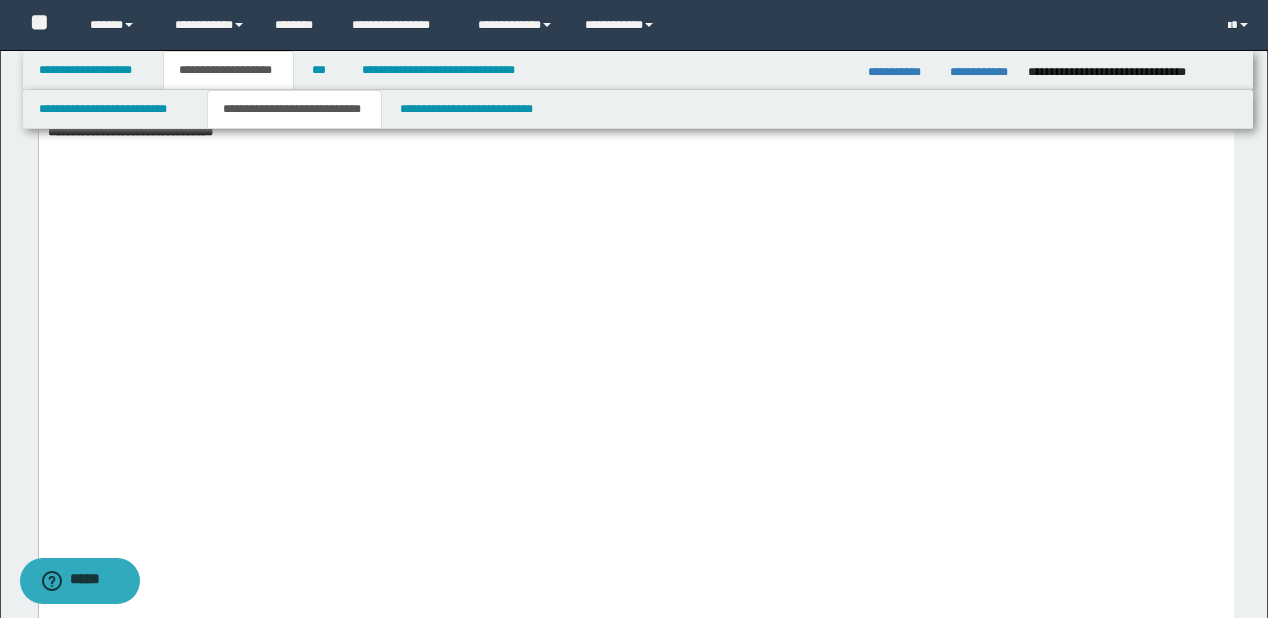 click on "**********" at bounding box center (635, -372) 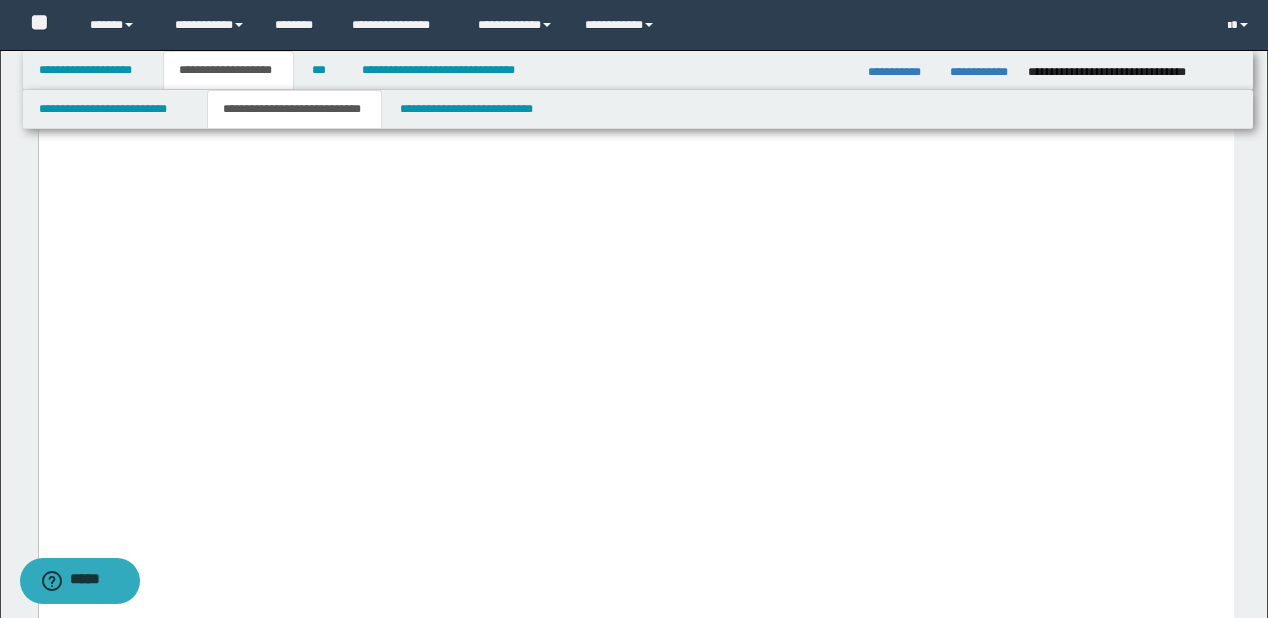 scroll, scrollTop: 5200, scrollLeft: 0, axis: vertical 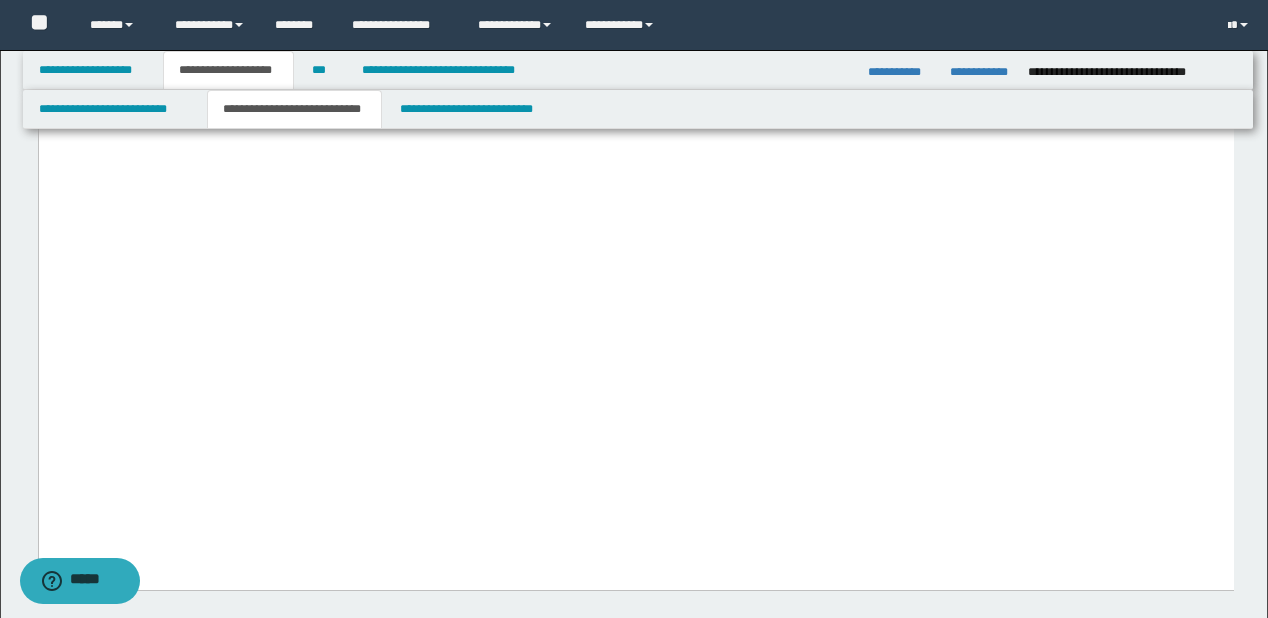 click on "**********" at bounding box center [635, -636] 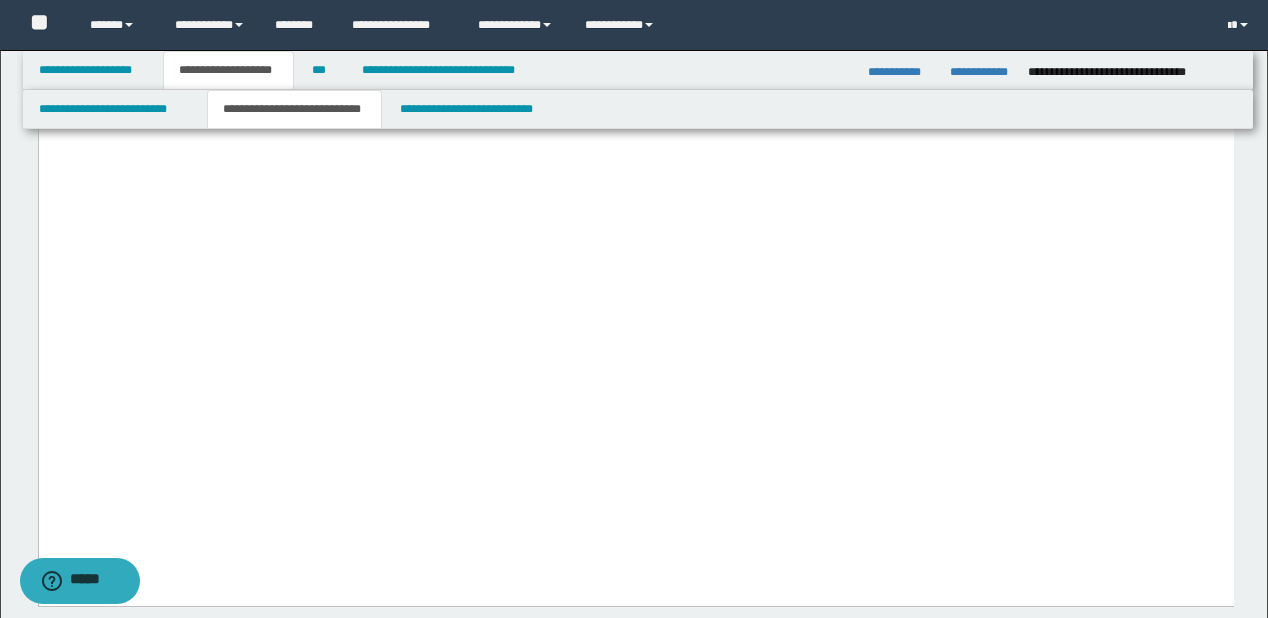 drag, startPoint x: 272, startPoint y: 493, endPoint x: -1, endPoint y: 479, distance: 273.35873 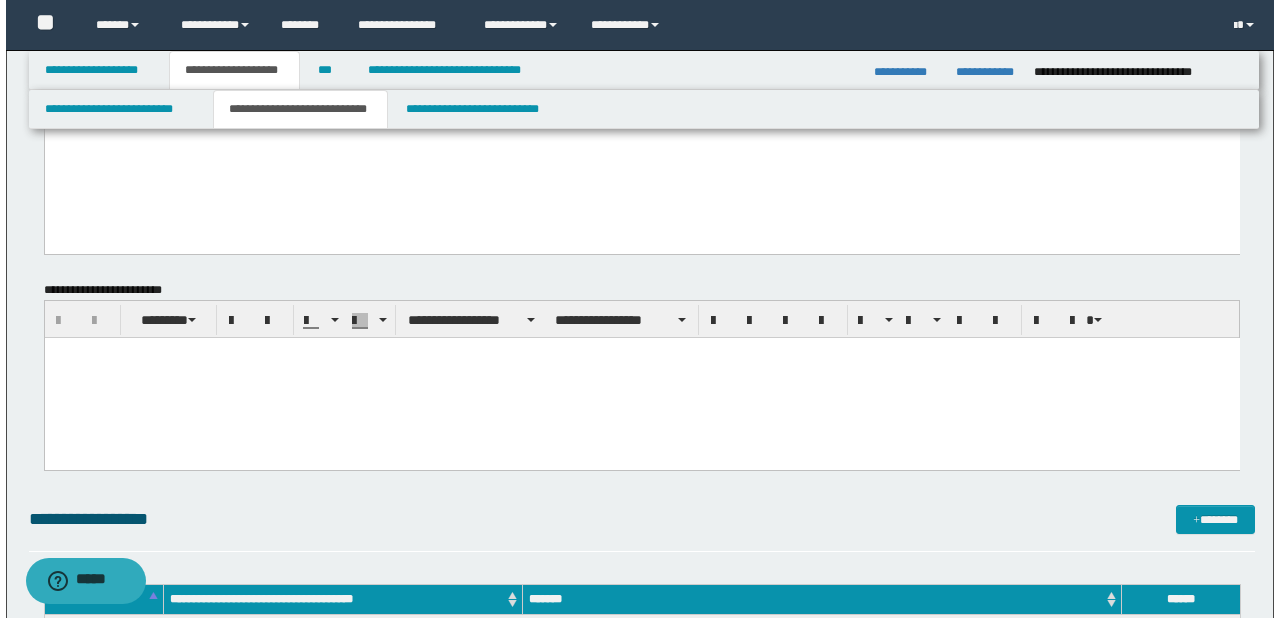 scroll, scrollTop: 6480, scrollLeft: 0, axis: vertical 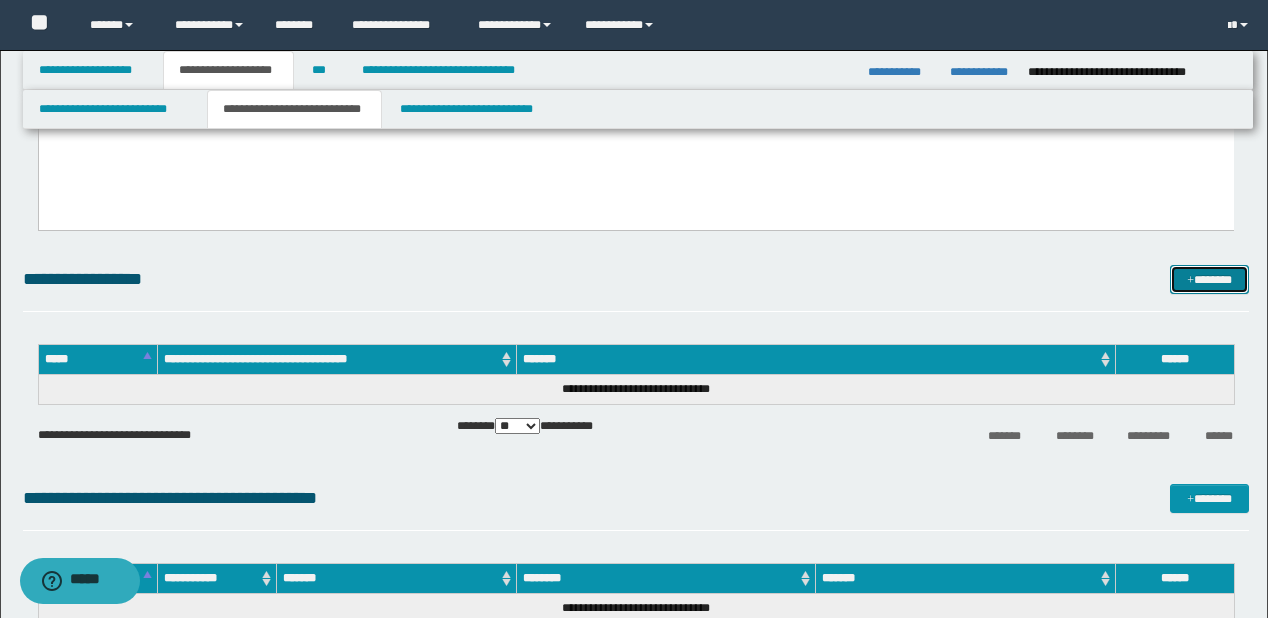 click on "*******" at bounding box center (1209, 280) 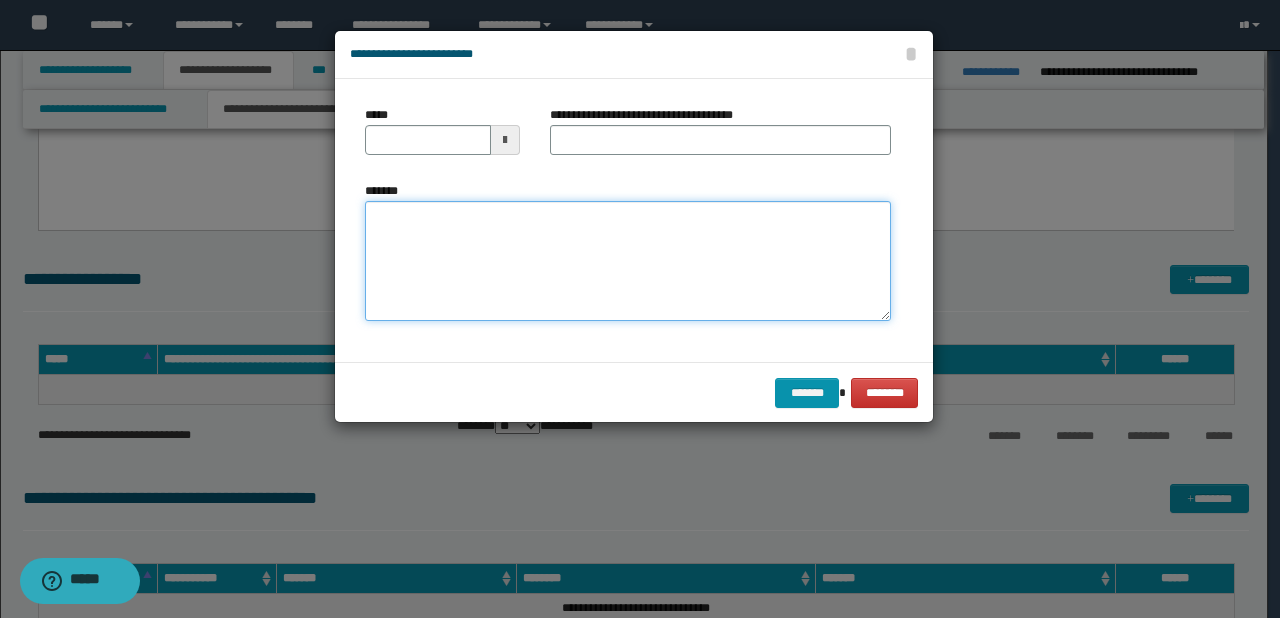 click on "*******" at bounding box center (628, 261) 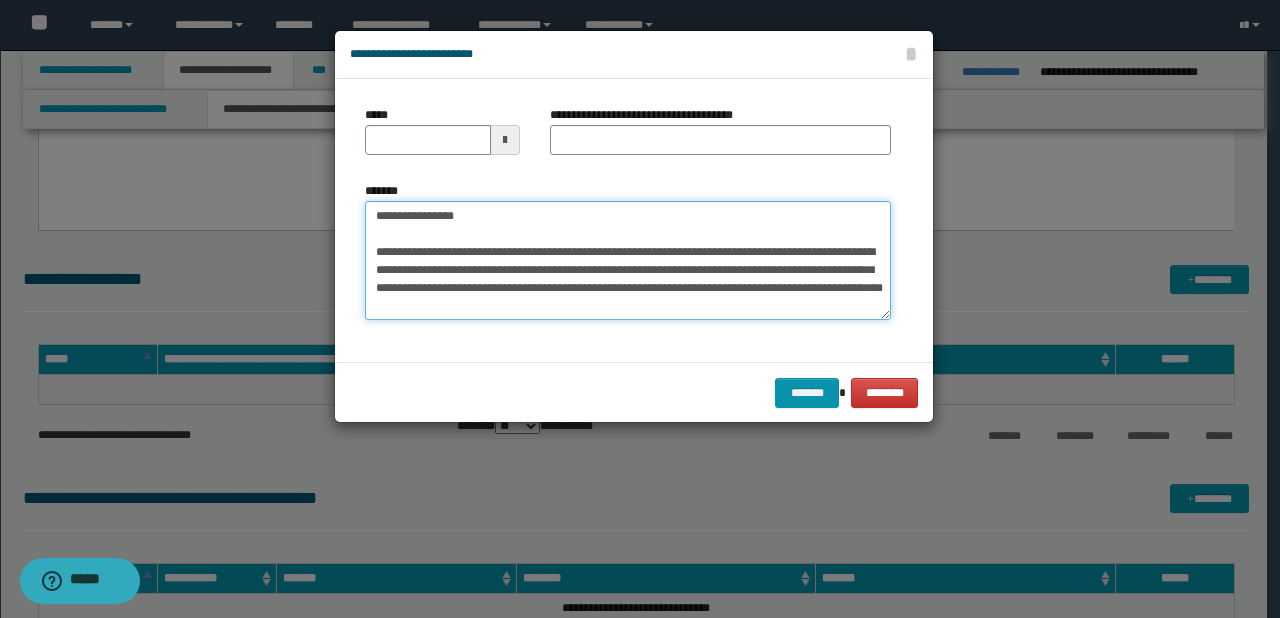scroll, scrollTop: 0, scrollLeft: 0, axis: both 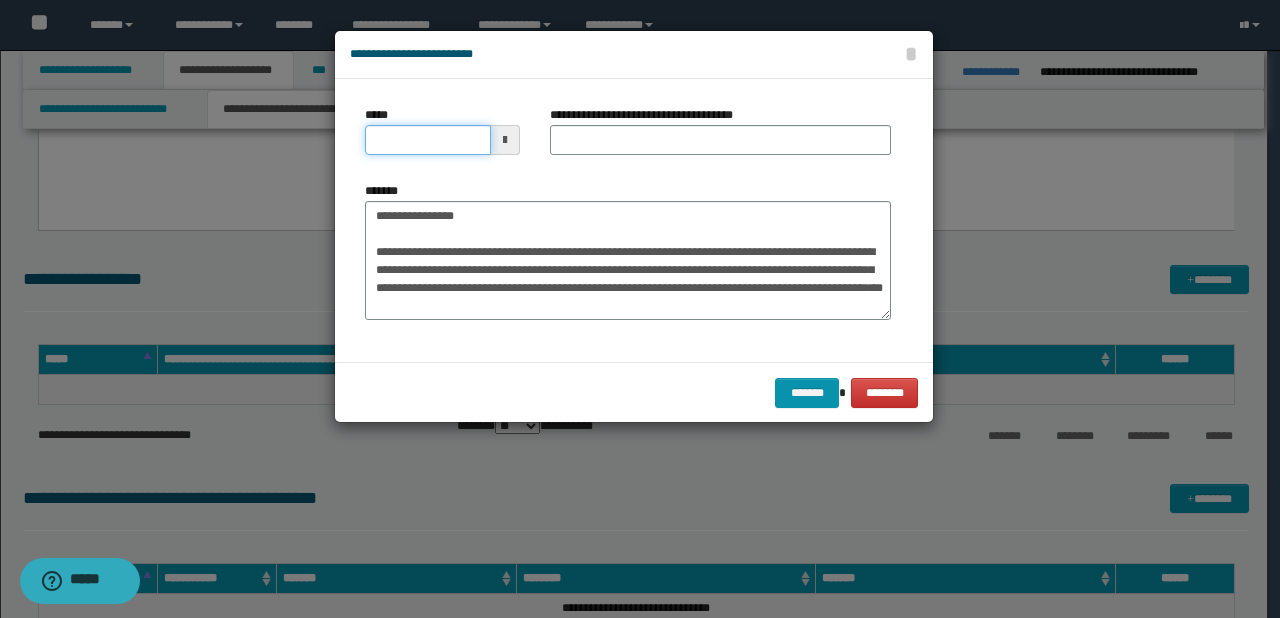 click on "*****" at bounding box center (428, 140) 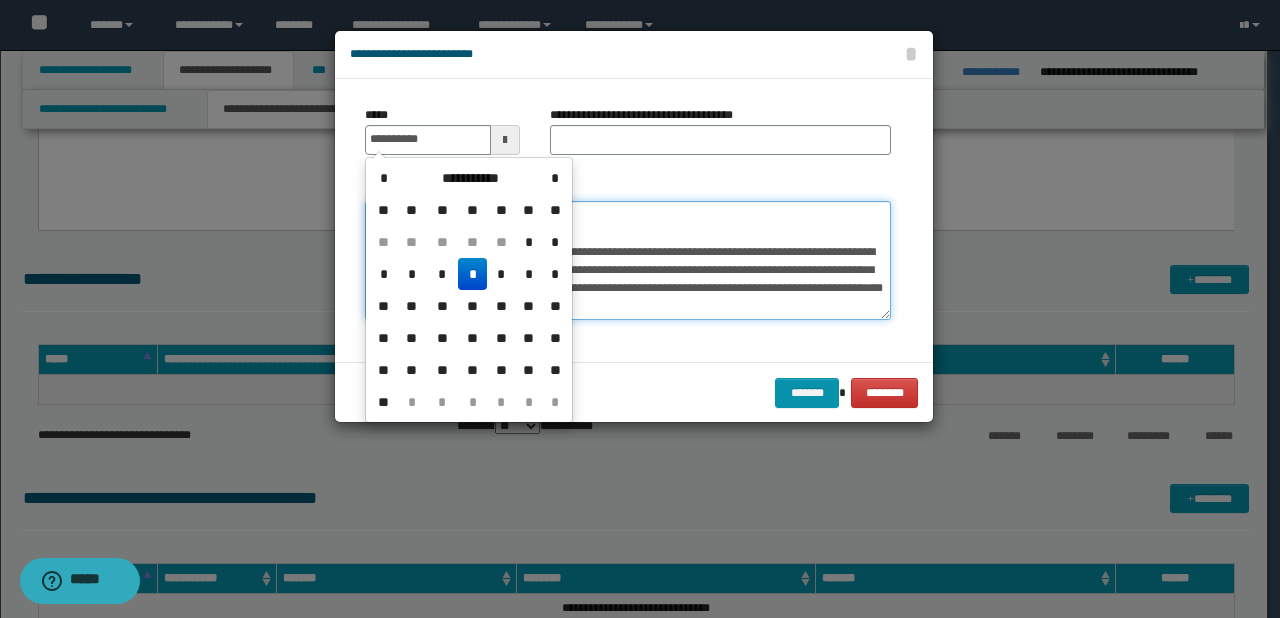 type on "**********" 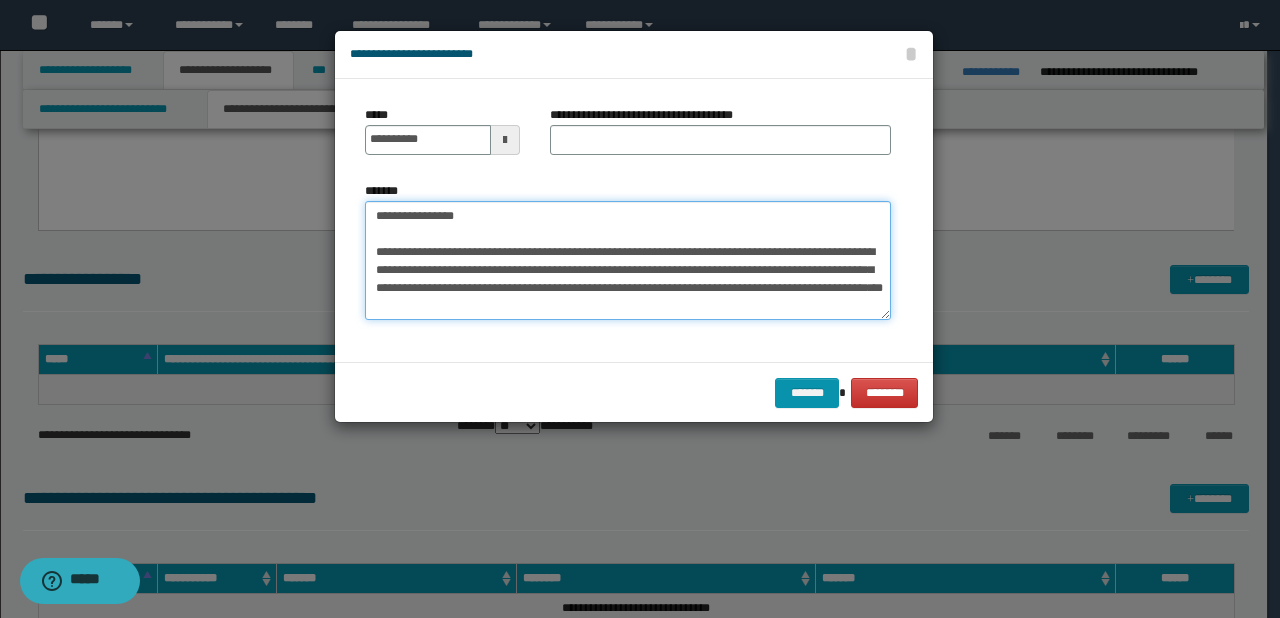 drag, startPoint x: 439, startPoint y: 216, endPoint x: 508, endPoint y: 216, distance: 69 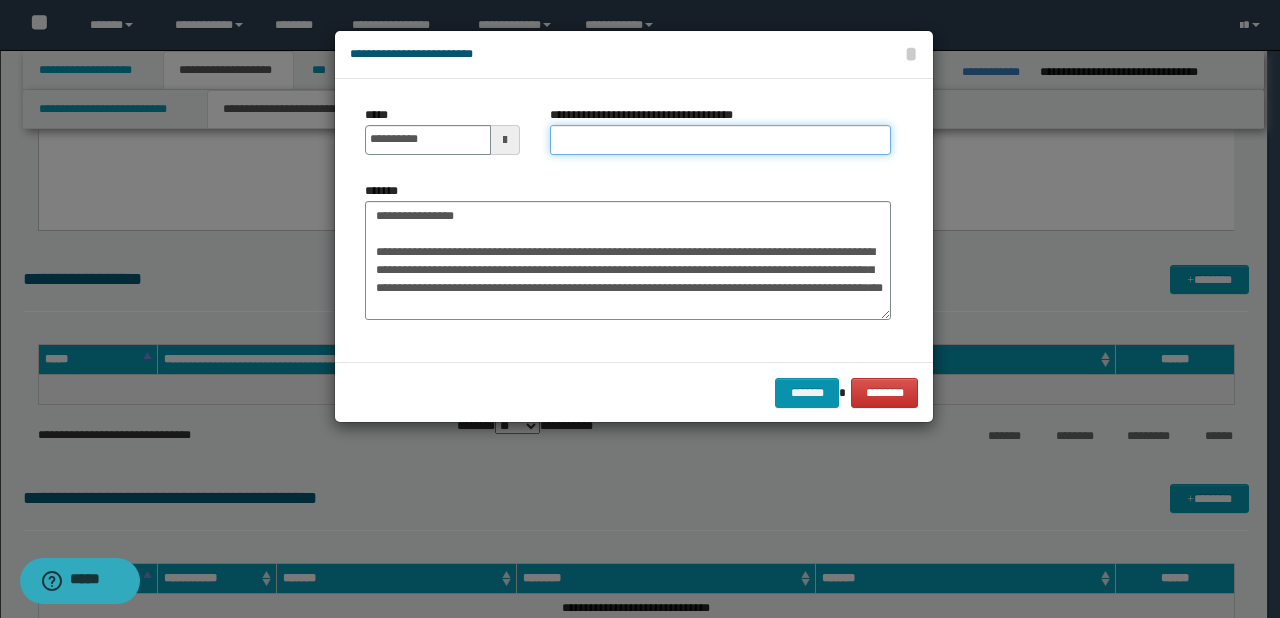 click on "**********" at bounding box center [720, 140] 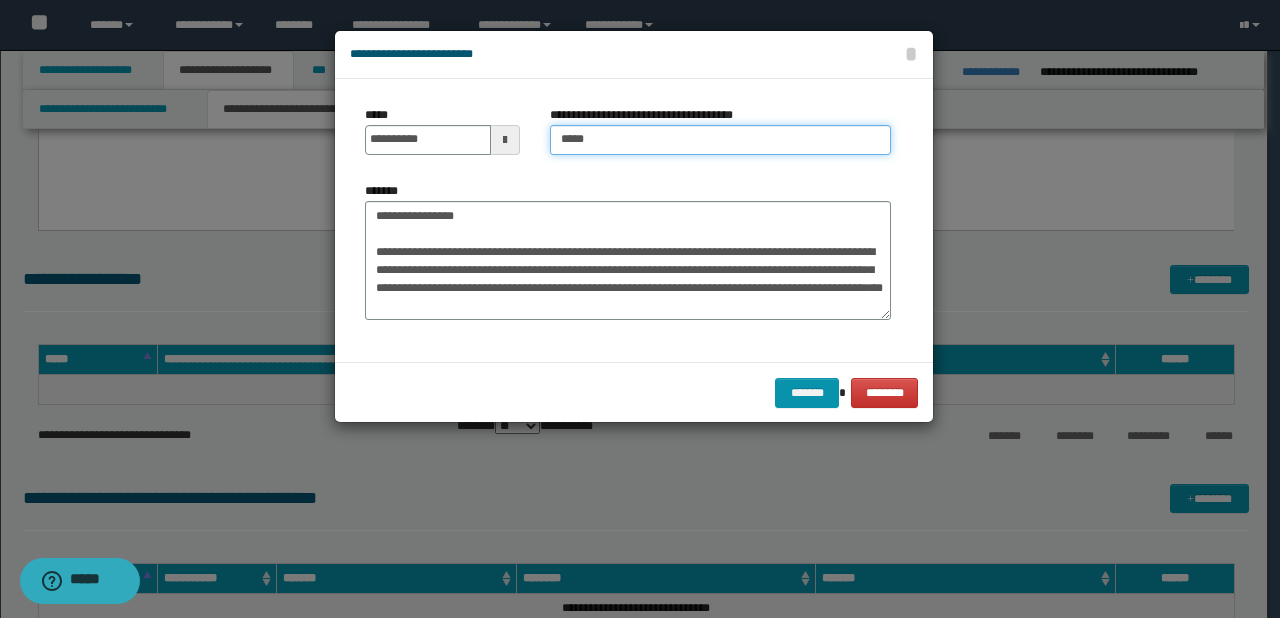 type on "*****" 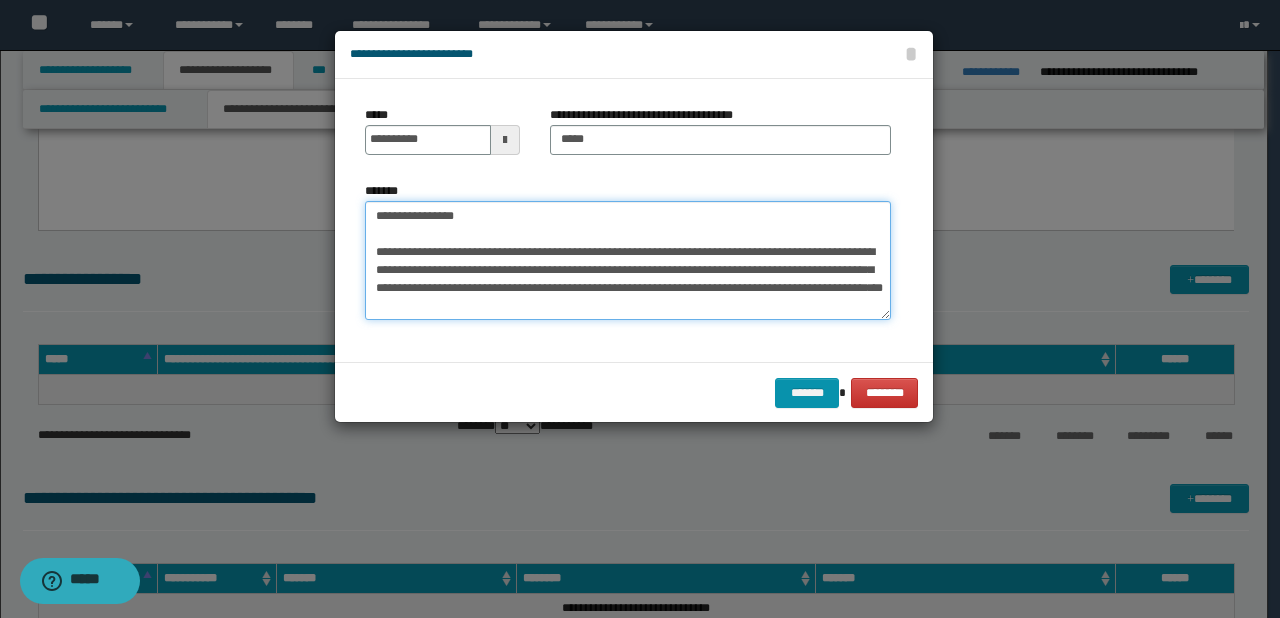 drag, startPoint x: 572, startPoint y: 204, endPoint x: 502, endPoint y: 274, distance: 98.99495 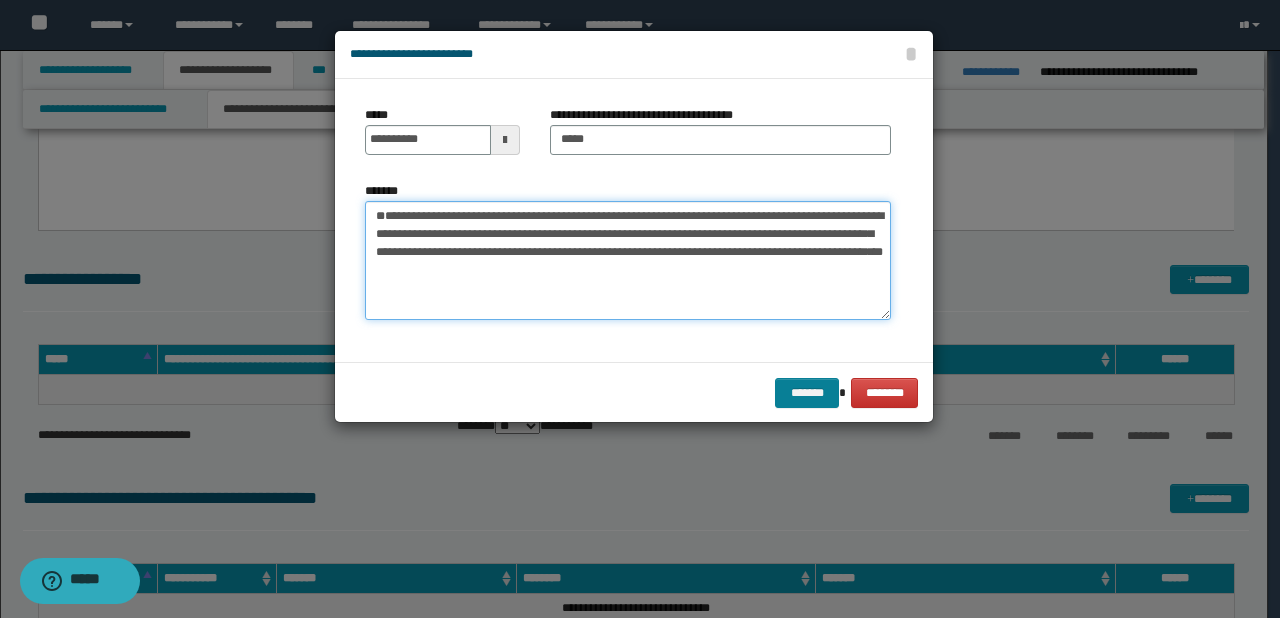 type on "**********" 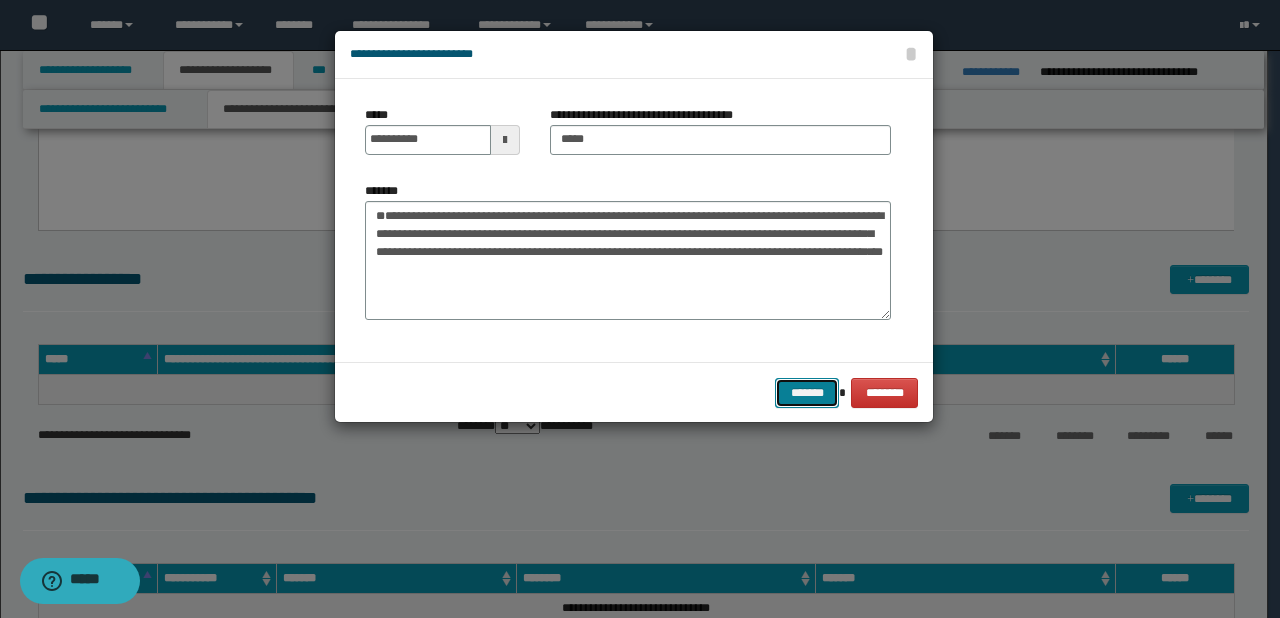 click on "*******" at bounding box center [807, 393] 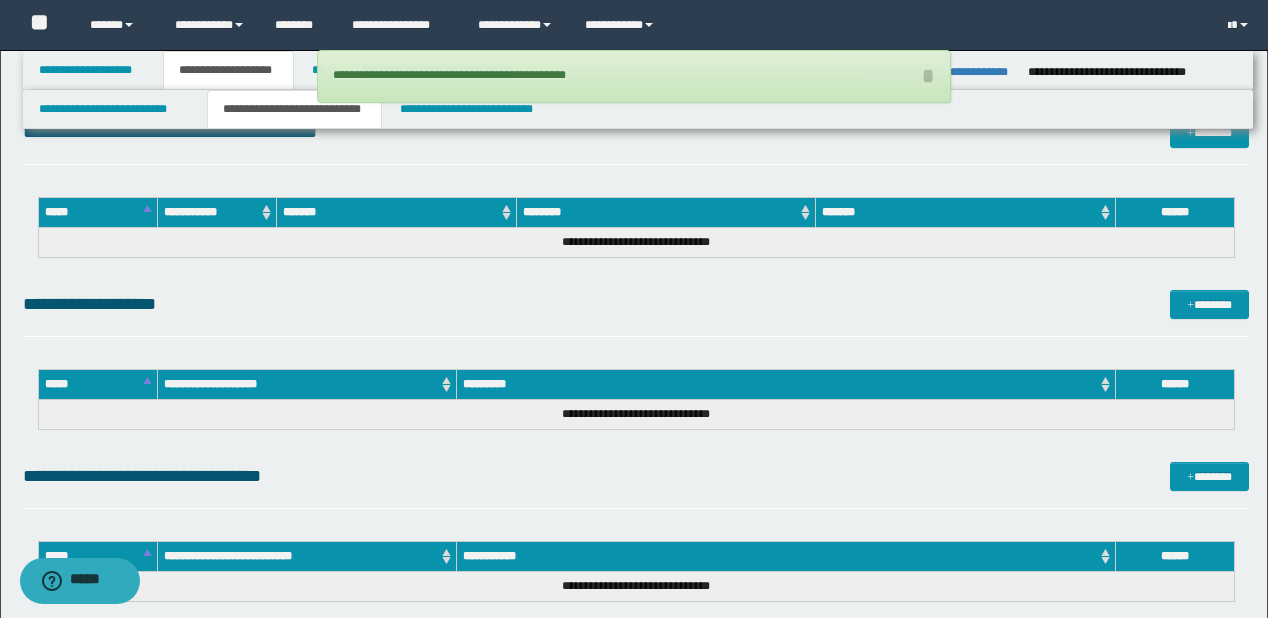 scroll, scrollTop: 7234, scrollLeft: 0, axis: vertical 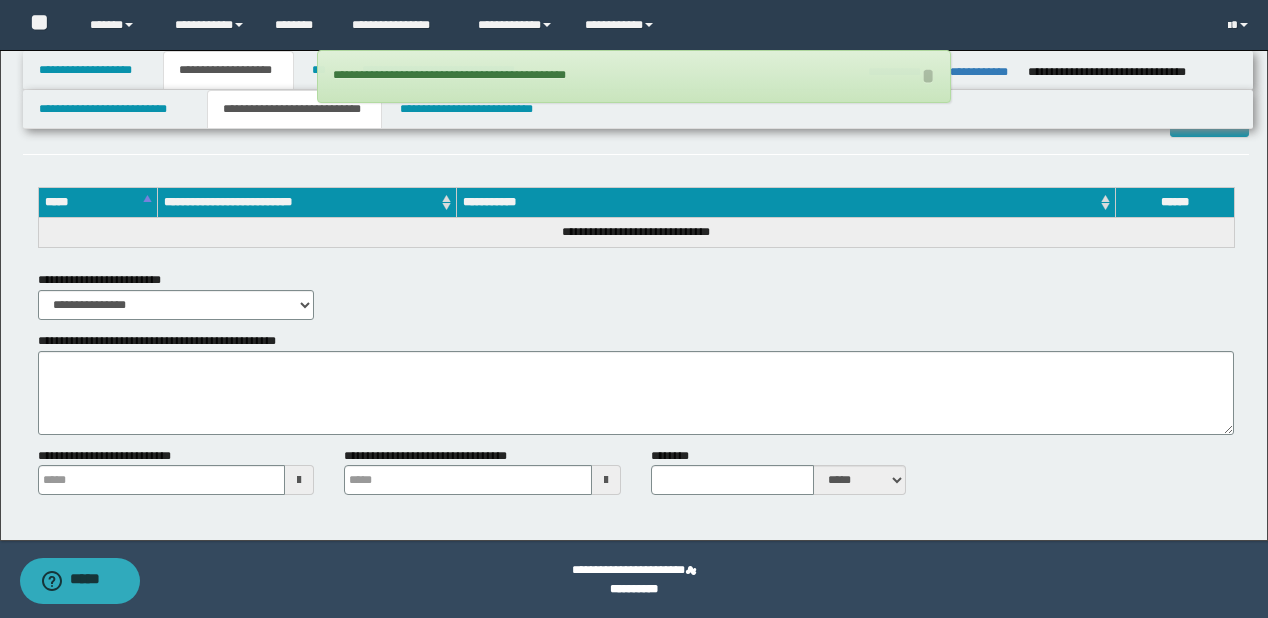click on "**********" at bounding box center [176, 295] 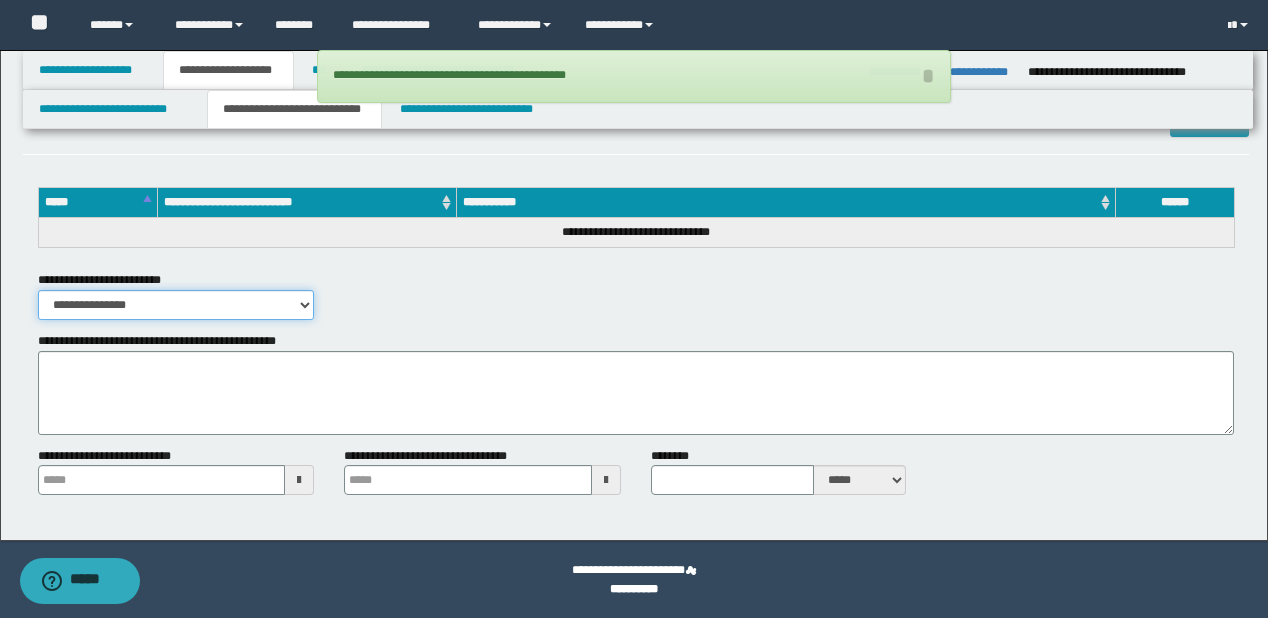 click on "**********" at bounding box center (176, 305) 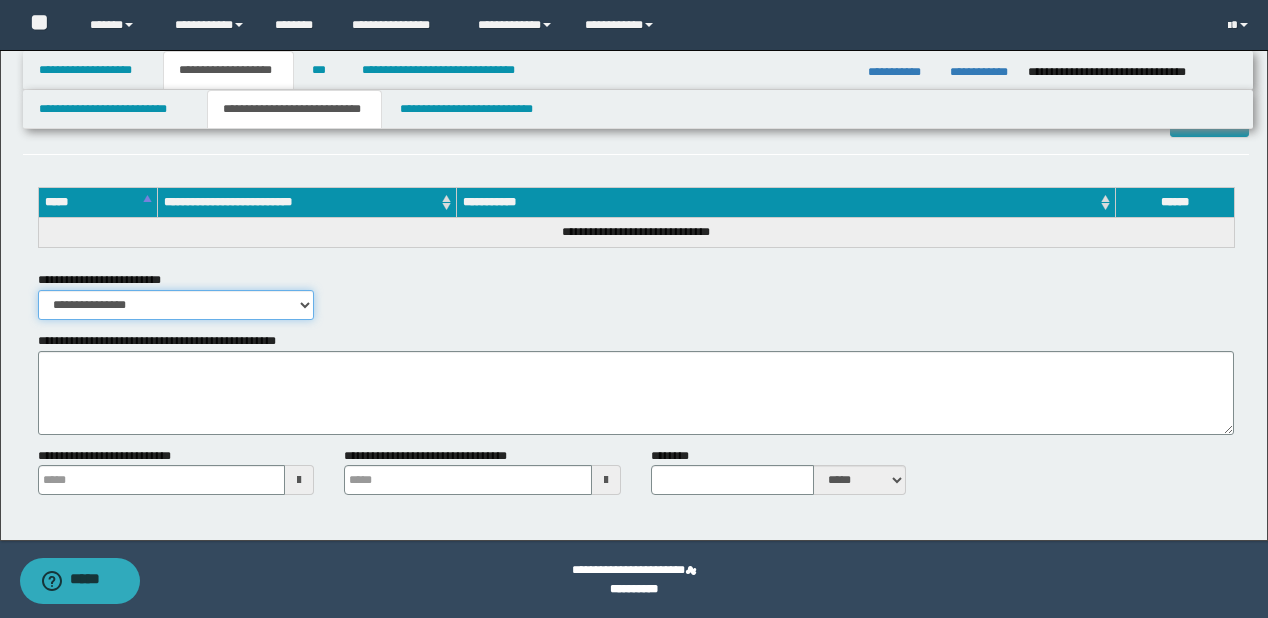 select on "*" 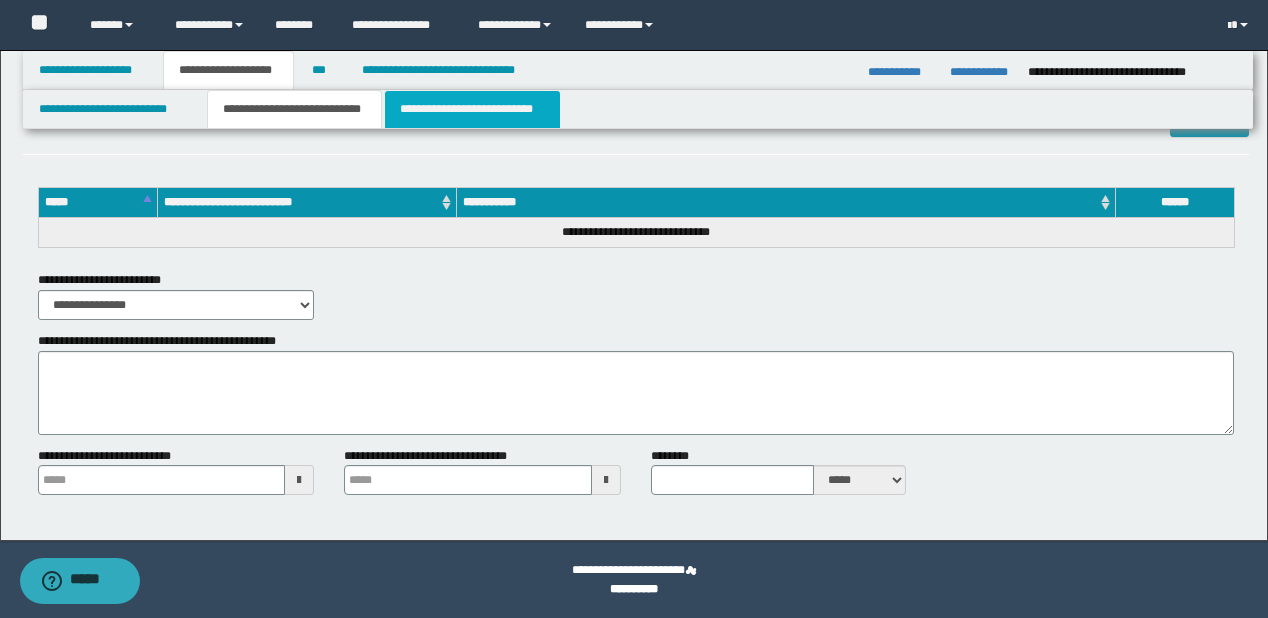 click on "**********" at bounding box center [472, 109] 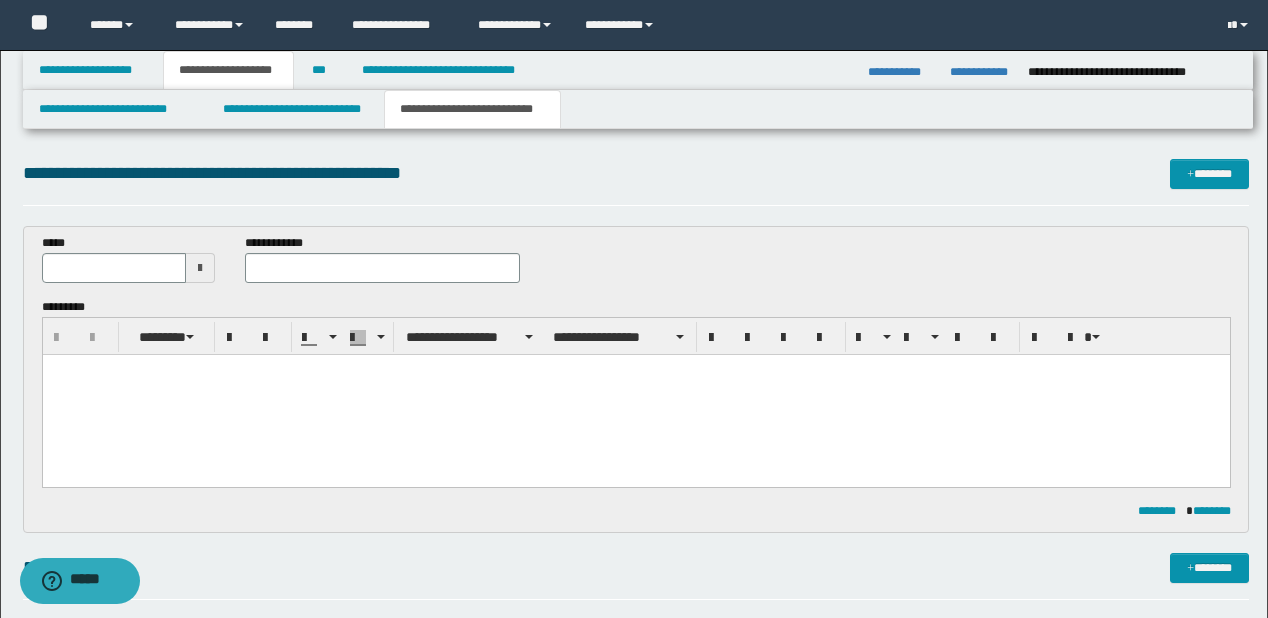 scroll, scrollTop: 0, scrollLeft: 0, axis: both 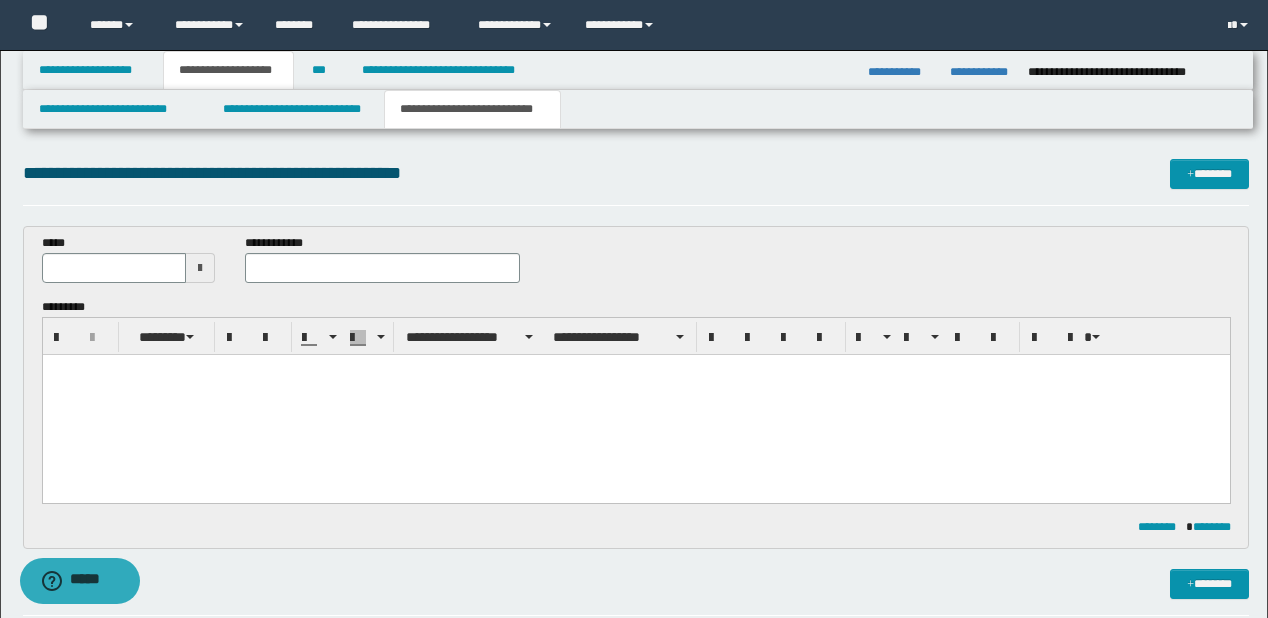 paste 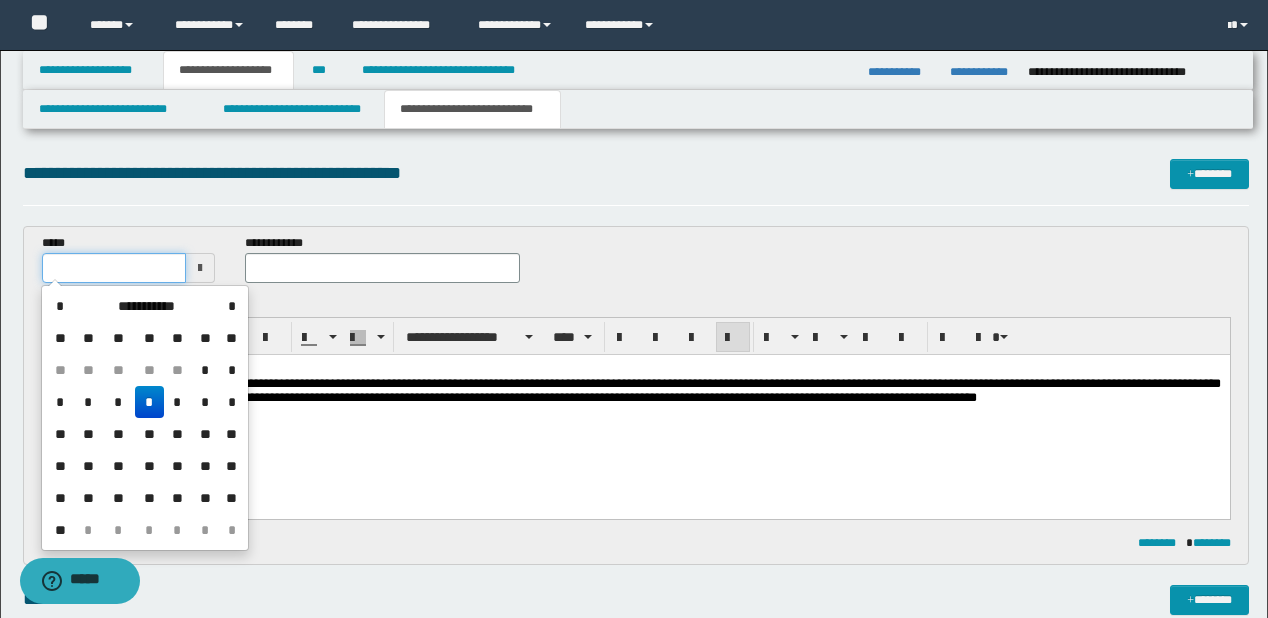 click at bounding box center [114, 268] 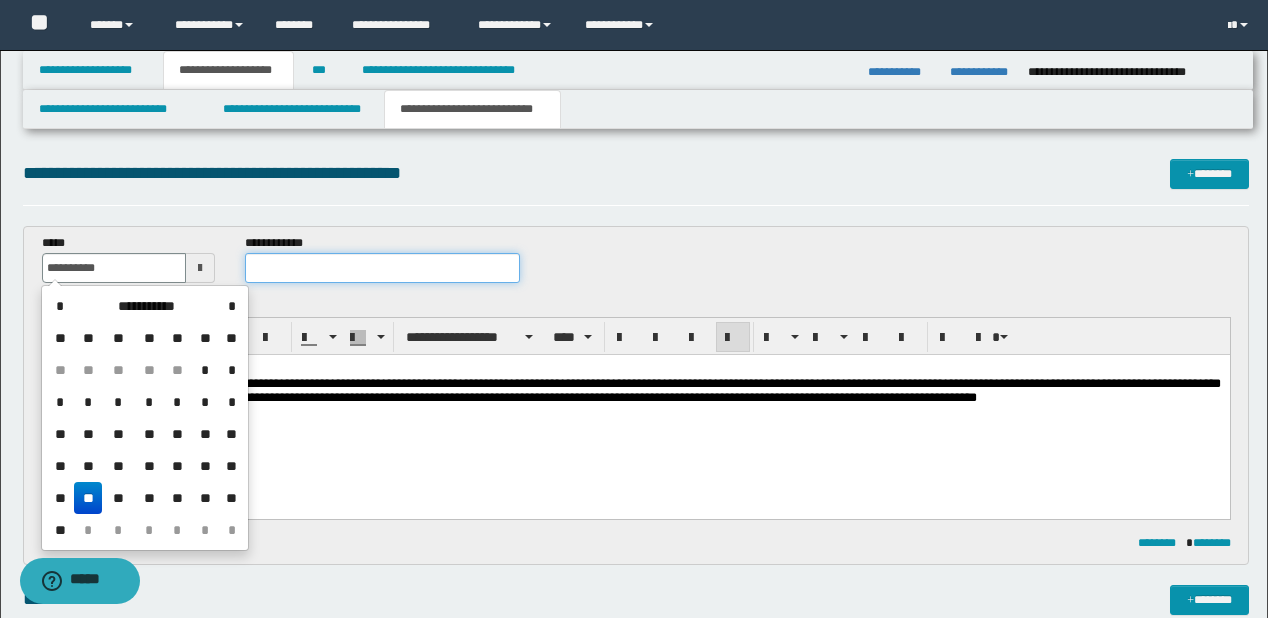 type on "**********" 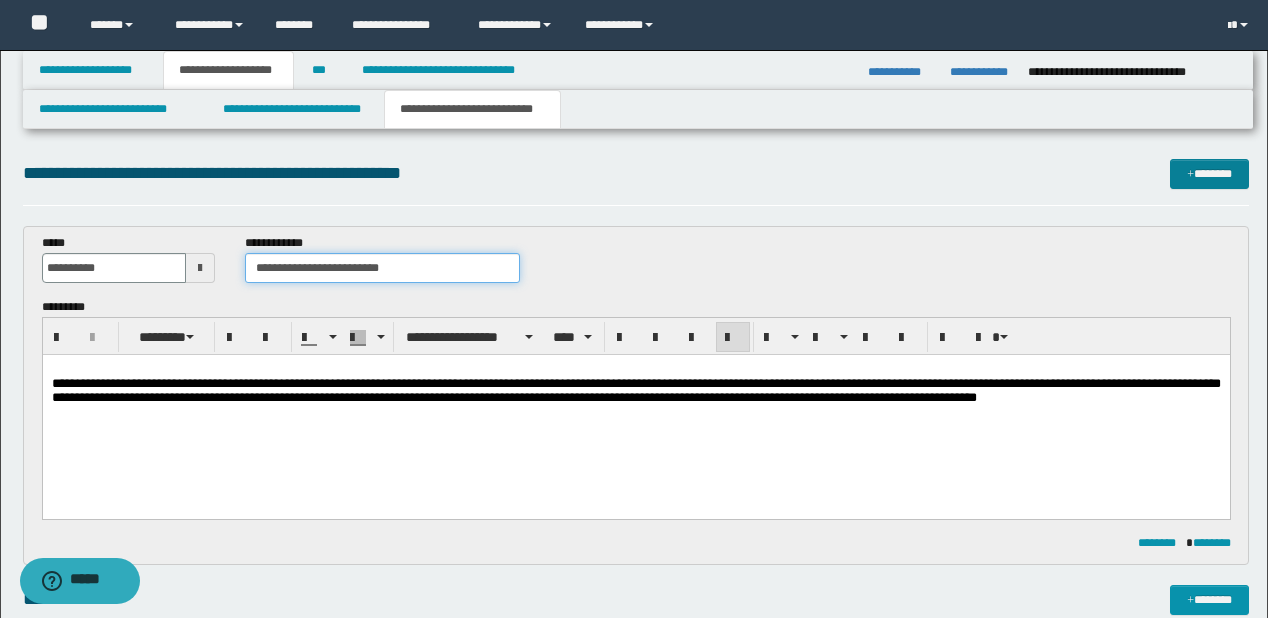 type on "**********" 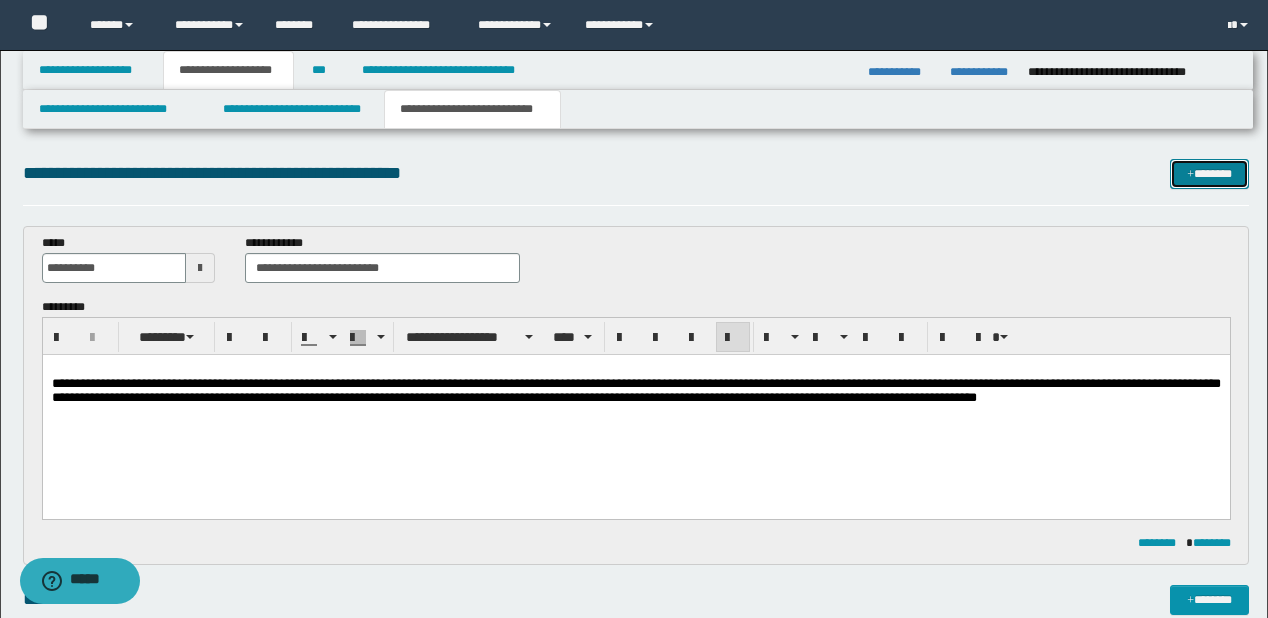 click on "*******" at bounding box center (1209, 174) 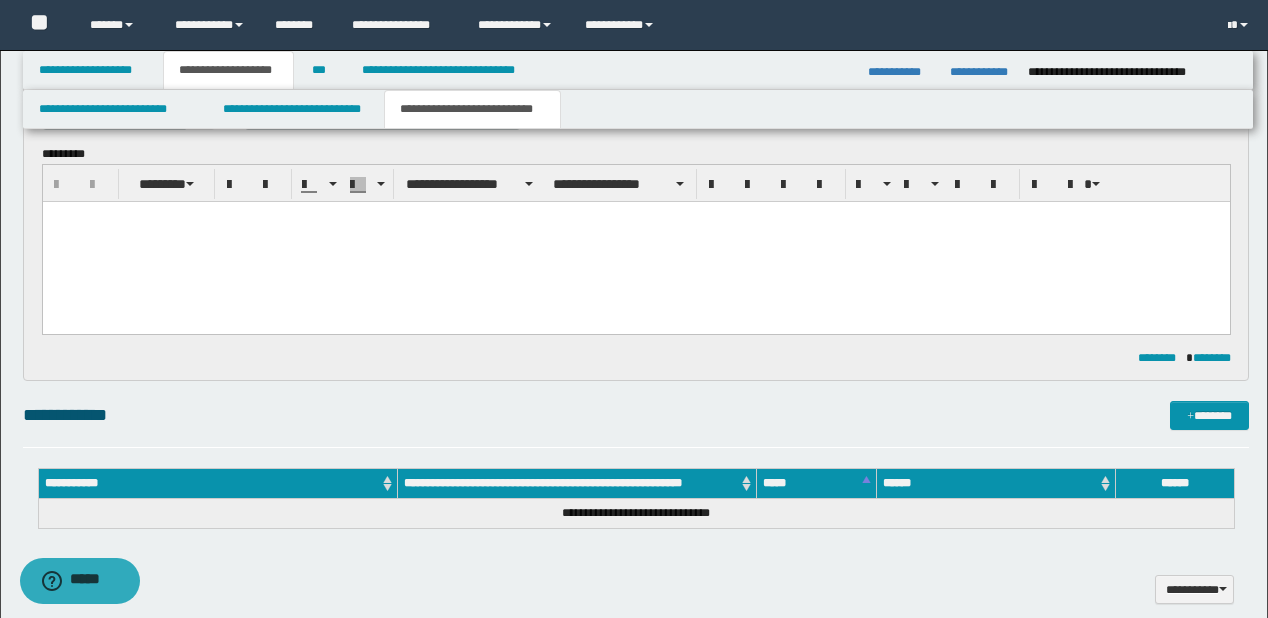 scroll, scrollTop: 352, scrollLeft: 0, axis: vertical 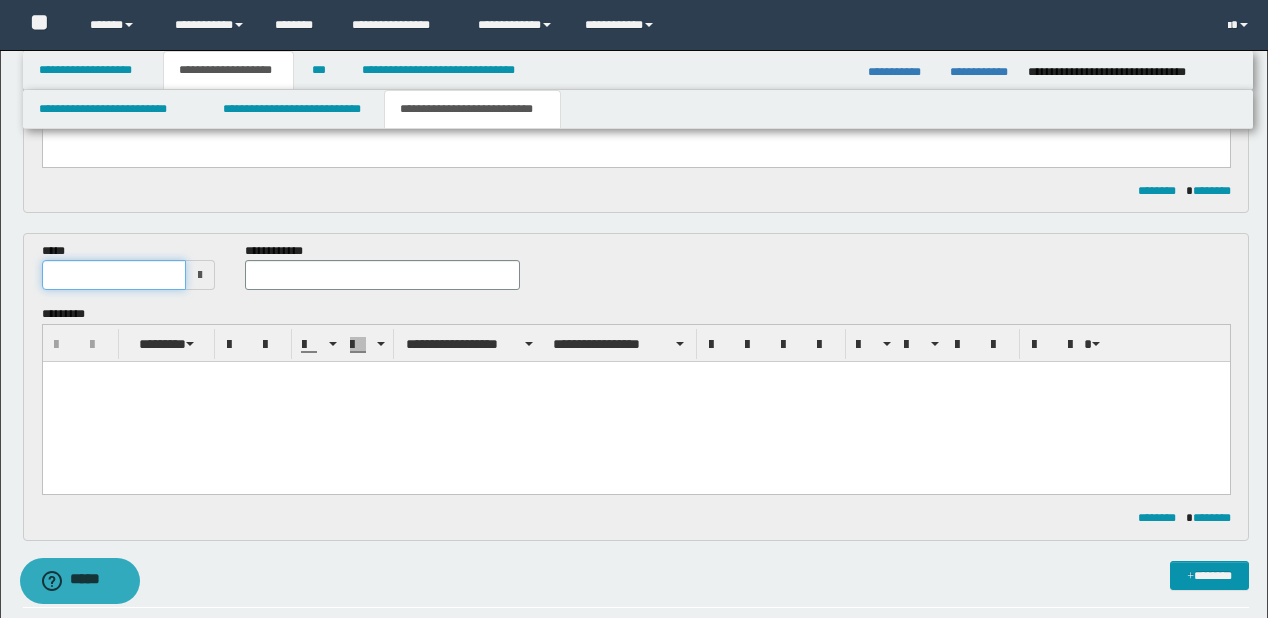 click at bounding box center [114, 275] 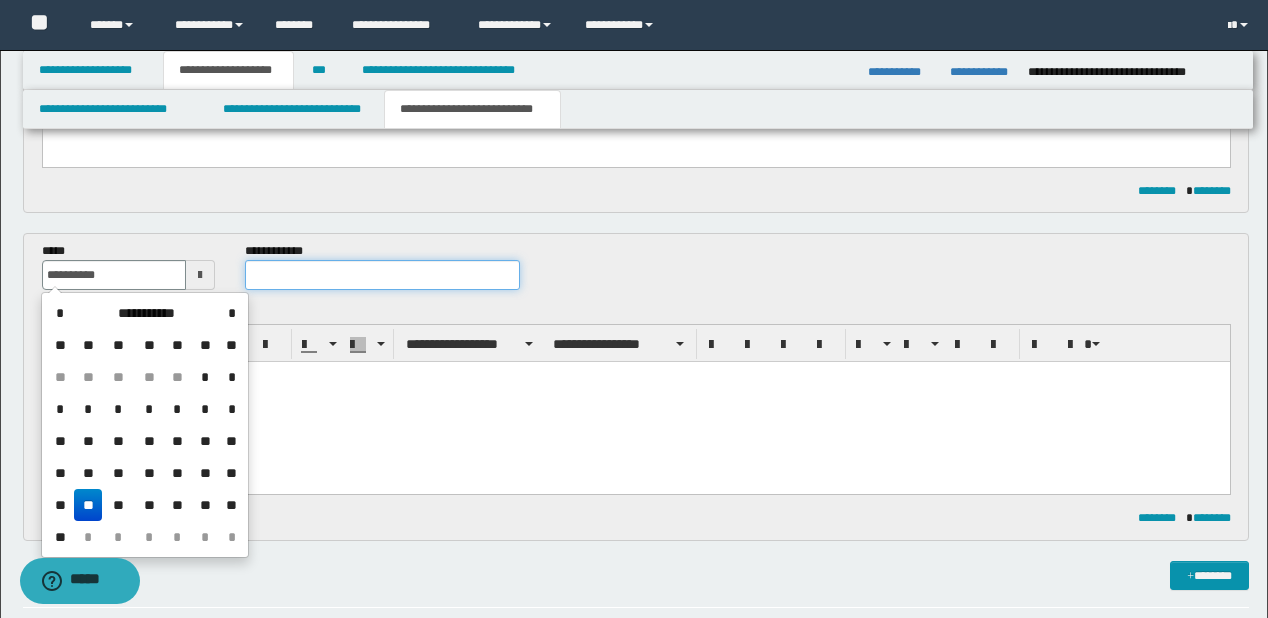 type on "**********" 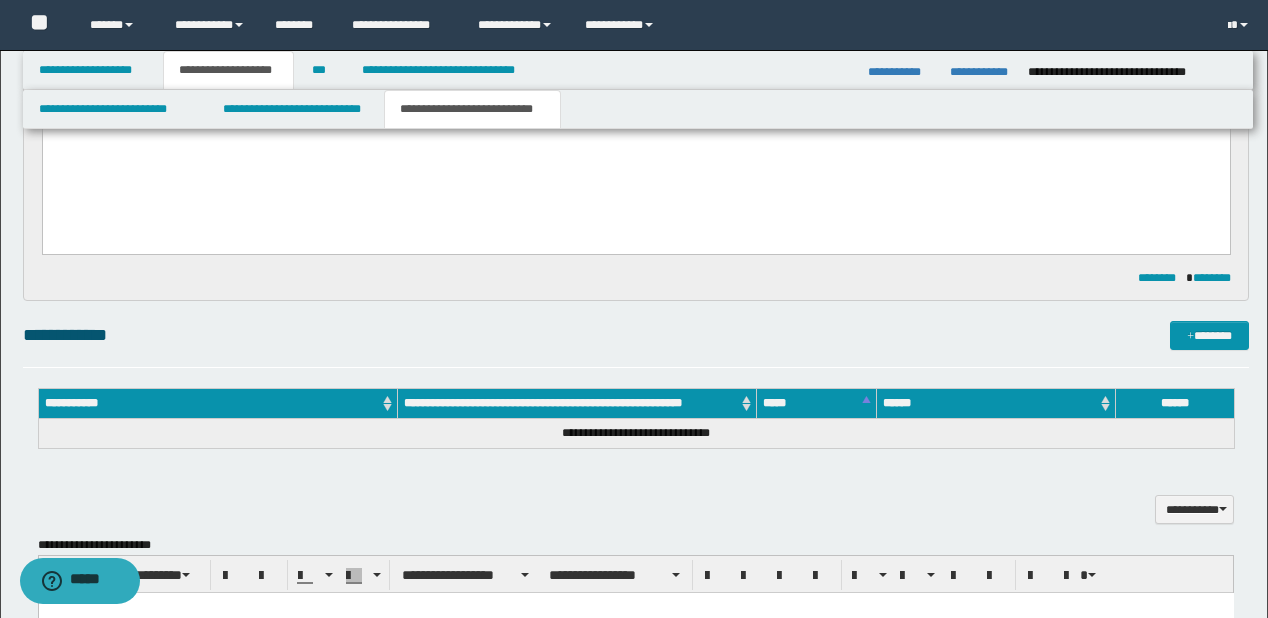 scroll, scrollTop: 672, scrollLeft: 0, axis: vertical 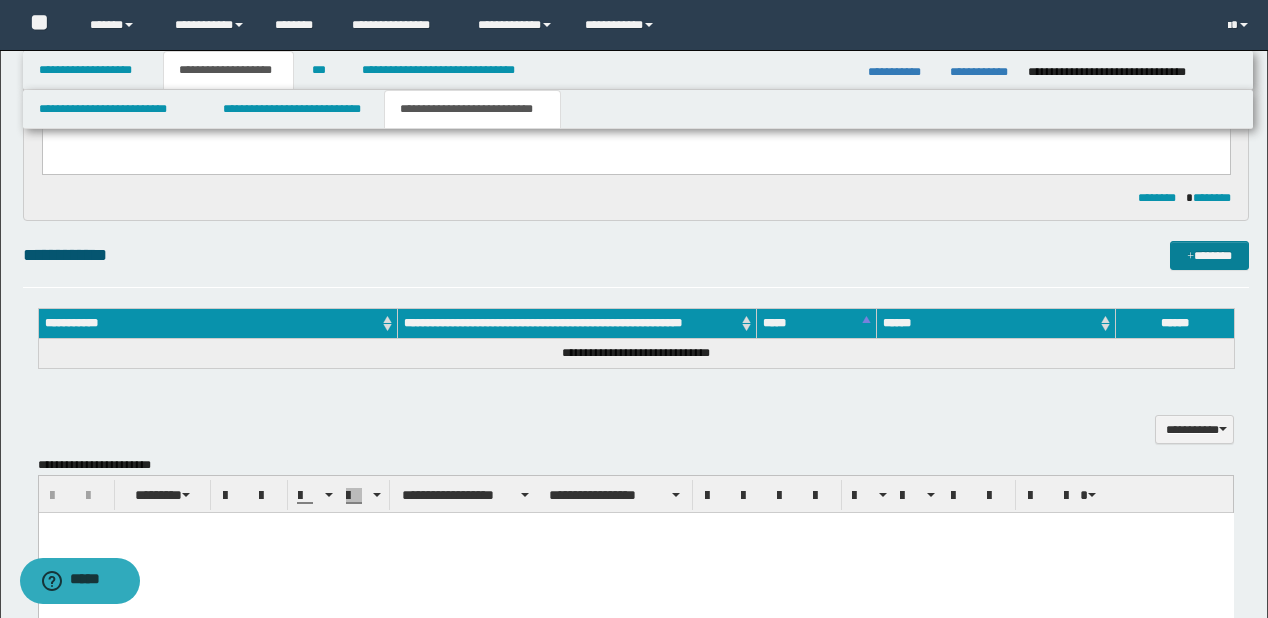 type on "**********" 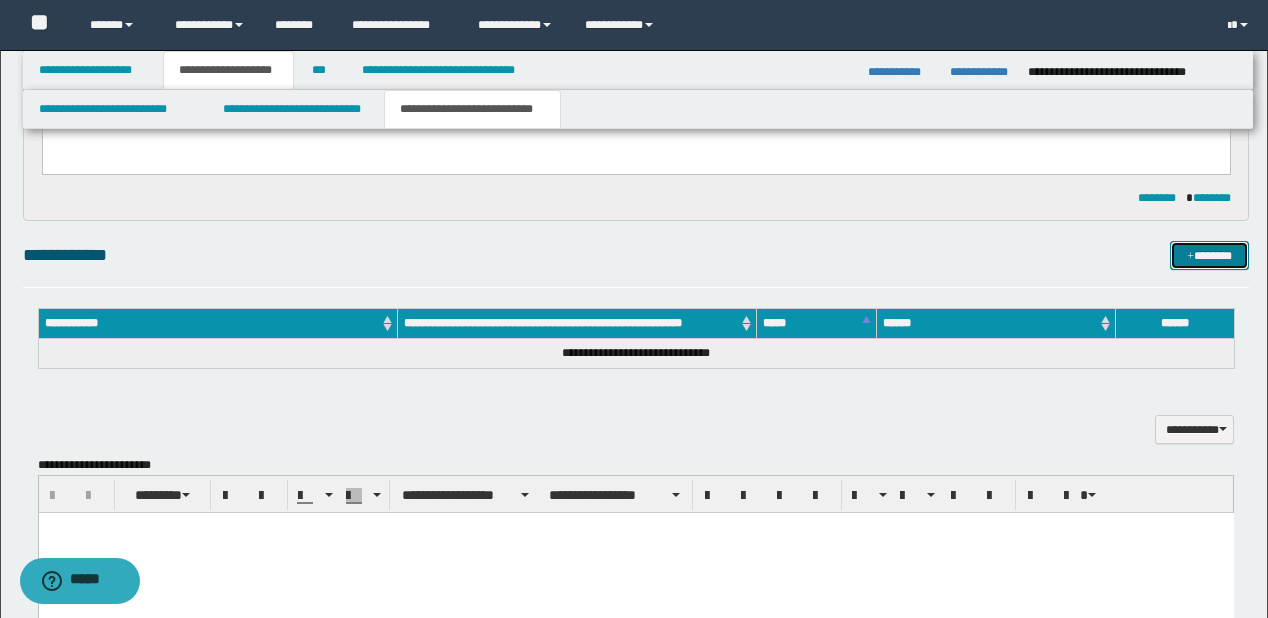 click on "*******" at bounding box center (1209, 256) 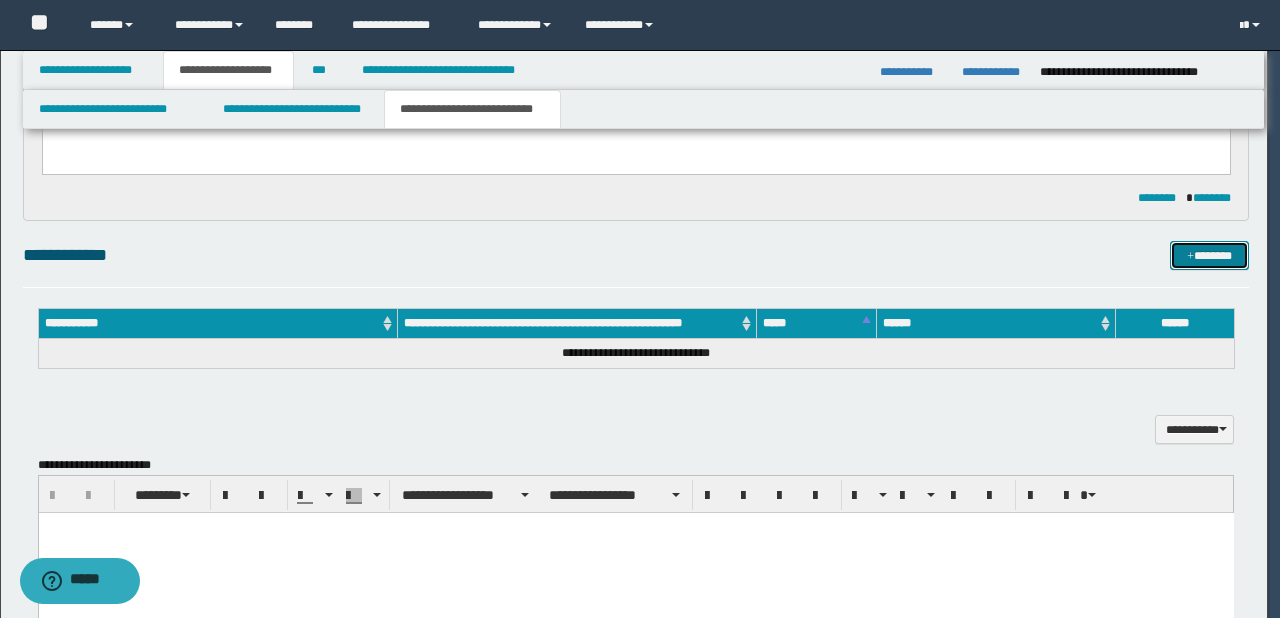 type 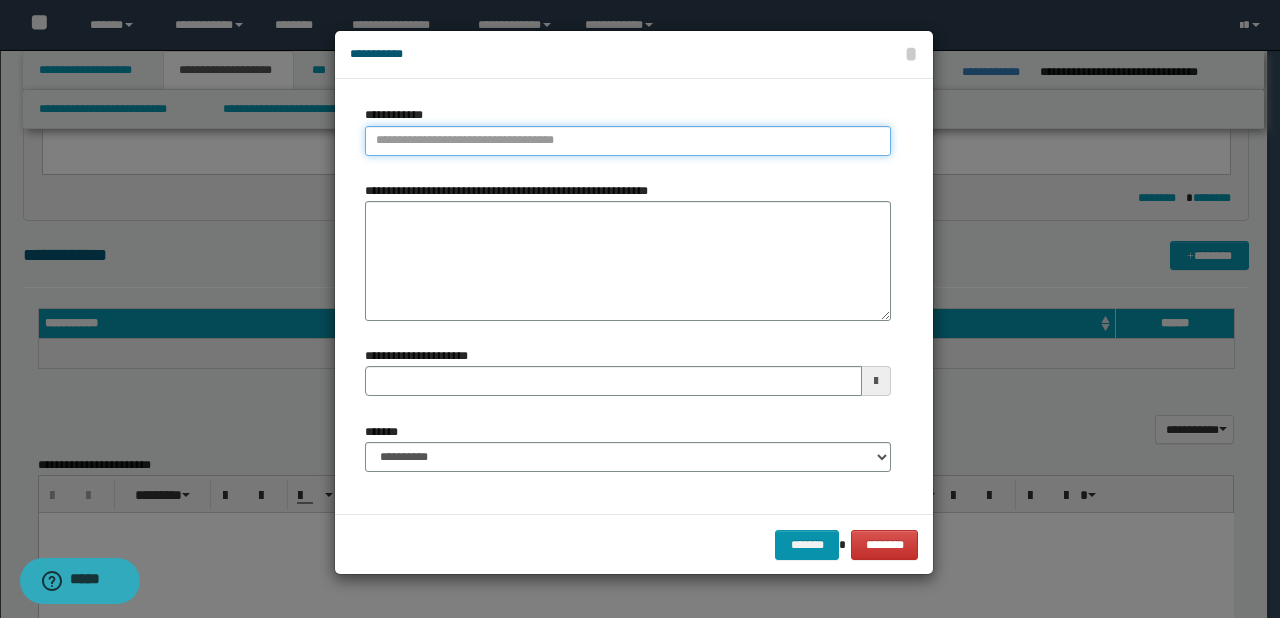 click on "**********" at bounding box center [628, 141] 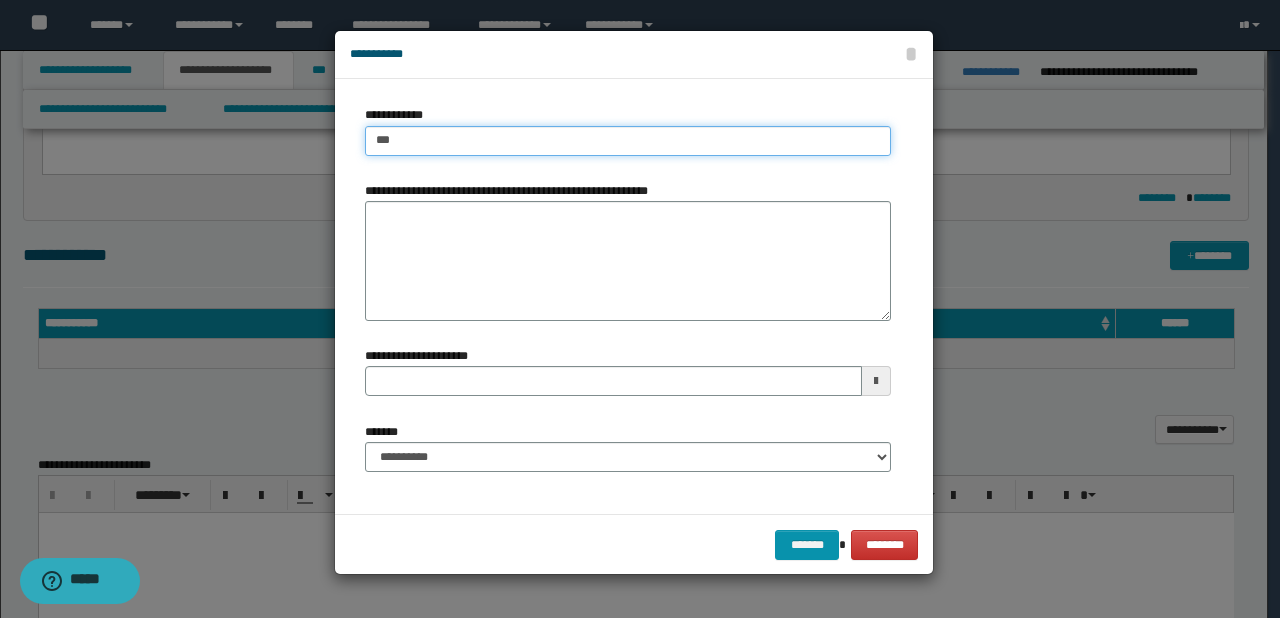 type on "***" 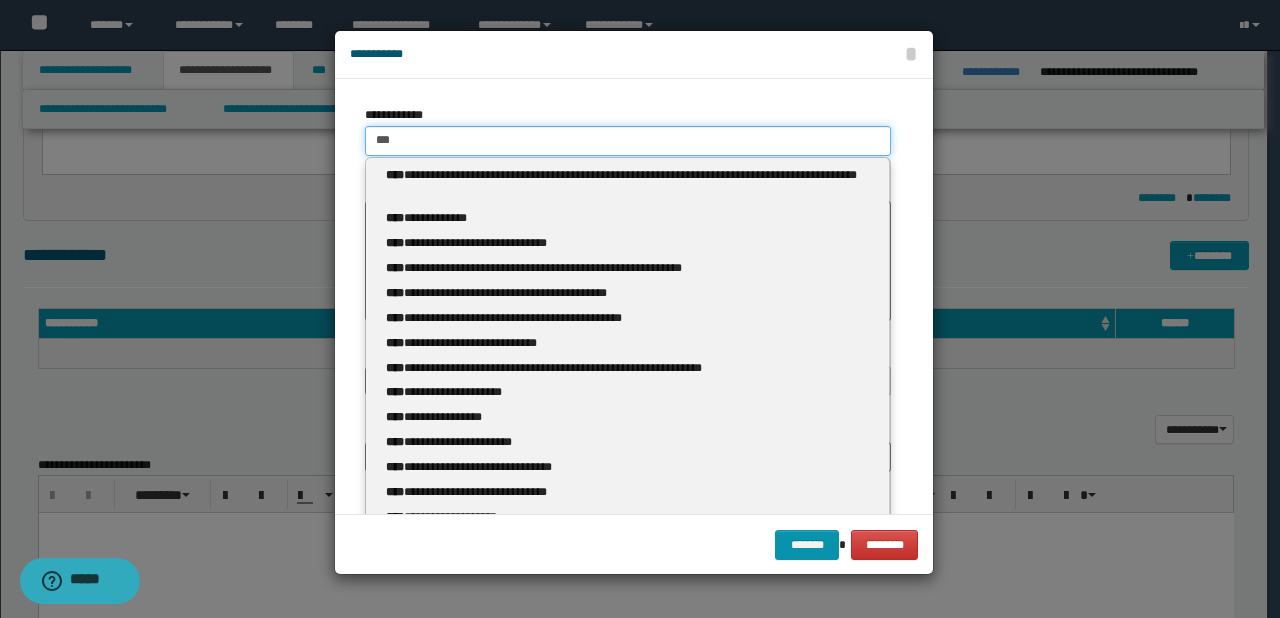 click on "***" at bounding box center (628, 141) 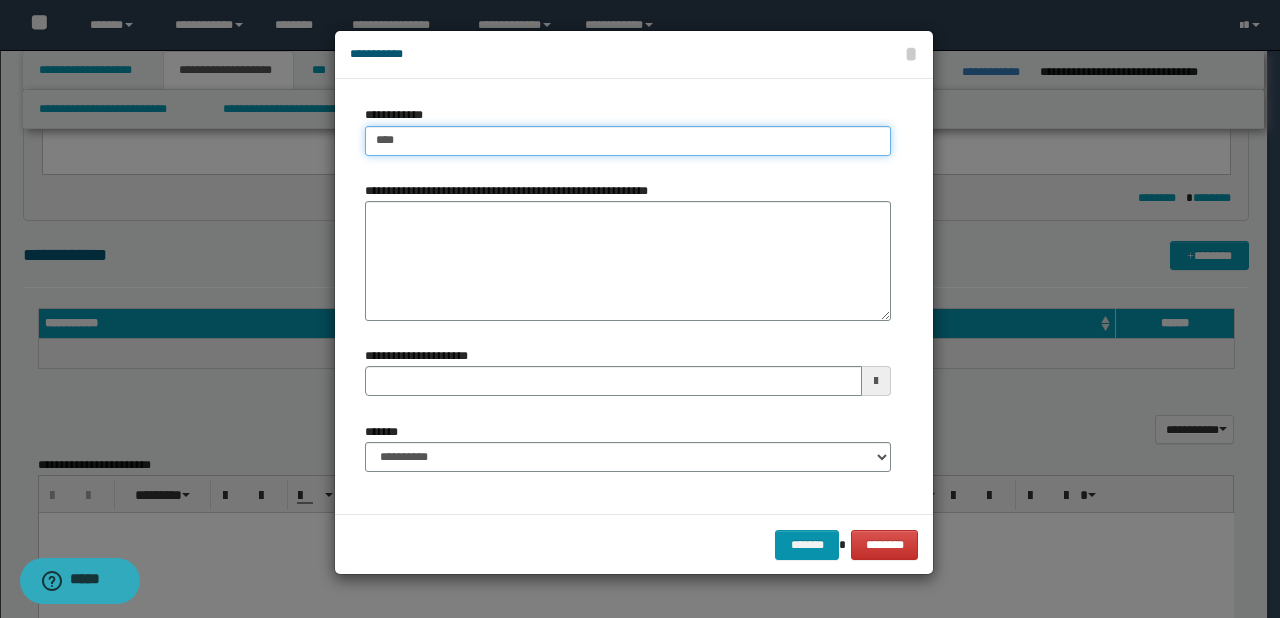 type on "****" 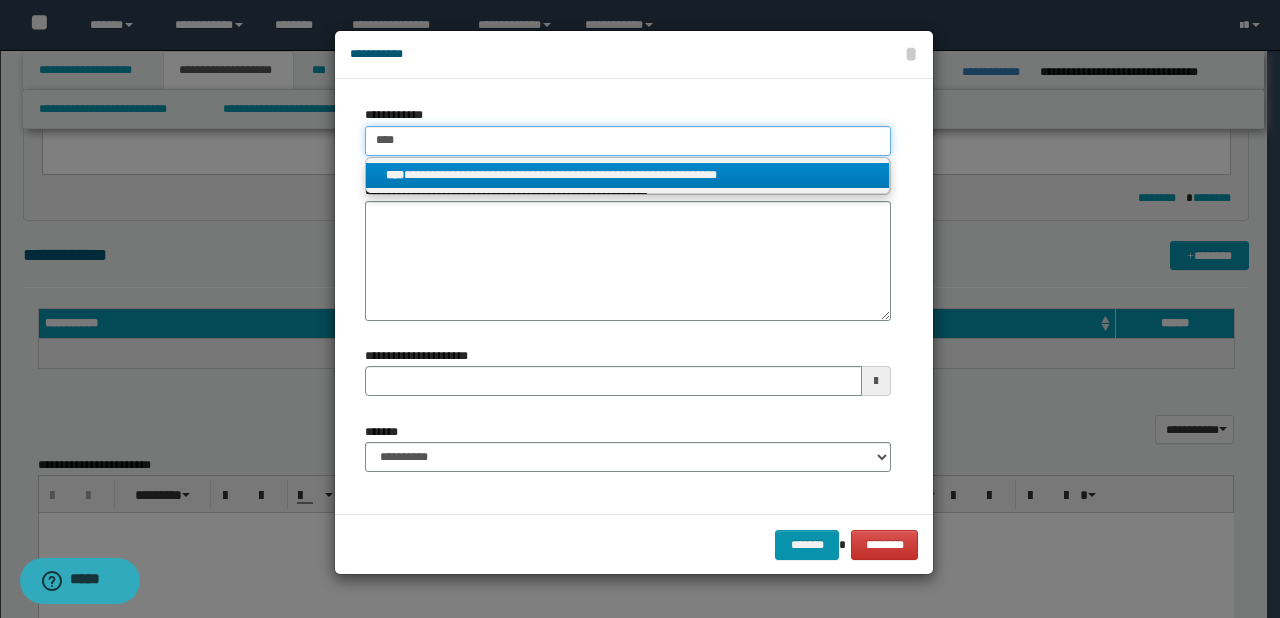 type on "****" 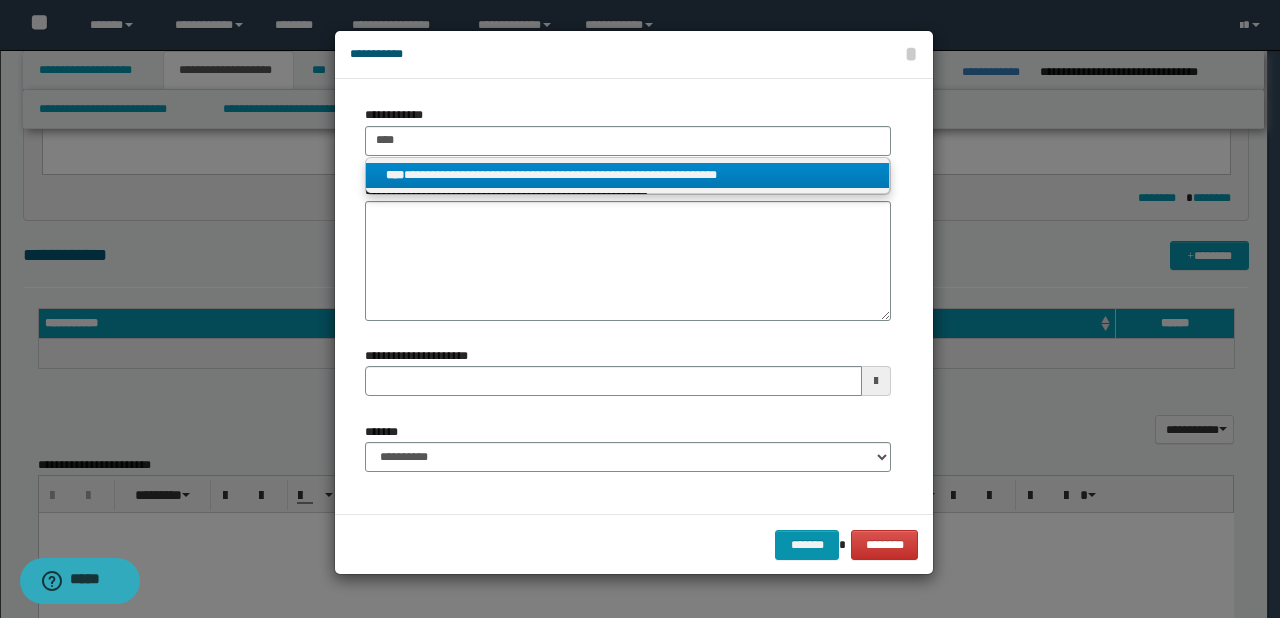 click on "****" at bounding box center [395, 175] 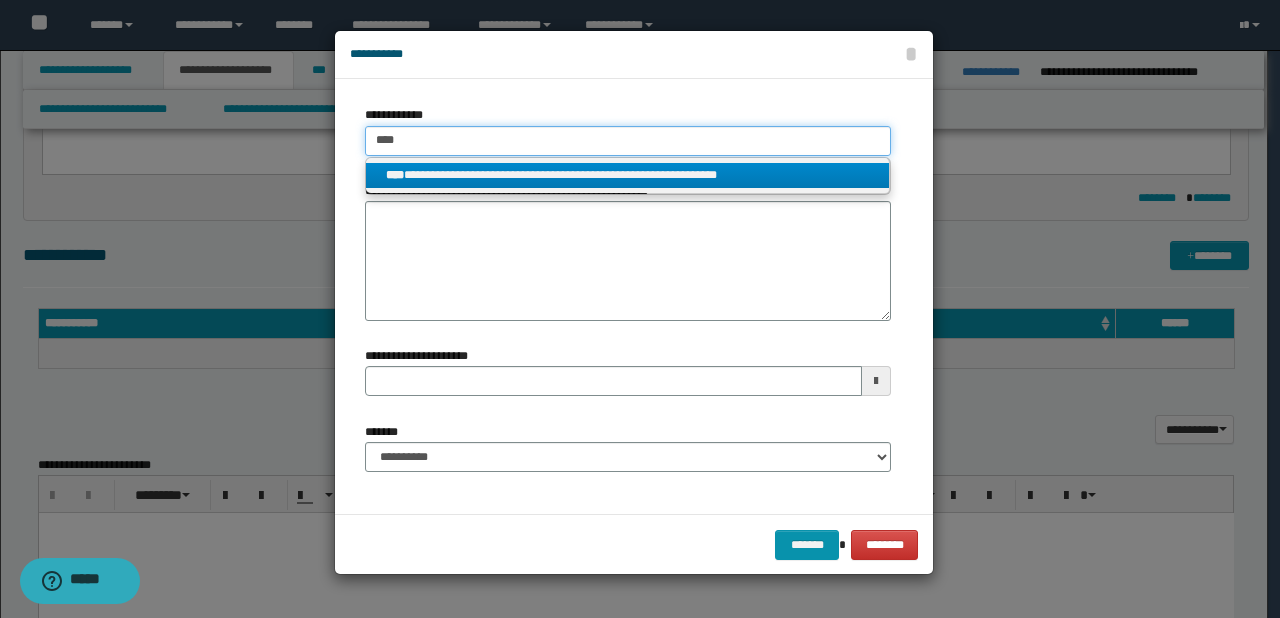 type 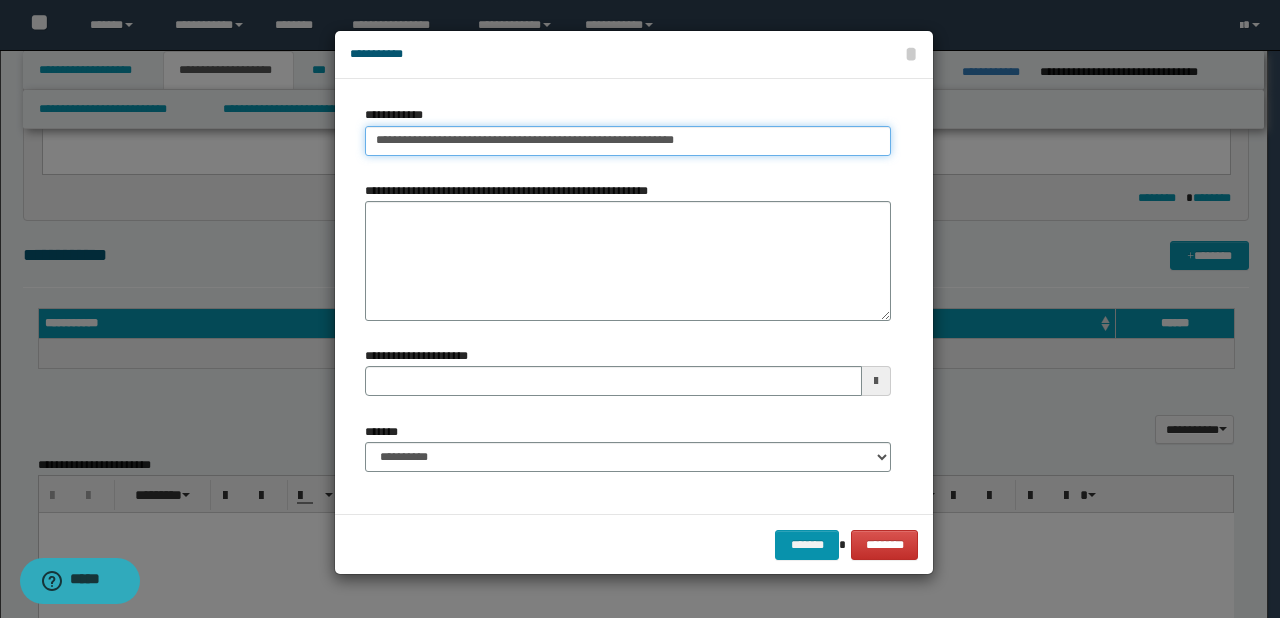 type on "**********" 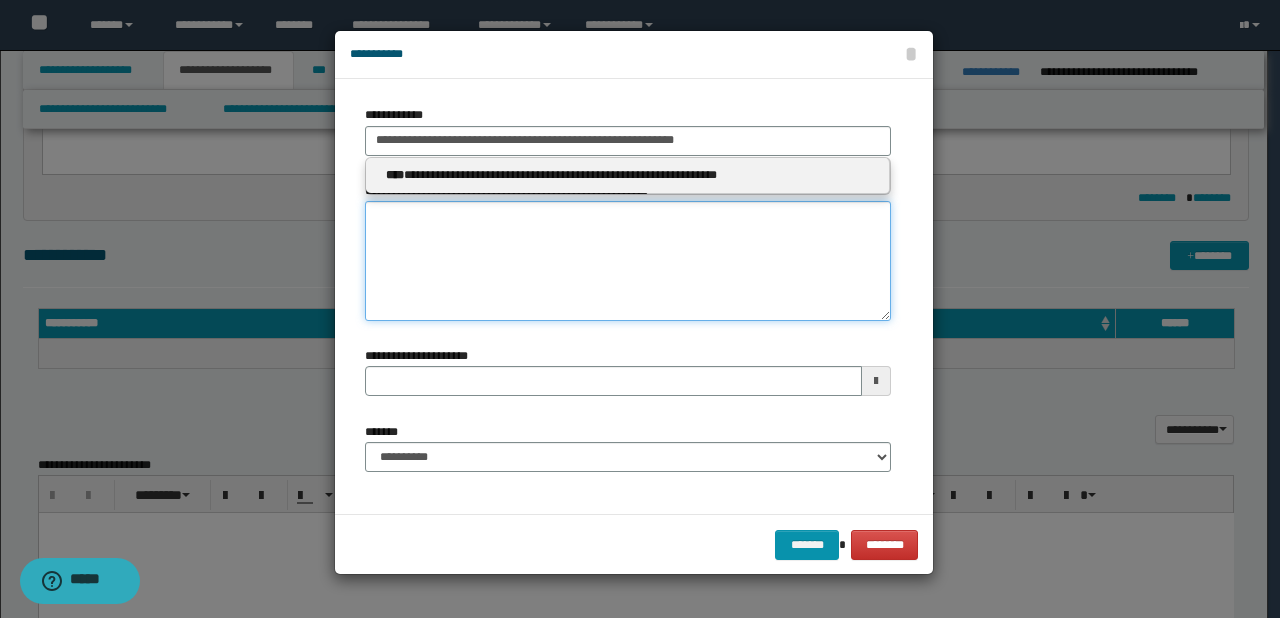 type 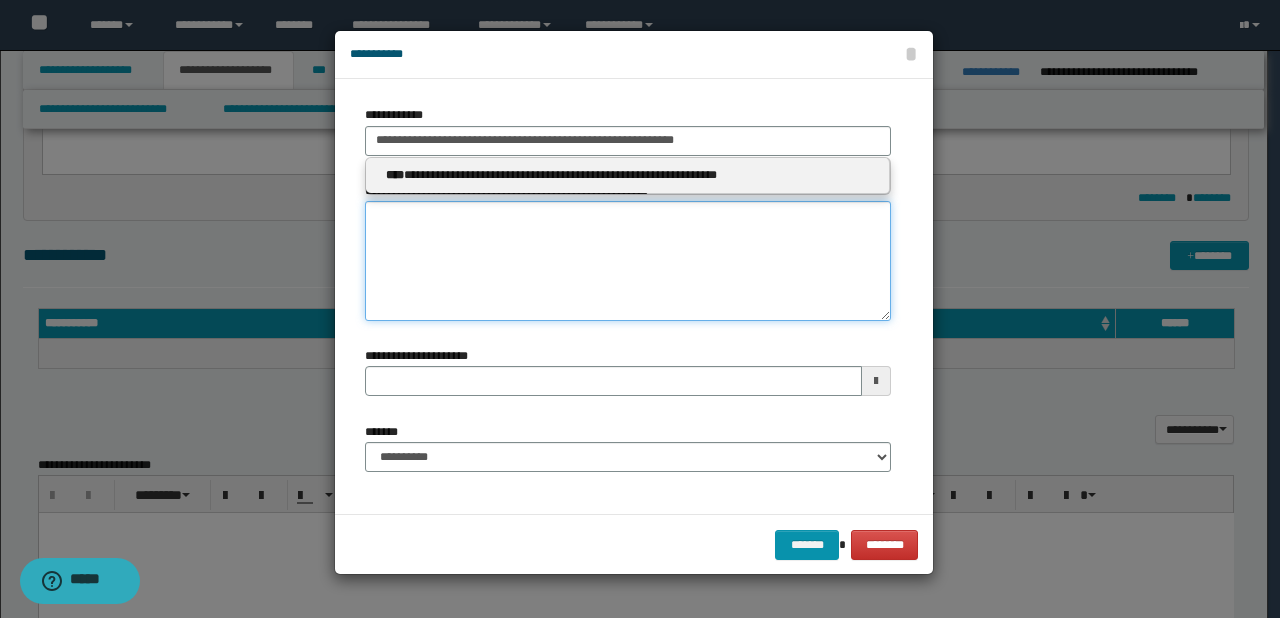 click on "**********" at bounding box center [628, 261] 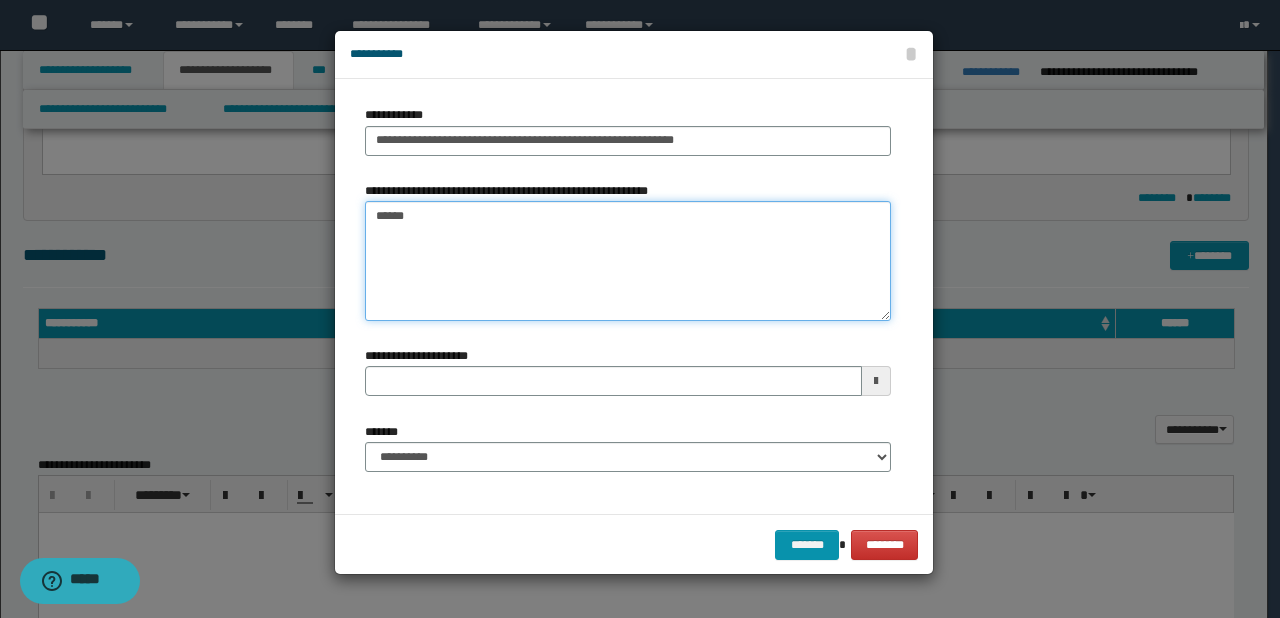 type on "*******" 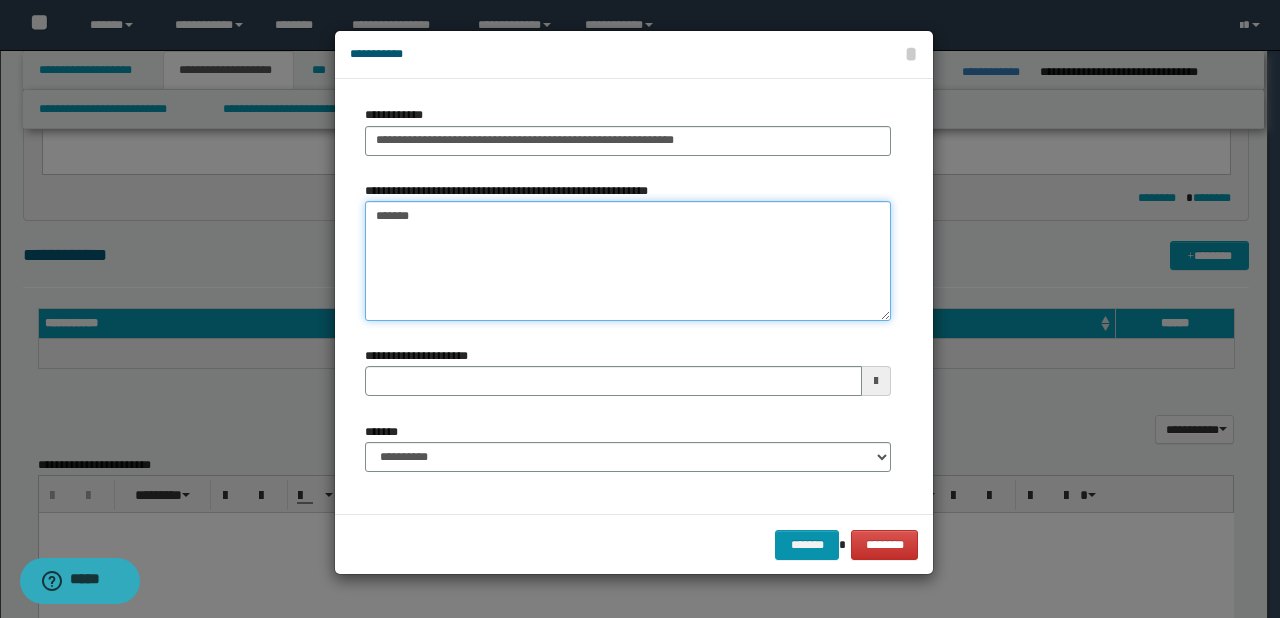 type 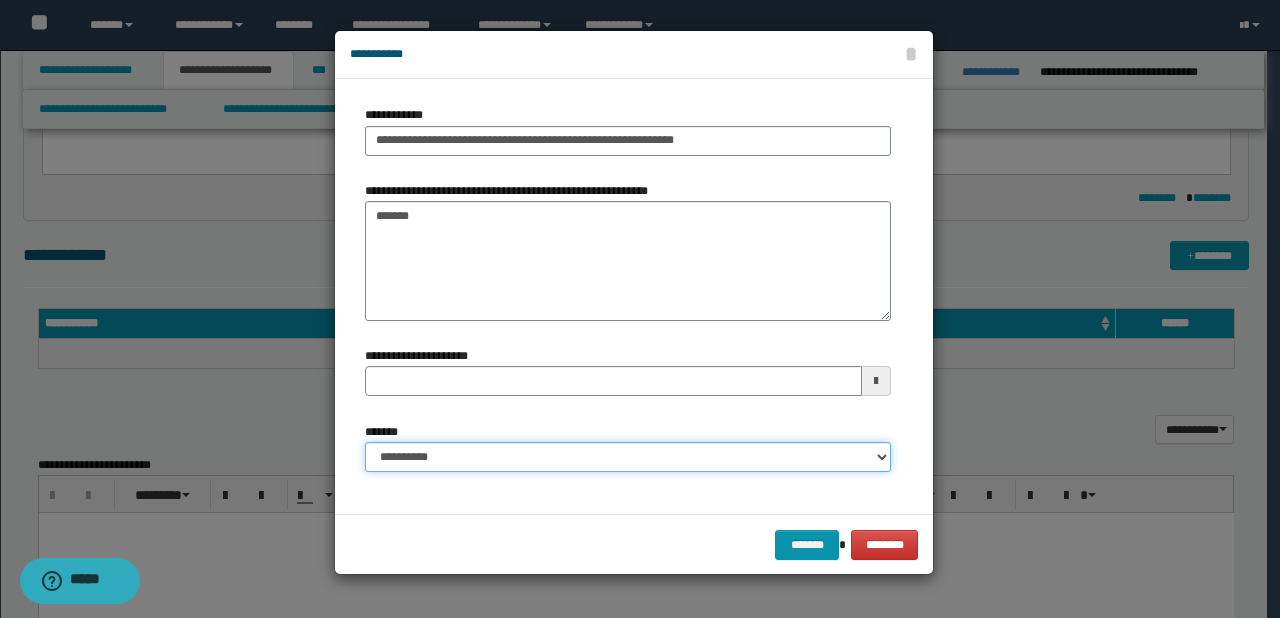 click on "**********" at bounding box center [628, 457] 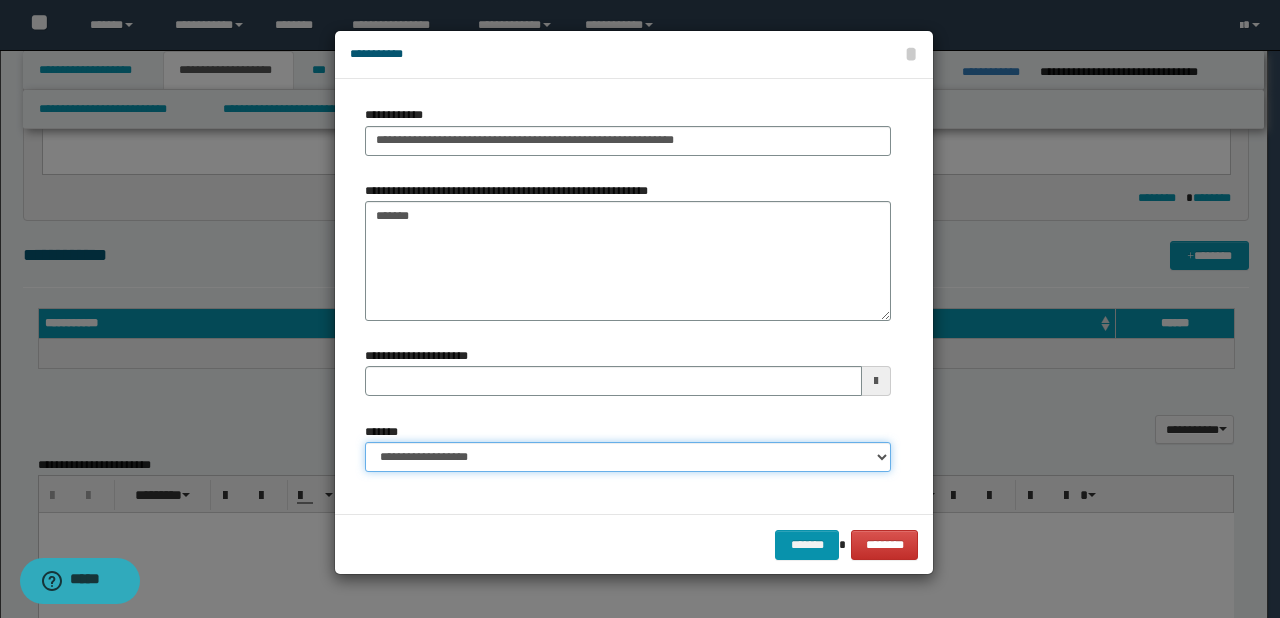 type 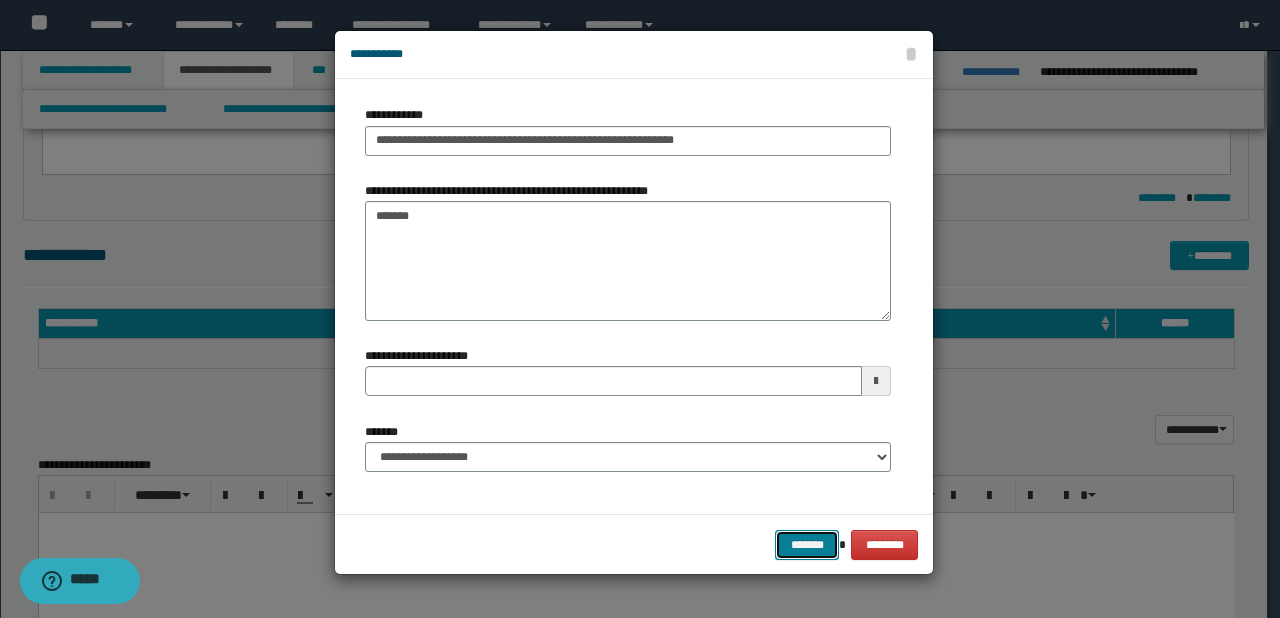 click on "*******" at bounding box center [807, 545] 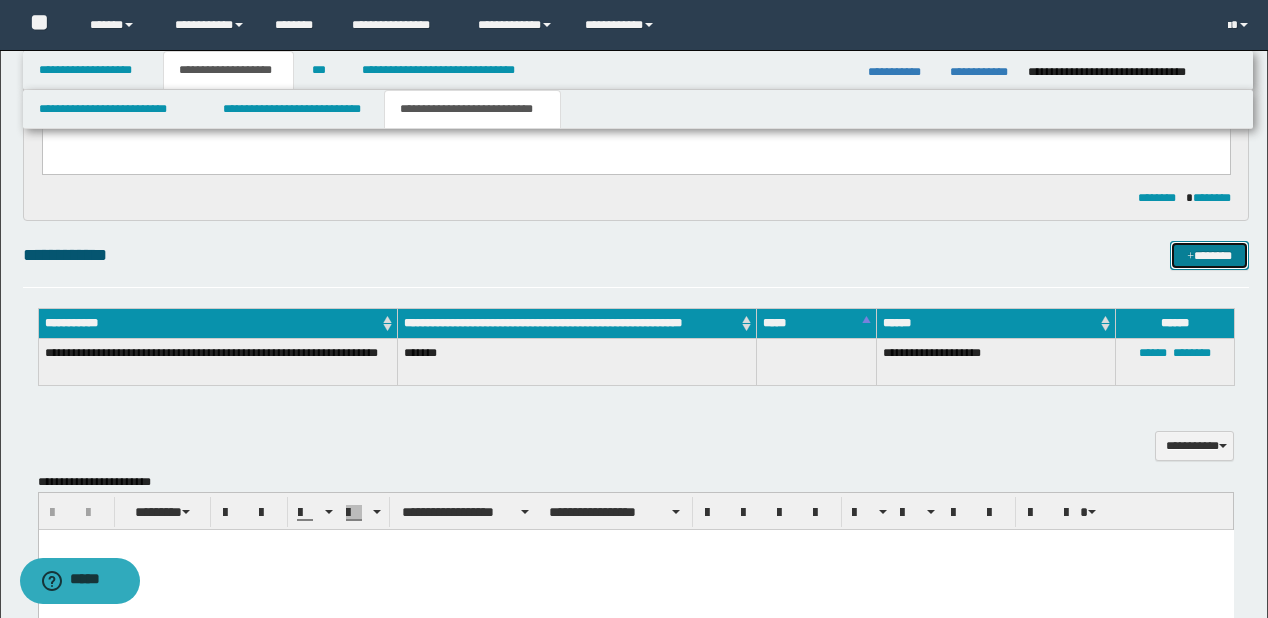click on "*******" at bounding box center [1209, 256] 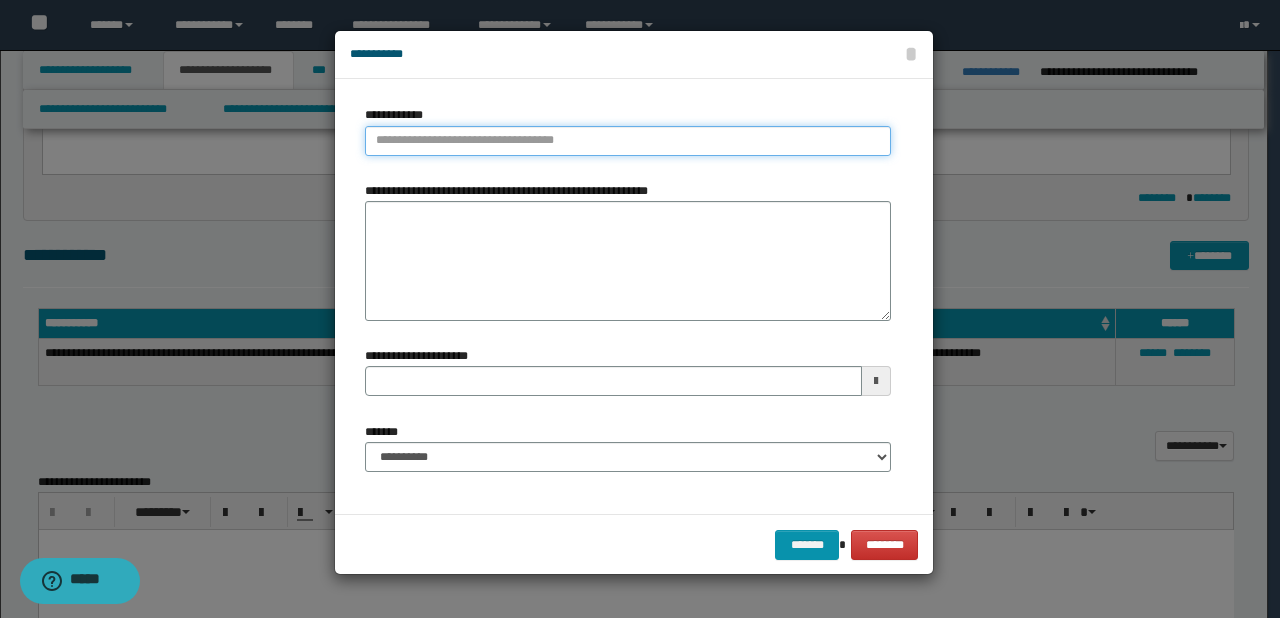 type on "**********" 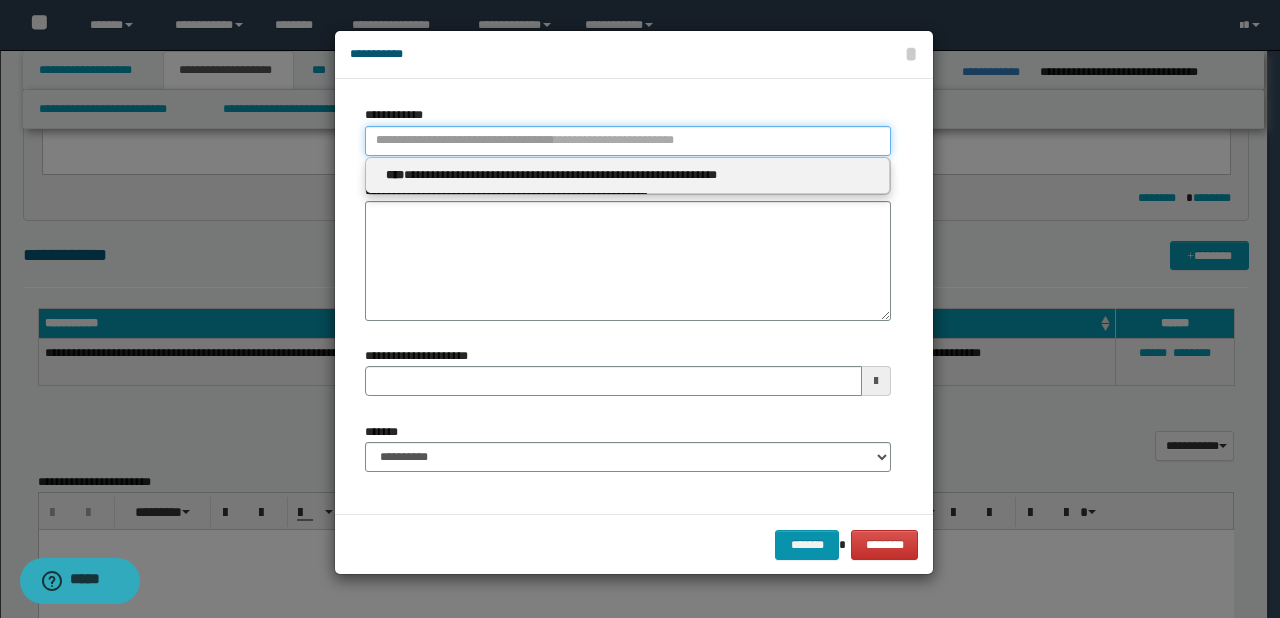 click on "**********" at bounding box center (628, 141) 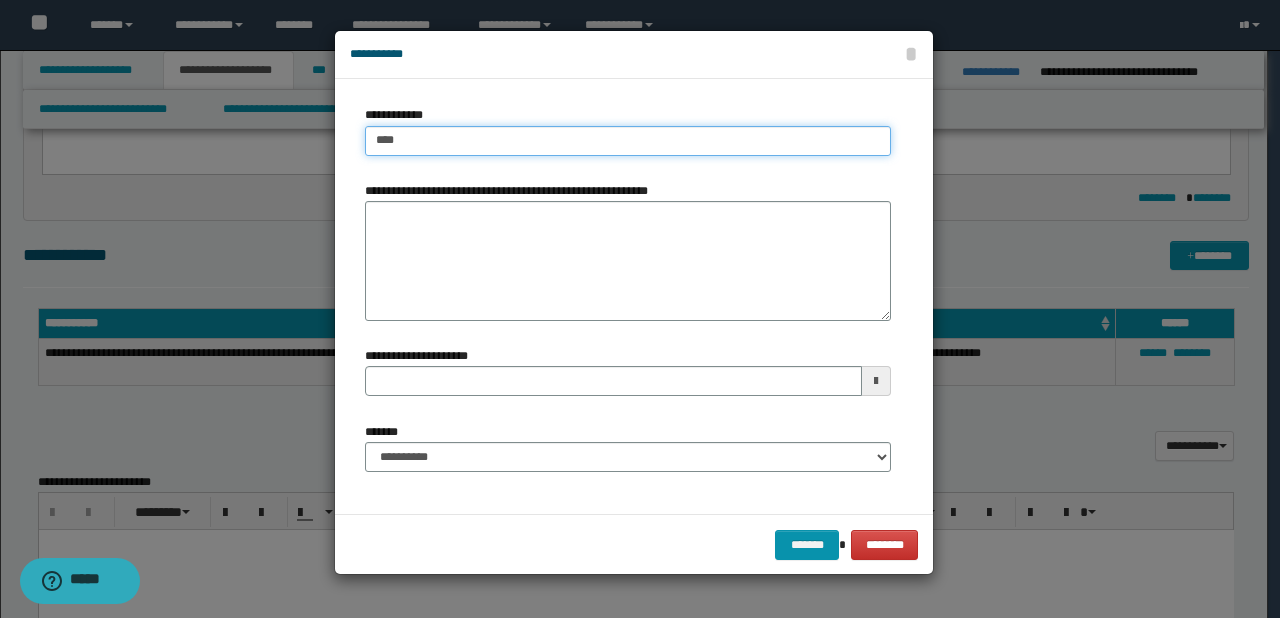 type on "****" 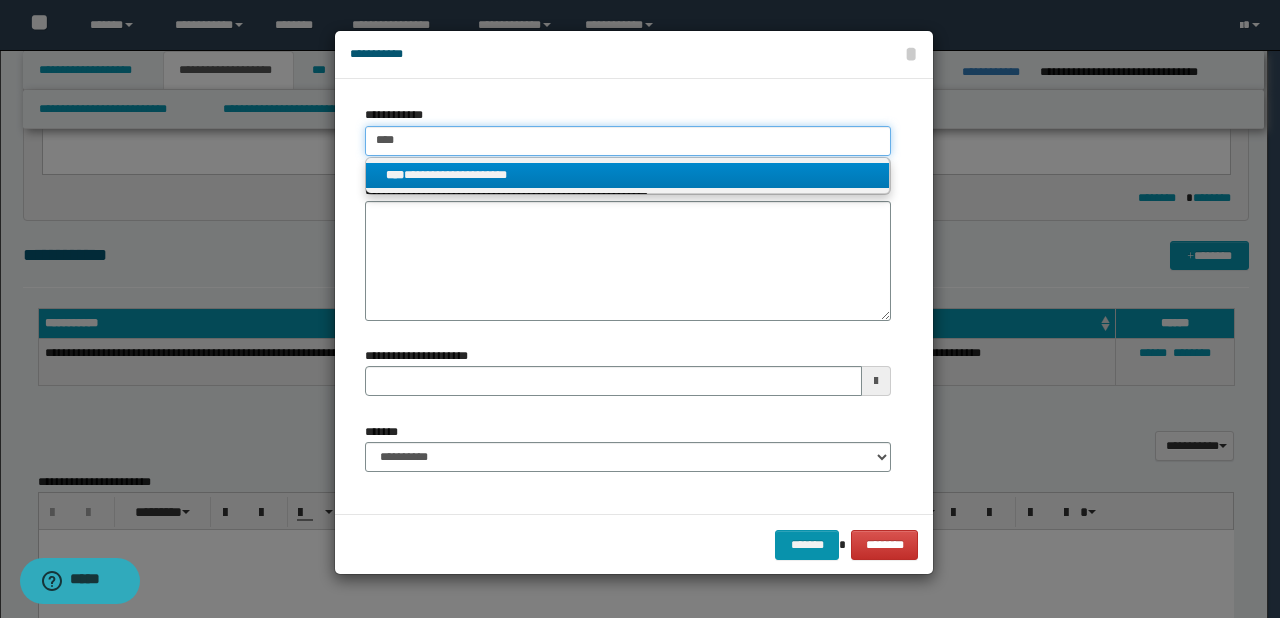 type on "****" 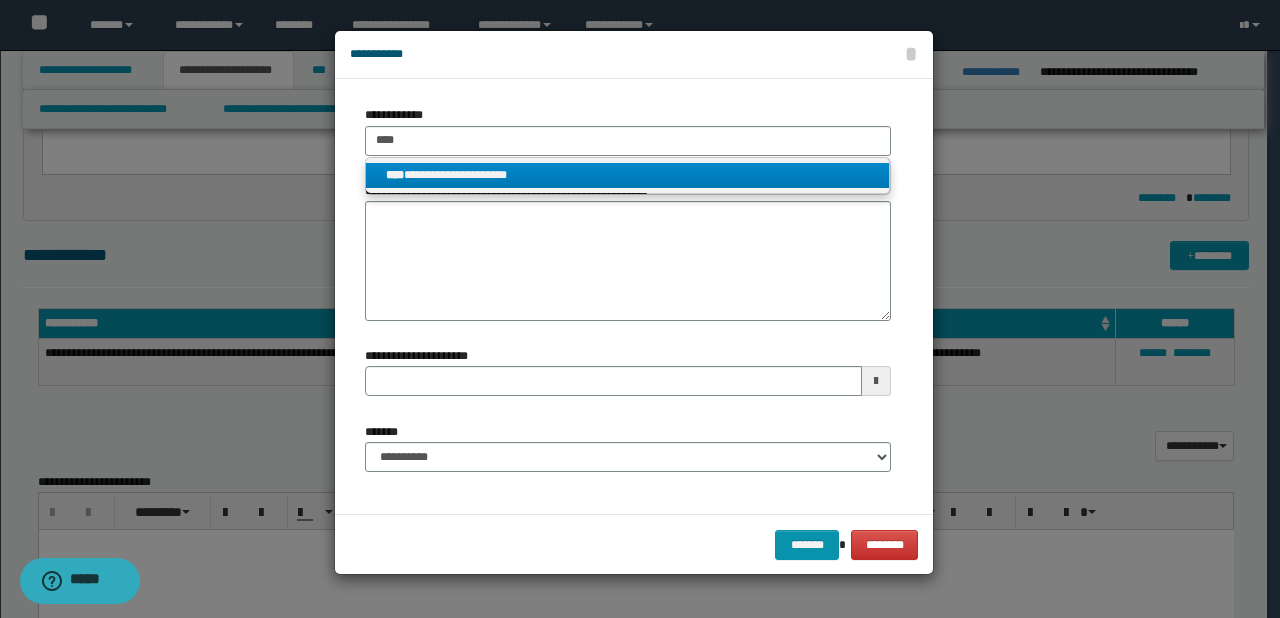 click on "**********" at bounding box center [628, 175] 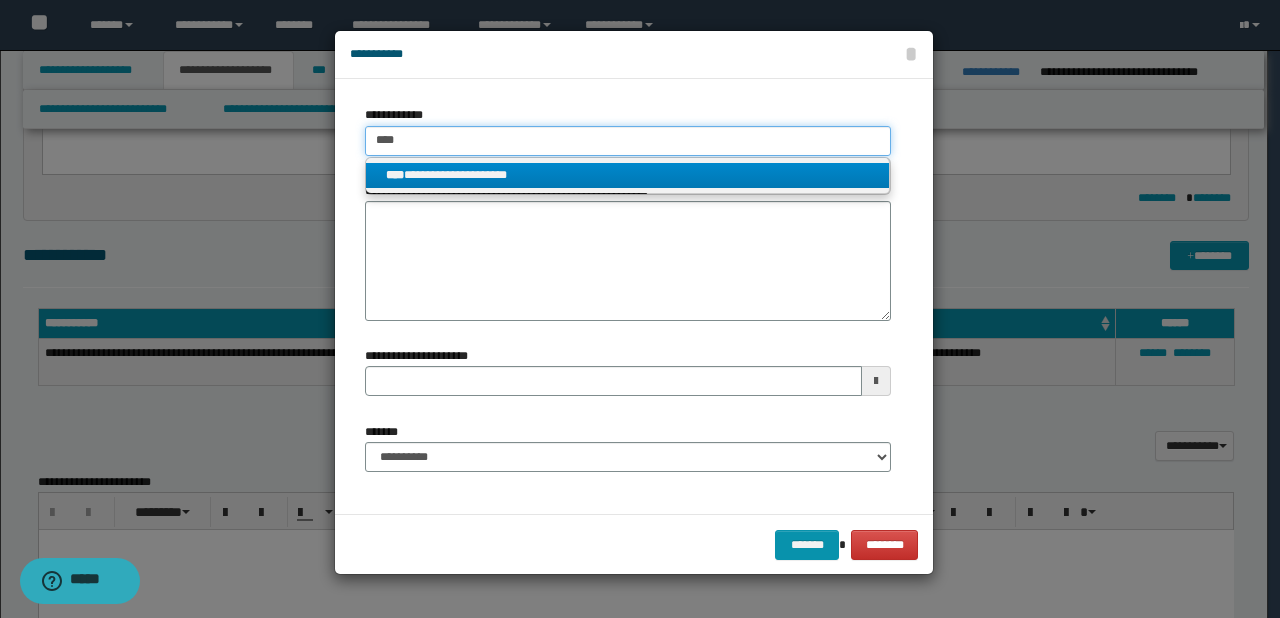 type 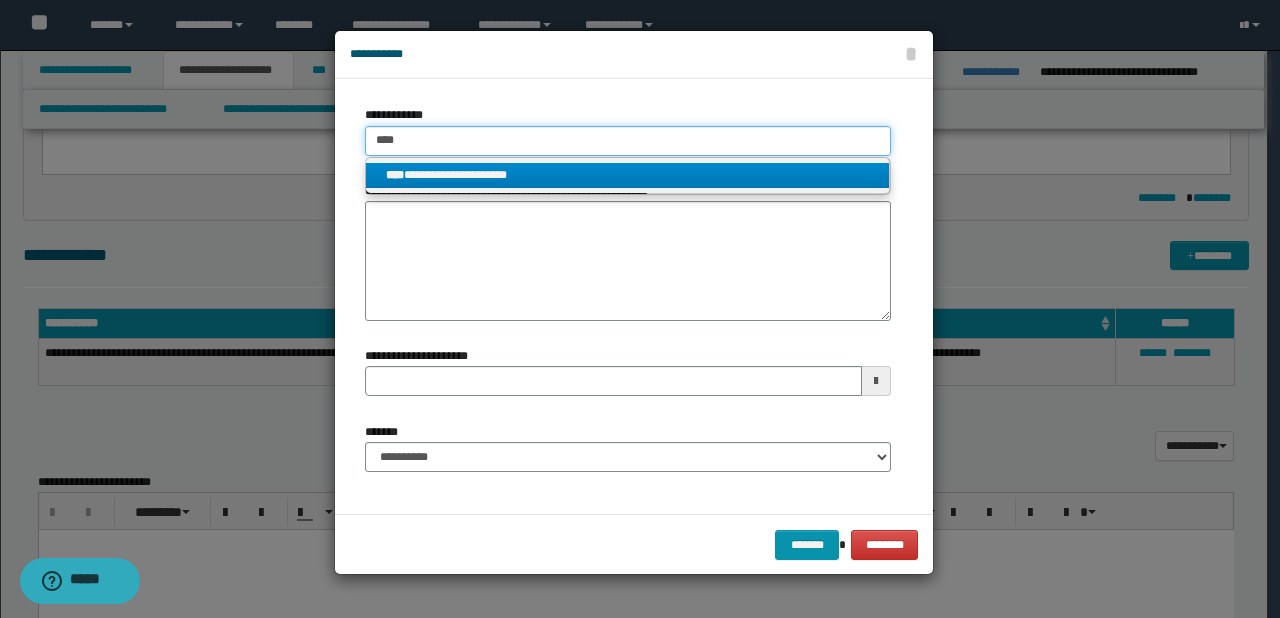 type on "**********" 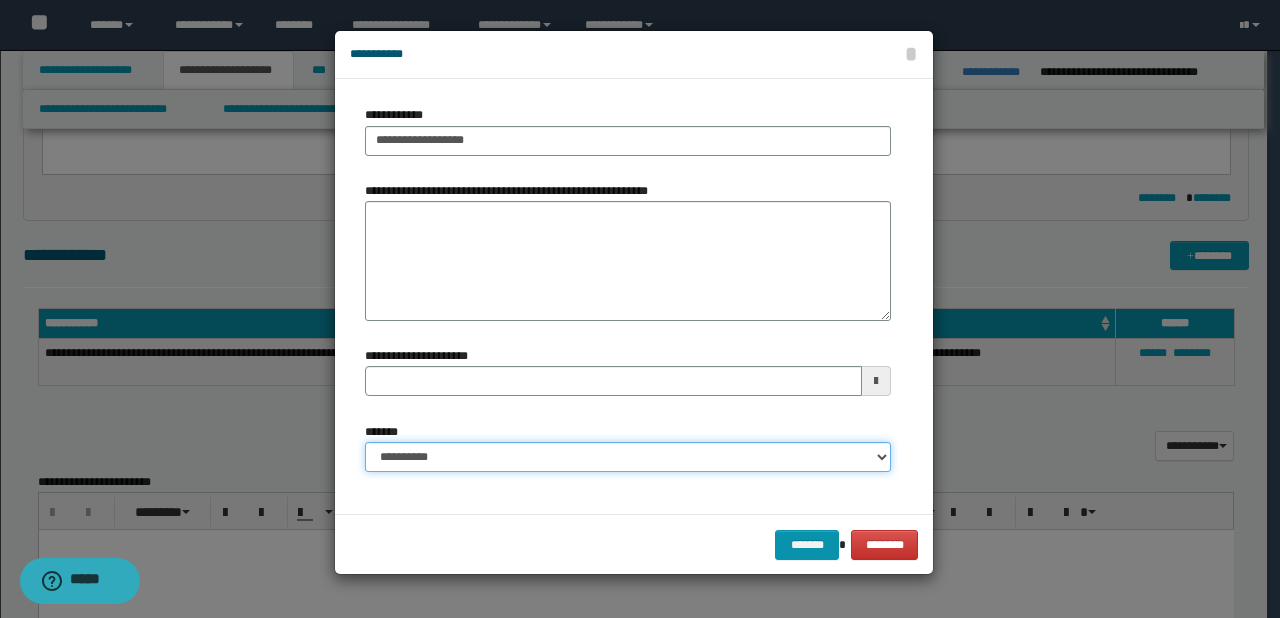 click on "**********" at bounding box center (628, 457) 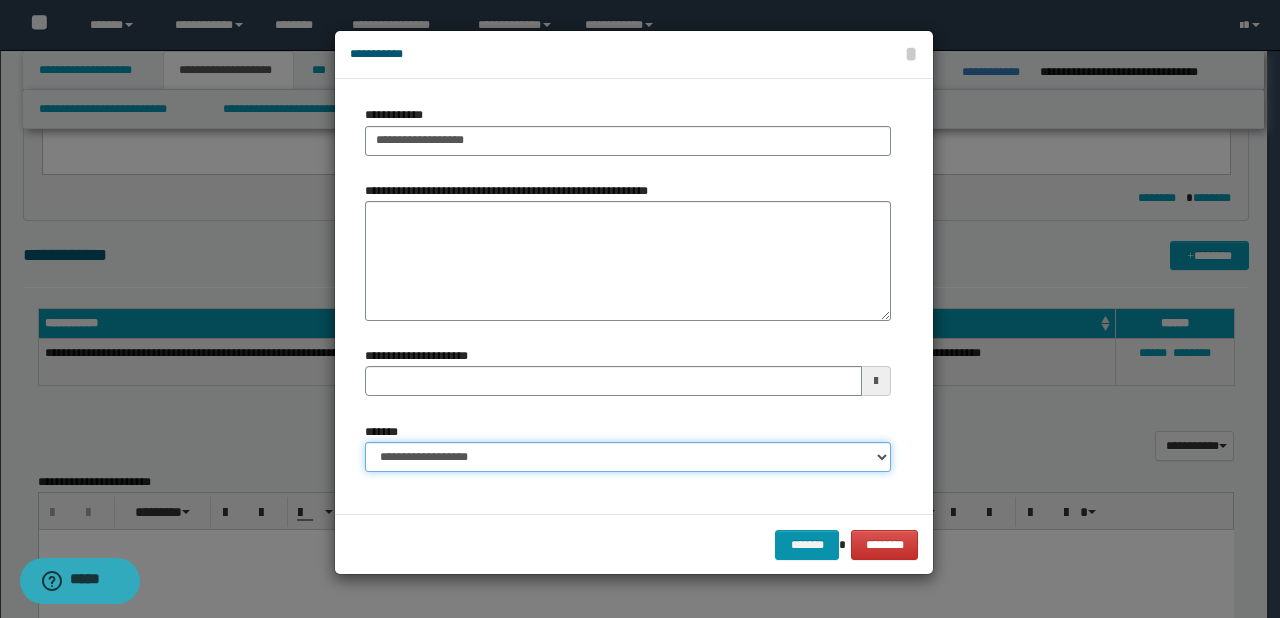 type 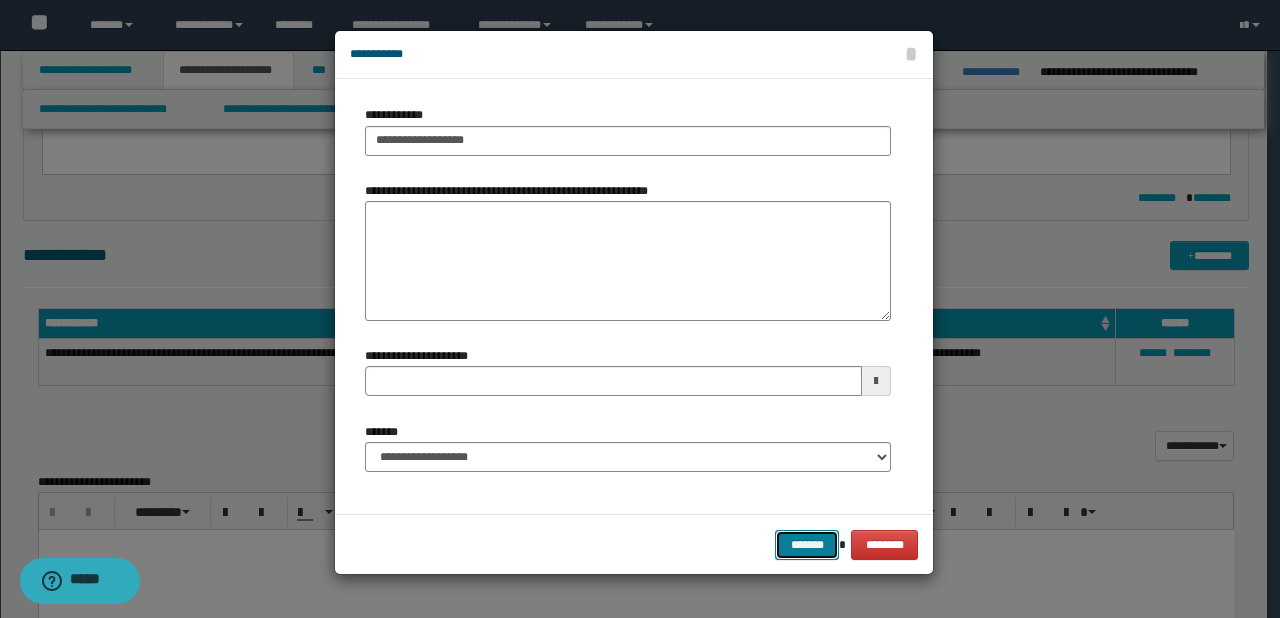 click on "*******" at bounding box center [807, 545] 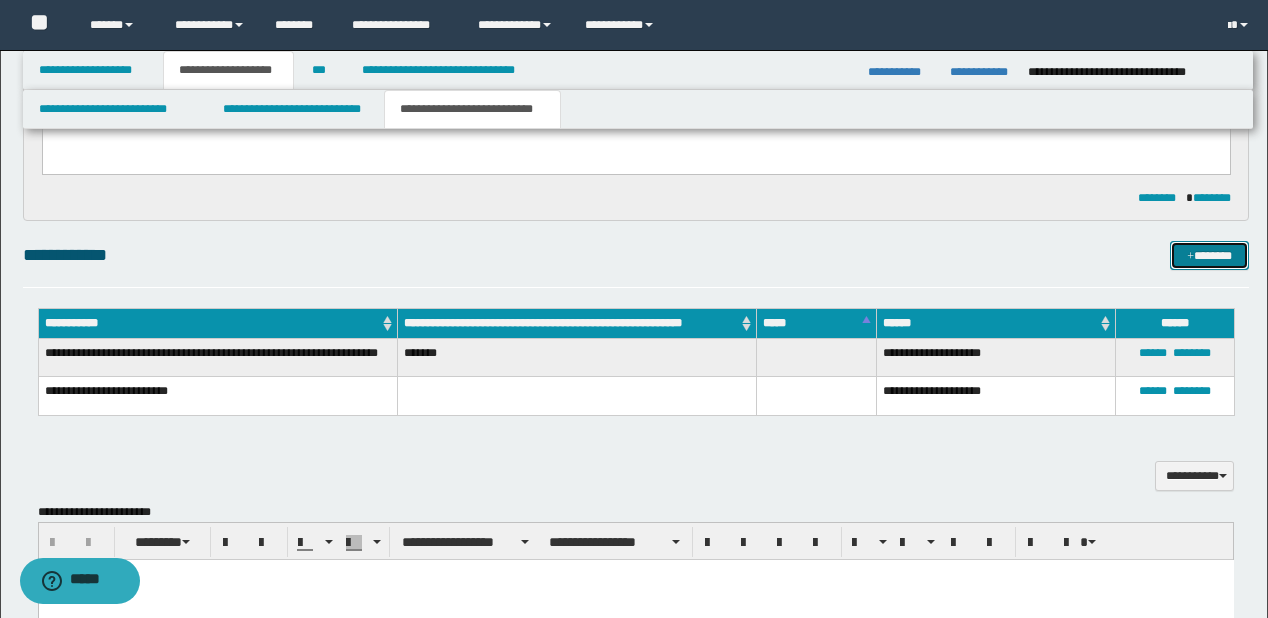 click on "*******" at bounding box center (1209, 256) 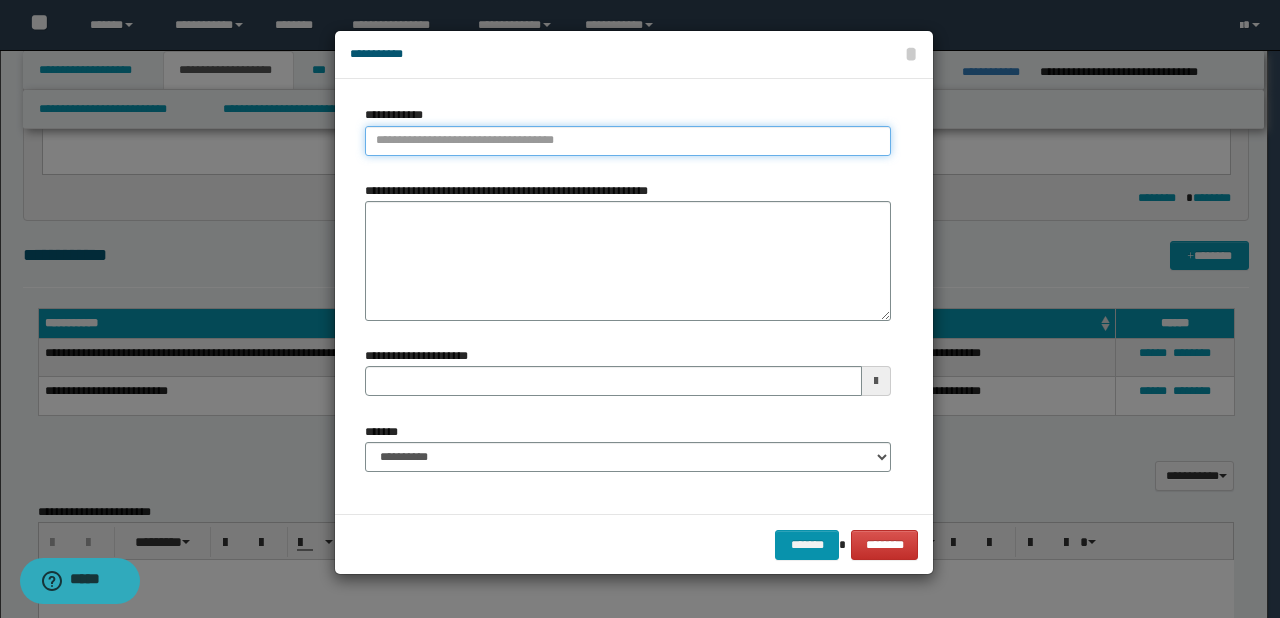 type on "**********" 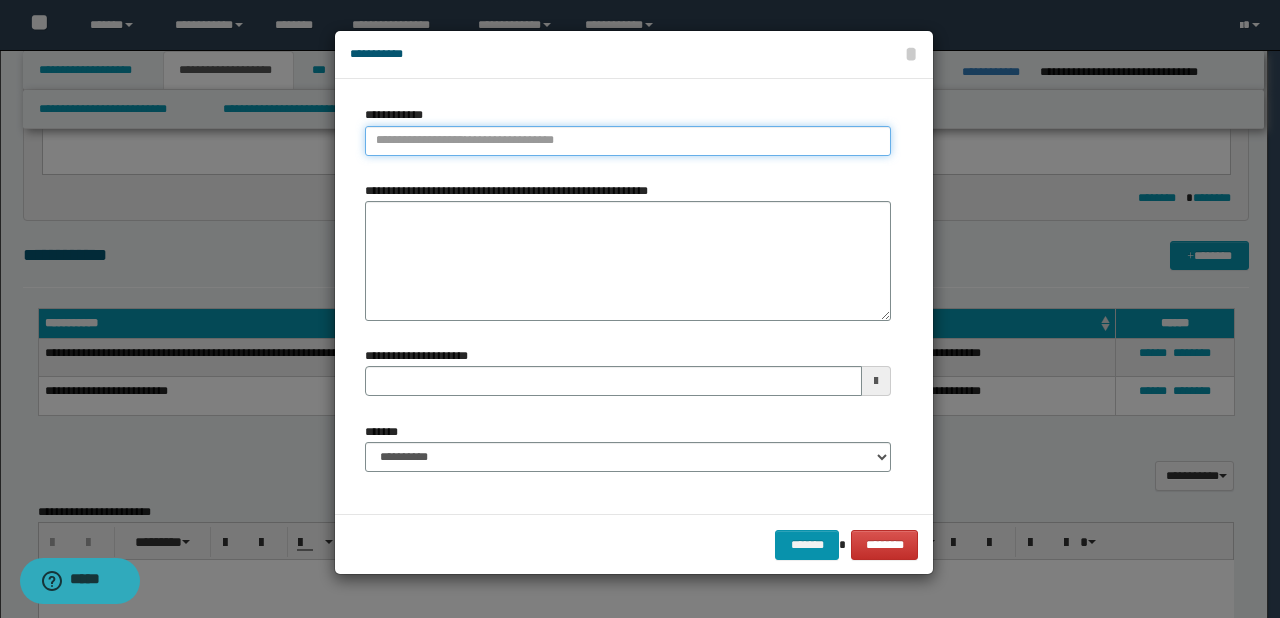 click on "**********" at bounding box center (628, 141) 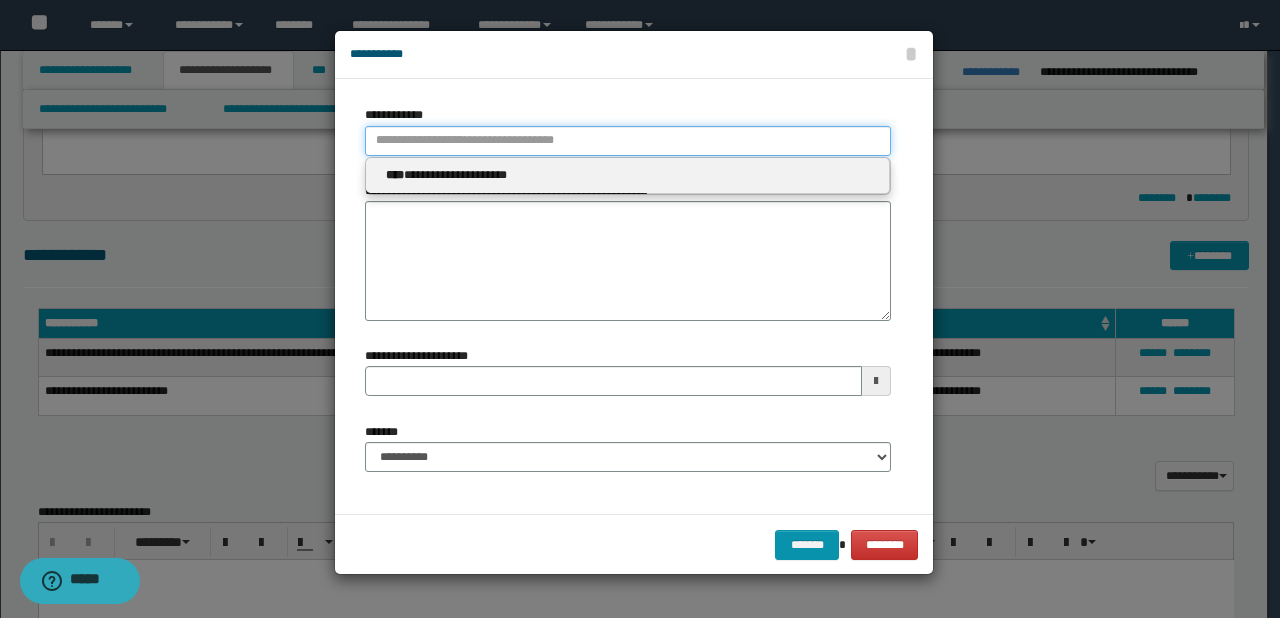 paste on "****" 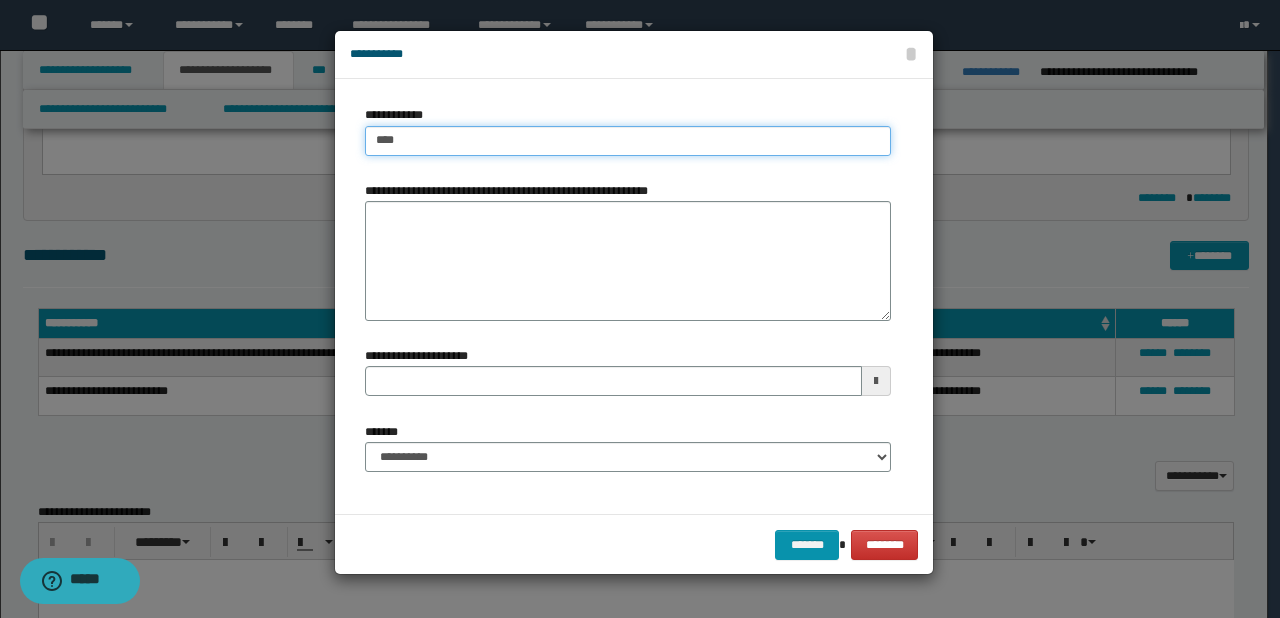 type on "****" 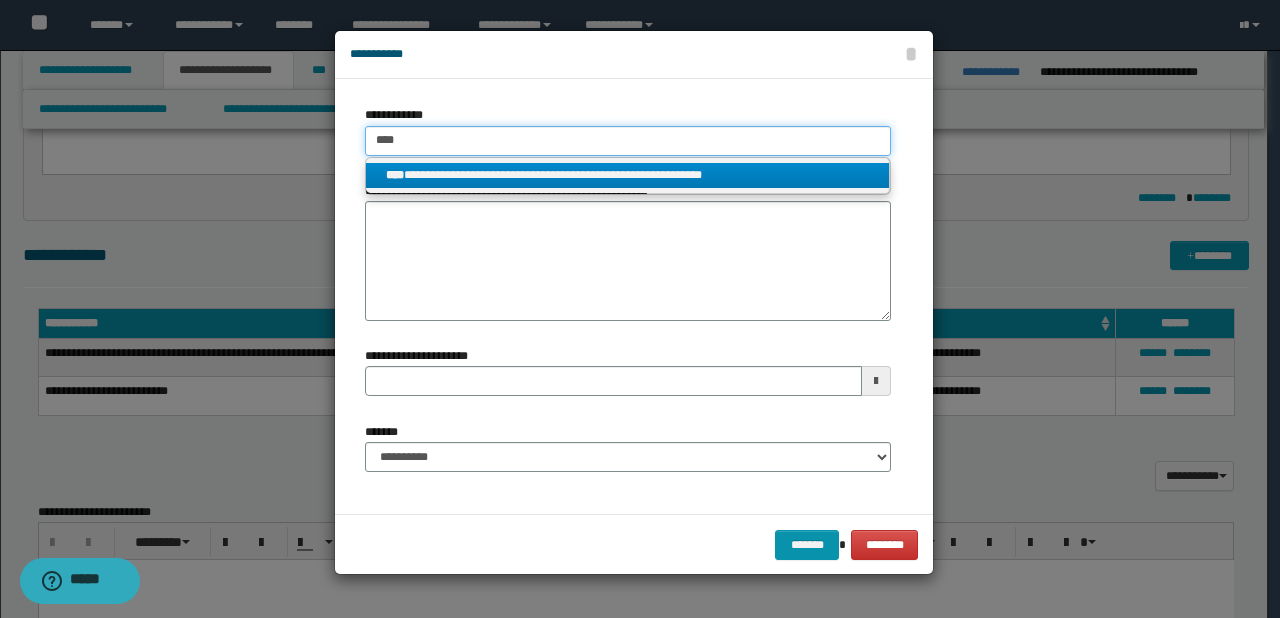 type on "****" 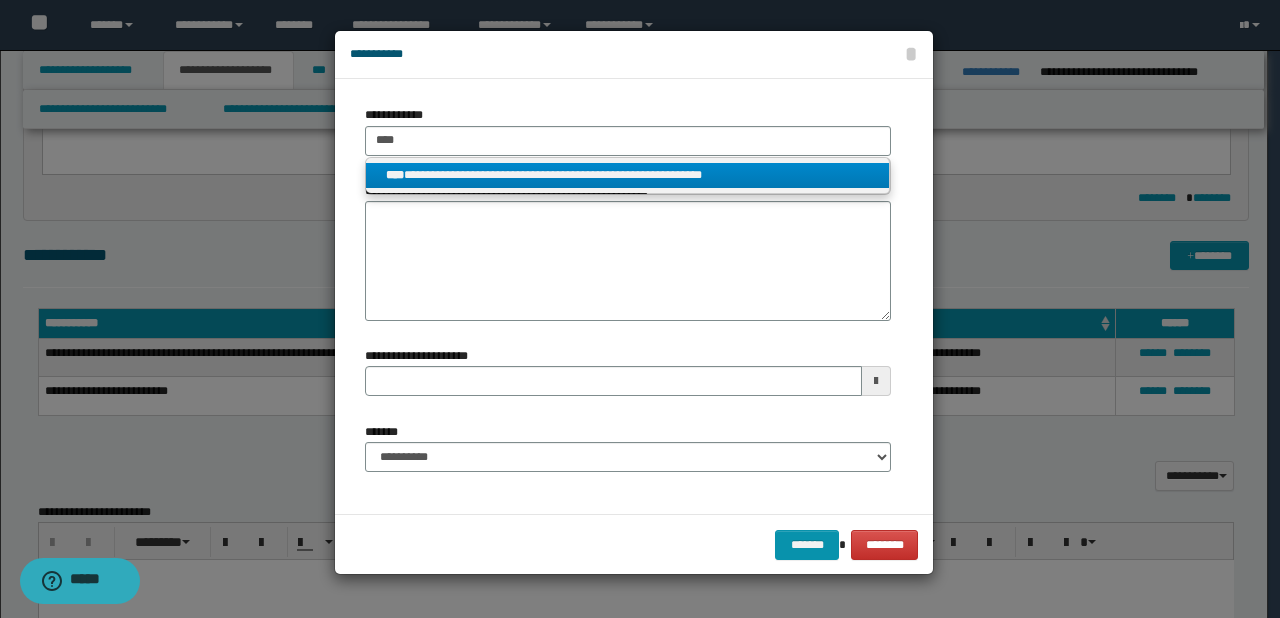 click on "**********" at bounding box center [628, 175] 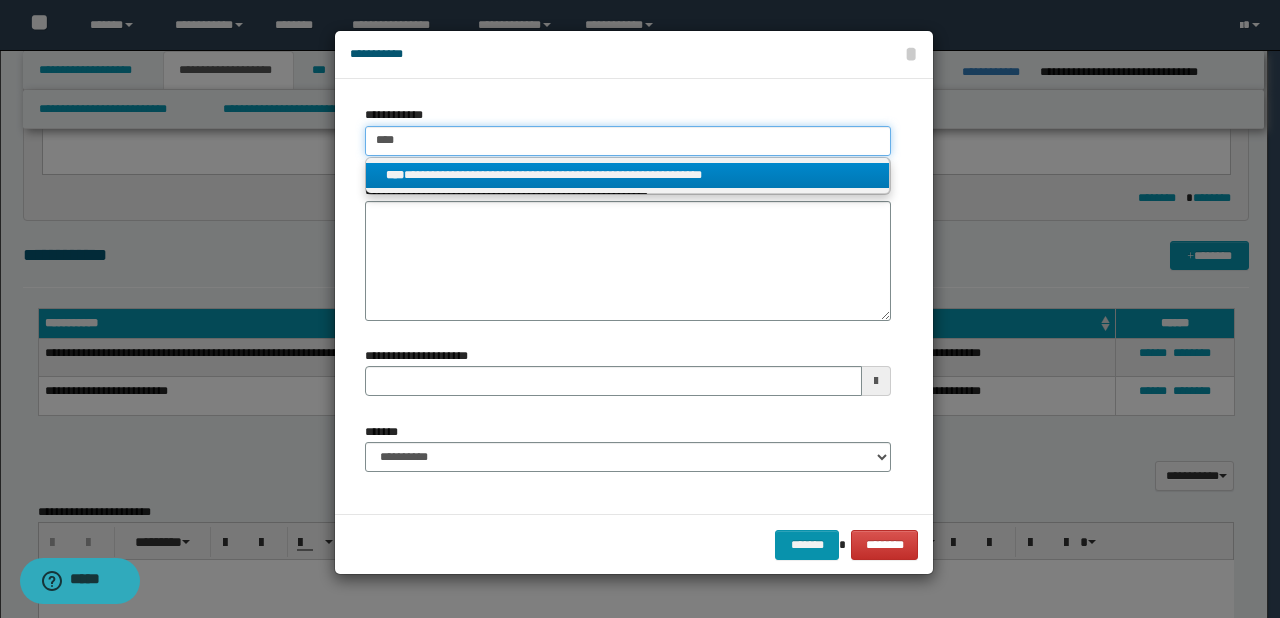 type 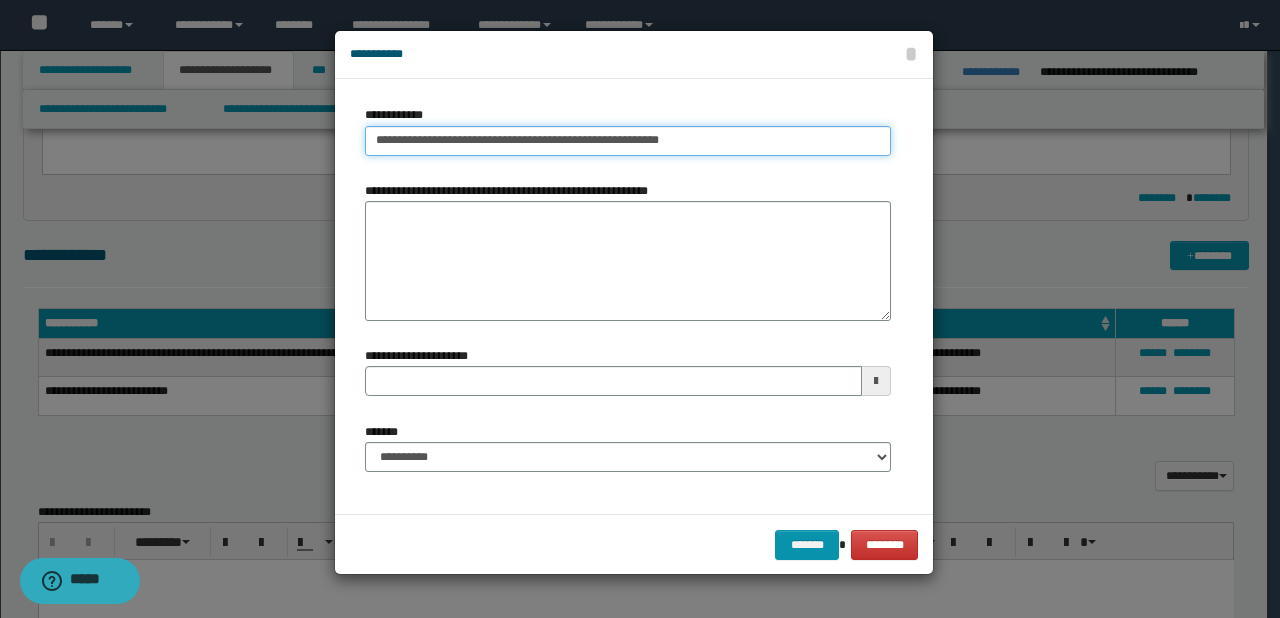 type on "**********" 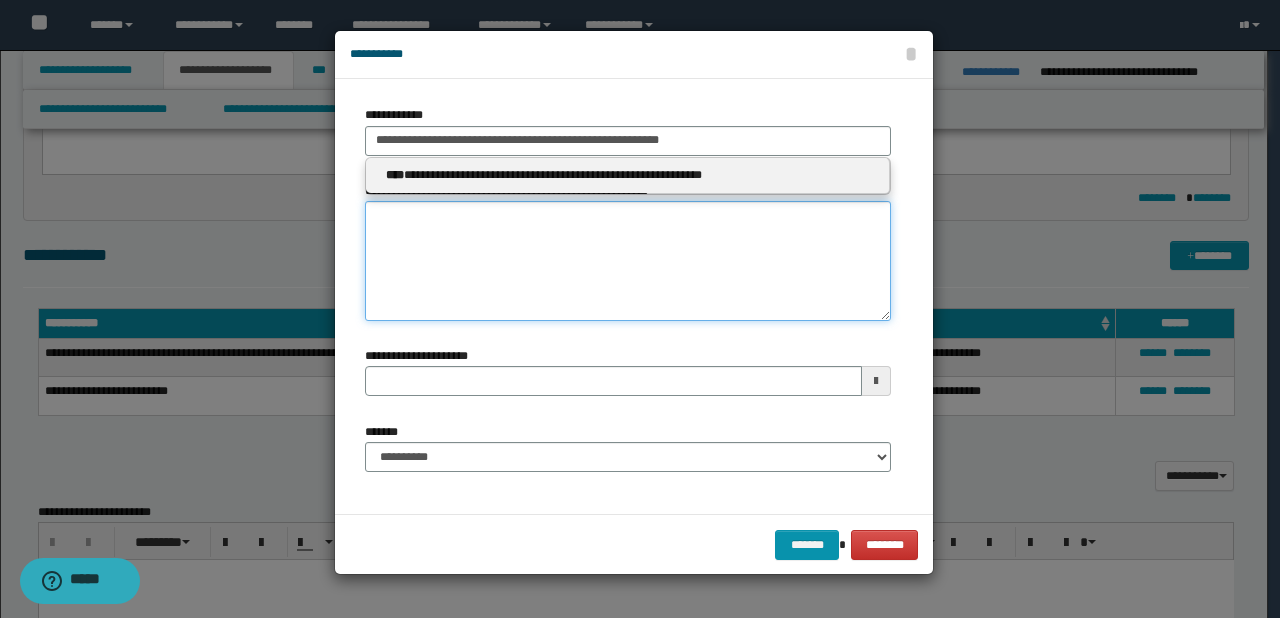 type 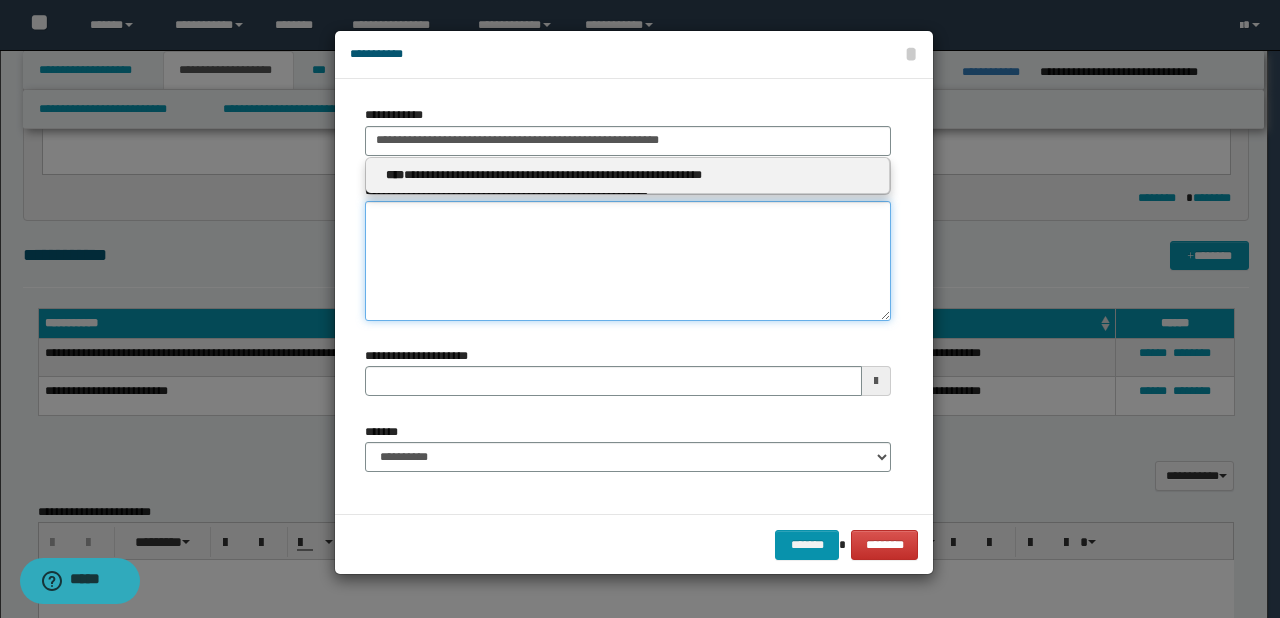 click on "**********" at bounding box center [628, 261] 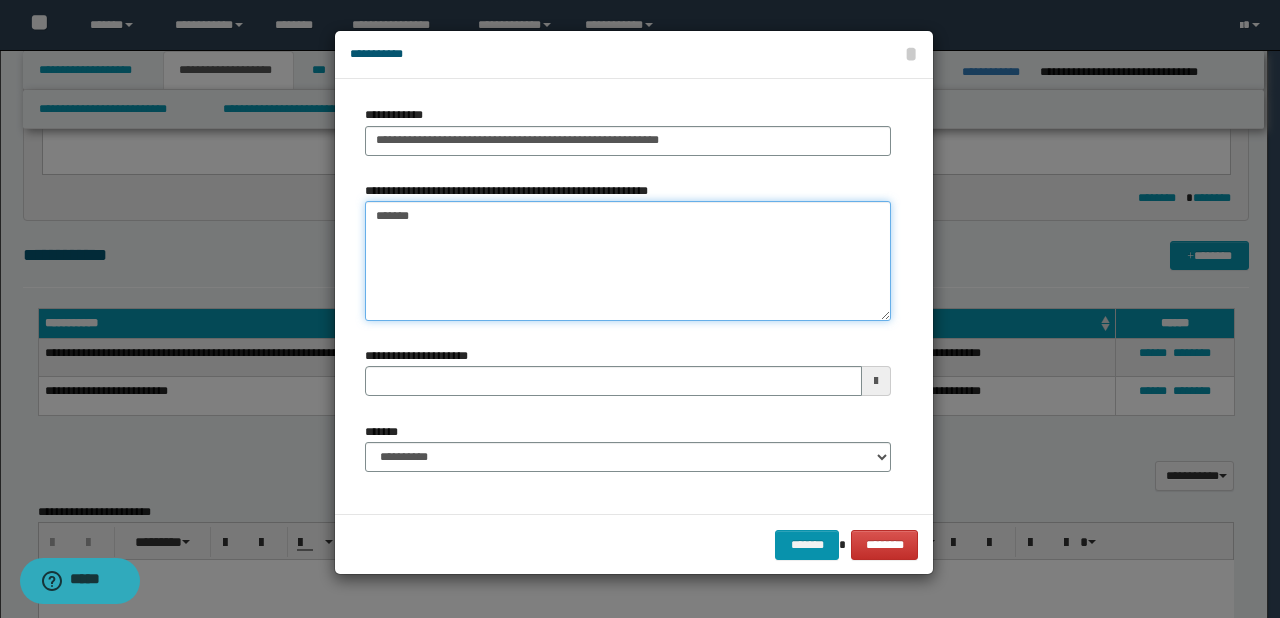 type on "*******" 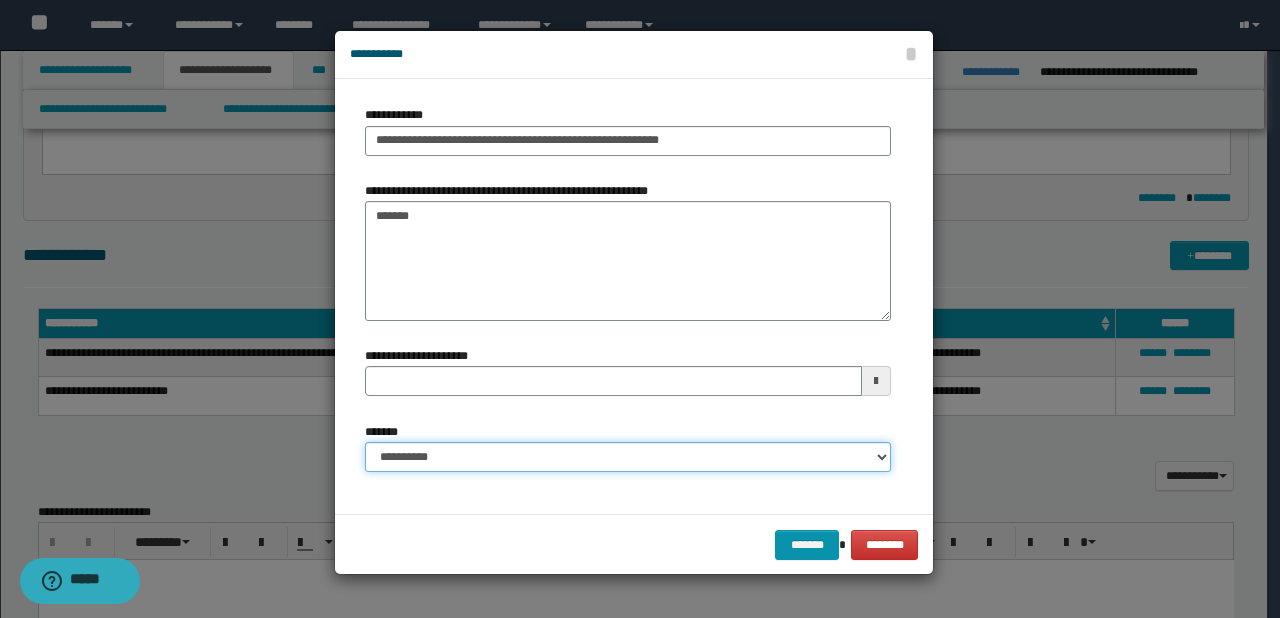 click on "**********" at bounding box center [628, 457] 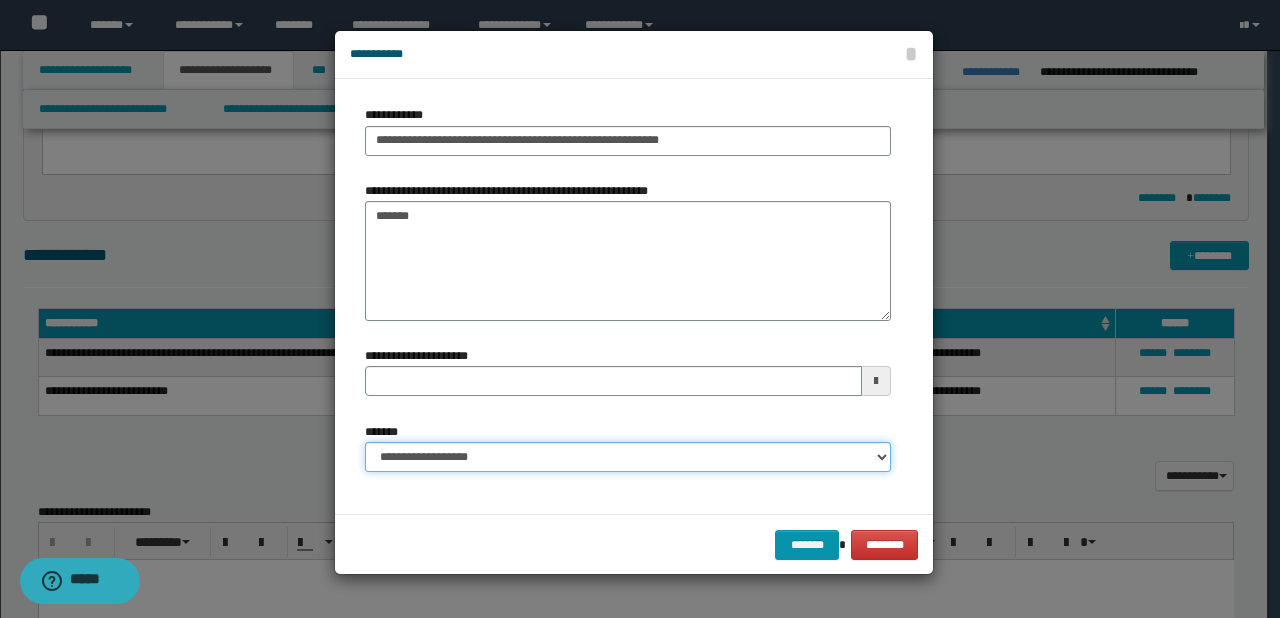 click on "**********" at bounding box center [628, 457] 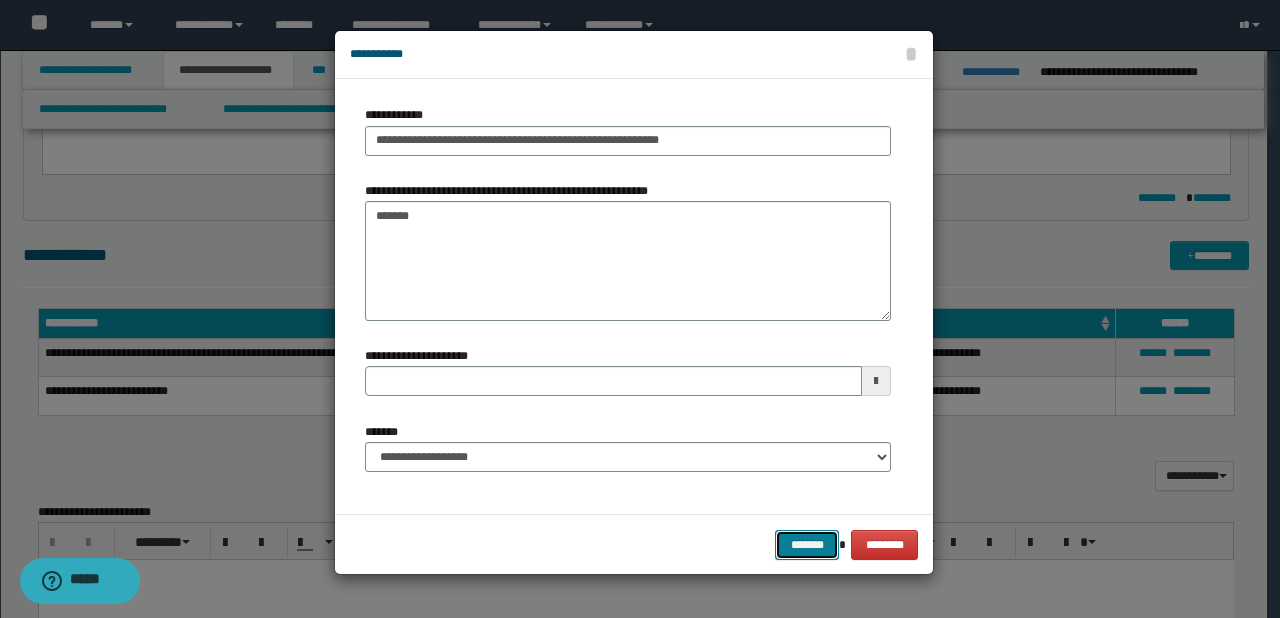click on "*******" at bounding box center (807, 545) 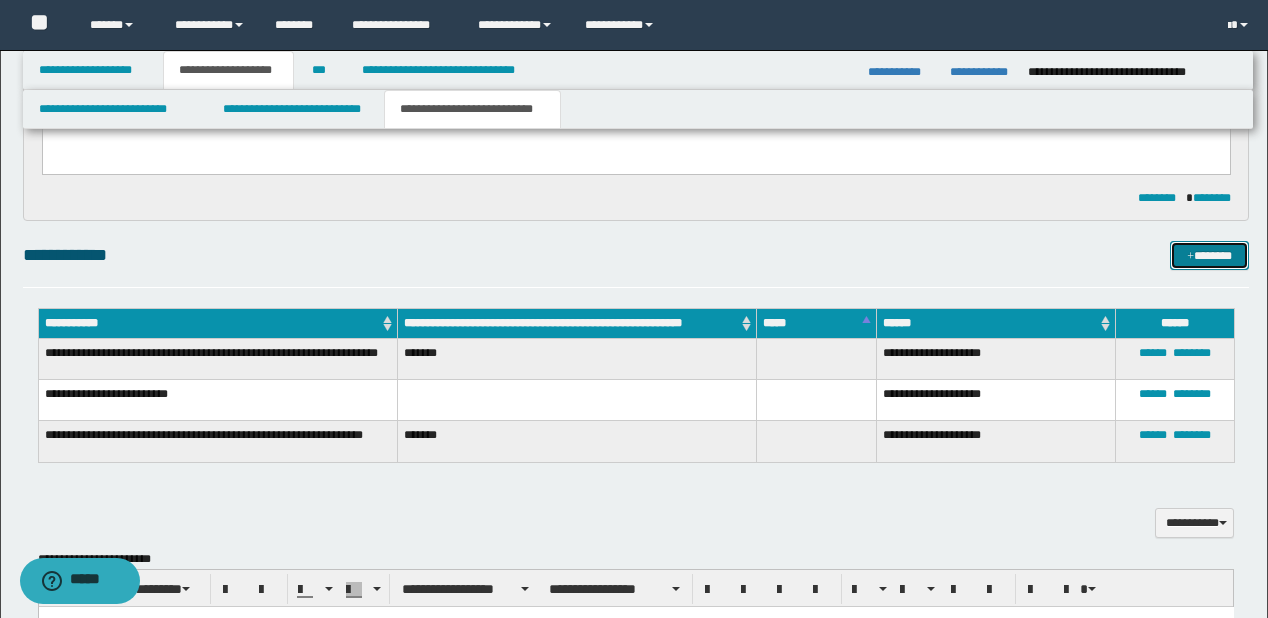 scroll, scrollTop: 992, scrollLeft: 0, axis: vertical 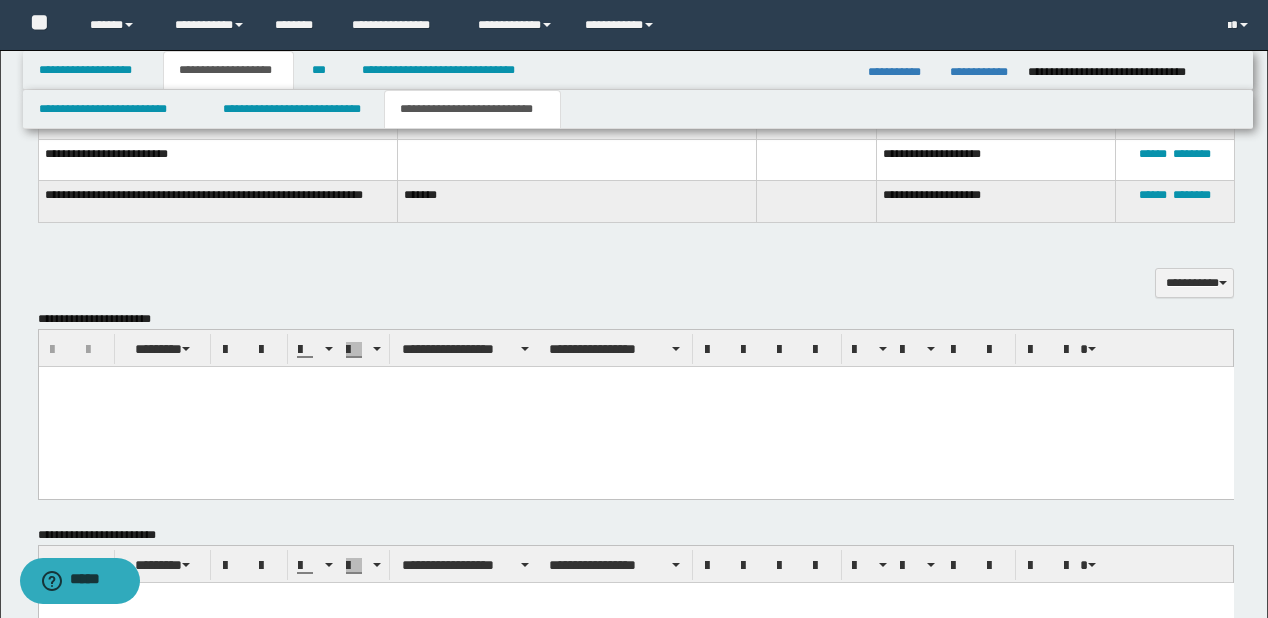 click at bounding box center (635, 406) 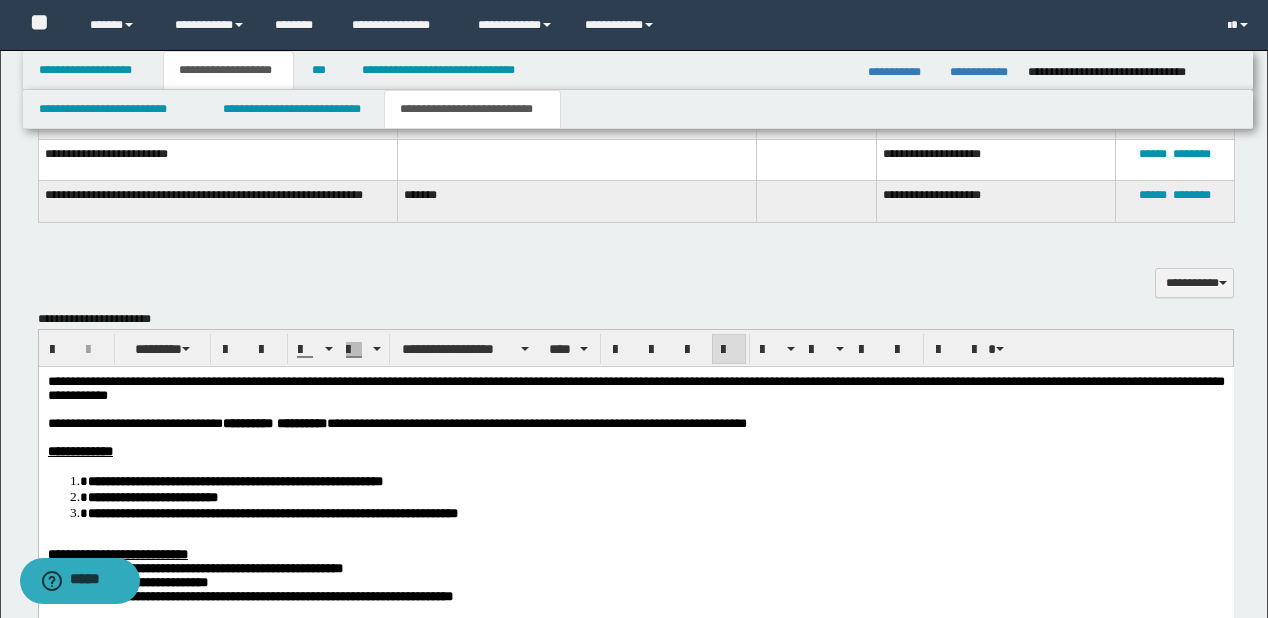 click on "**********" at bounding box center [635, 569] 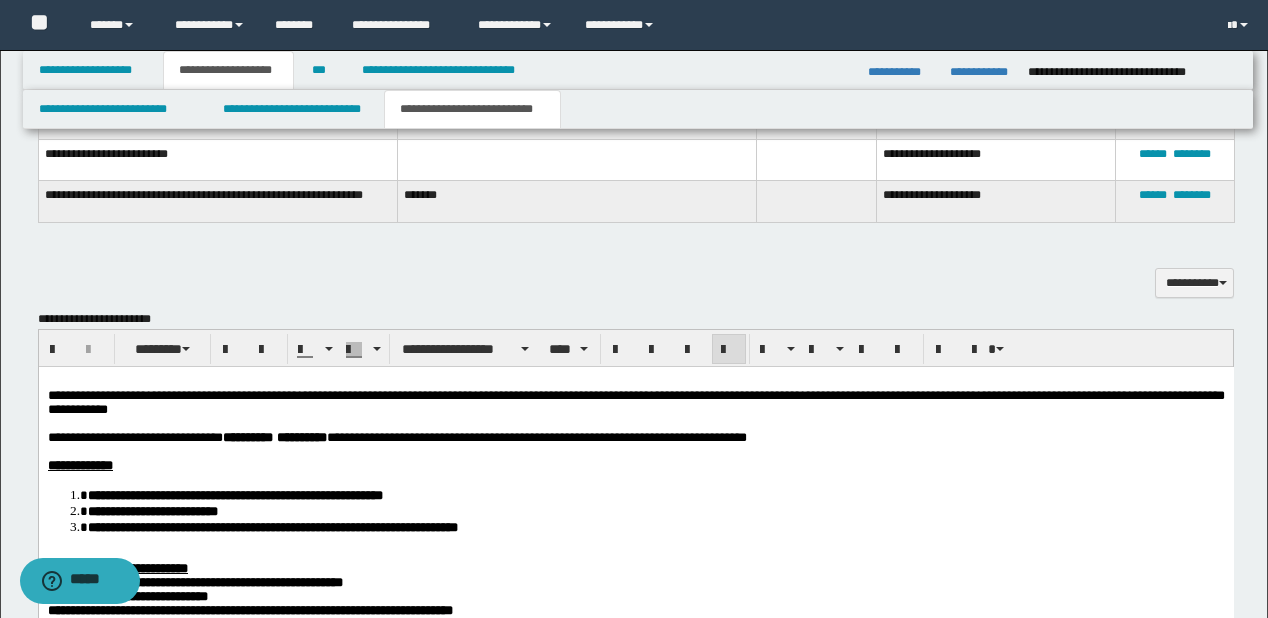 scroll, scrollTop: 992, scrollLeft: 0, axis: vertical 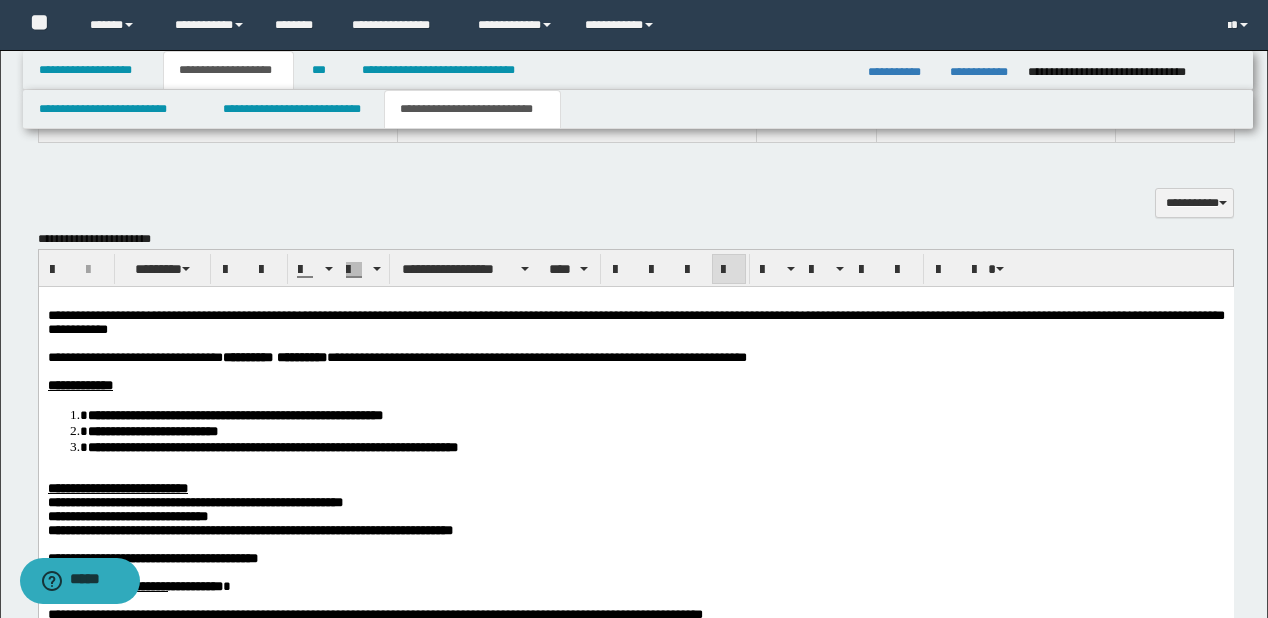click on "**********" at bounding box center (655, 446) 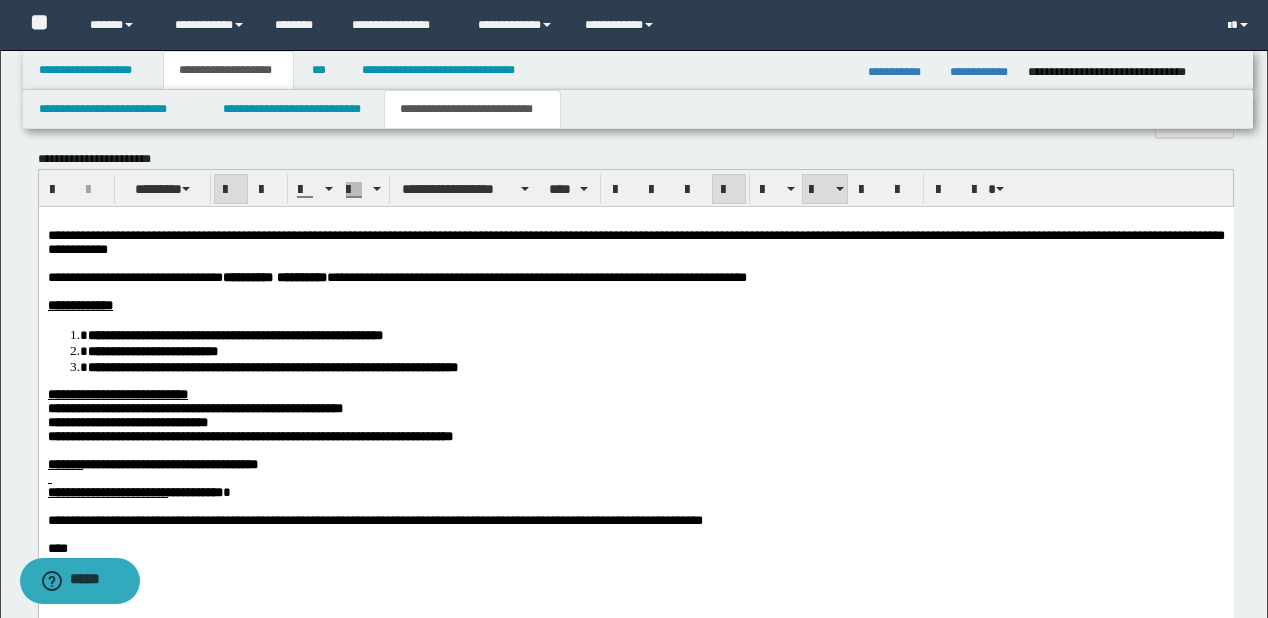 scroll, scrollTop: 1152, scrollLeft: 0, axis: vertical 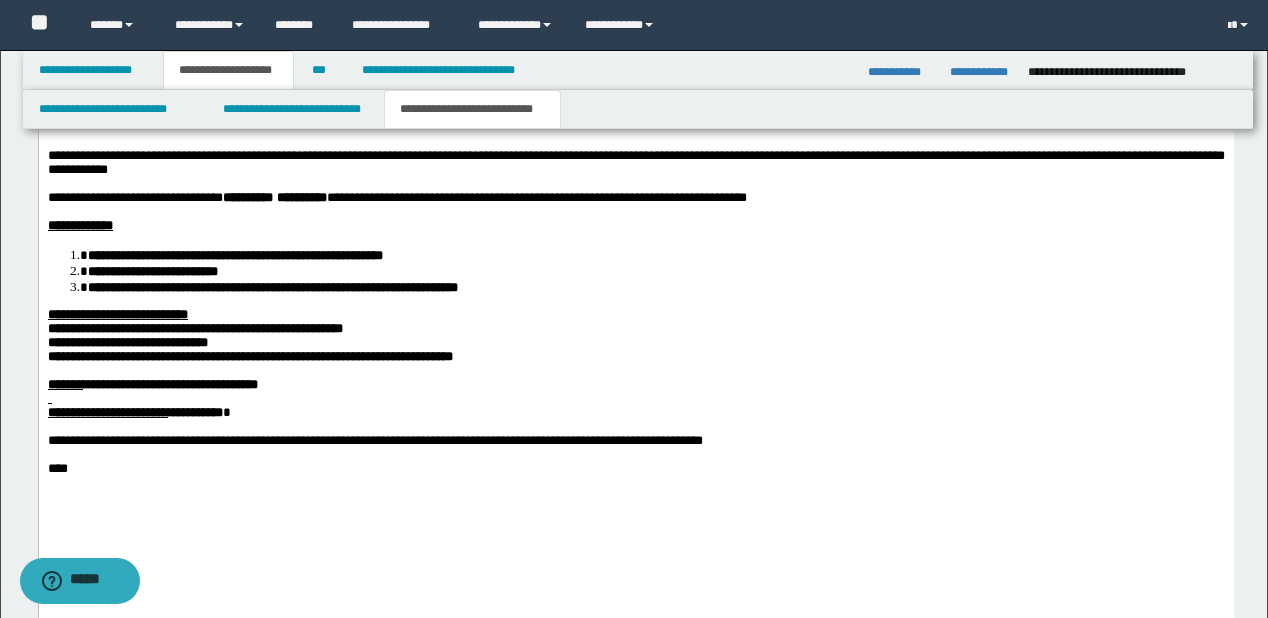 click on "**********" at bounding box center [194, 327] 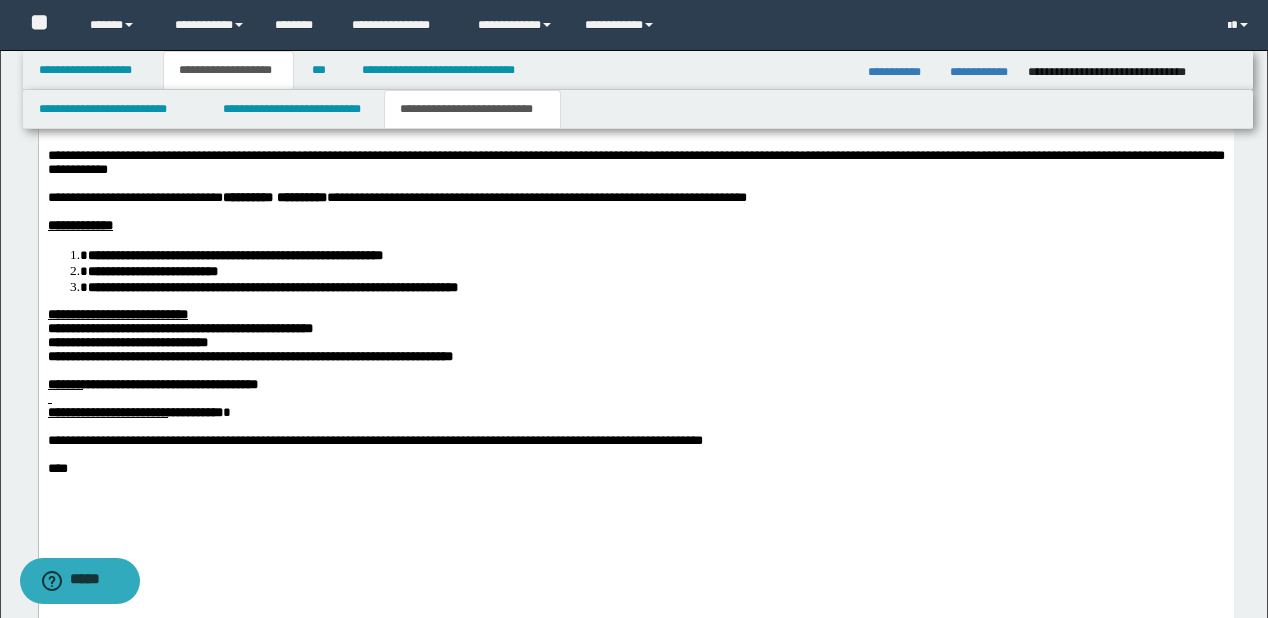 click on "**********" at bounding box center (249, 355) 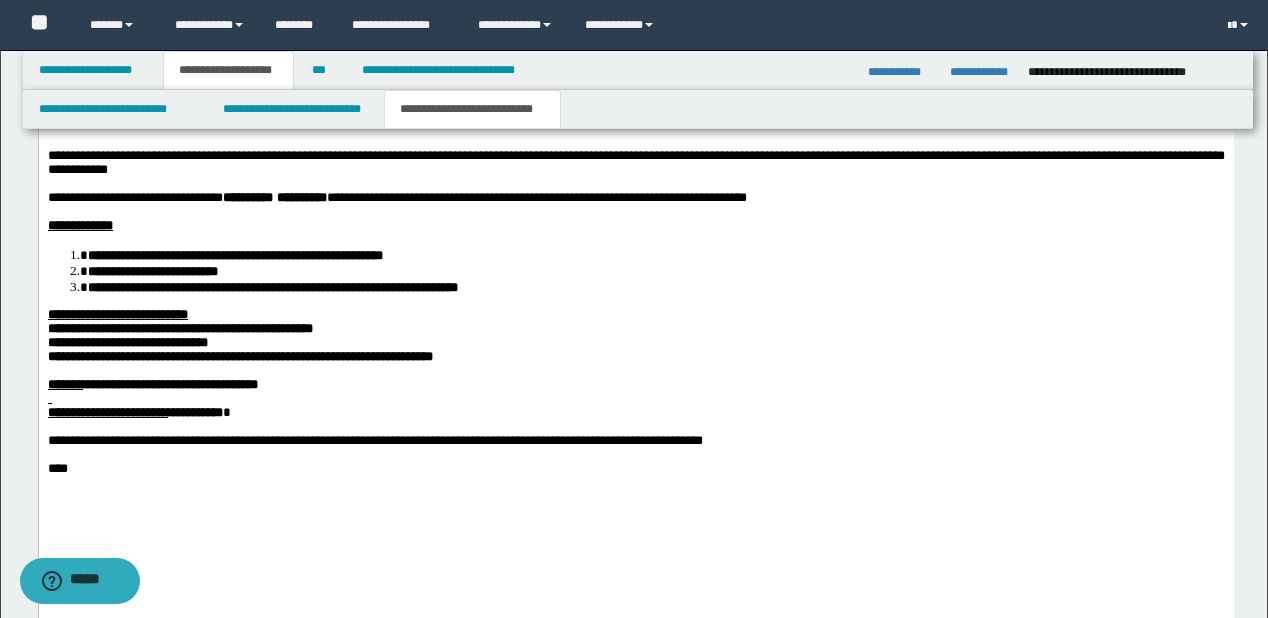 click at bounding box center (635, 398) 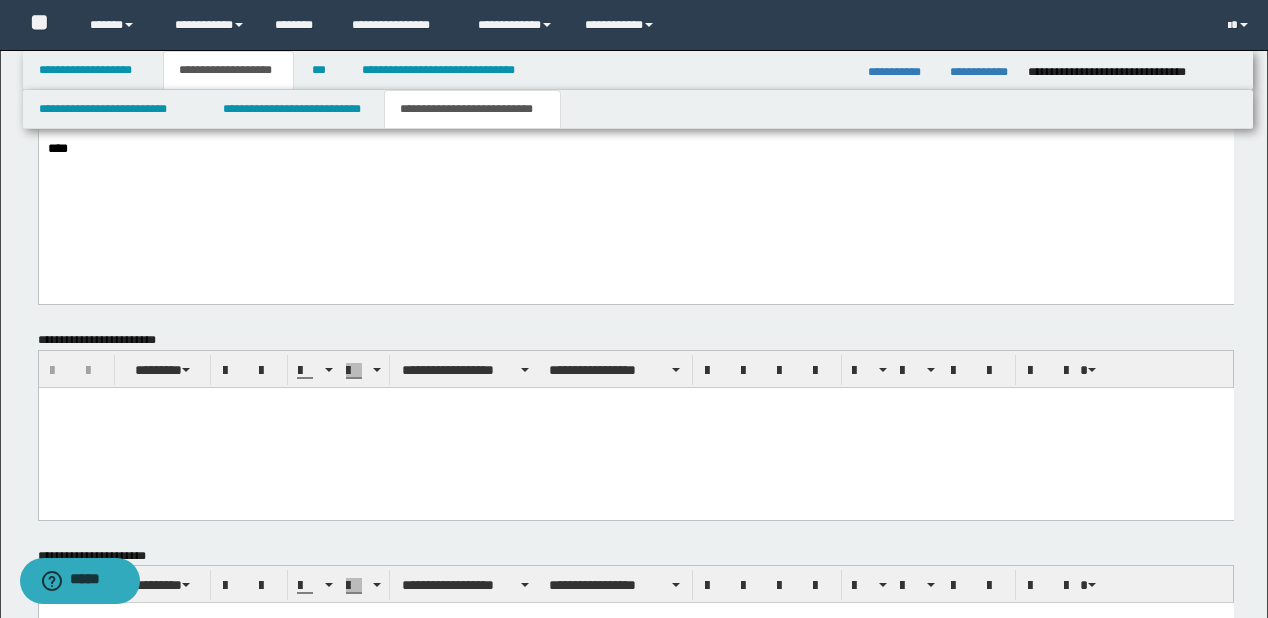 scroll, scrollTop: 1552, scrollLeft: 0, axis: vertical 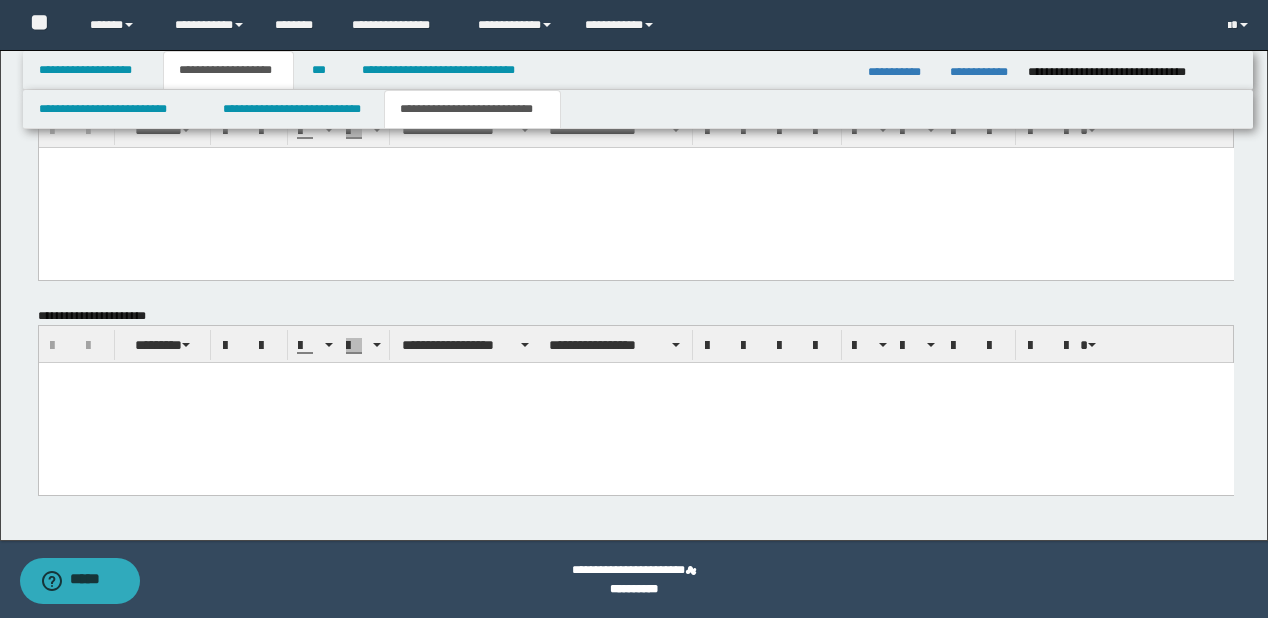 click at bounding box center (635, 403) 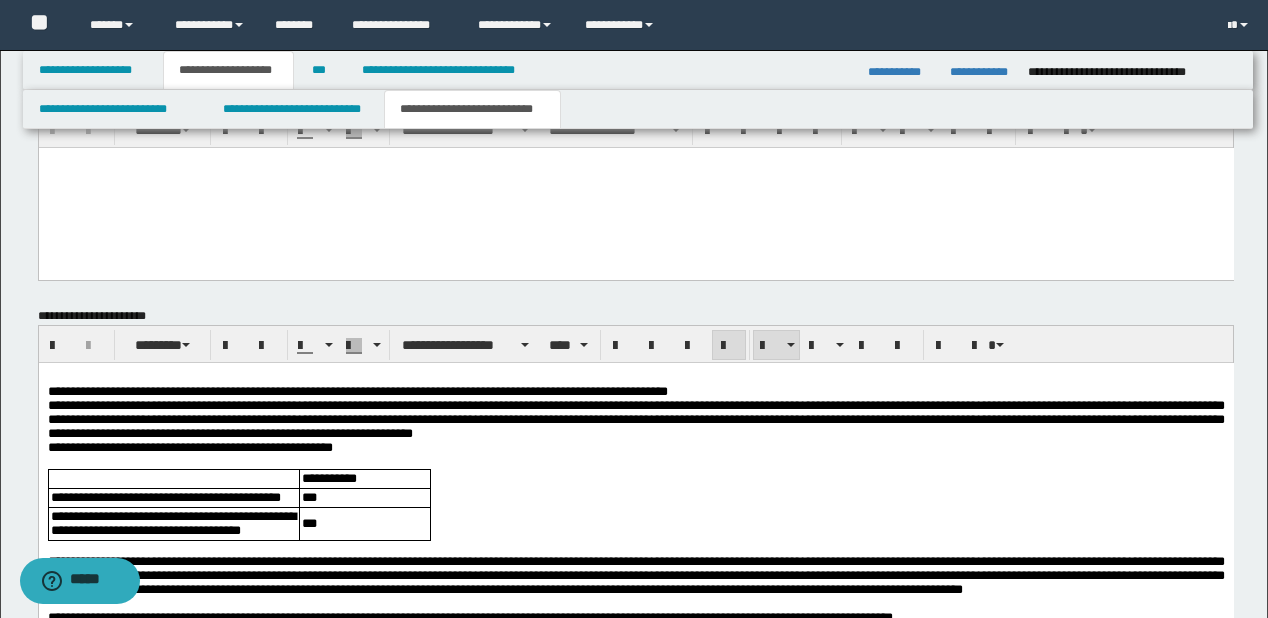 click on "**********" at bounding box center [635, 419] 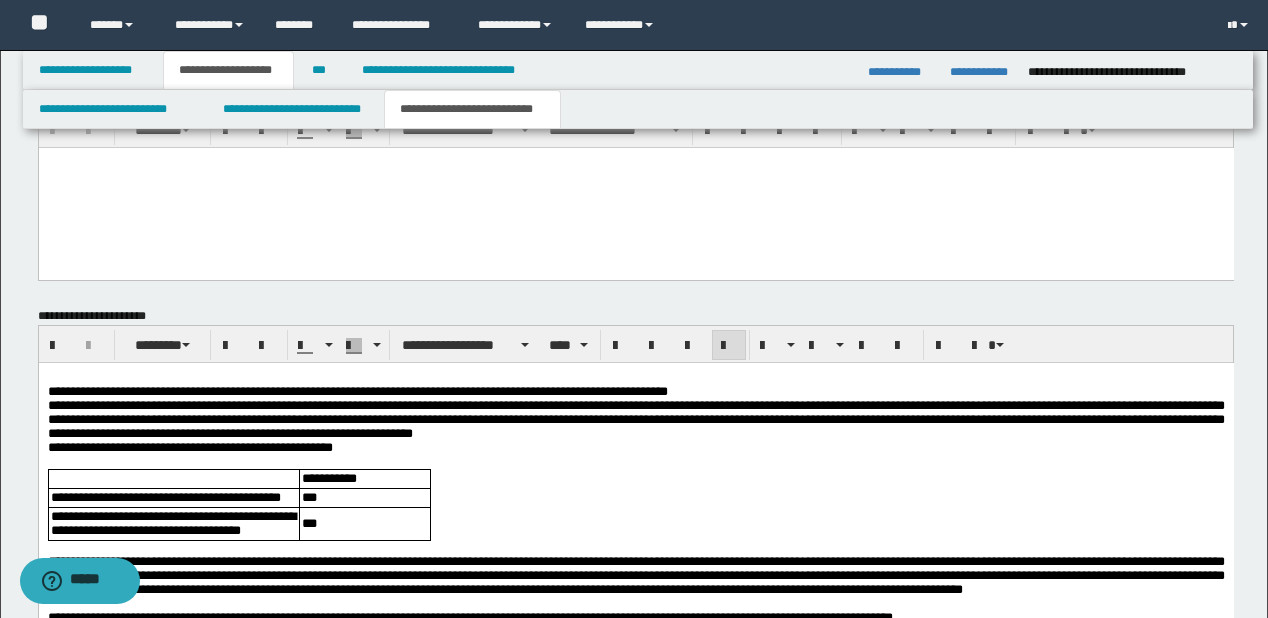 click on "**********" at bounding box center [635, 392] 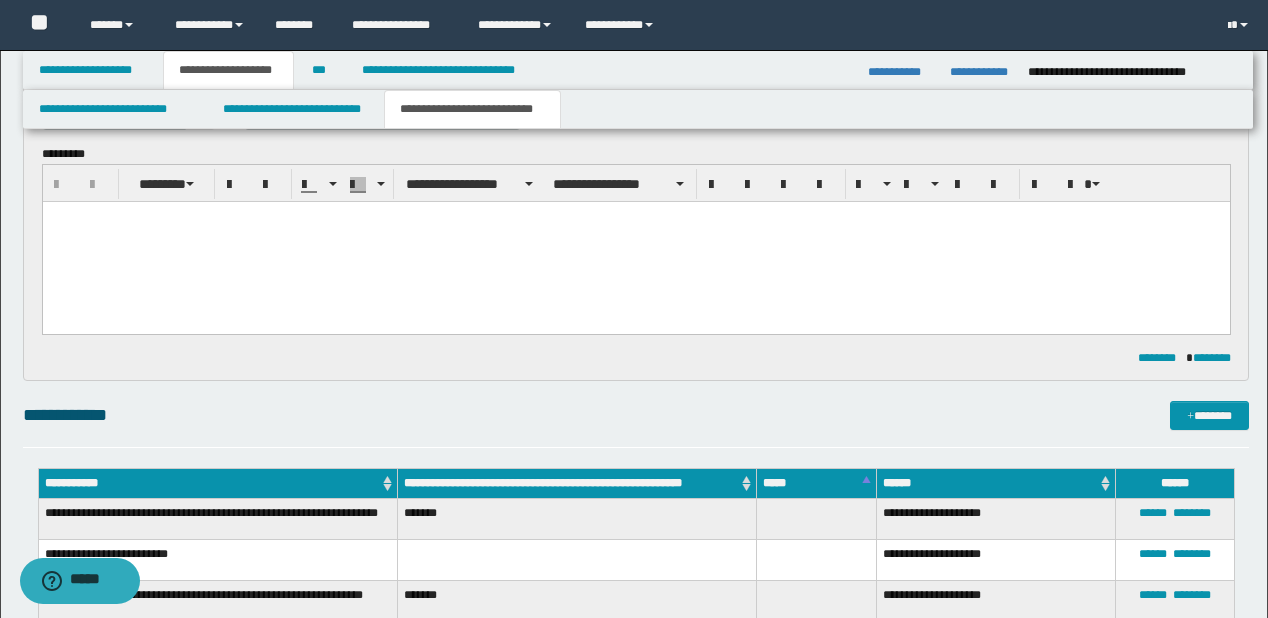 scroll, scrollTop: 112, scrollLeft: 0, axis: vertical 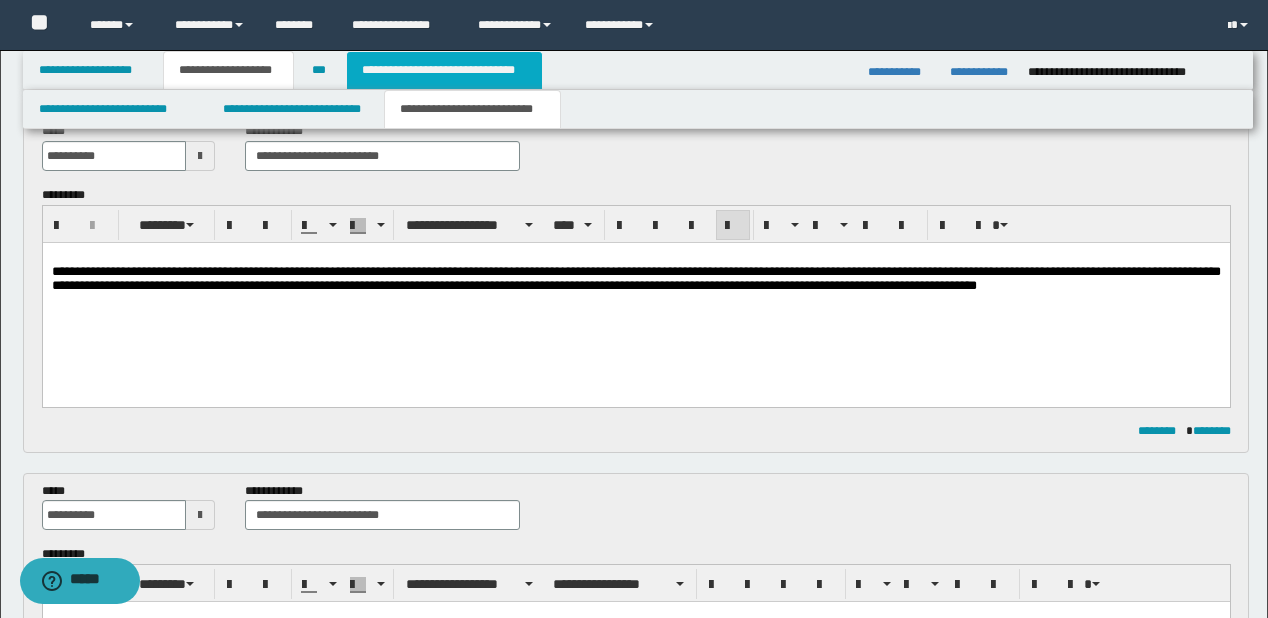 click on "**********" at bounding box center [444, 70] 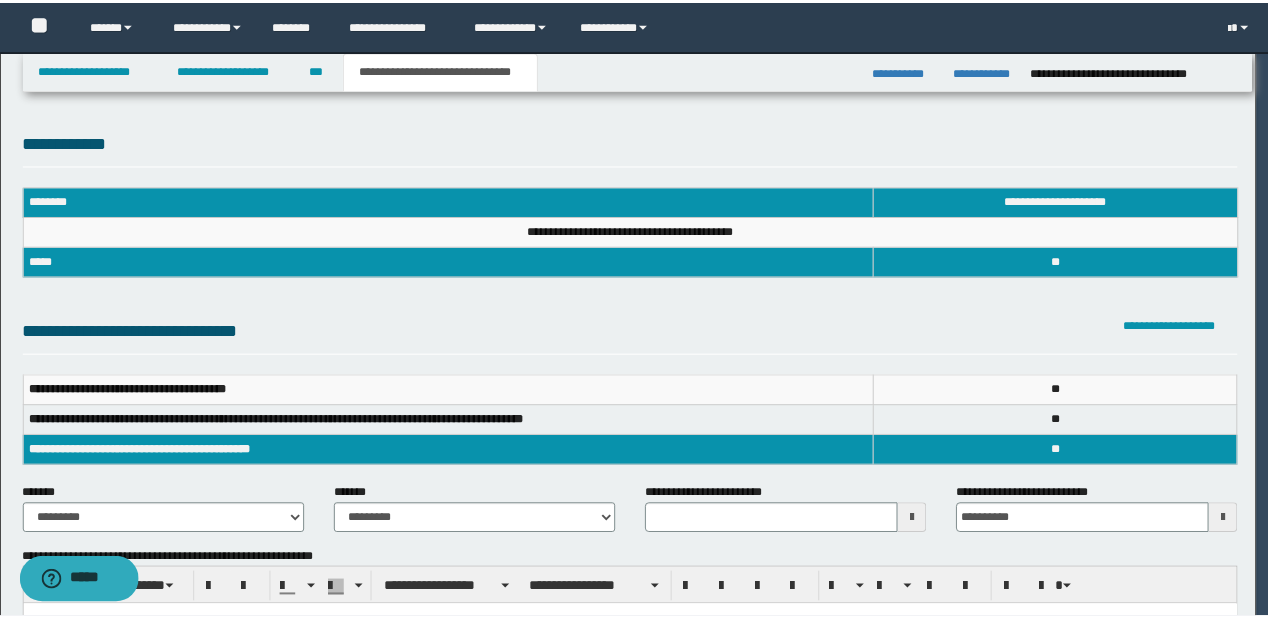 scroll, scrollTop: 0, scrollLeft: 0, axis: both 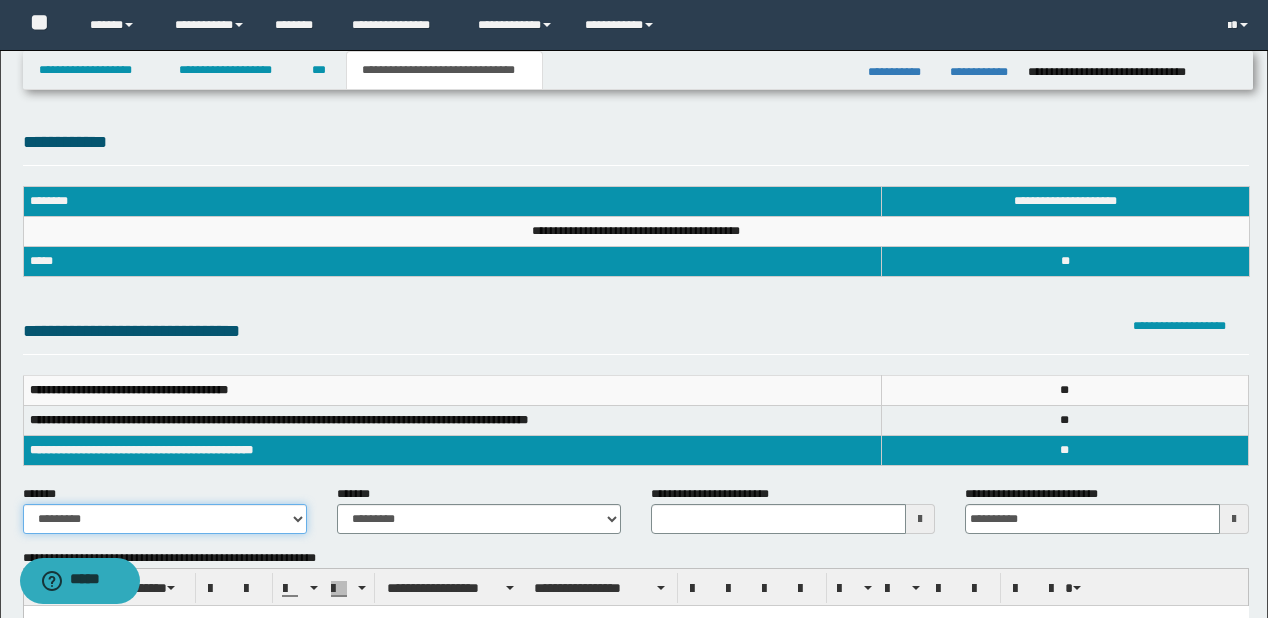 click on "**********" at bounding box center (165, 519) 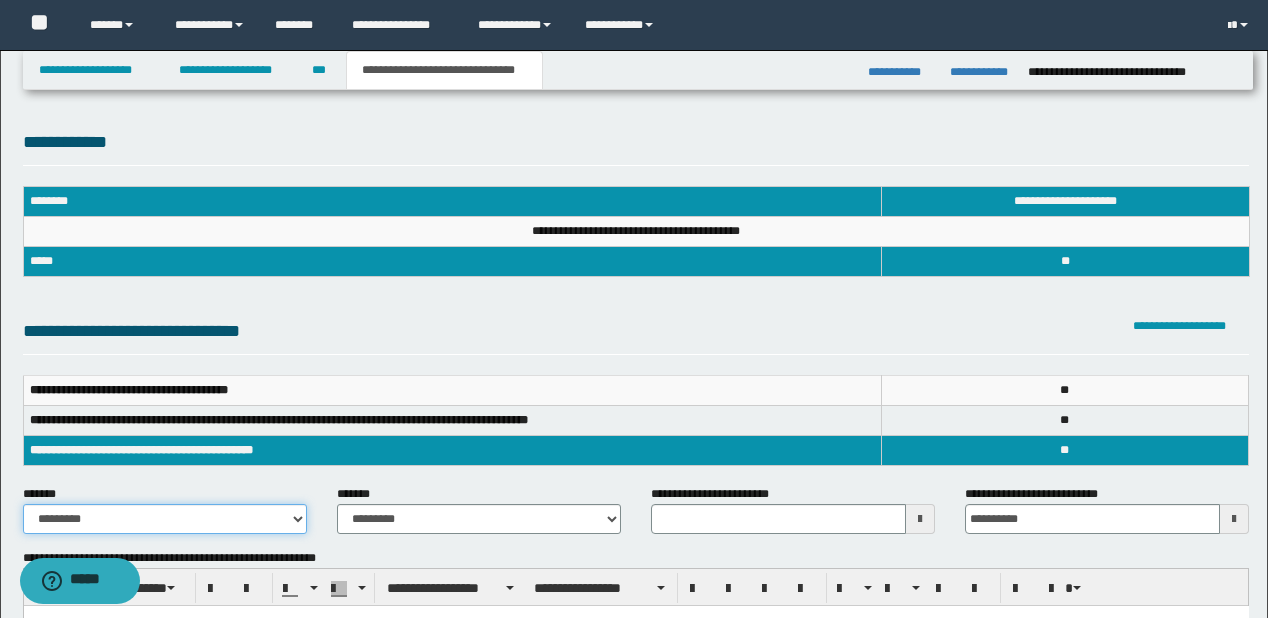 select on "*" 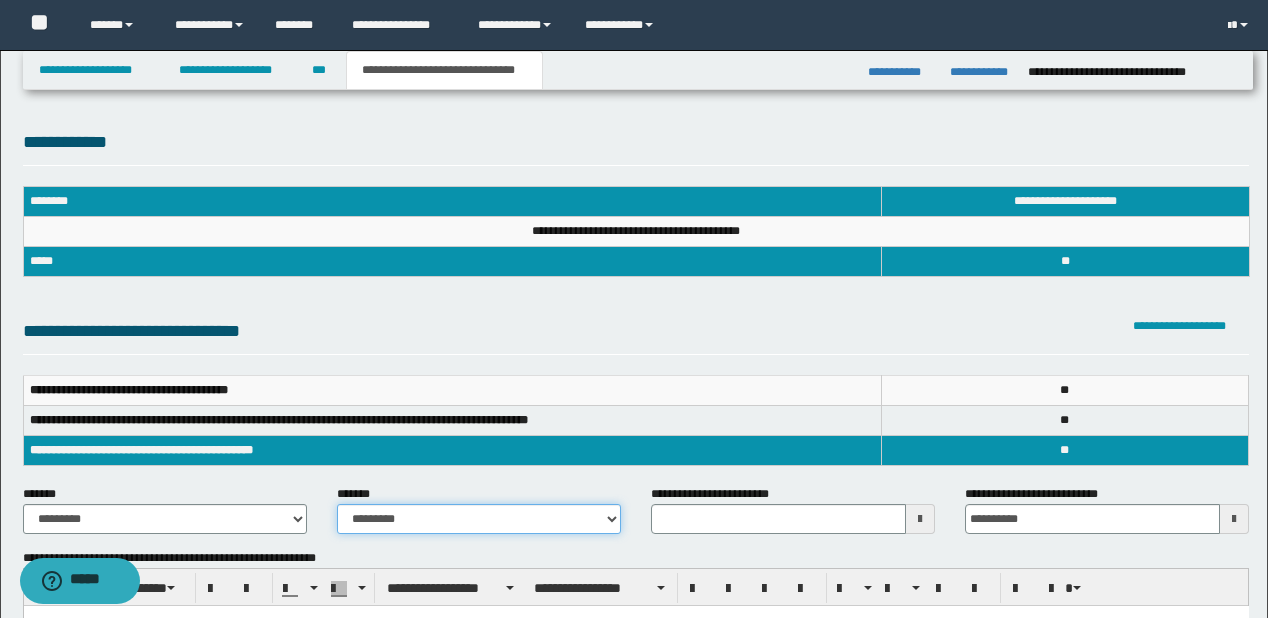 click on "**********" at bounding box center [479, 519] 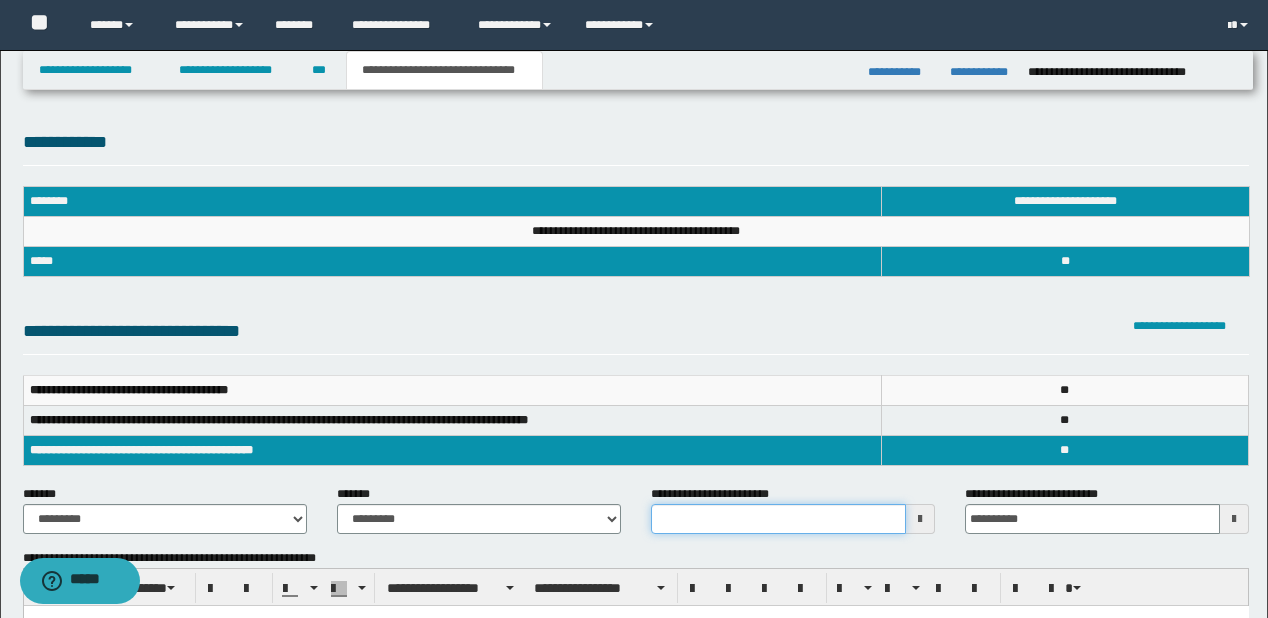 click on "**********" at bounding box center (778, 519) 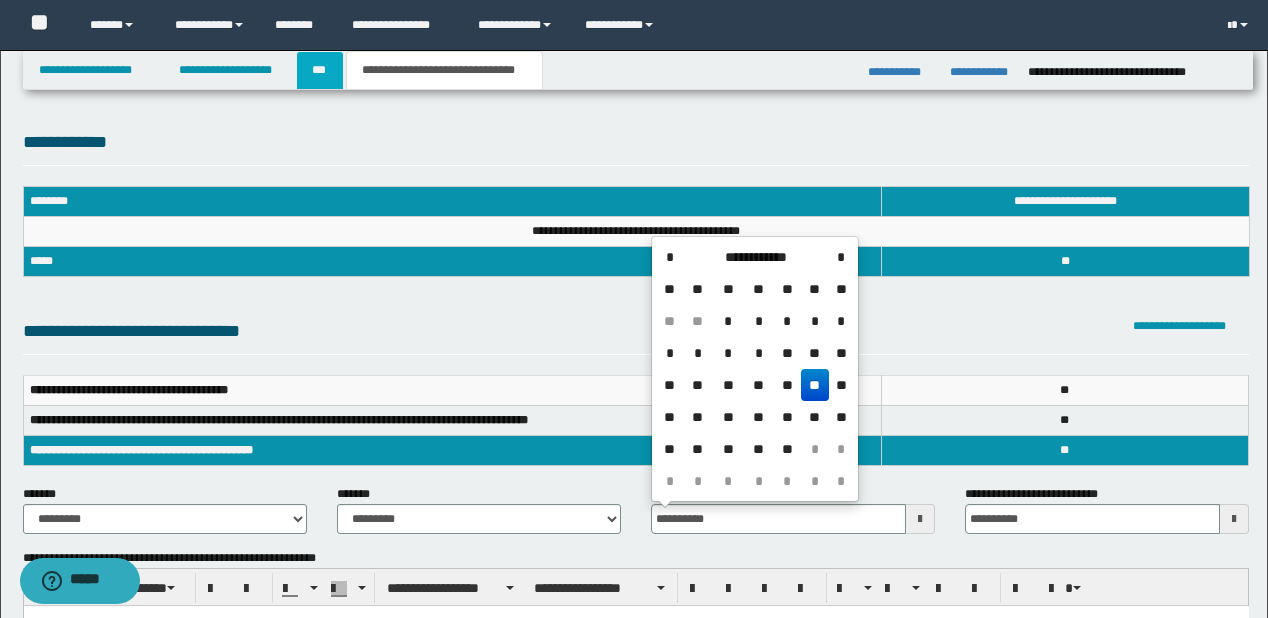 type on "**********" 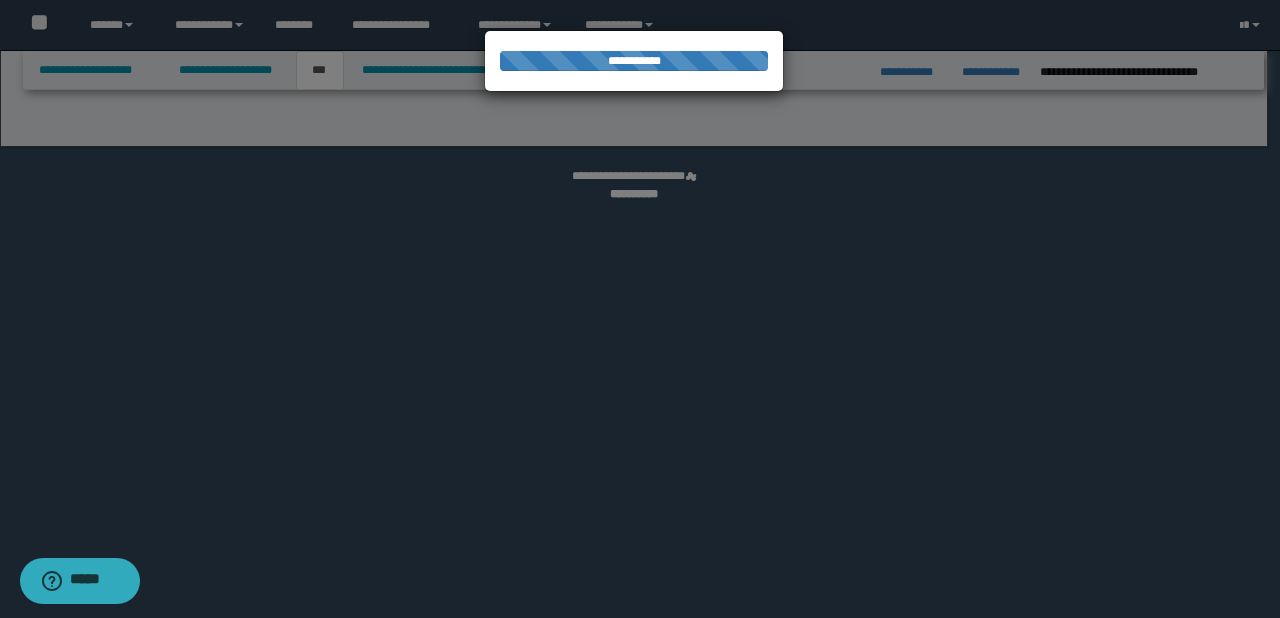 select on "*" 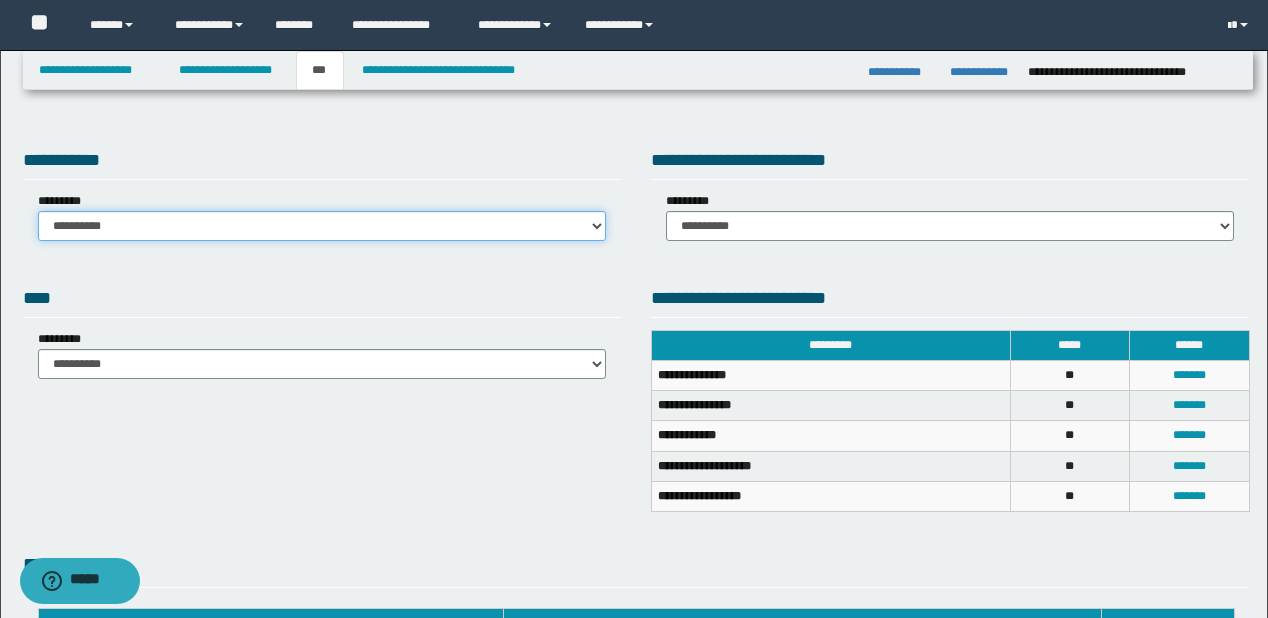 click on "**********" at bounding box center (322, 226) 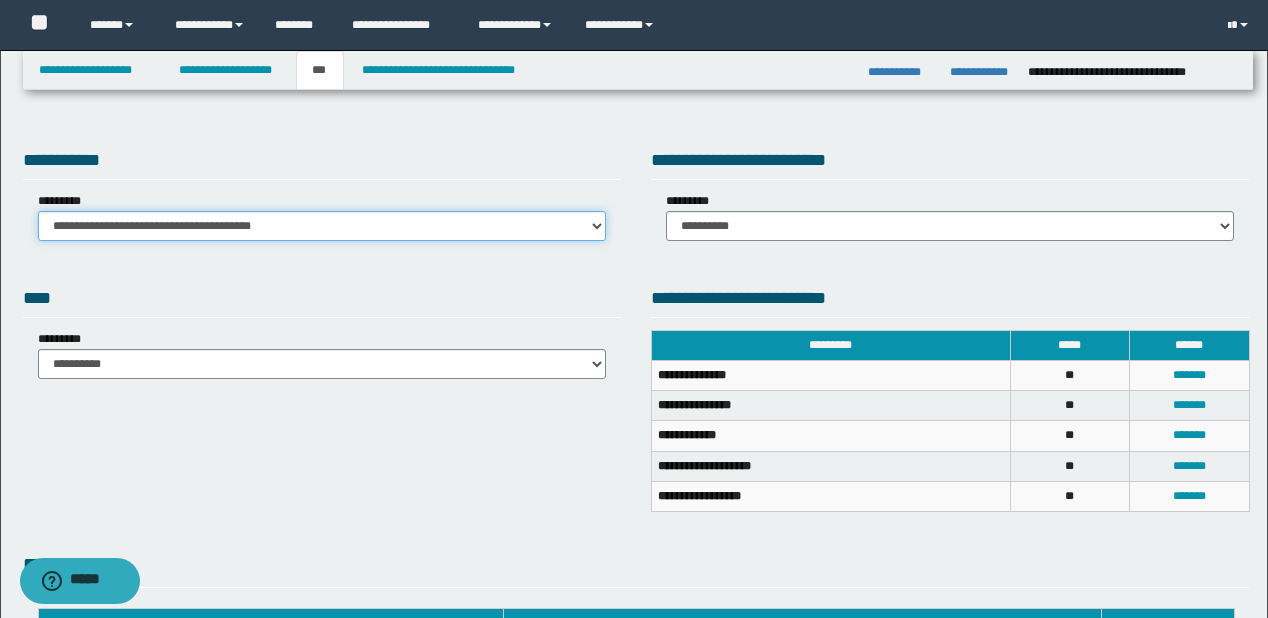 click on "**********" at bounding box center [322, 226] 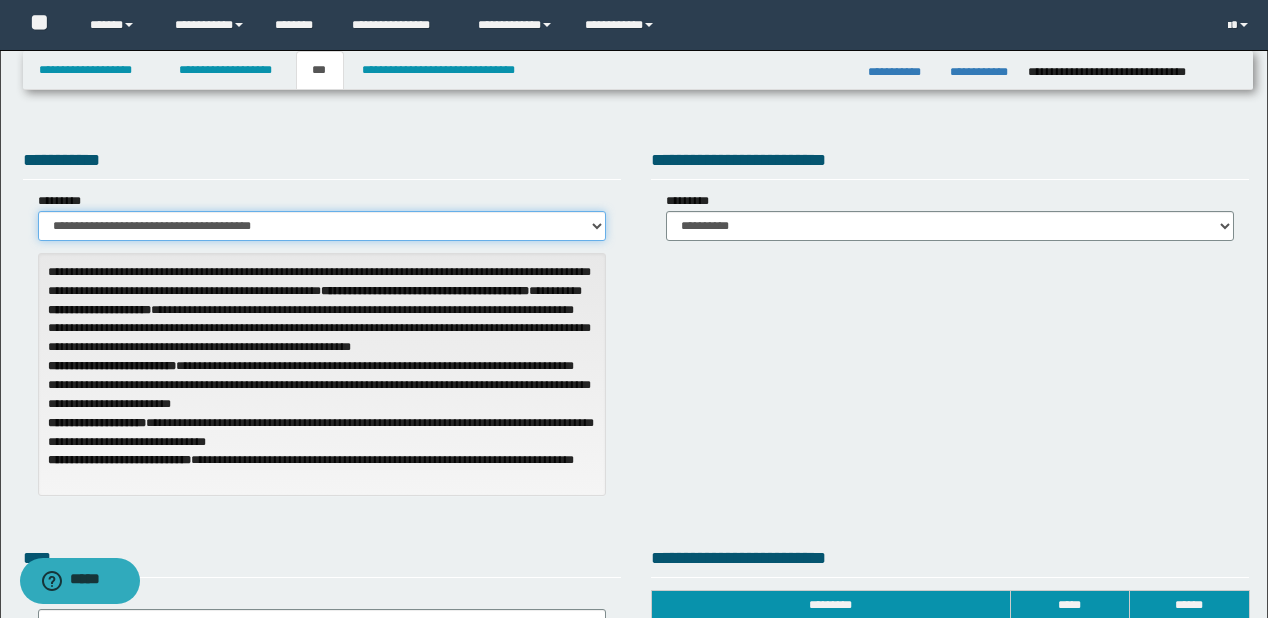 scroll, scrollTop: 480, scrollLeft: 0, axis: vertical 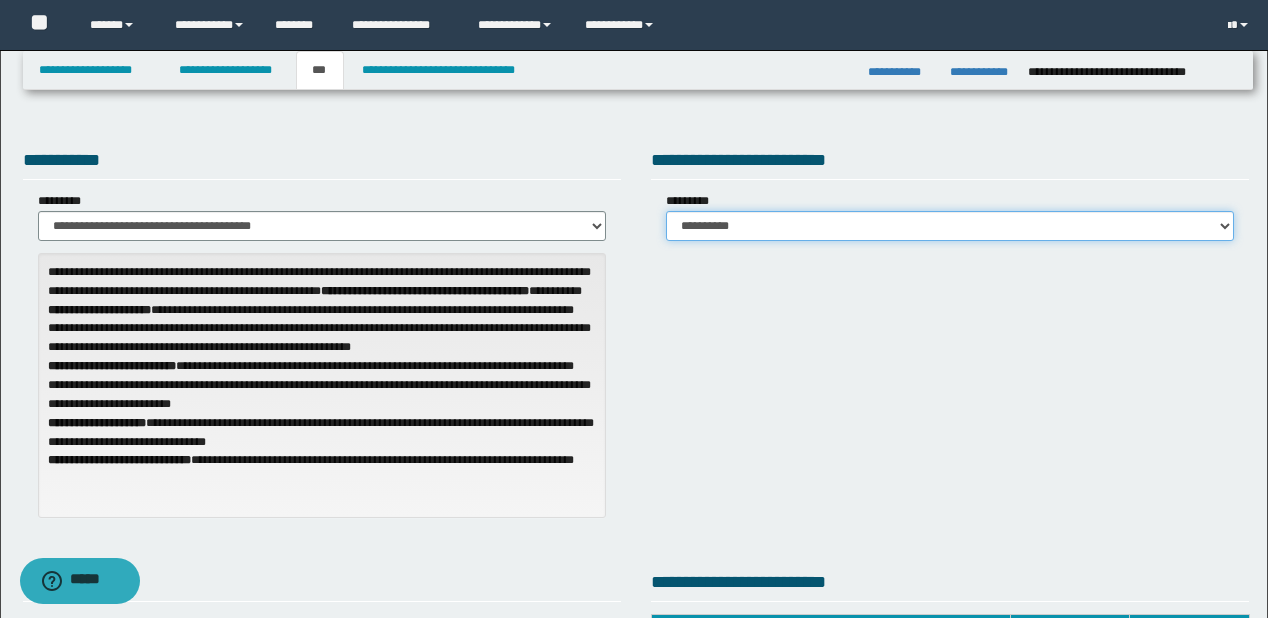click on "**********" at bounding box center (950, 226) 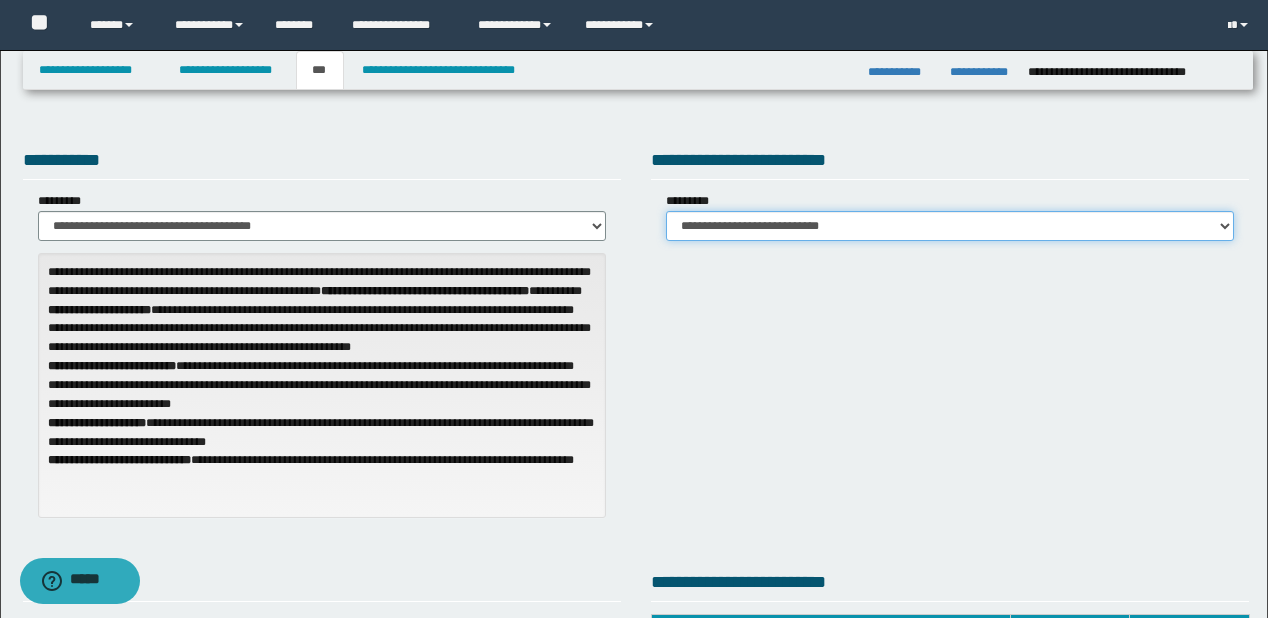 click on "**********" at bounding box center [950, 226] 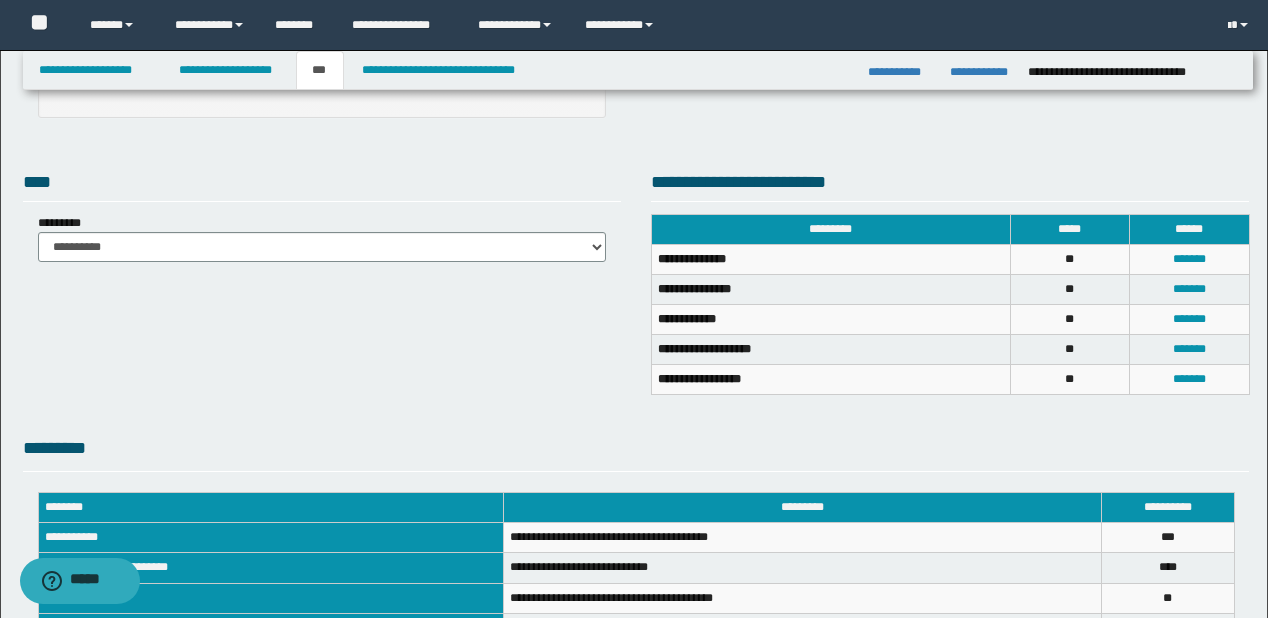 scroll, scrollTop: 640, scrollLeft: 0, axis: vertical 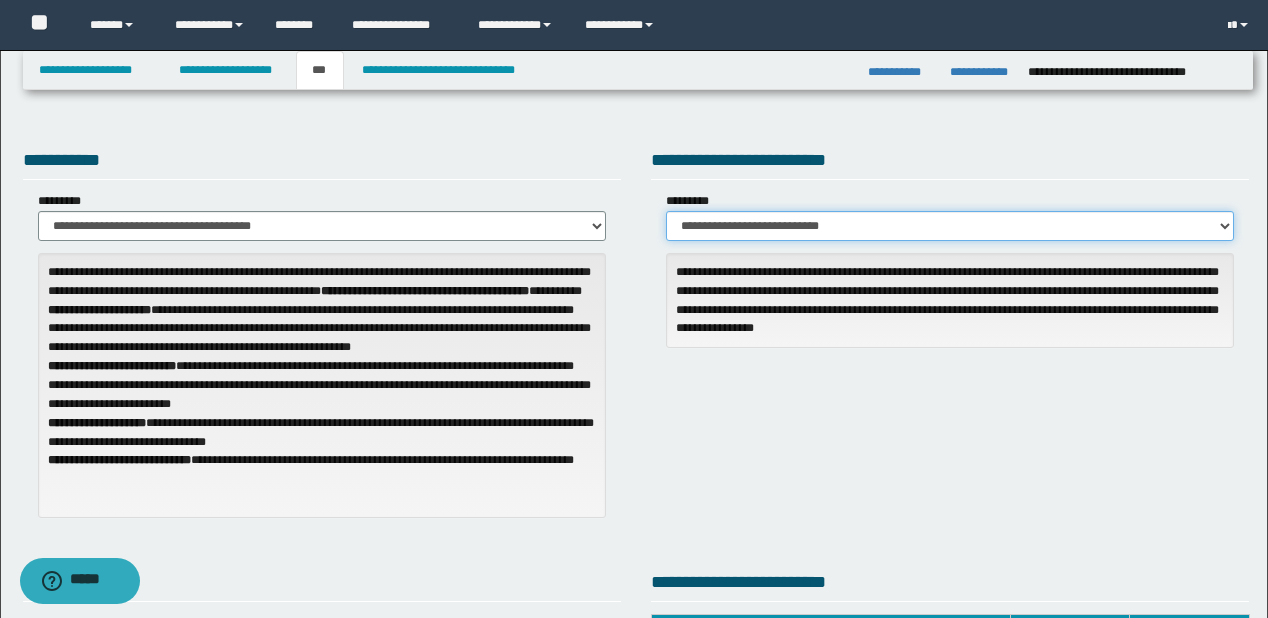 click on "**********" at bounding box center [950, 226] 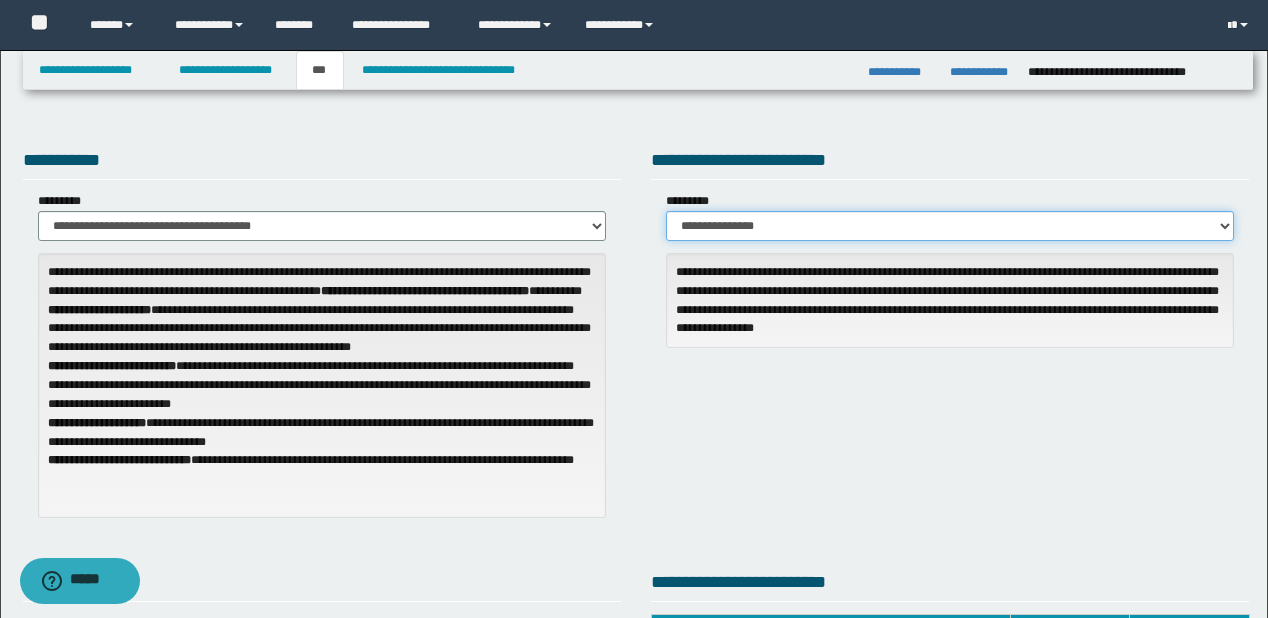 click on "**********" at bounding box center [950, 226] 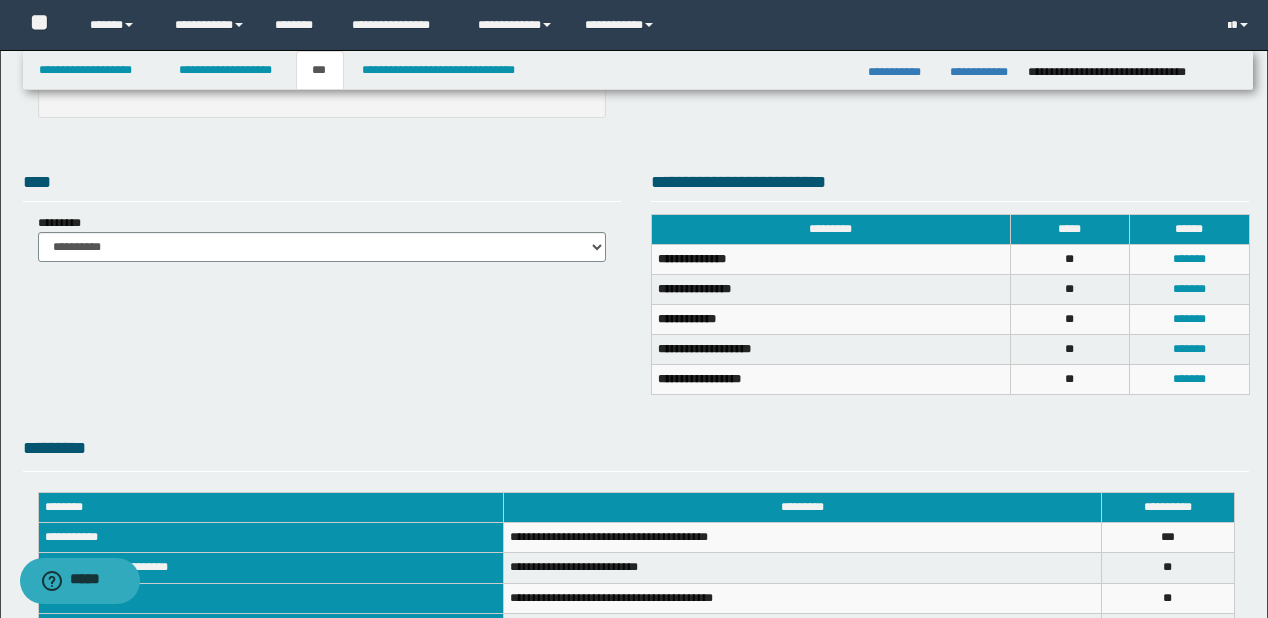 scroll, scrollTop: 640, scrollLeft: 0, axis: vertical 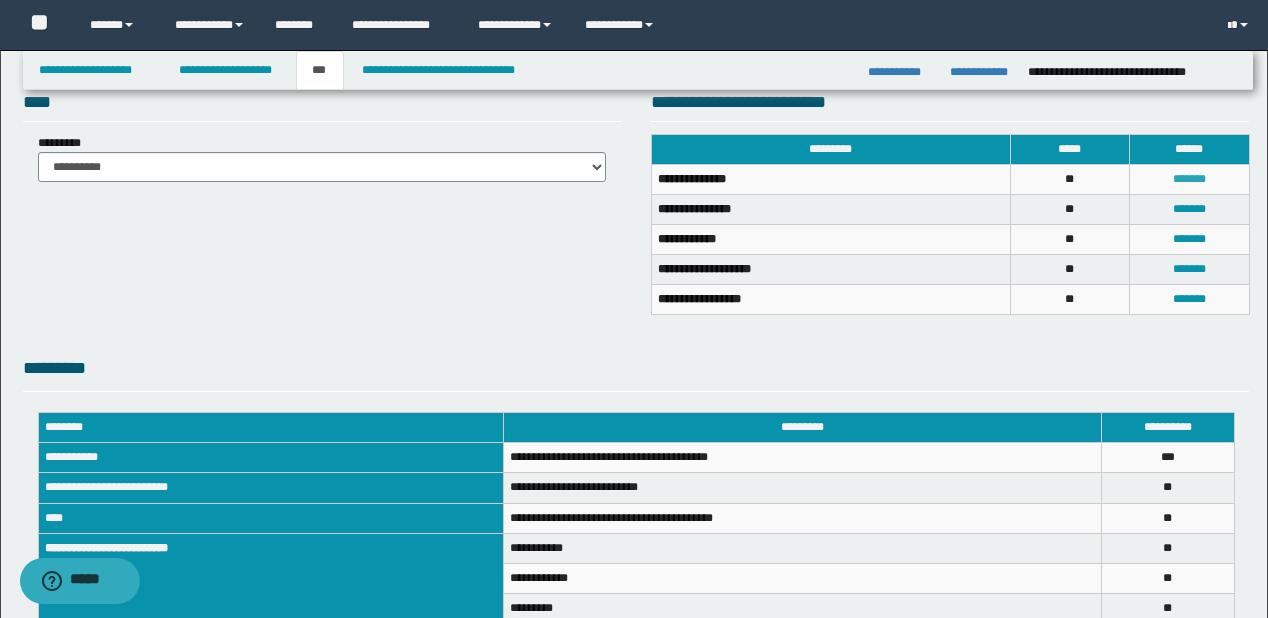 click on "*******" at bounding box center [1189, 179] 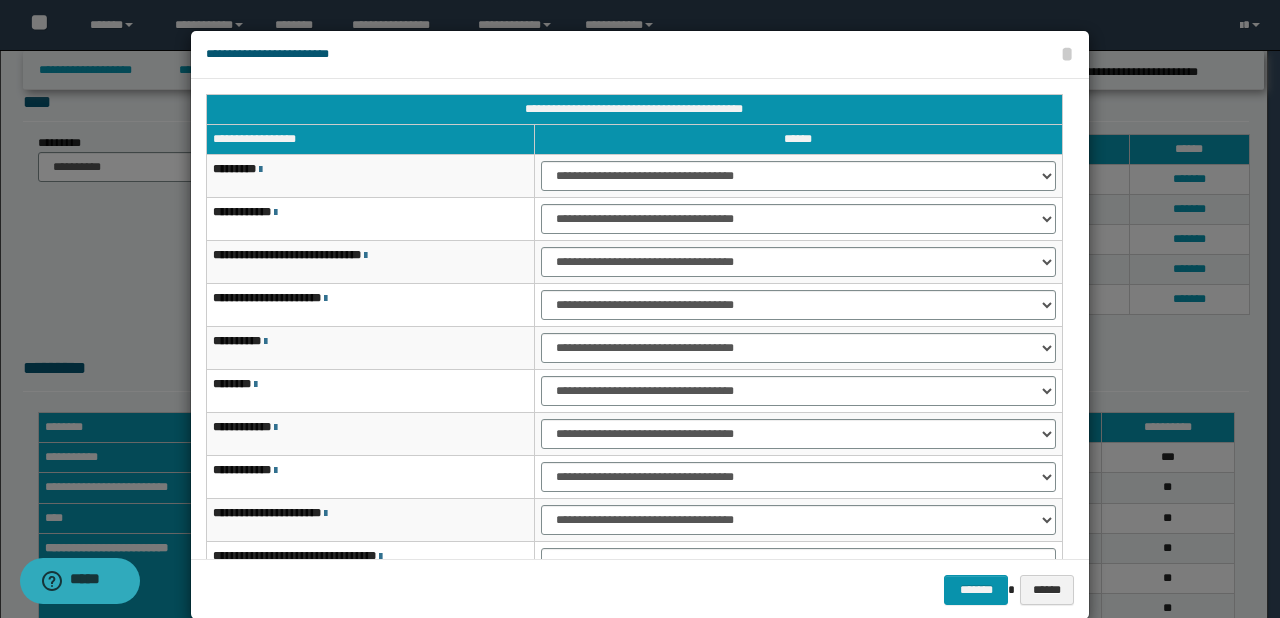 scroll, scrollTop: 118, scrollLeft: 0, axis: vertical 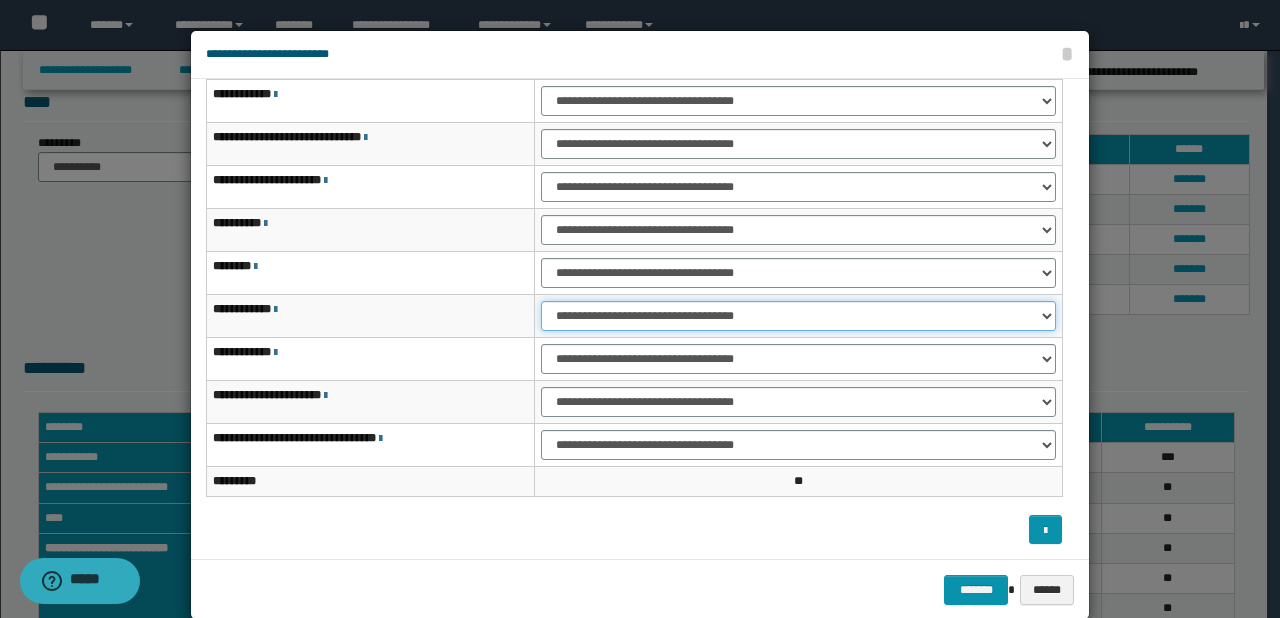 click on "**********" at bounding box center (798, 316) 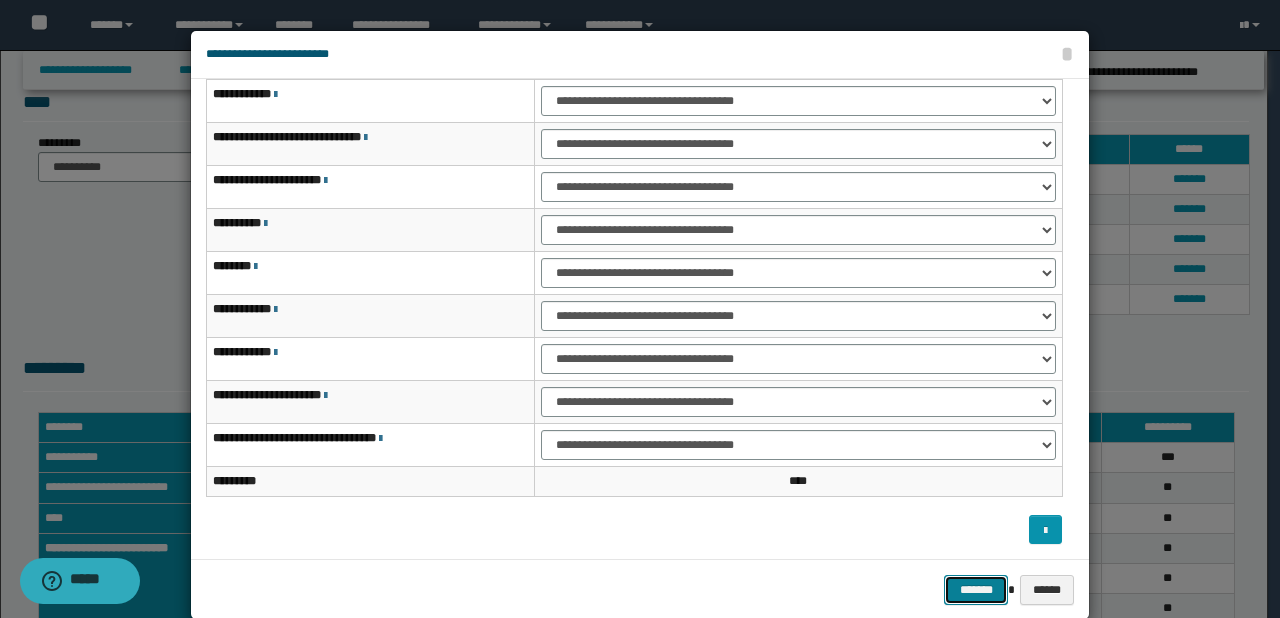 click on "*******" at bounding box center (976, 590) 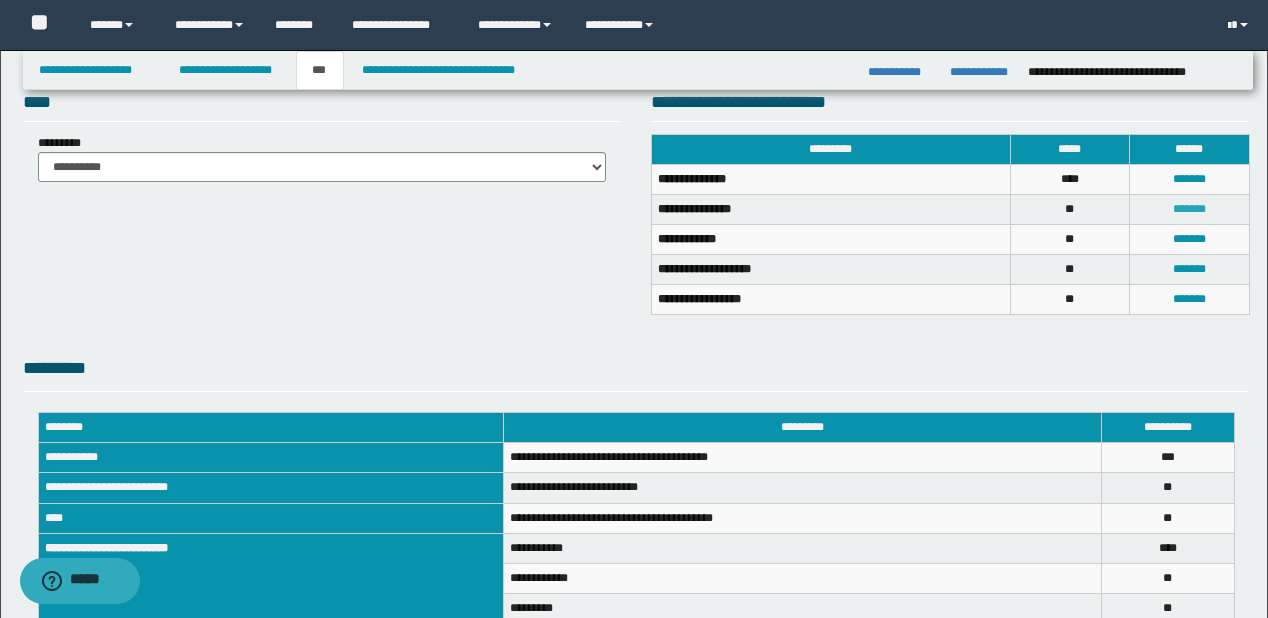 click on "*******" at bounding box center (1189, 209) 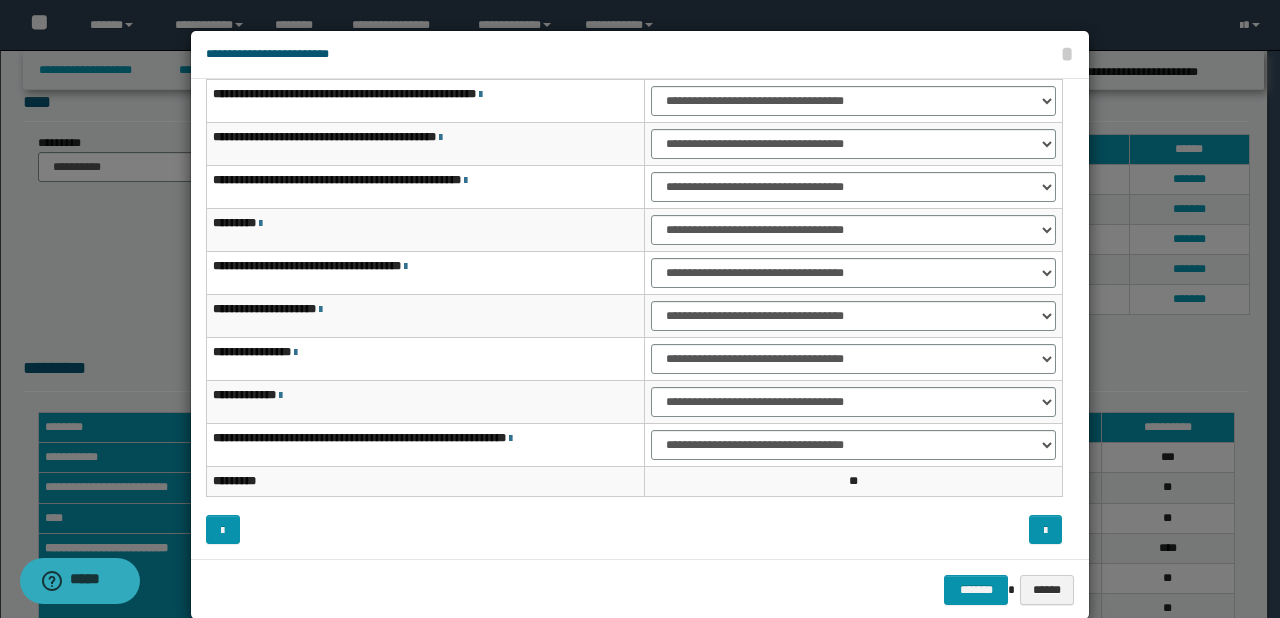 scroll, scrollTop: 0, scrollLeft: 0, axis: both 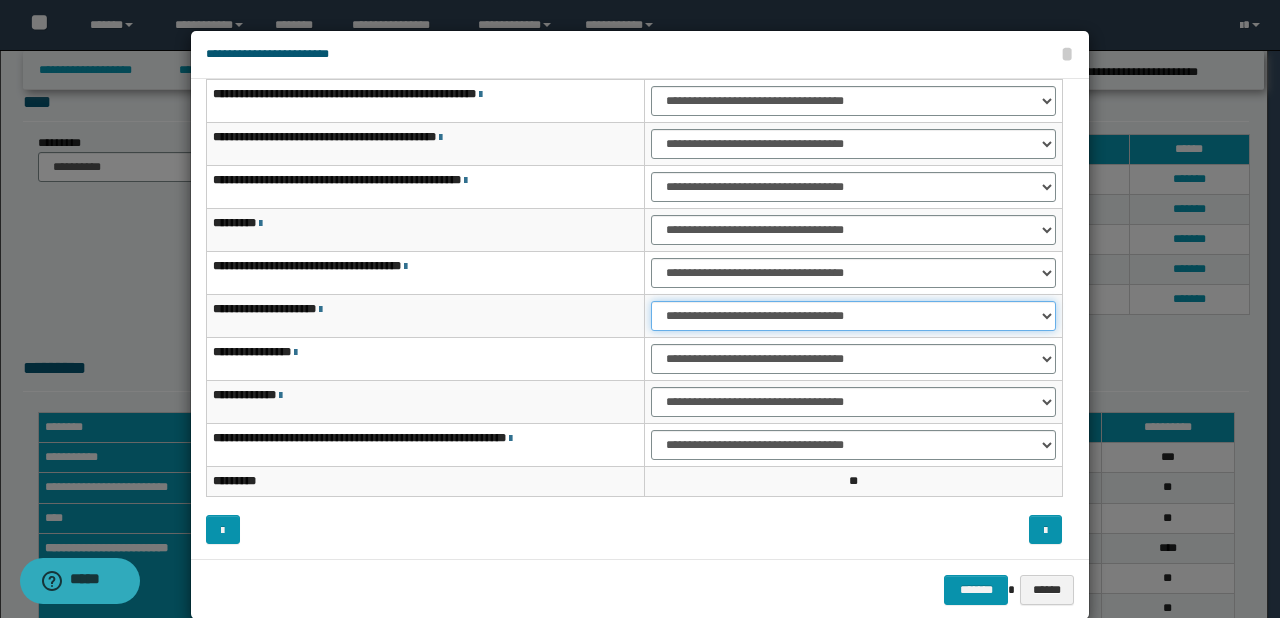 click on "**********" at bounding box center (853, 316) 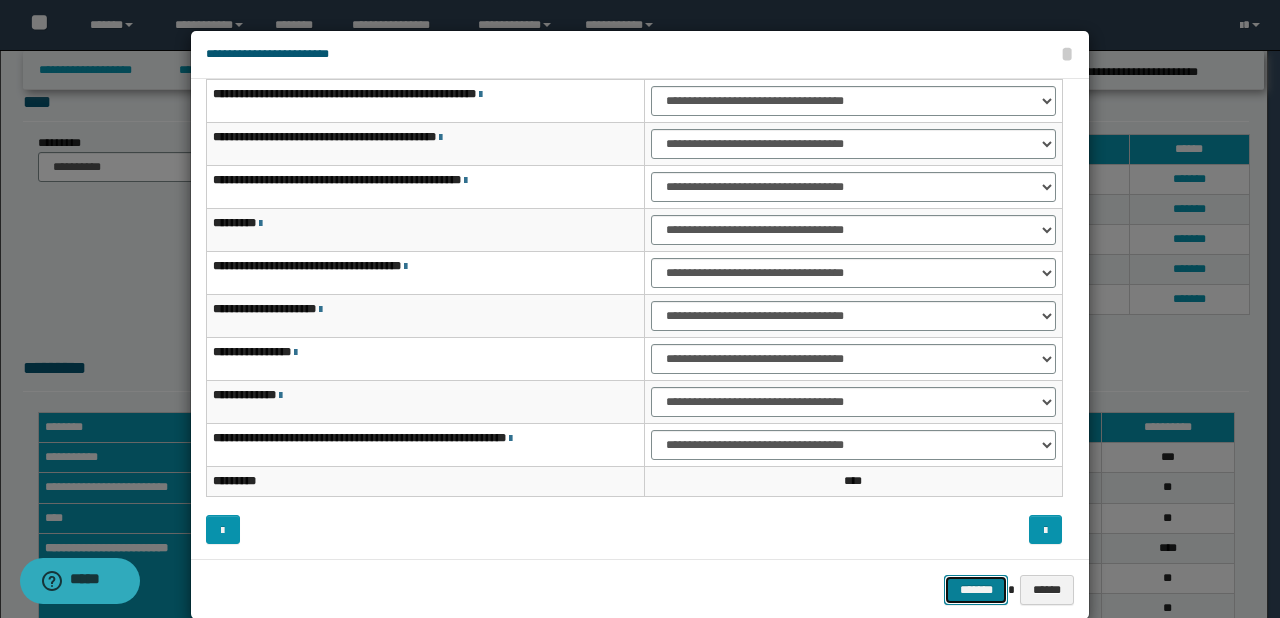 click on "*******" at bounding box center (976, 590) 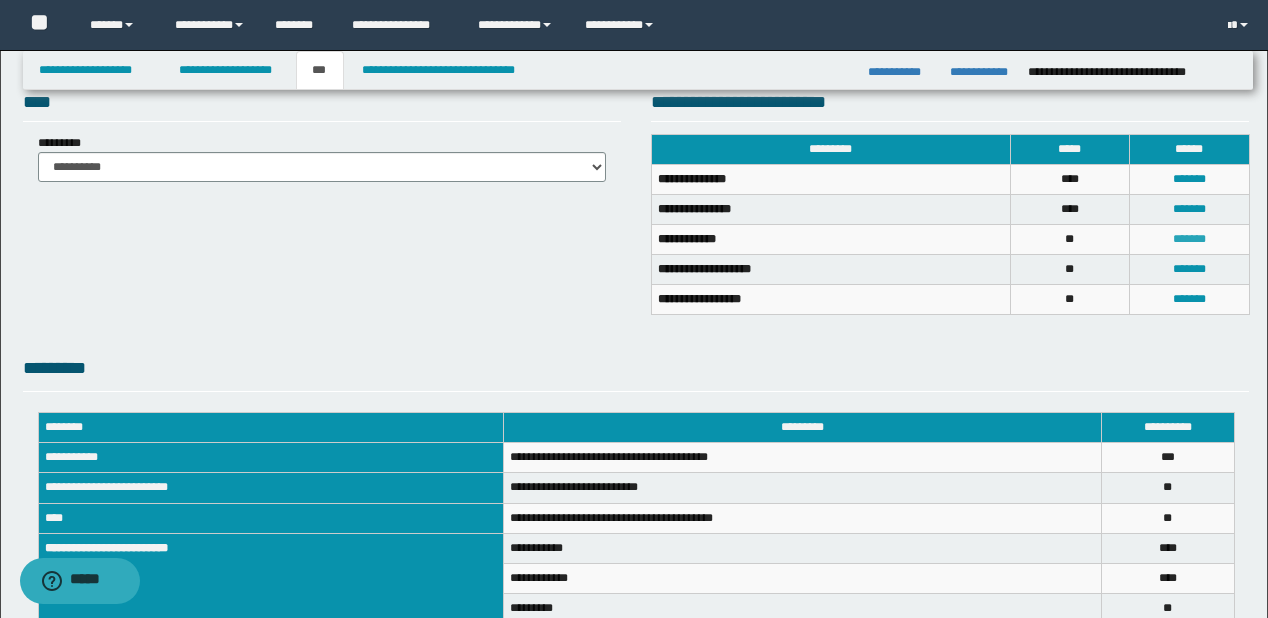 click on "*******" at bounding box center (1189, 239) 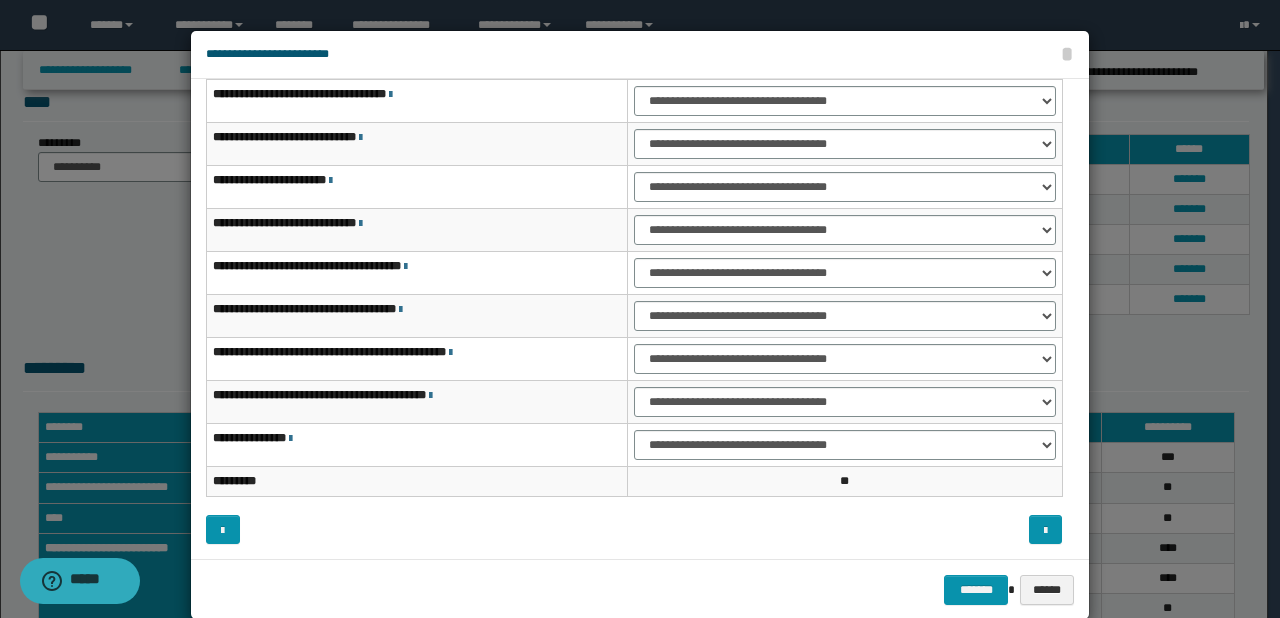 scroll, scrollTop: 32, scrollLeft: 0, axis: vertical 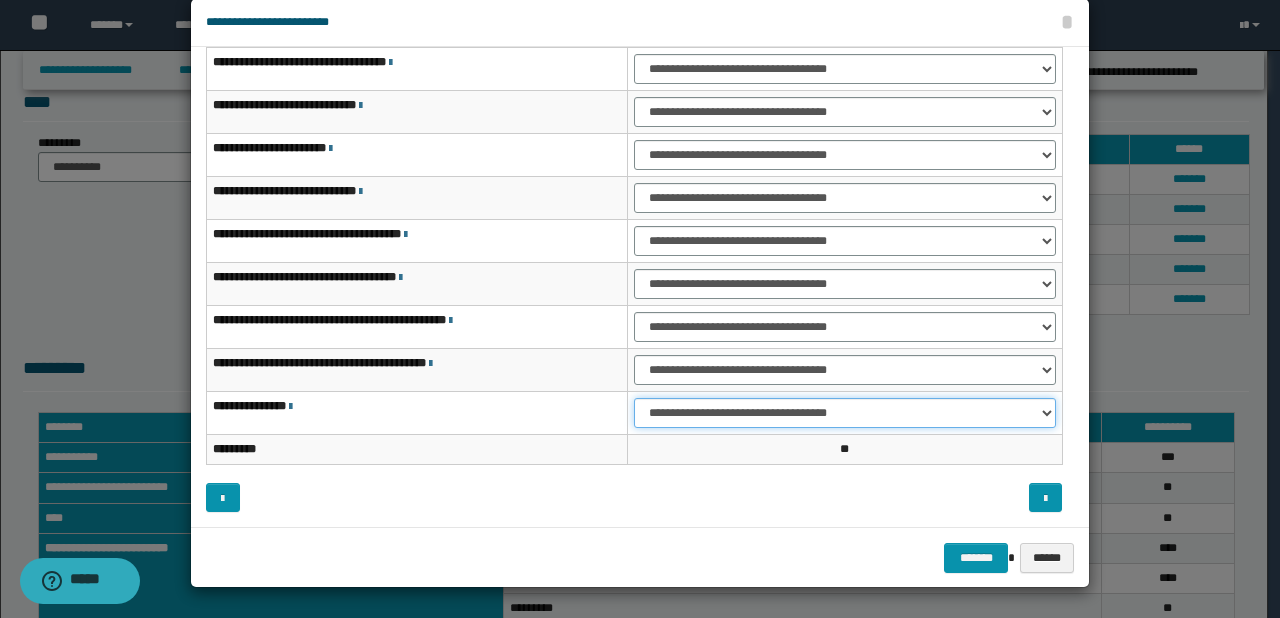 click on "**********" at bounding box center (845, 413) 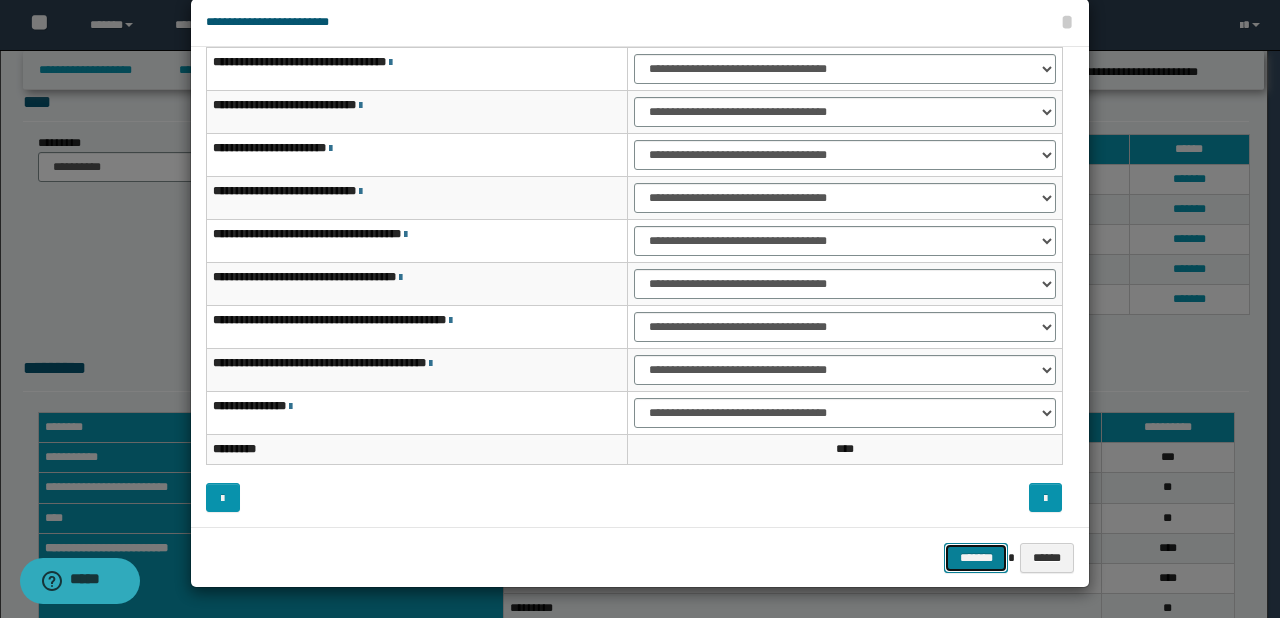 click on "*******" at bounding box center (976, 558) 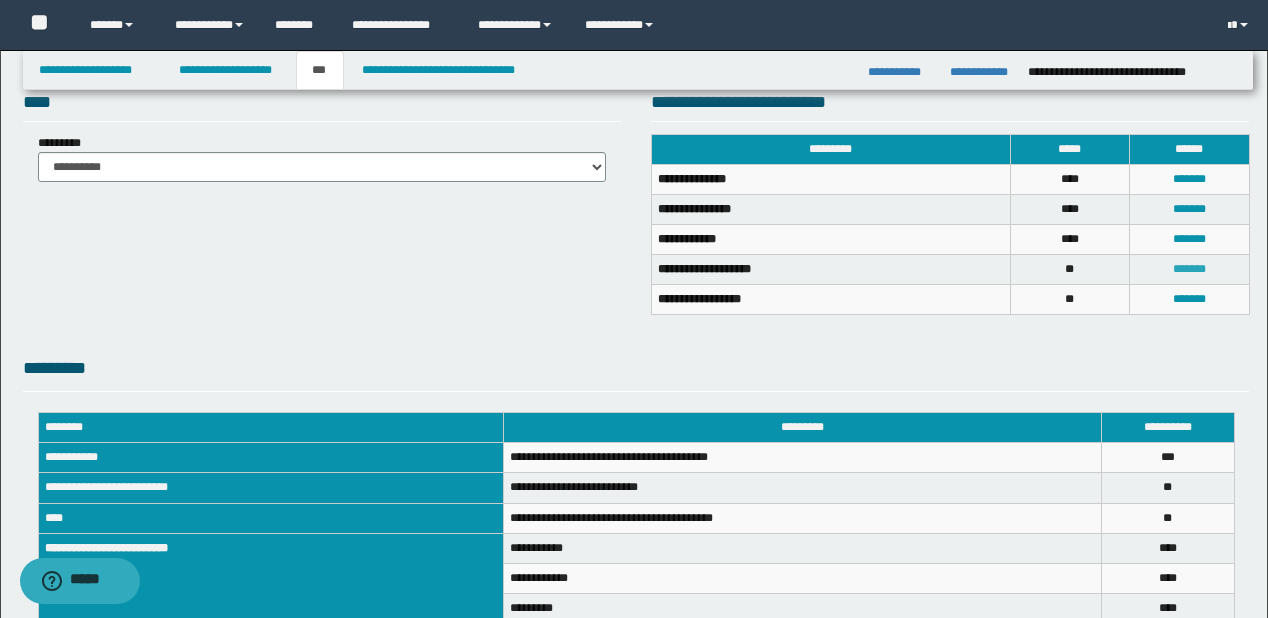 click on "*******" at bounding box center (1189, 269) 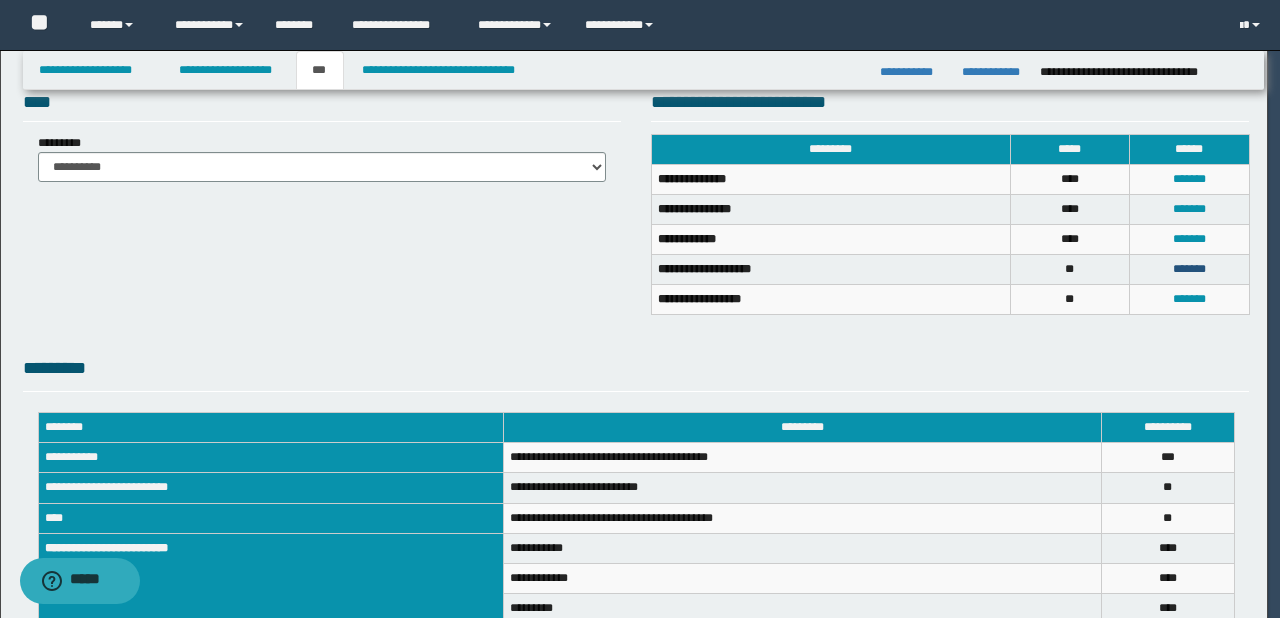 scroll, scrollTop: 0, scrollLeft: 0, axis: both 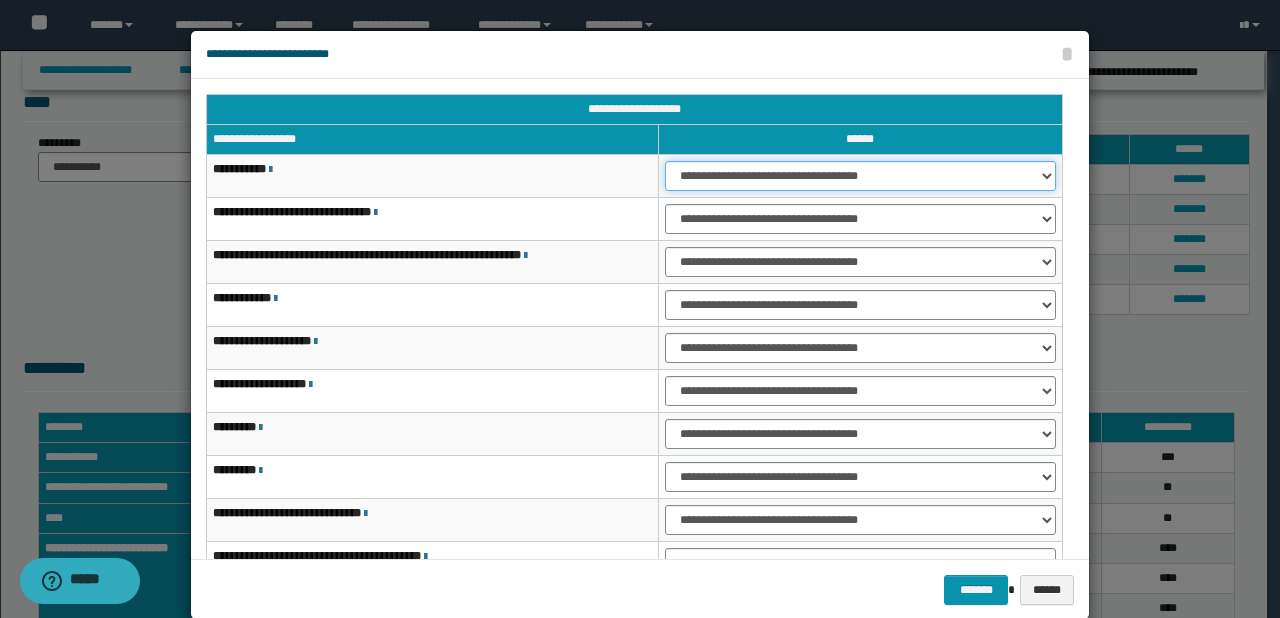 click on "**********" at bounding box center (860, 176) 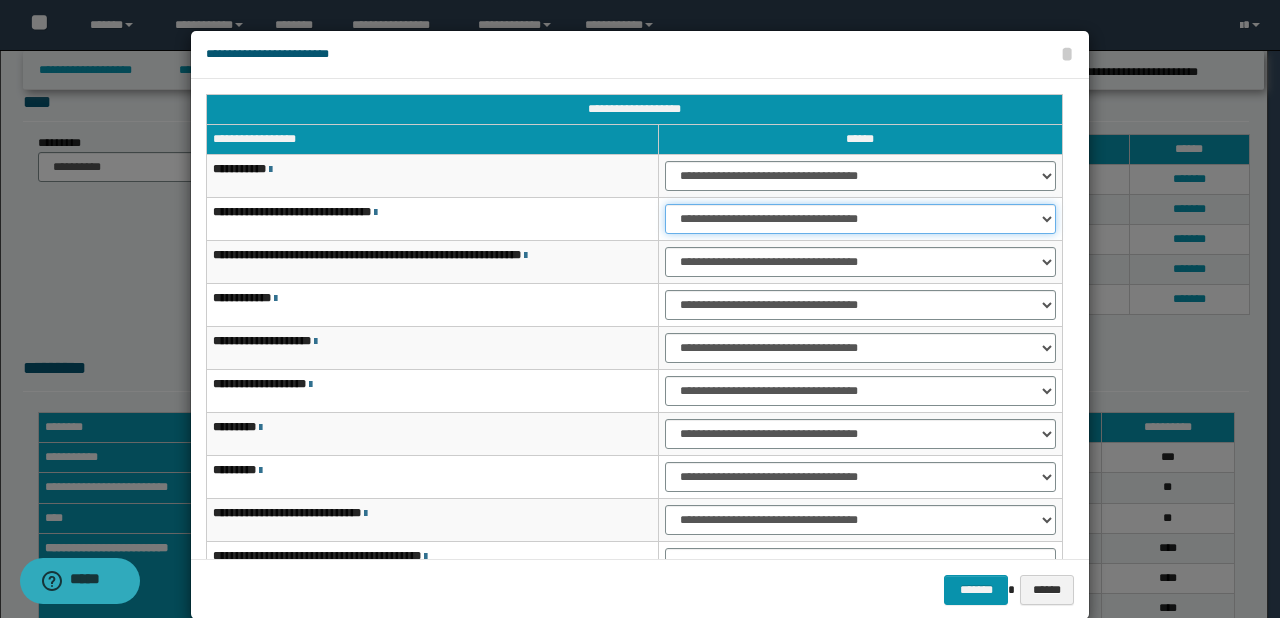 click on "**********" at bounding box center [860, 219] 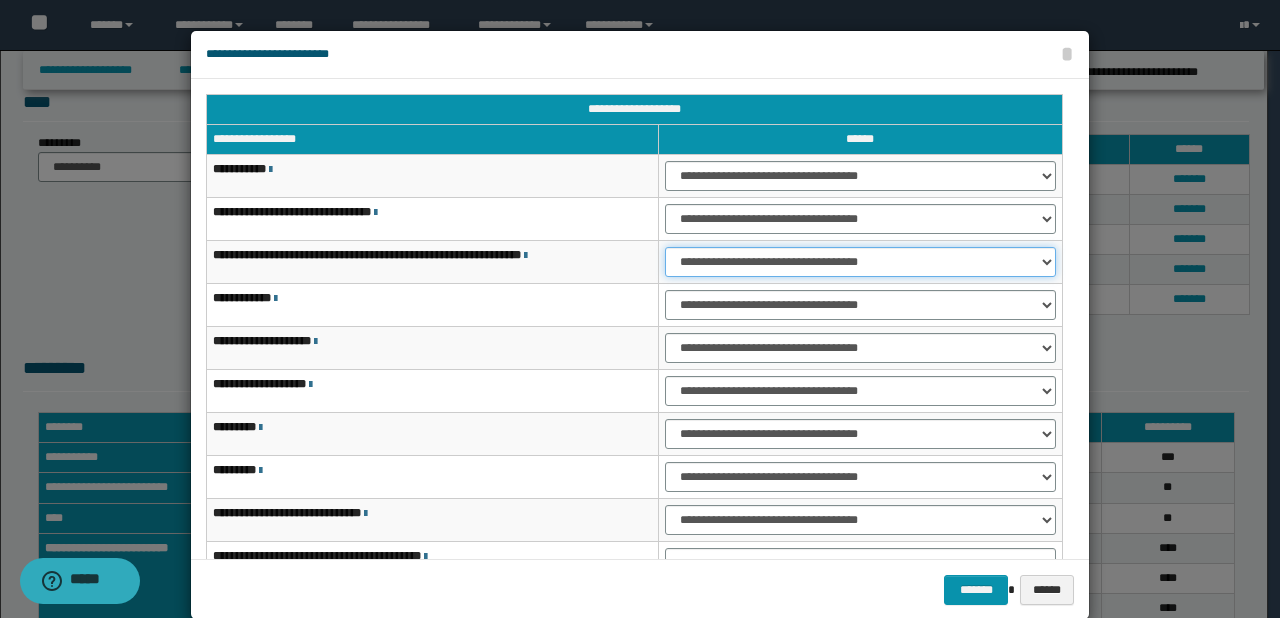 click on "**********" at bounding box center (860, 262) 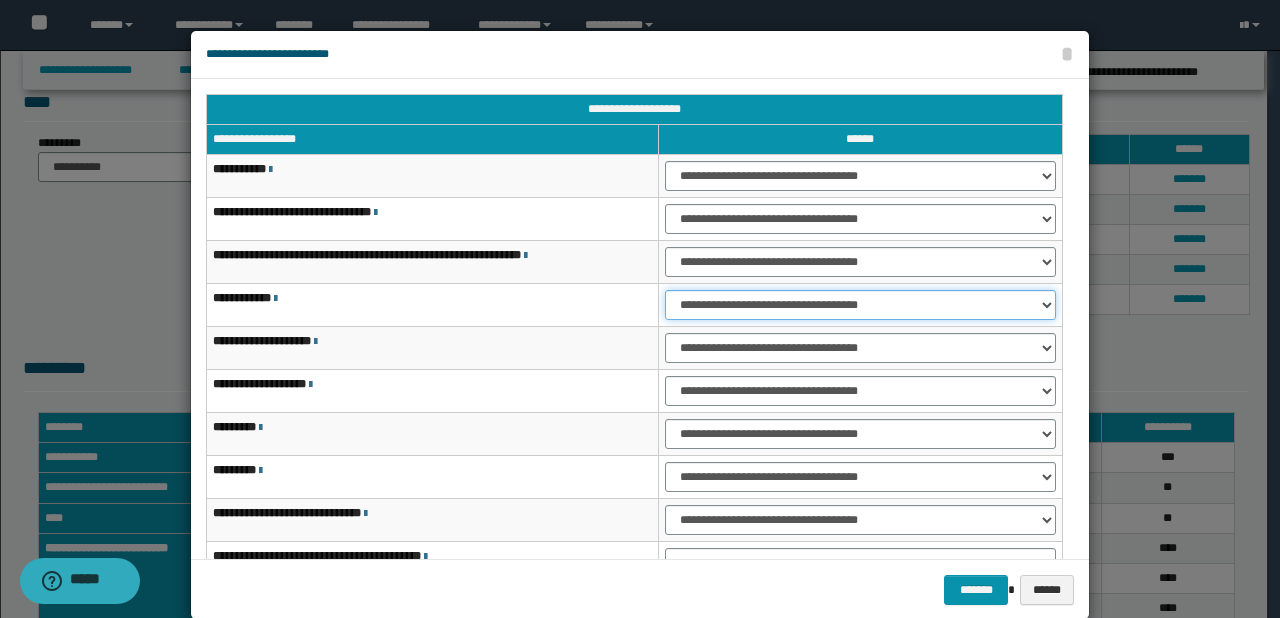 click on "**********" at bounding box center (860, 305) 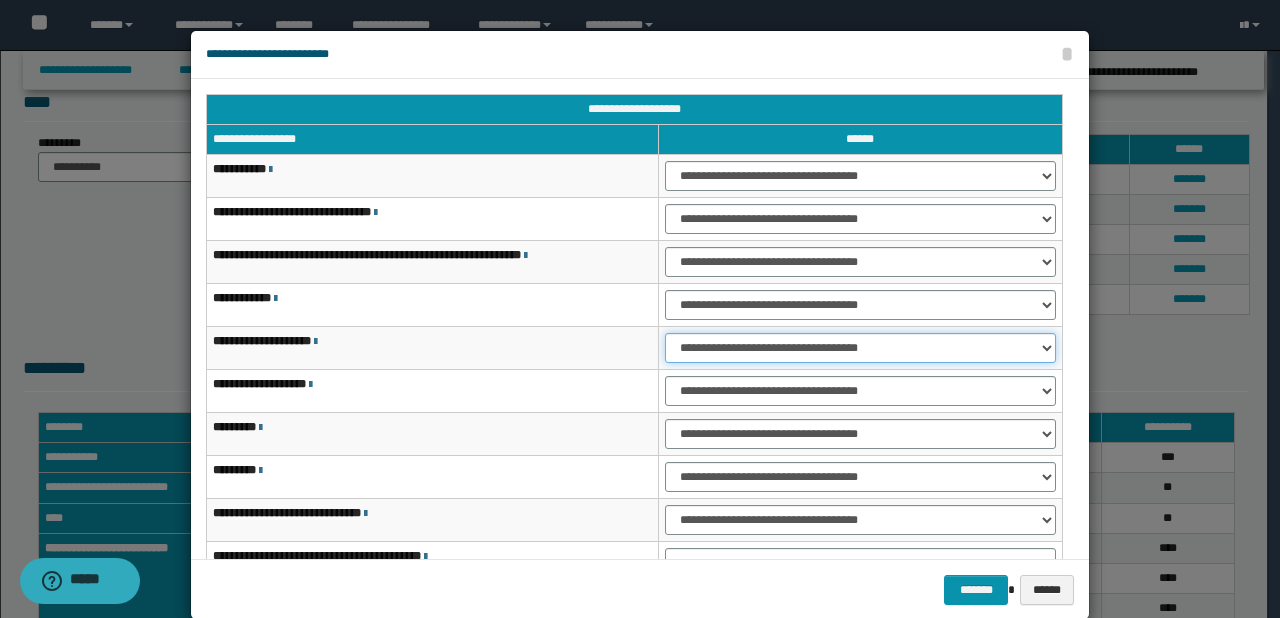 click on "**********" at bounding box center [860, 348] 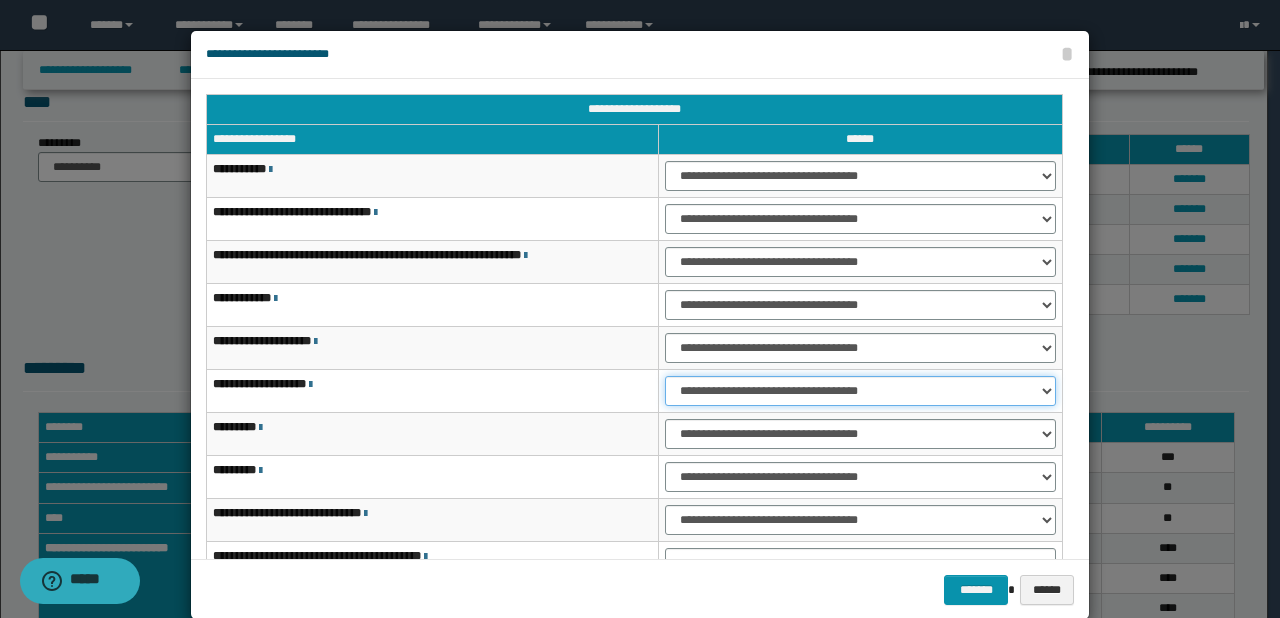 click on "**********" at bounding box center [860, 391] 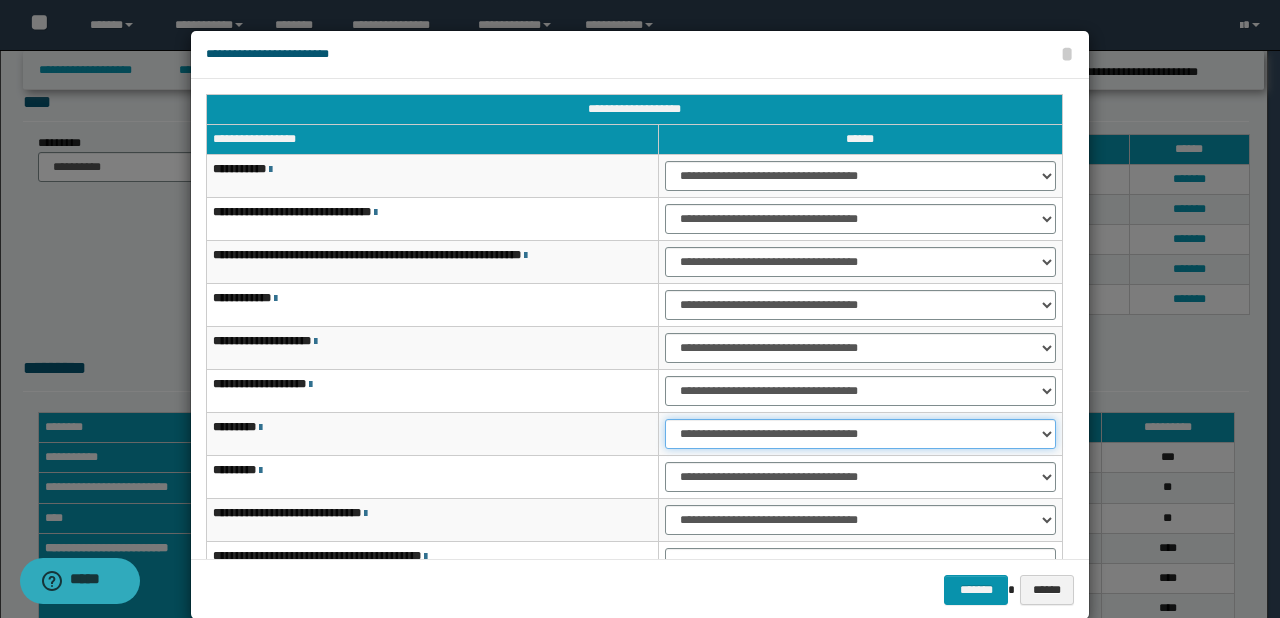 click on "**********" at bounding box center (860, 434) 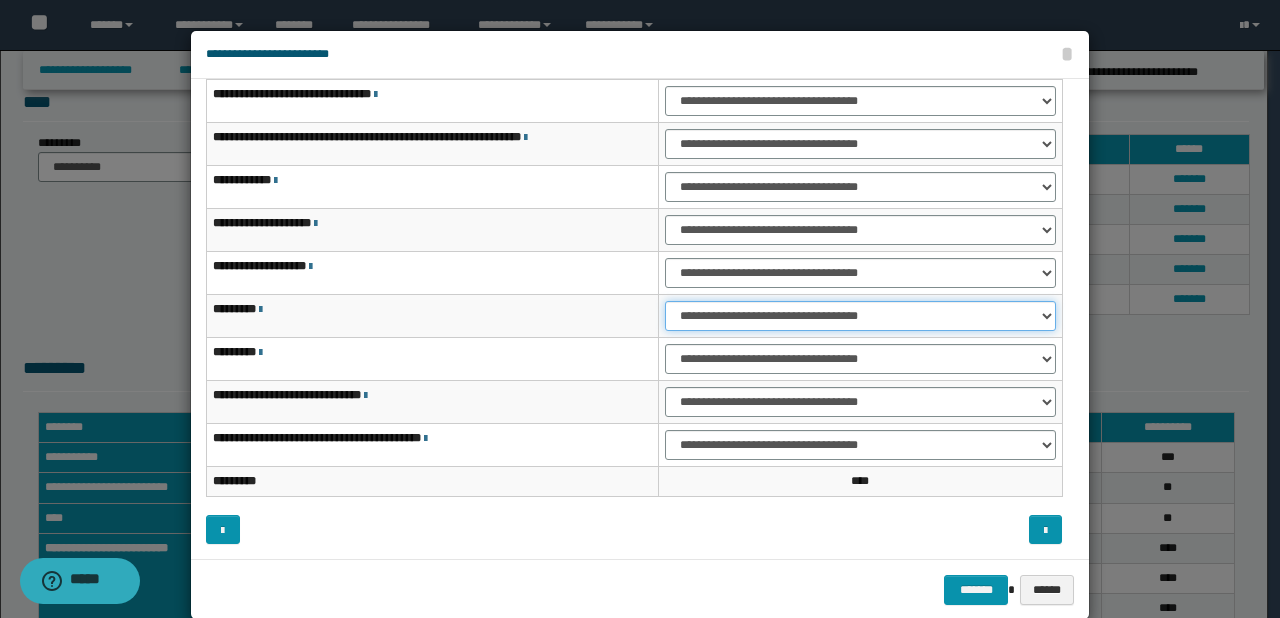 scroll, scrollTop: 32, scrollLeft: 0, axis: vertical 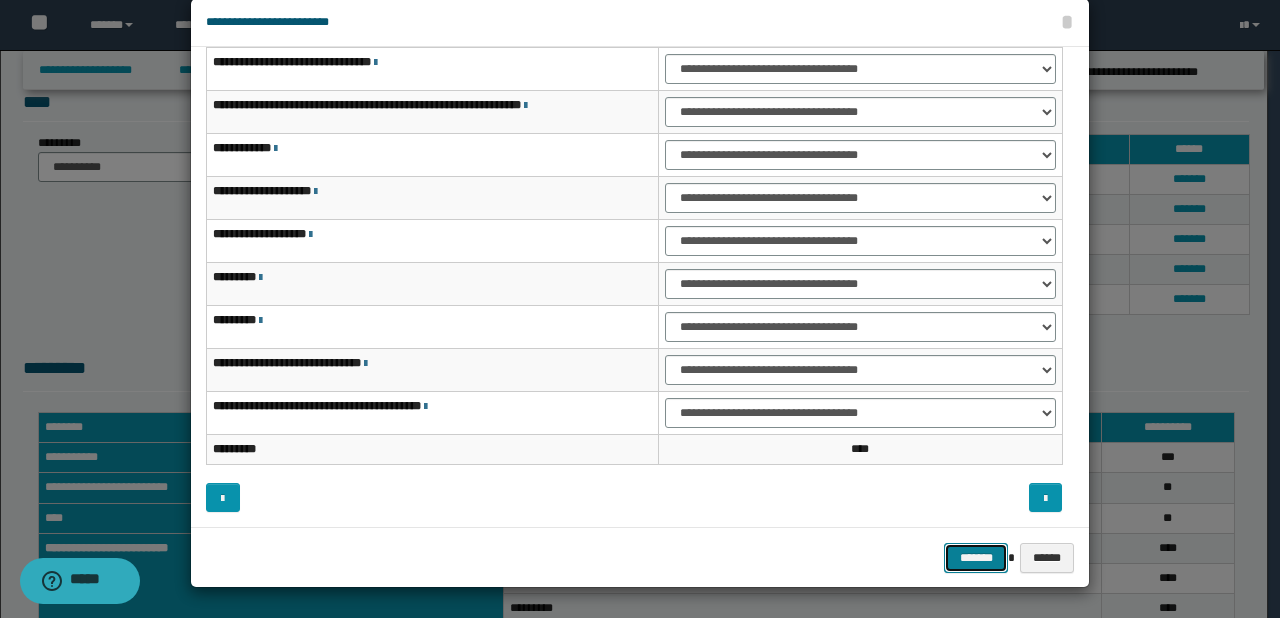 click on "*******" at bounding box center [976, 558] 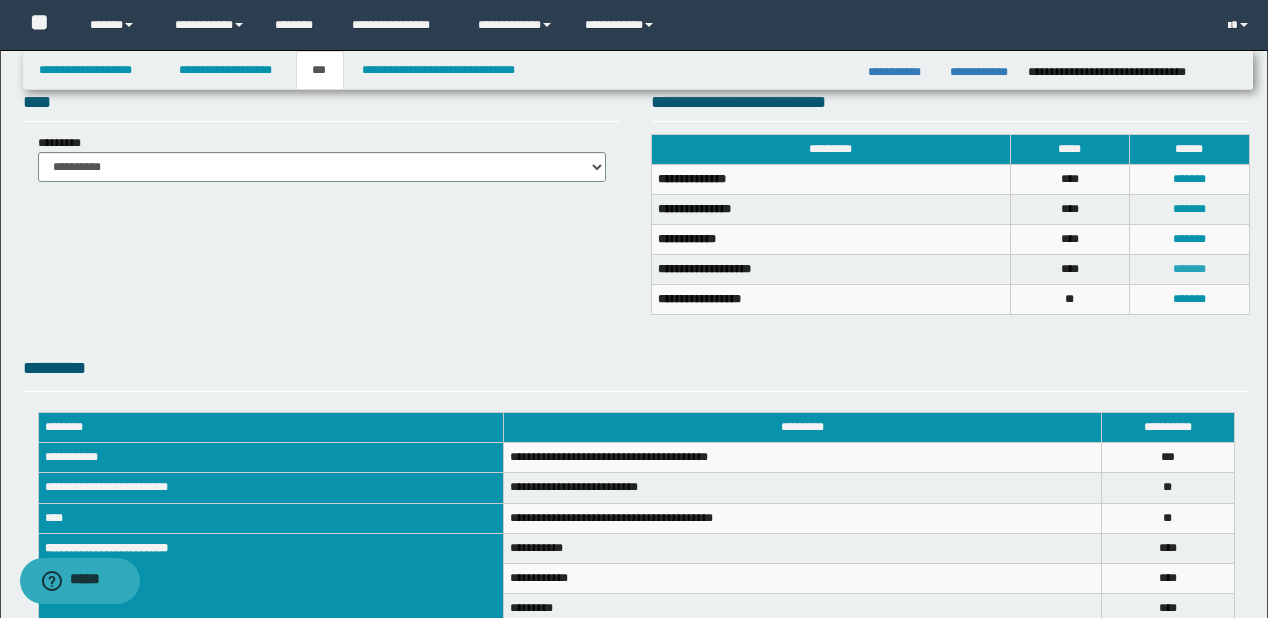 click on "*******" at bounding box center [1189, 269] 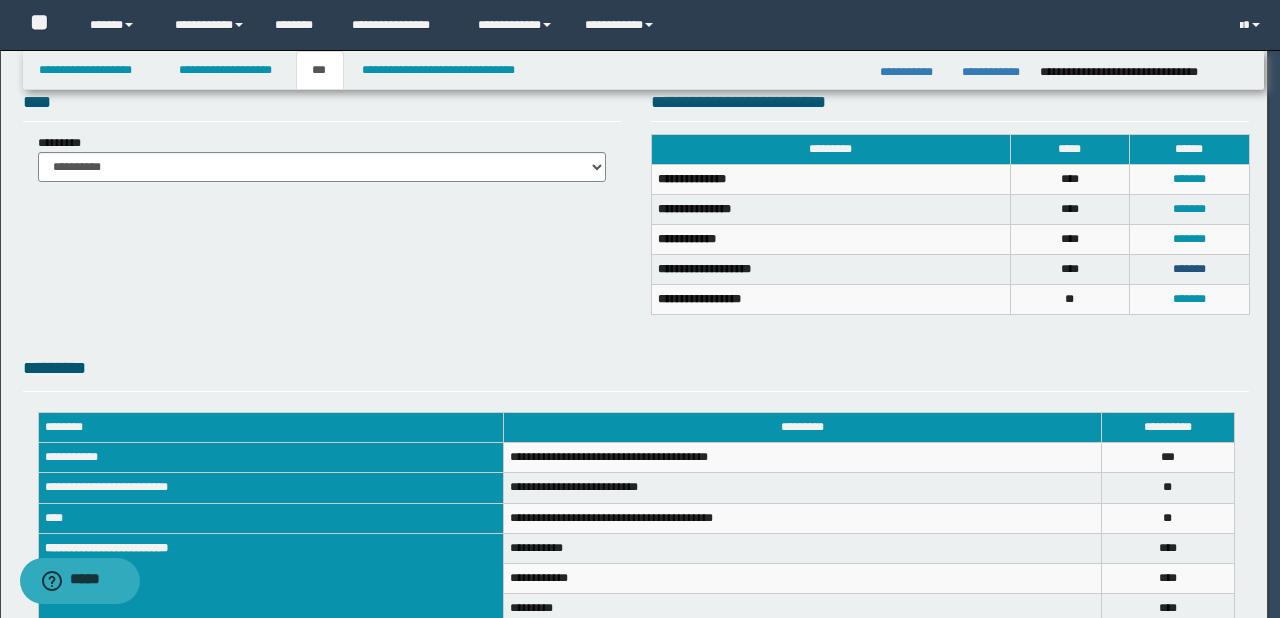 scroll, scrollTop: 0, scrollLeft: 0, axis: both 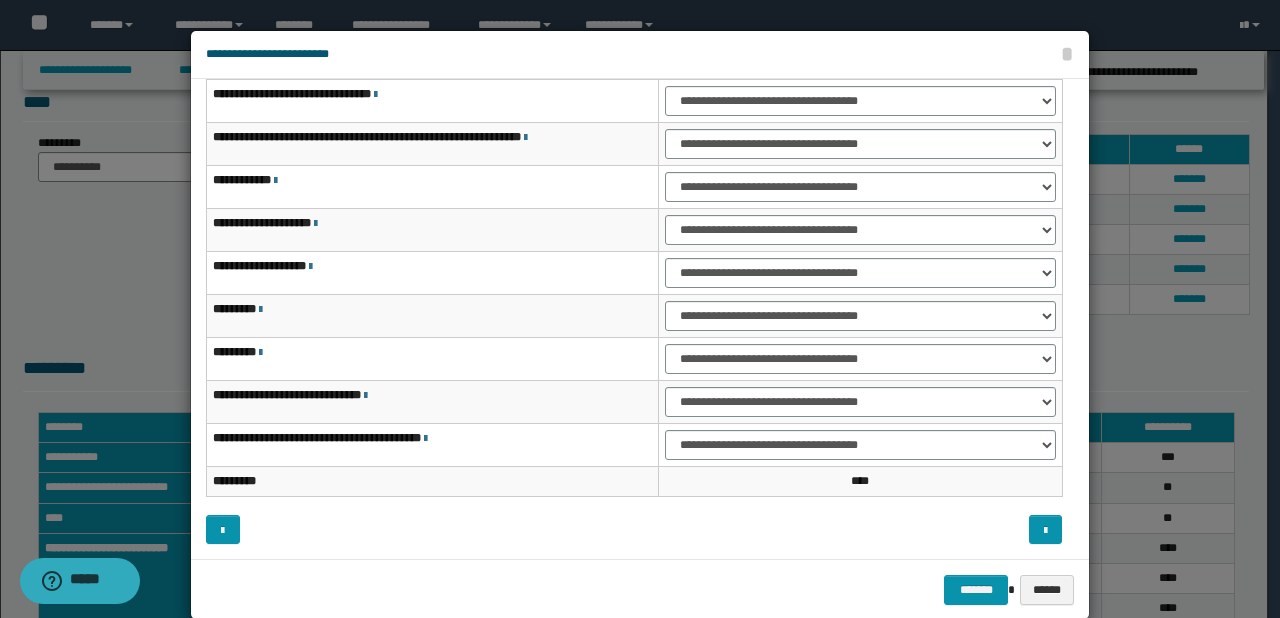 click at bounding box center (640, 325) 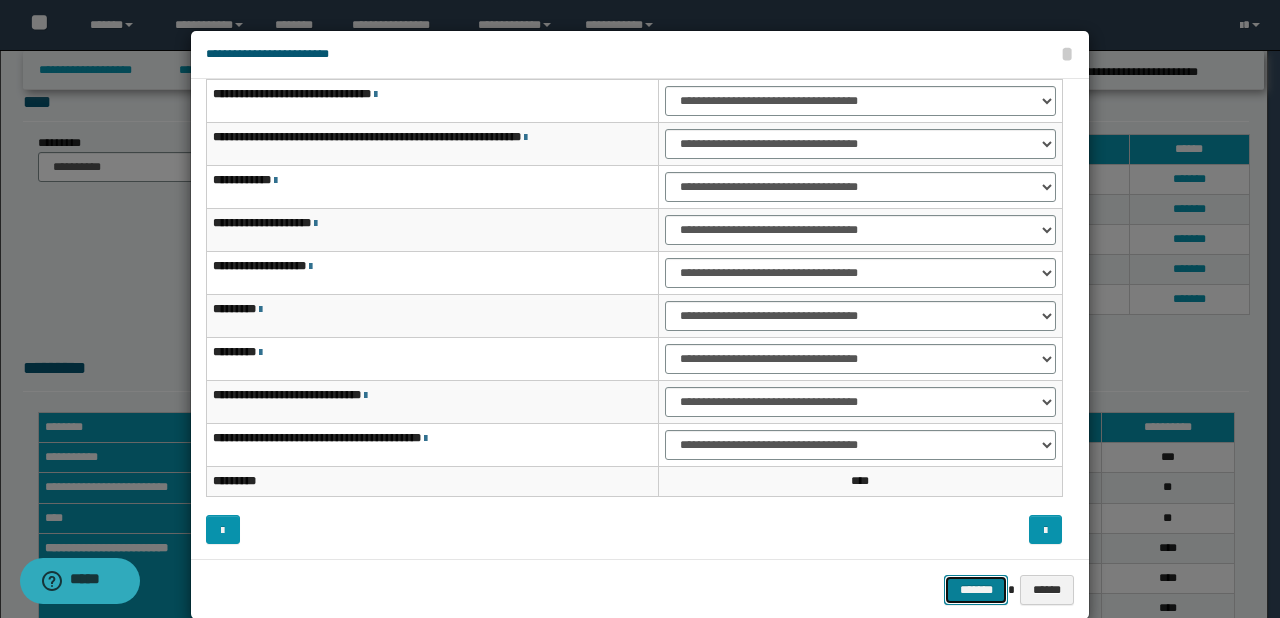 click on "*******" at bounding box center (976, 590) 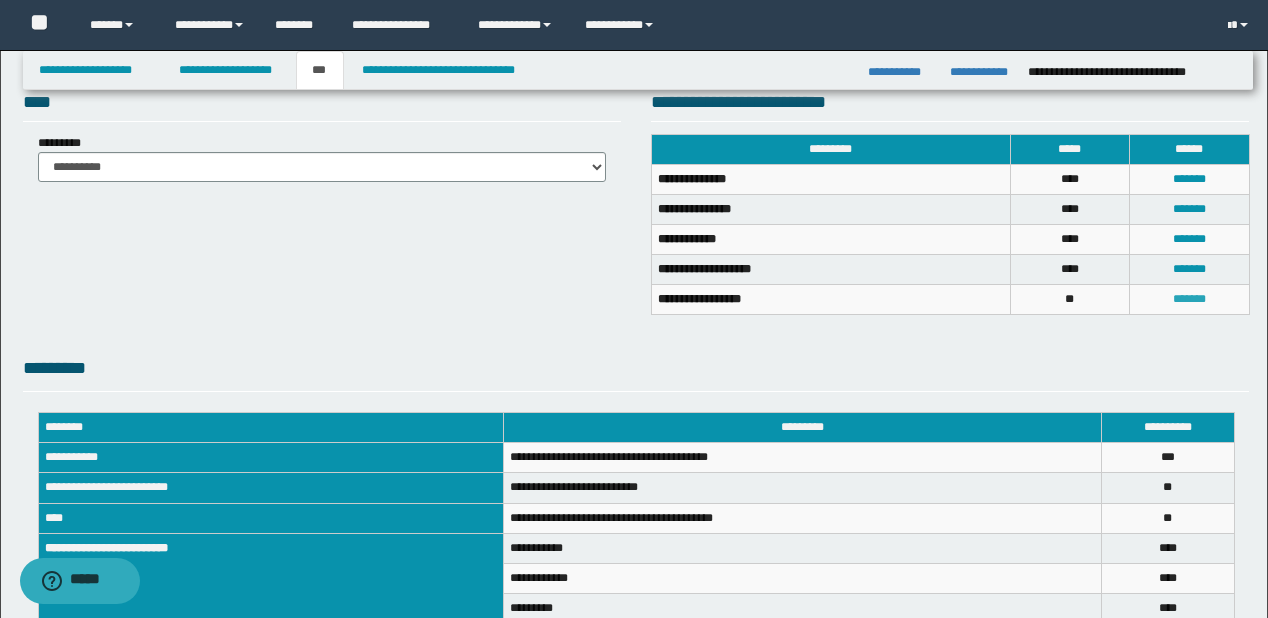 click on "*******" at bounding box center [1189, 299] 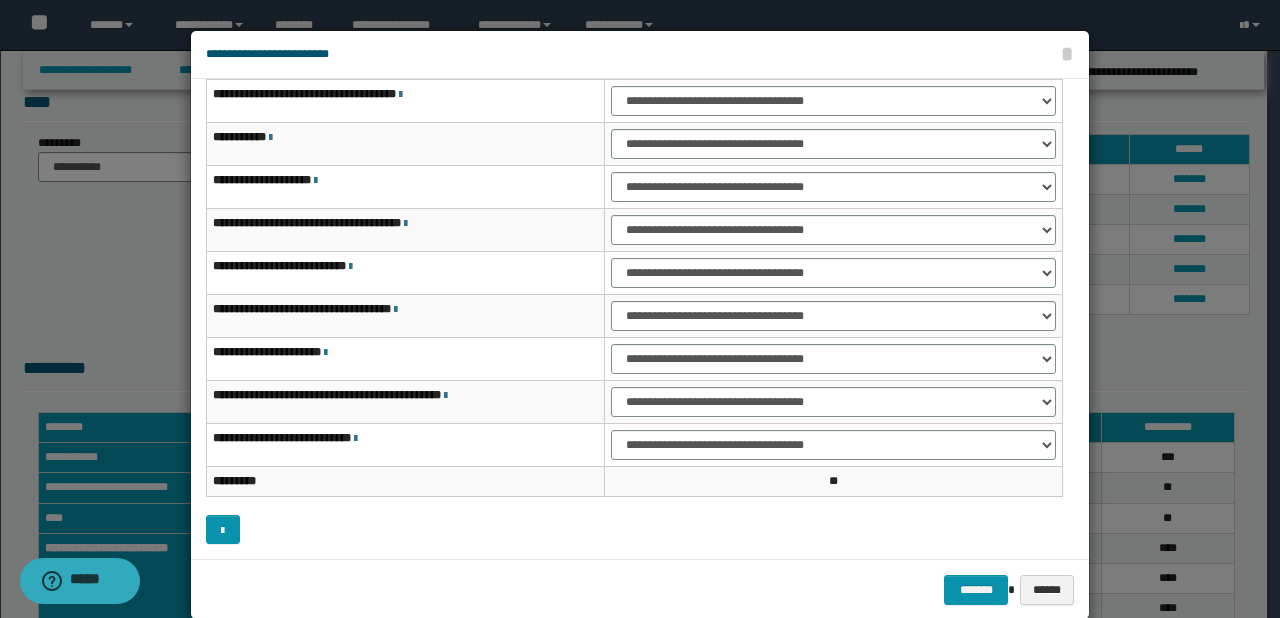 scroll, scrollTop: 0, scrollLeft: 0, axis: both 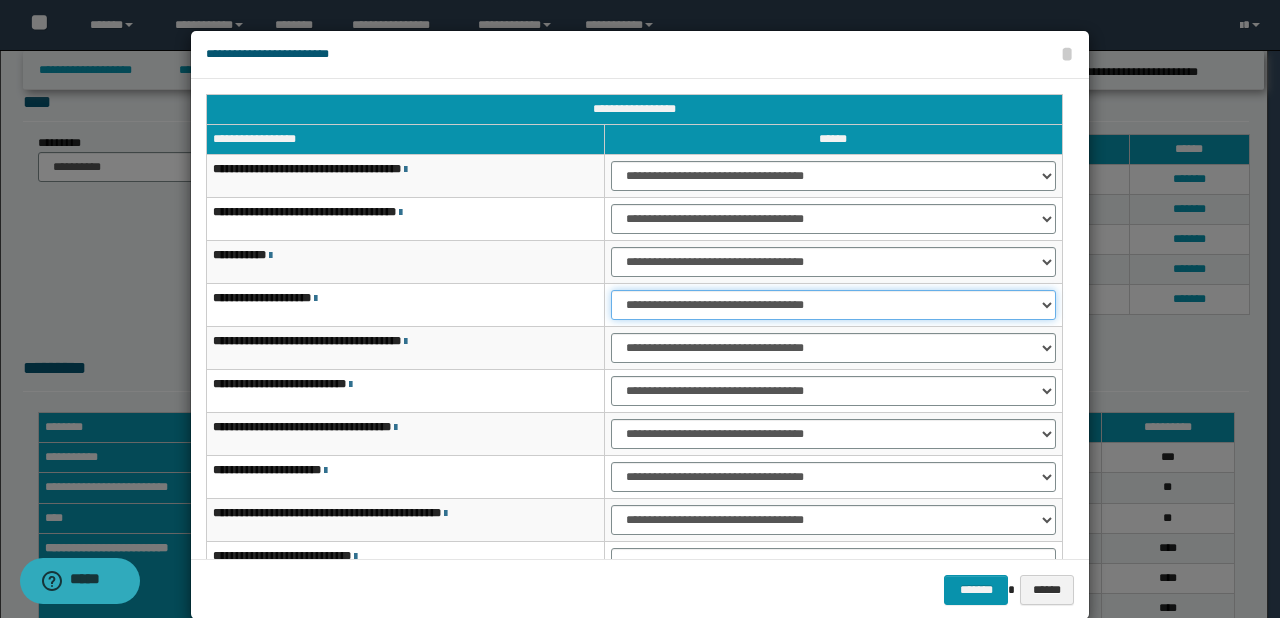 click on "**********" at bounding box center [833, 305] 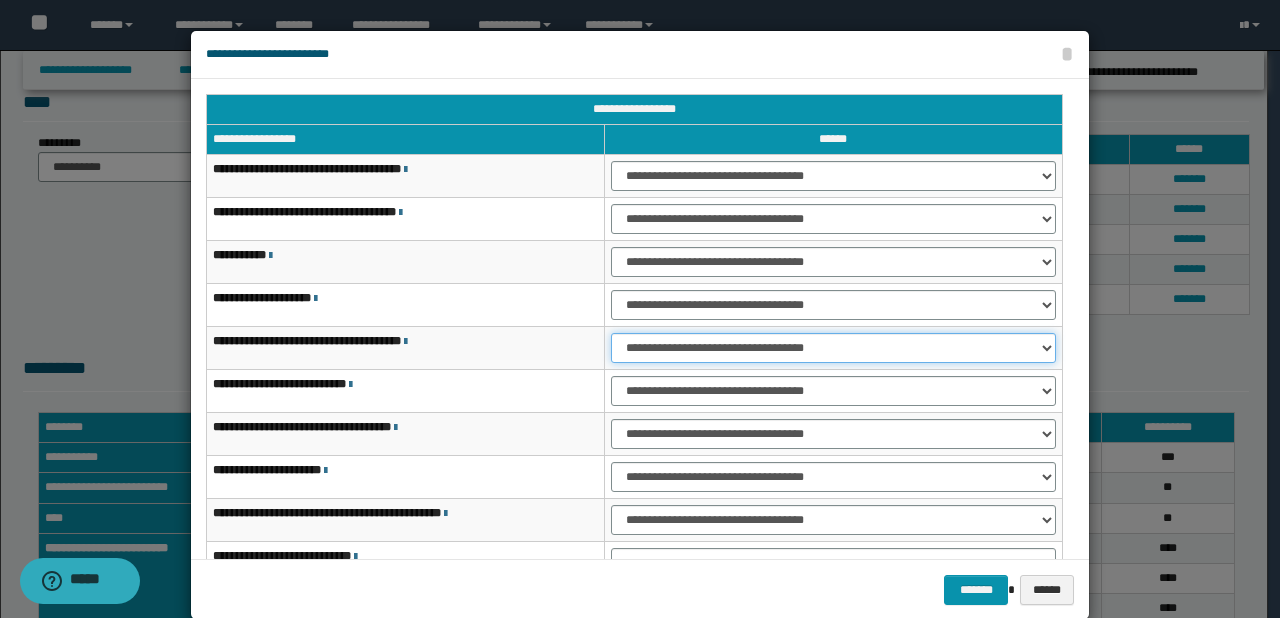 click on "**********" at bounding box center [833, 348] 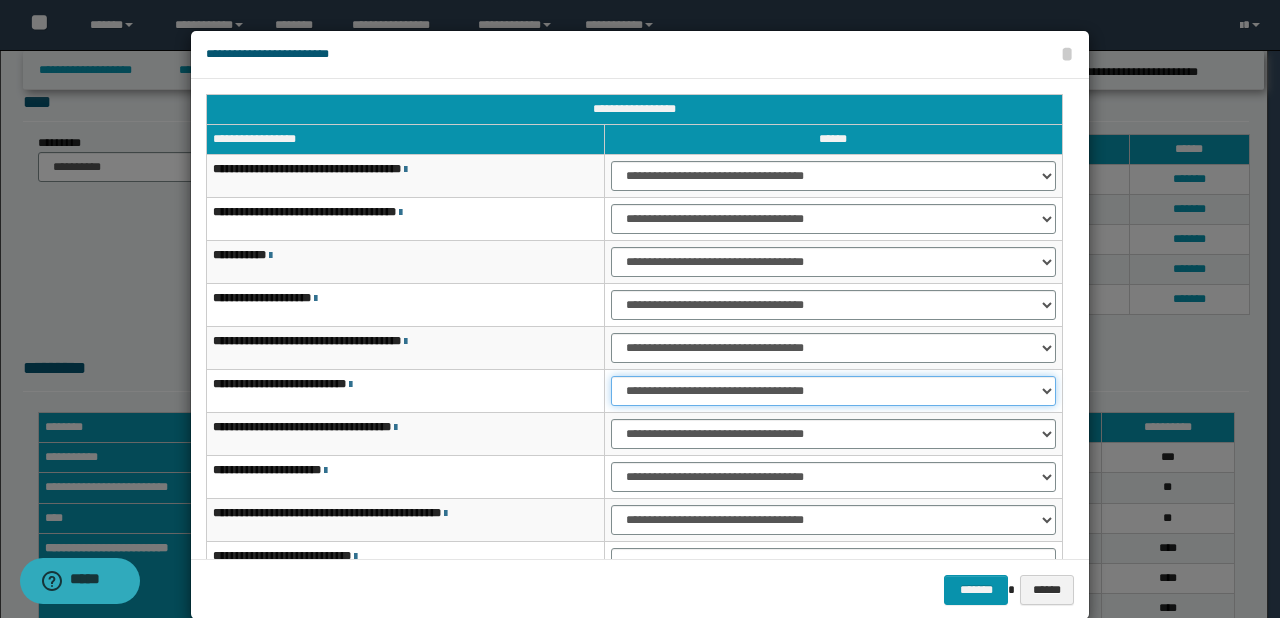 click on "**********" at bounding box center [833, 391] 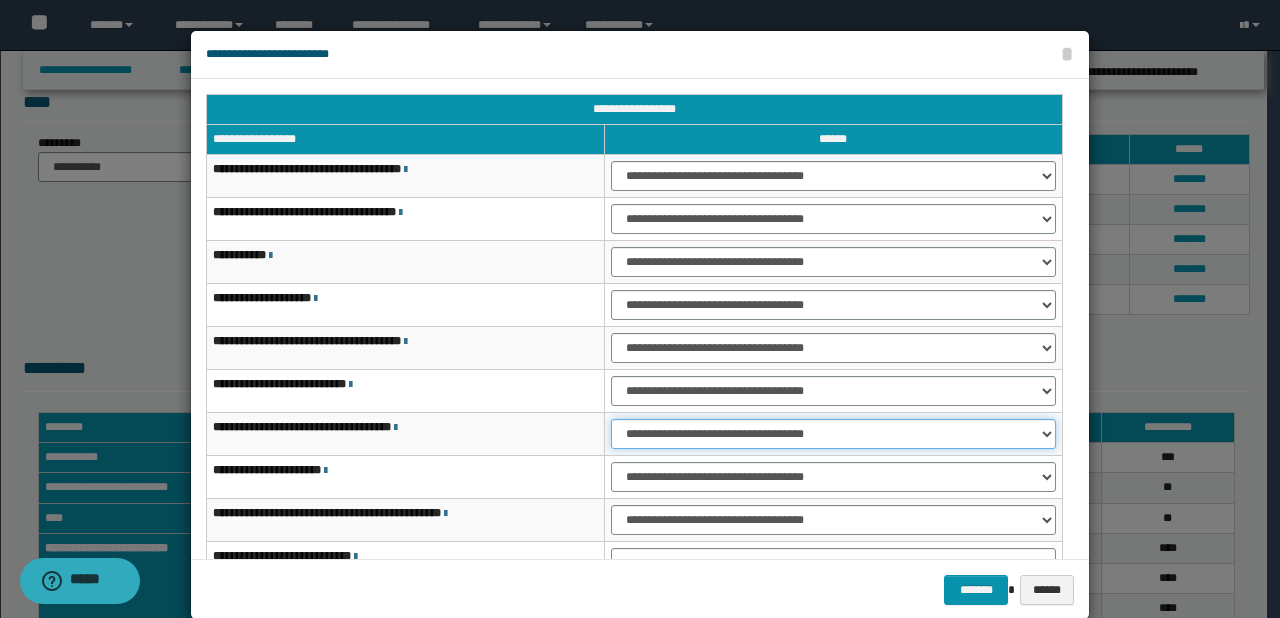 click on "**********" at bounding box center [833, 434] 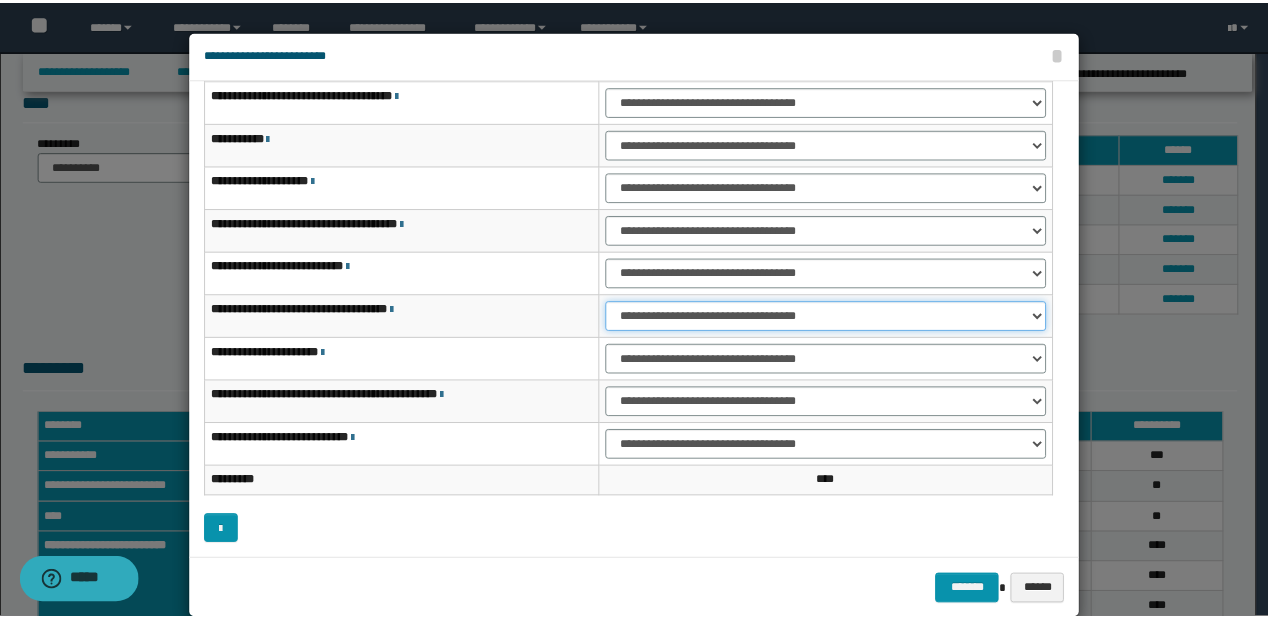 scroll, scrollTop: 32, scrollLeft: 0, axis: vertical 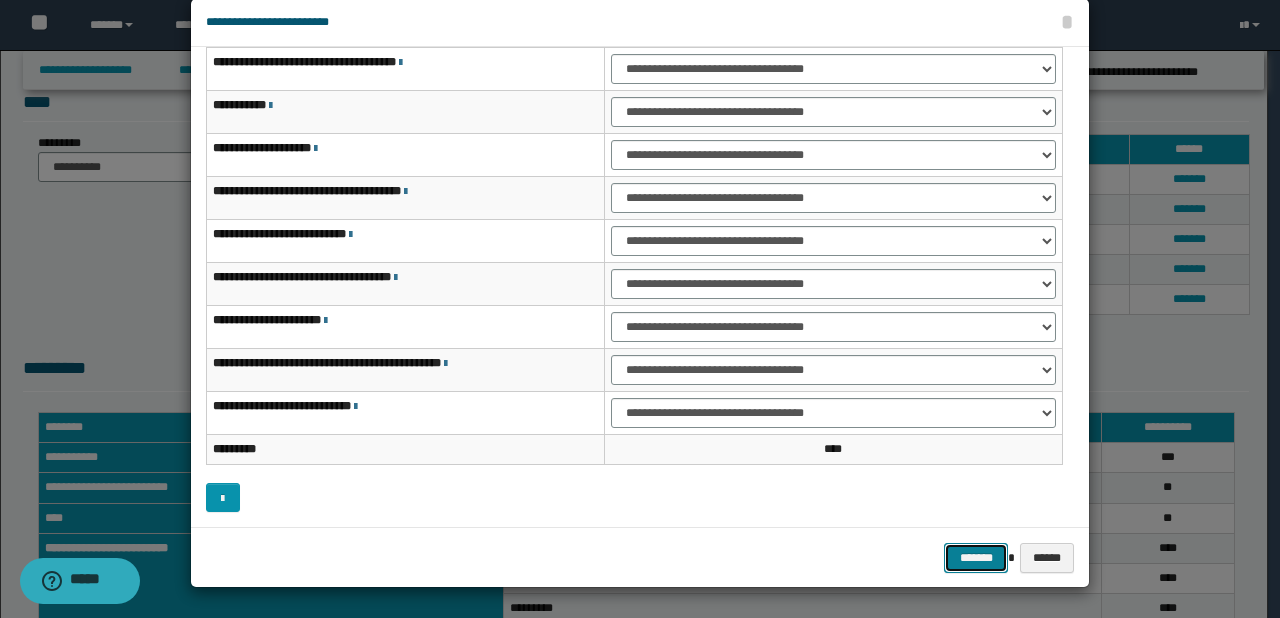 click on "*******" at bounding box center [976, 558] 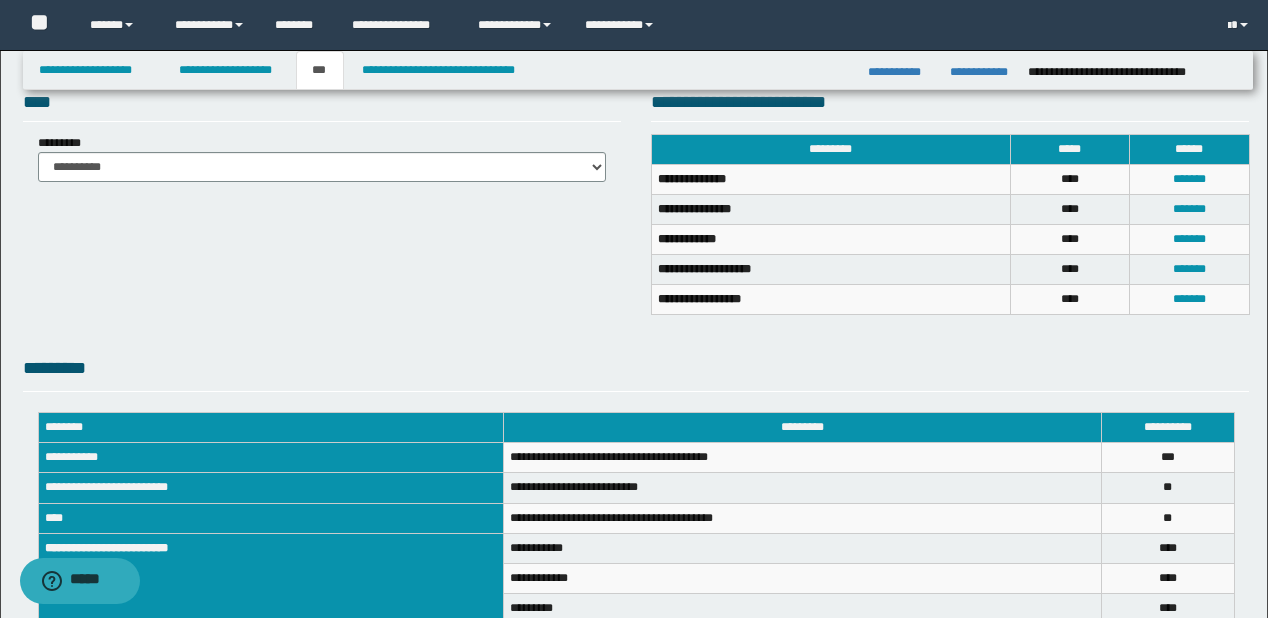 scroll, scrollTop: 702, scrollLeft: 0, axis: vertical 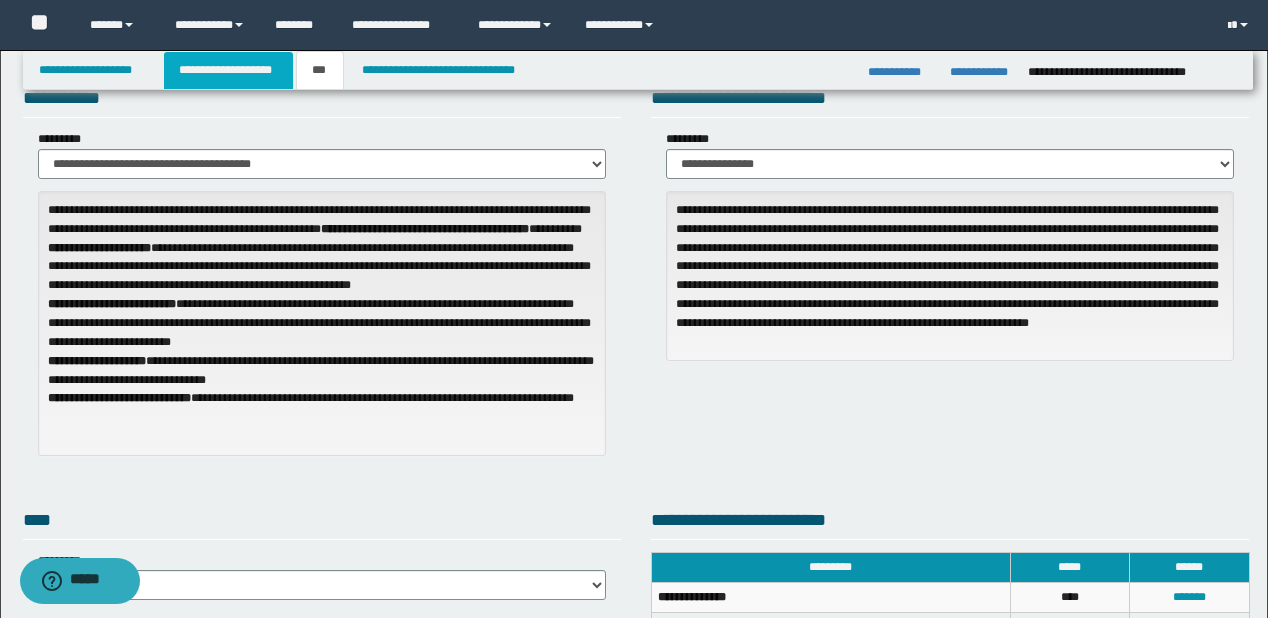 click on "**********" at bounding box center [228, 70] 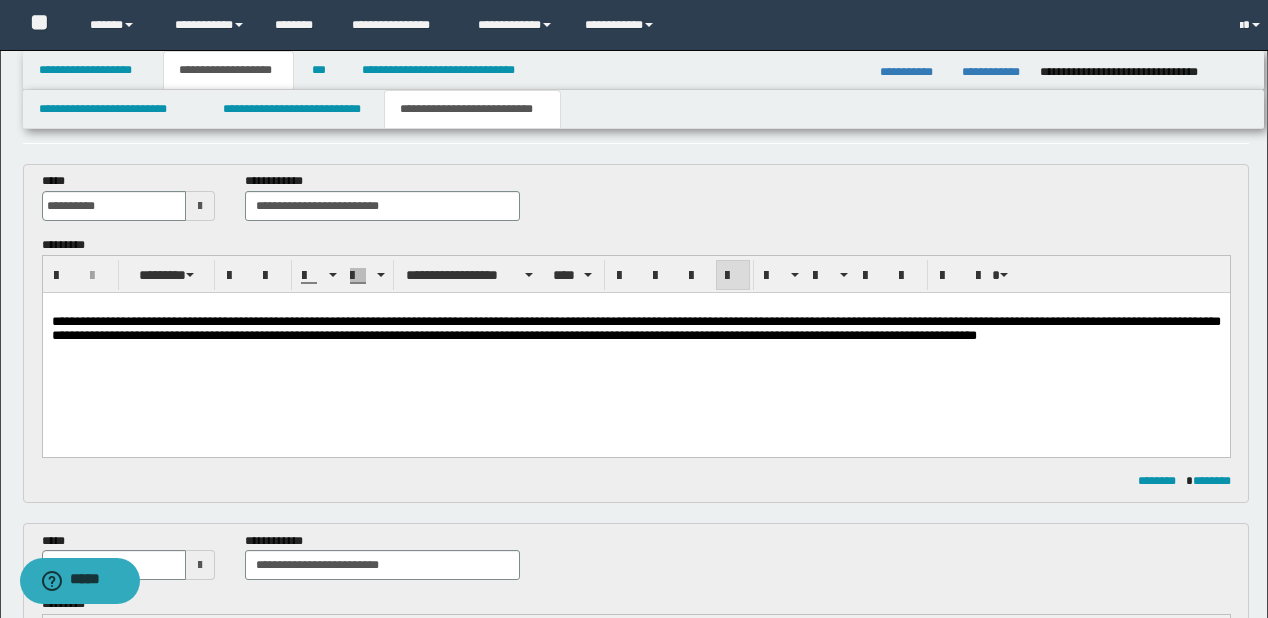 scroll, scrollTop: 93, scrollLeft: 0, axis: vertical 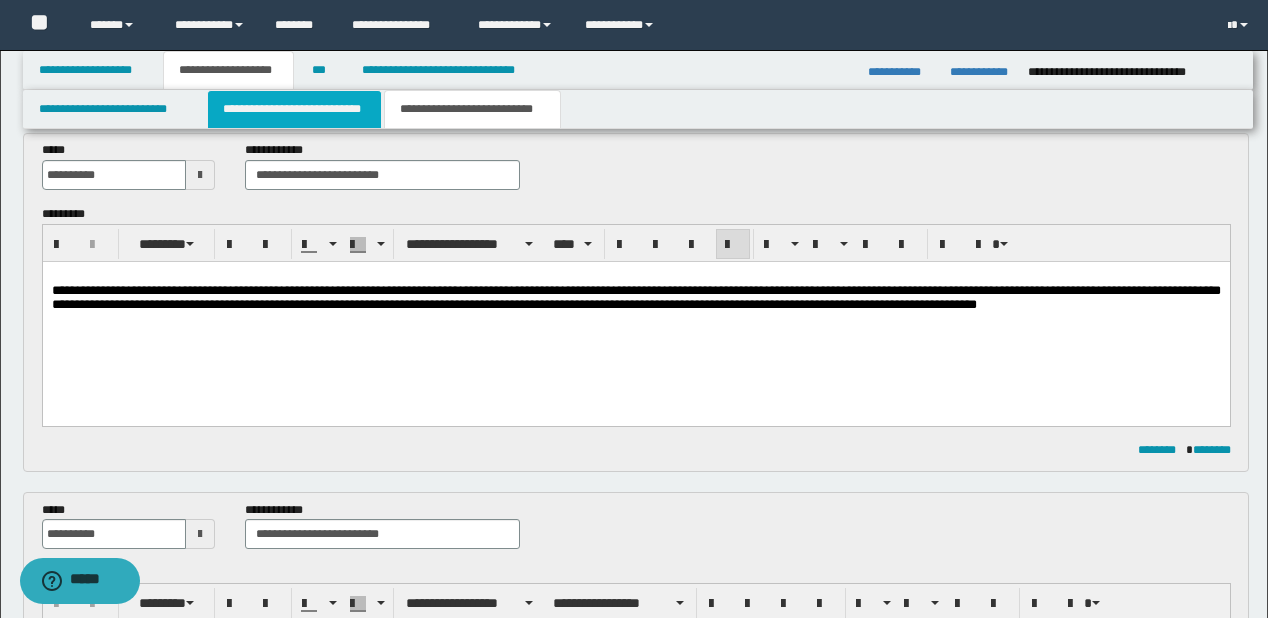 click on "**********" at bounding box center [294, 109] 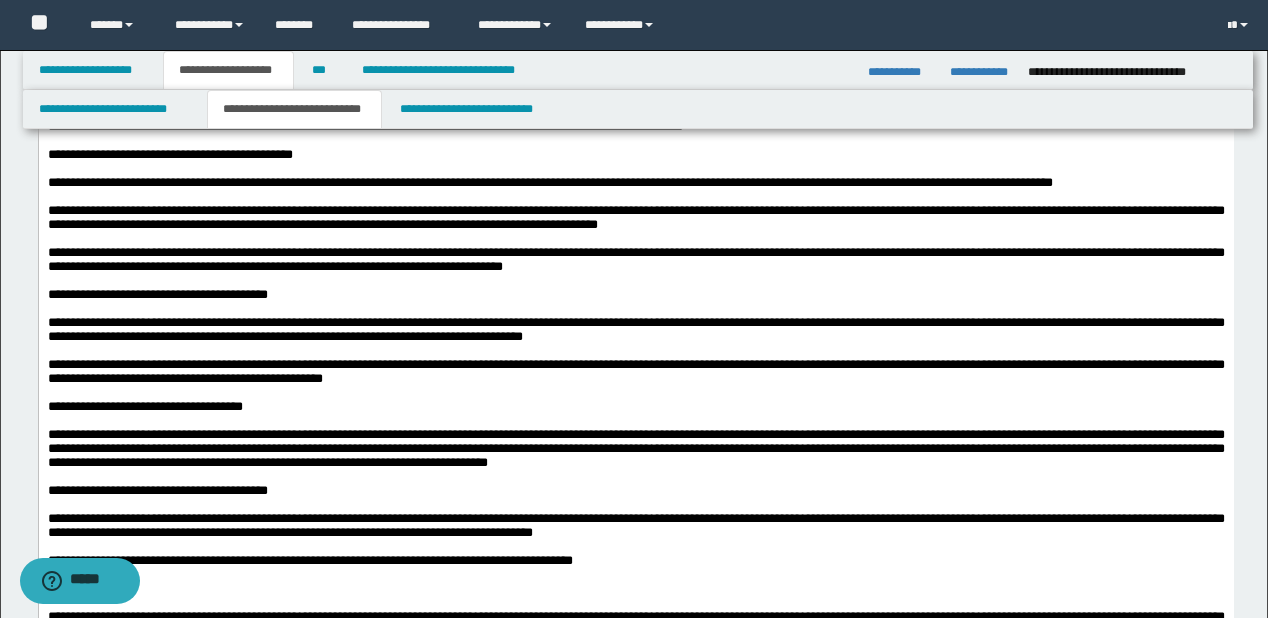 scroll, scrollTop: 4333, scrollLeft: 0, axis: vertical 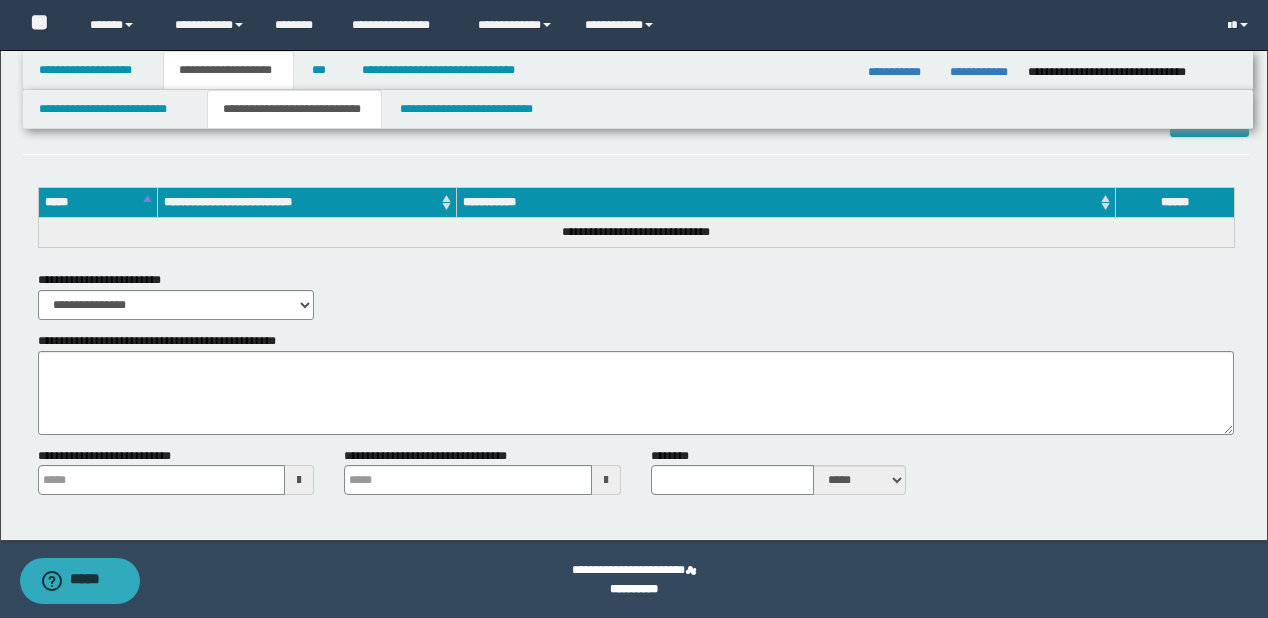 type 